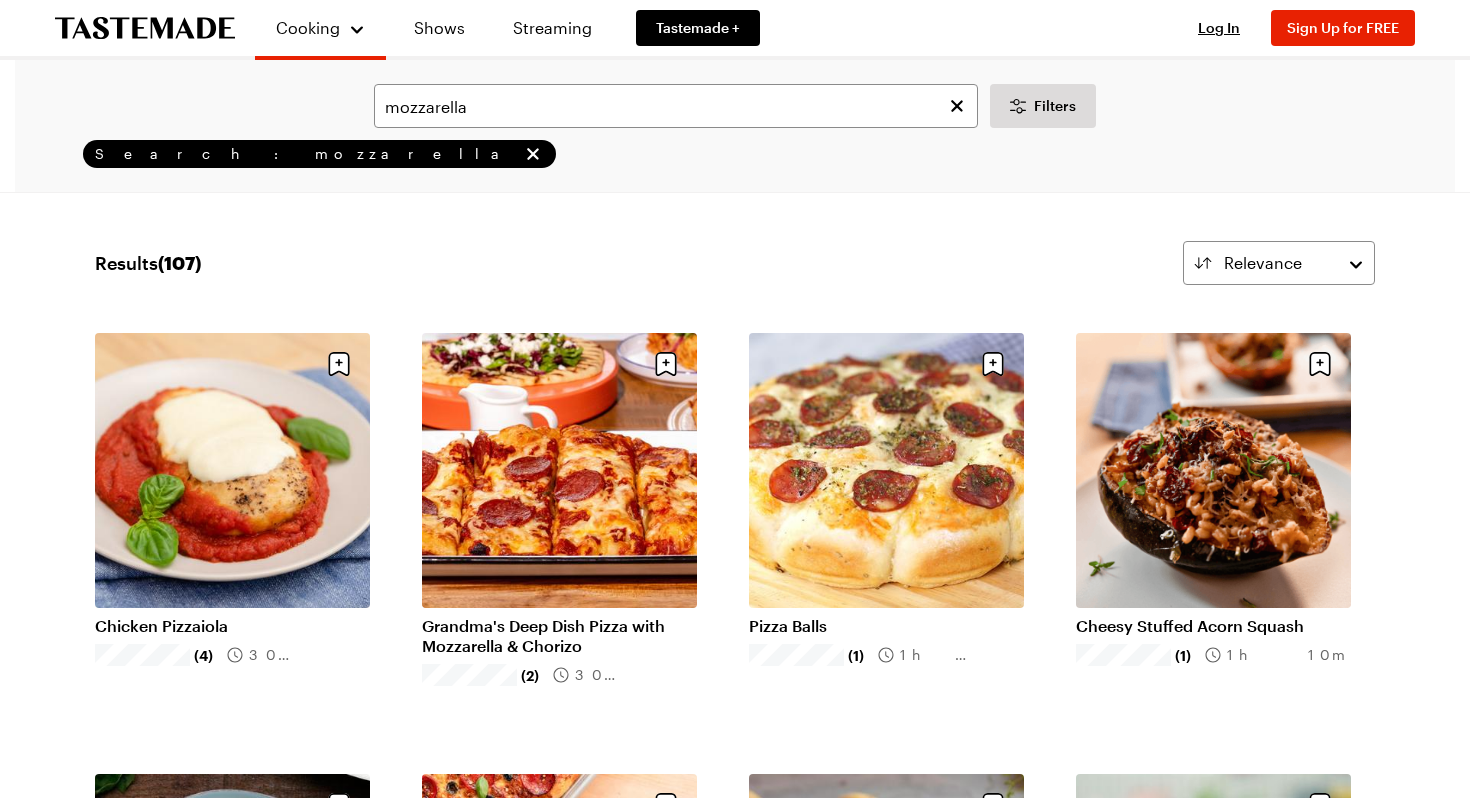 scroll, scrollTop: 0, scrollLeft: 0, axis: both 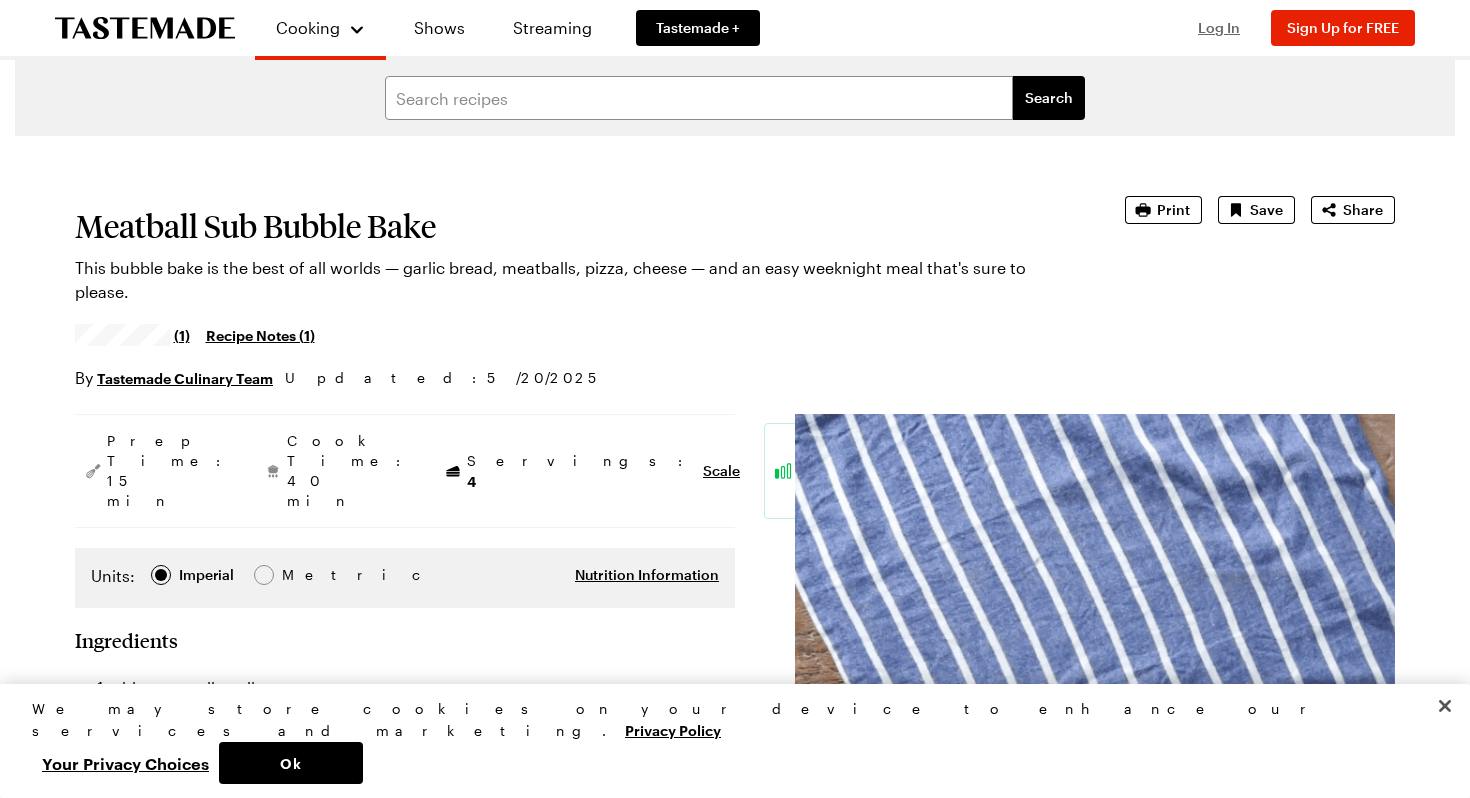 click on "Log In" at bounding box center [1219, 27] 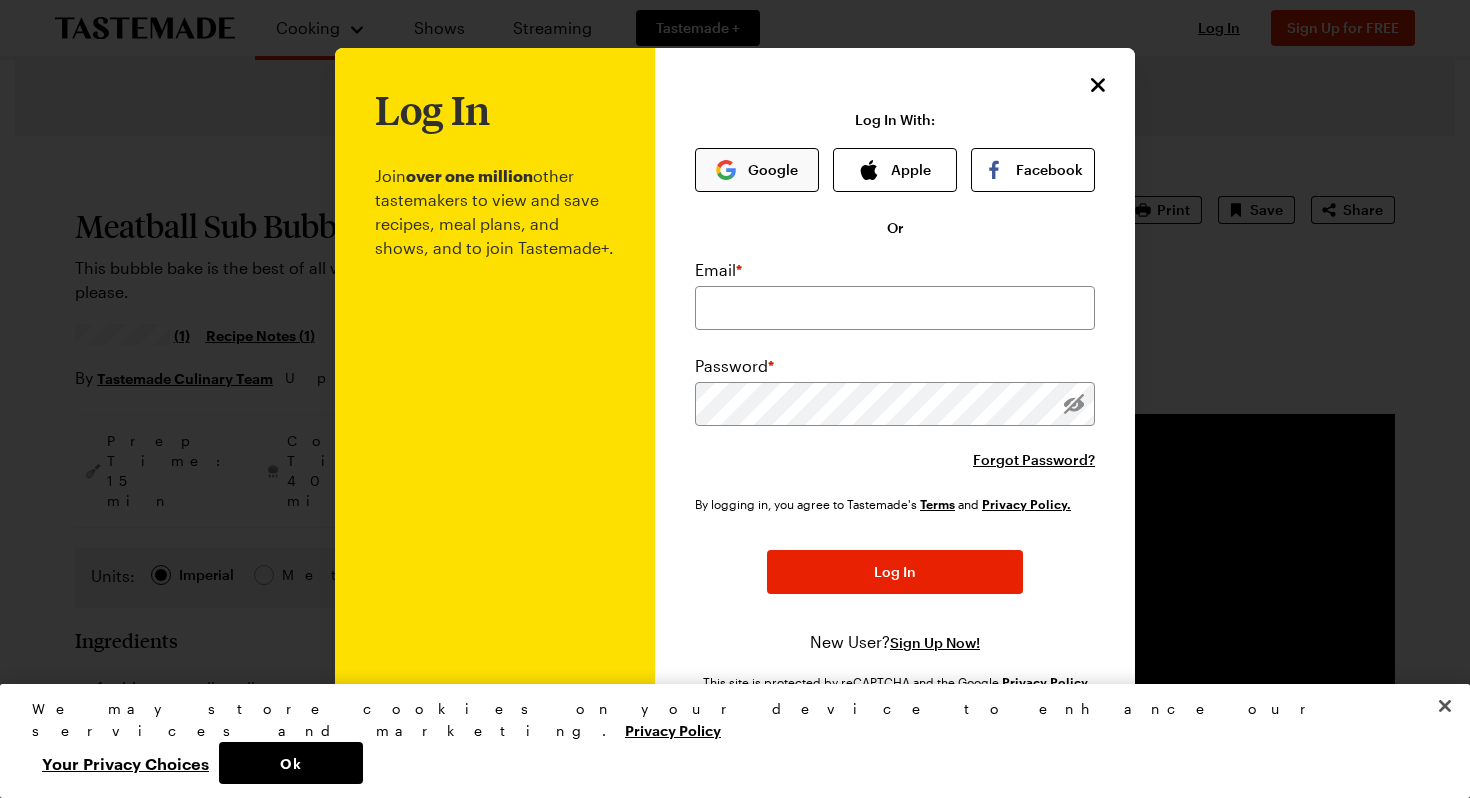 click on "Google" at bounding box center [757, 170] 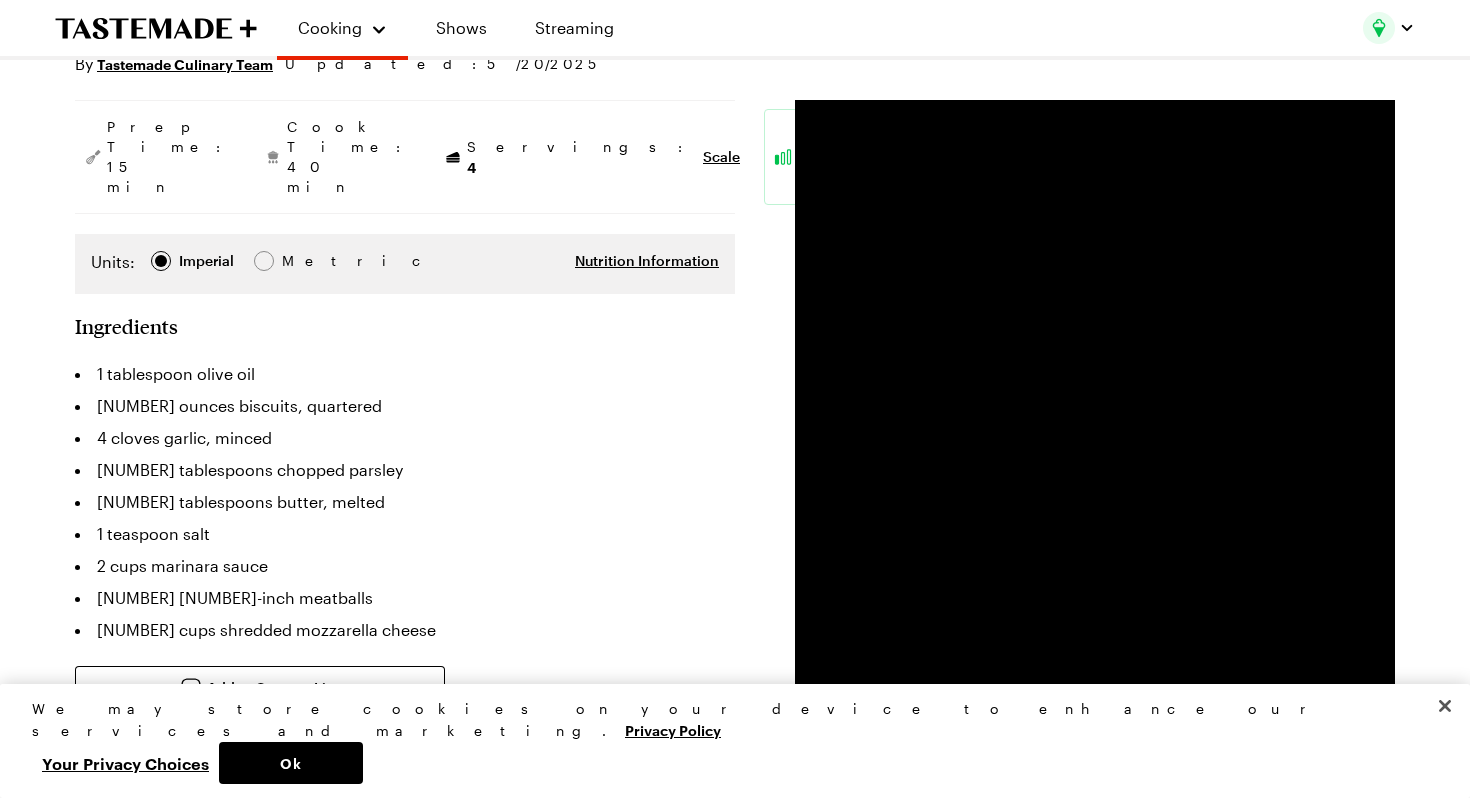 scroll, scrollTop: 333, scrollLeft: 0, axis: vertical 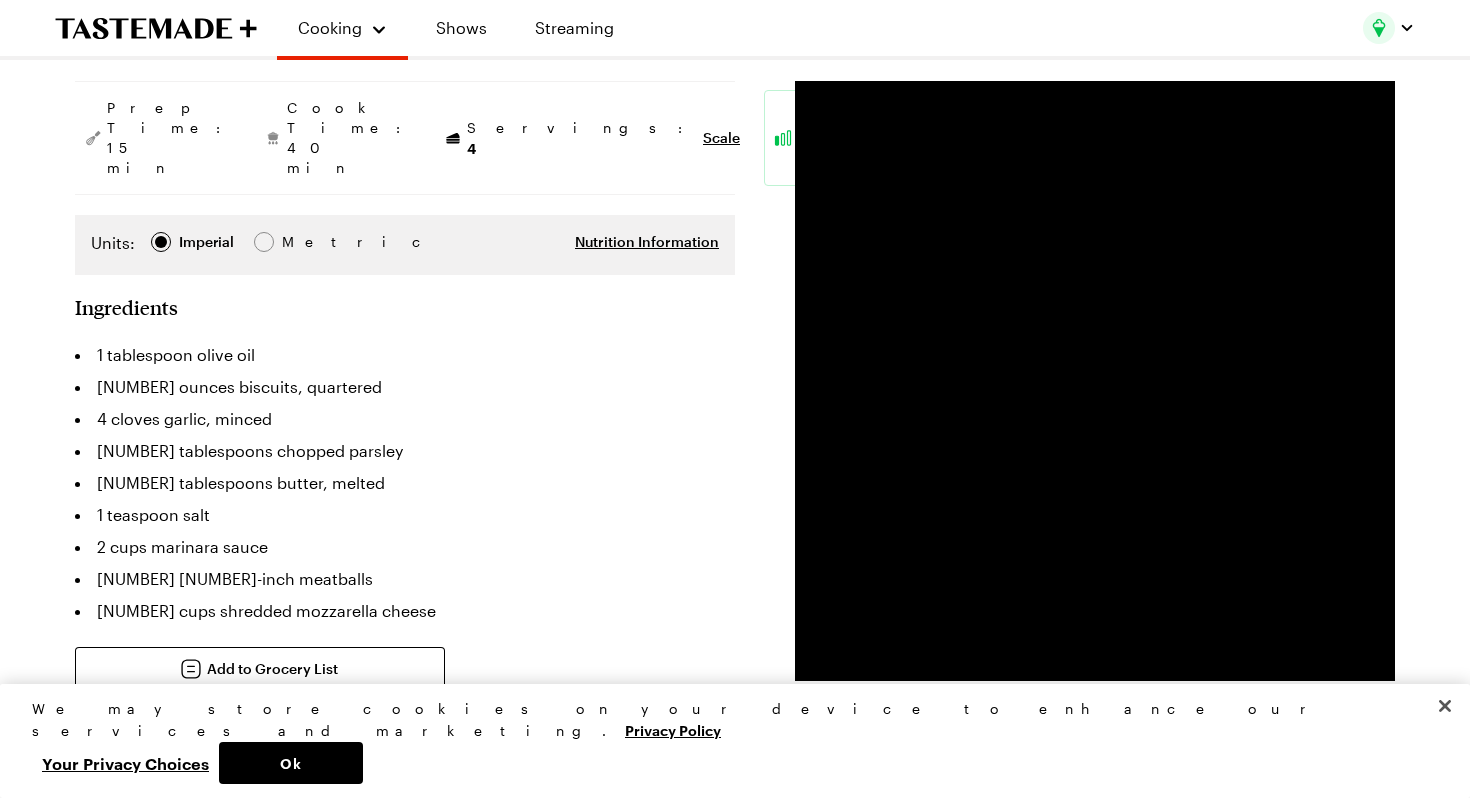 click on "Metric" at bounding box center [304, 242] 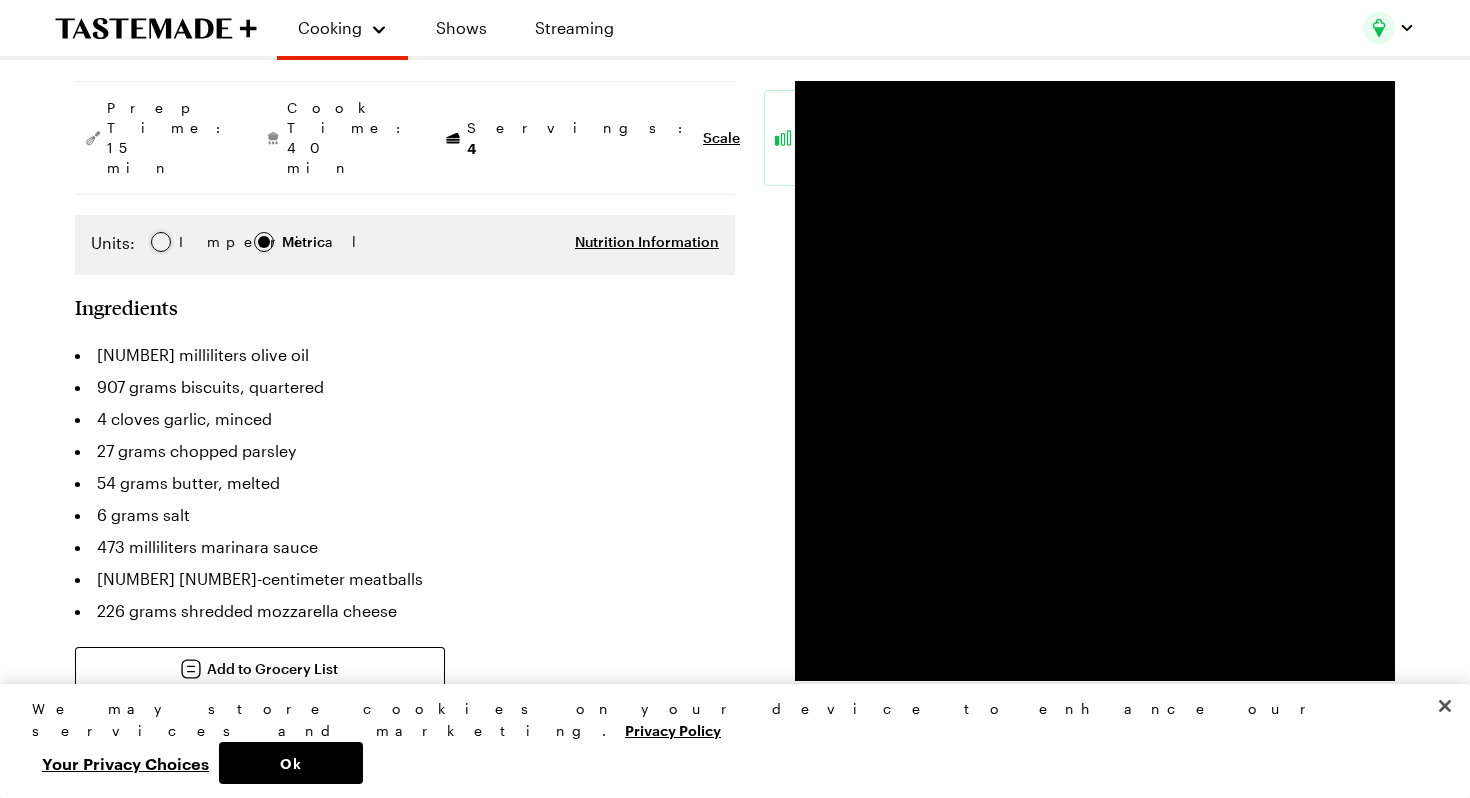 click at bounding box center [161, 242] 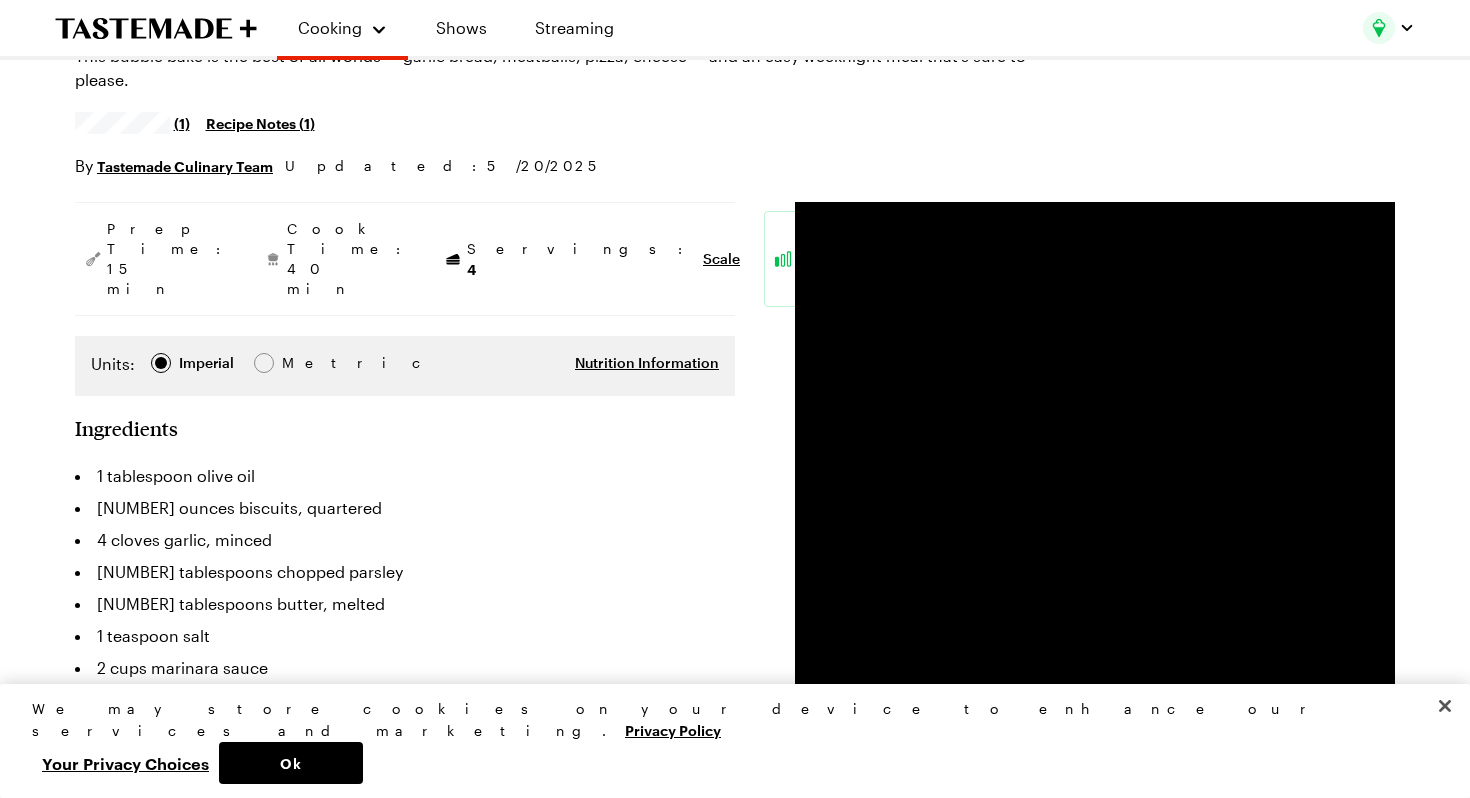 scroll, scrollTop: 210, scrollLeft: 0, axis: vertical 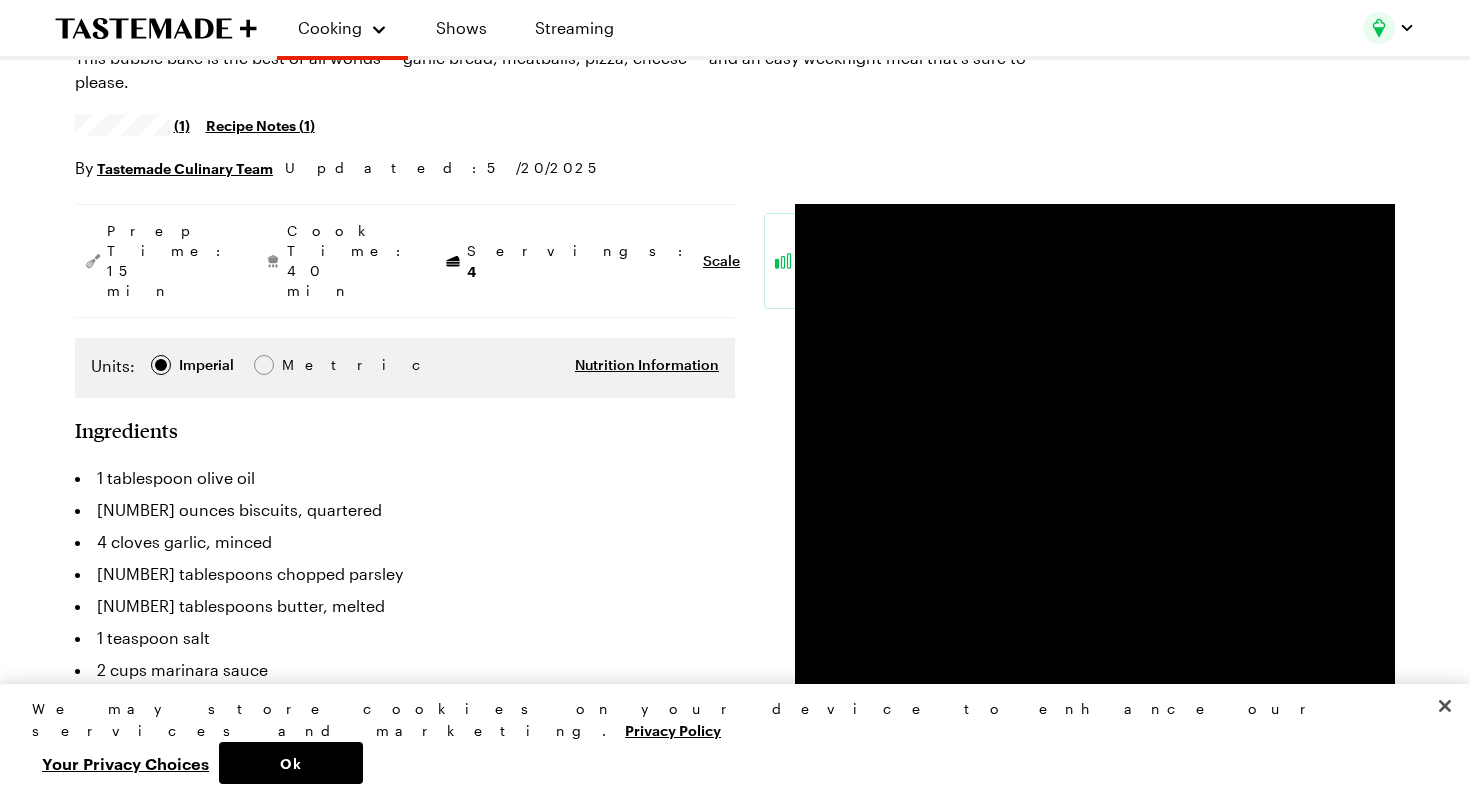 click on "Nutrition Information" at bounding box center [527, 368] 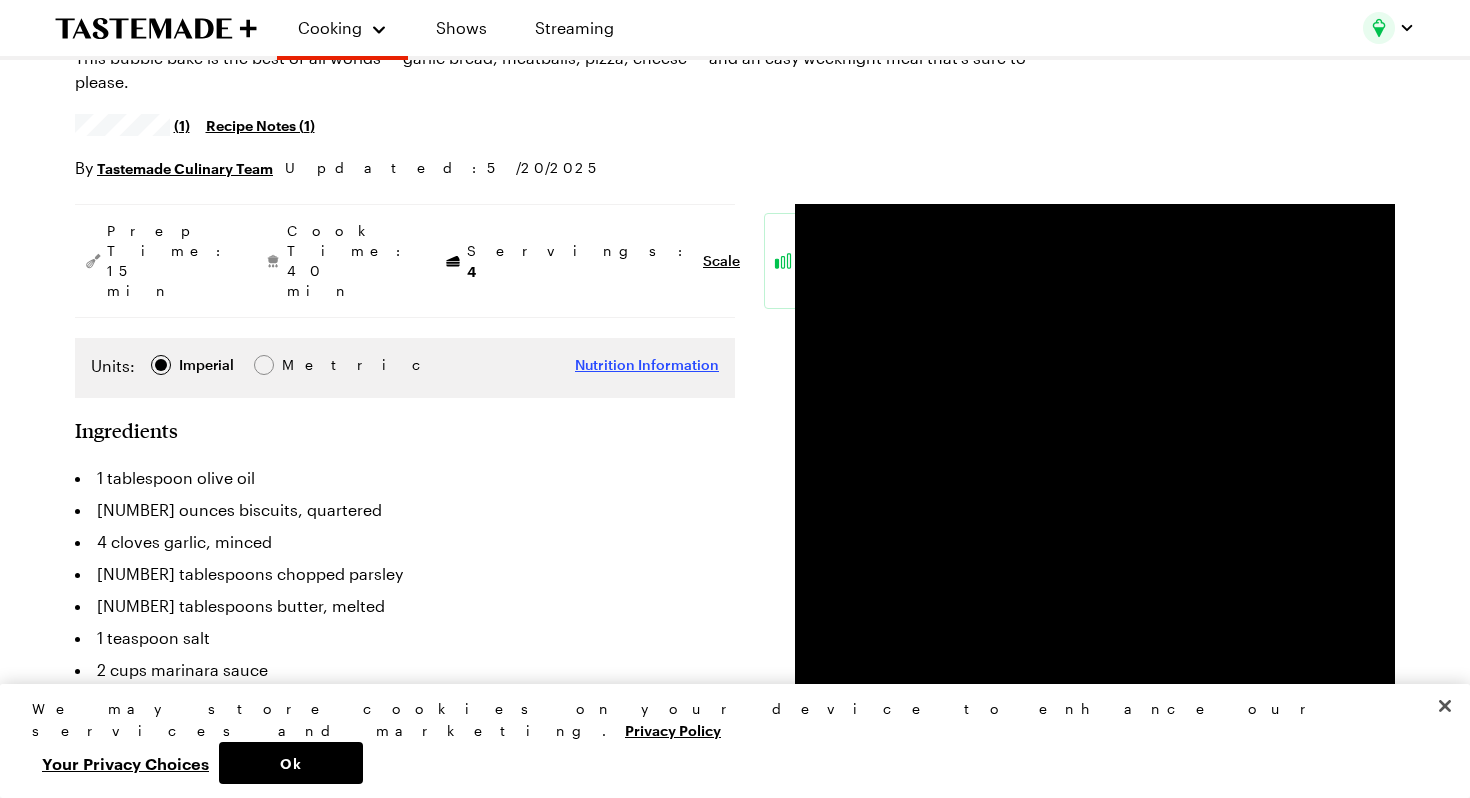 click on "Nutrition Information" at bounding box center [647, 365] 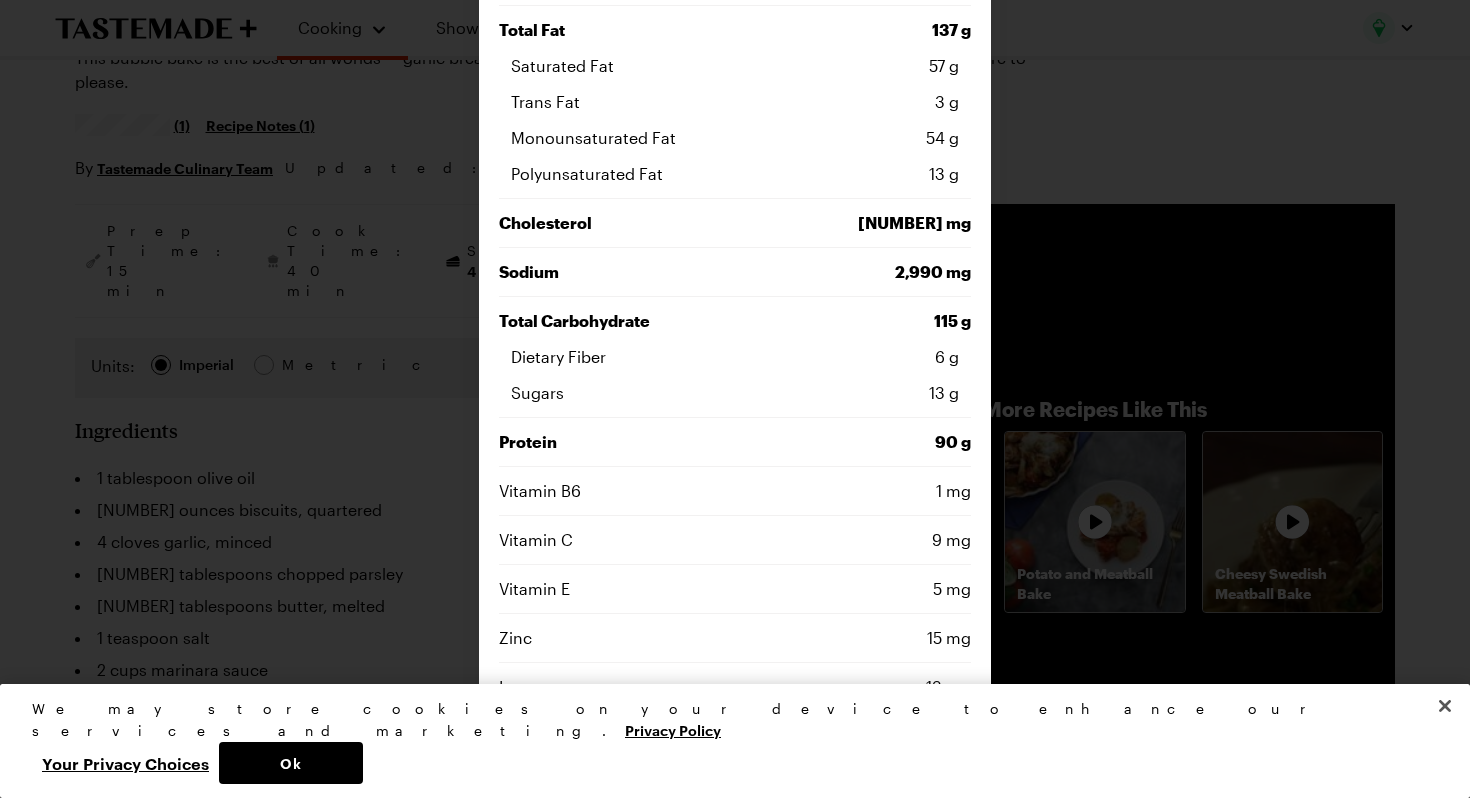 scroll, scrollTop: 0, scrollLeft: 0, axis: both 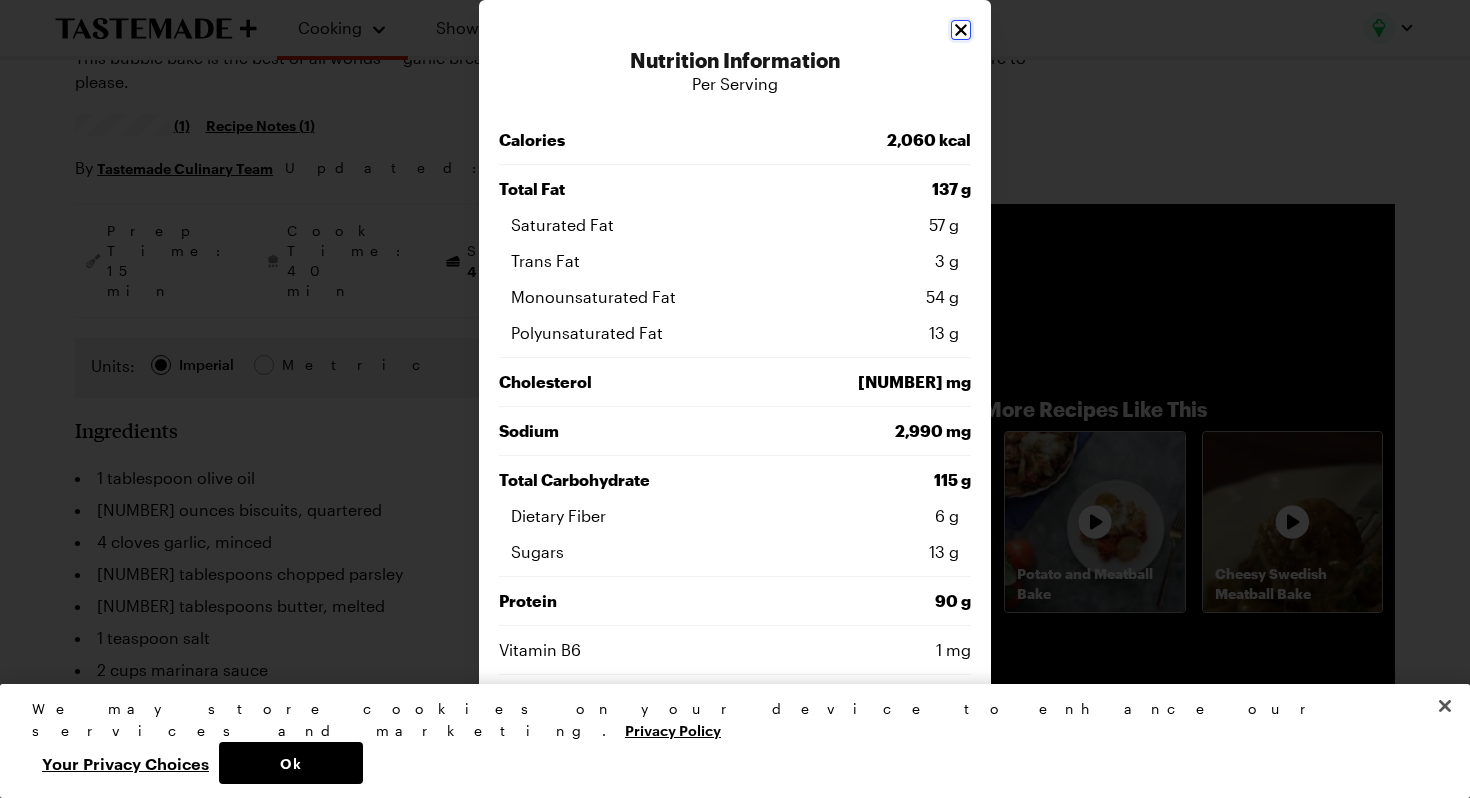 click 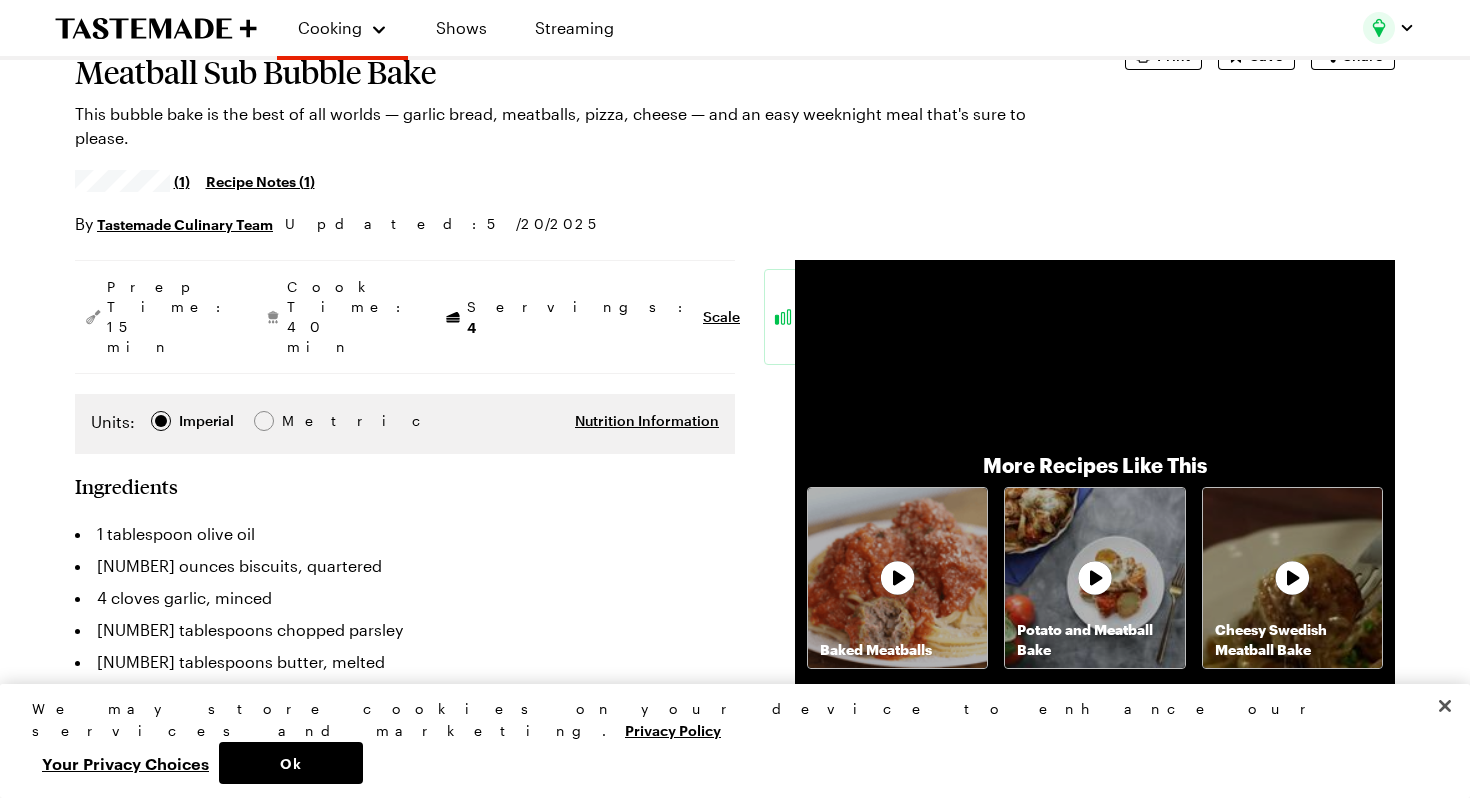 click on "Recipe Notes ( 1 )" at bounding box center (260, 181) 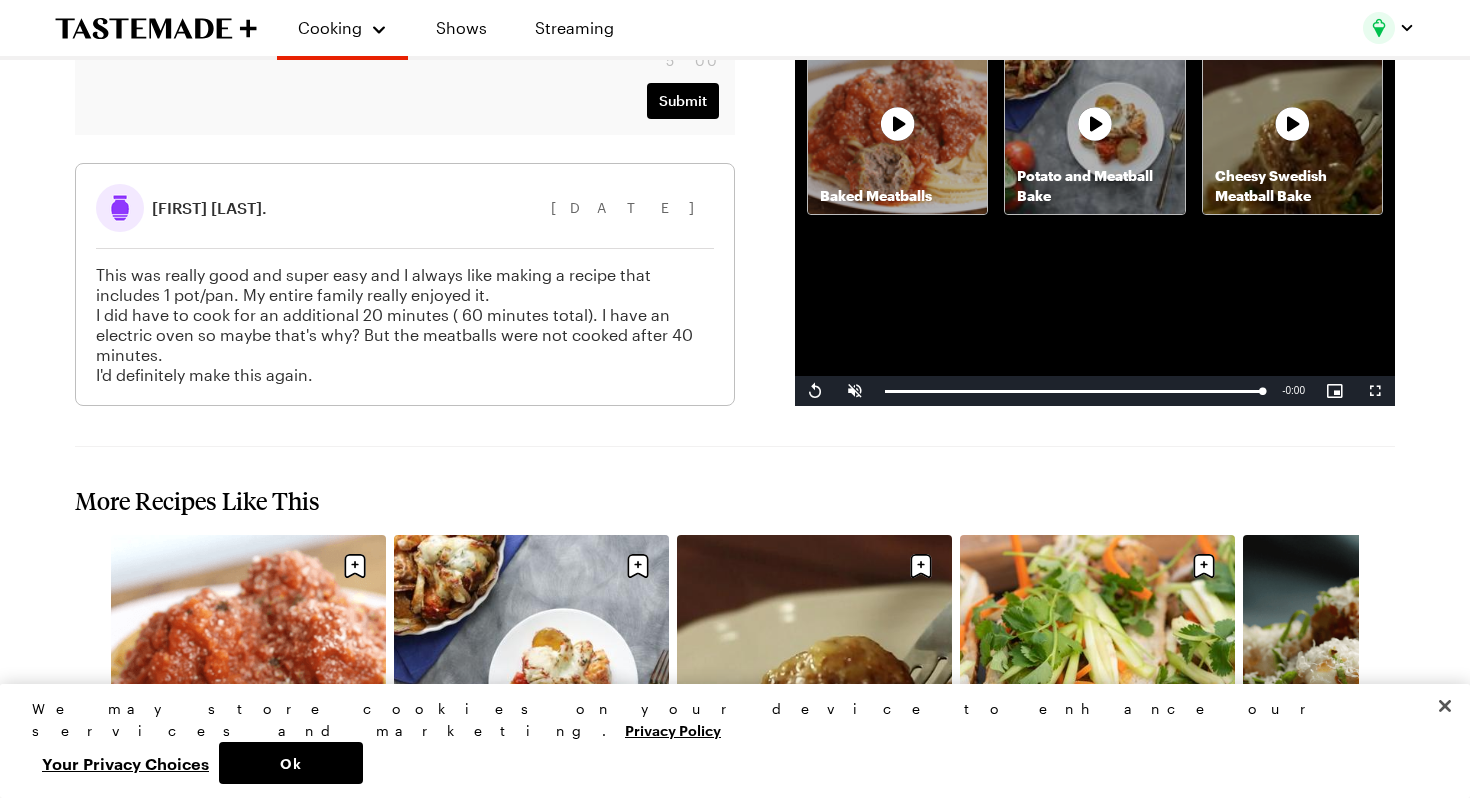scroll, scrollTop: 2701, scrollLeft: 0, axis: vertical 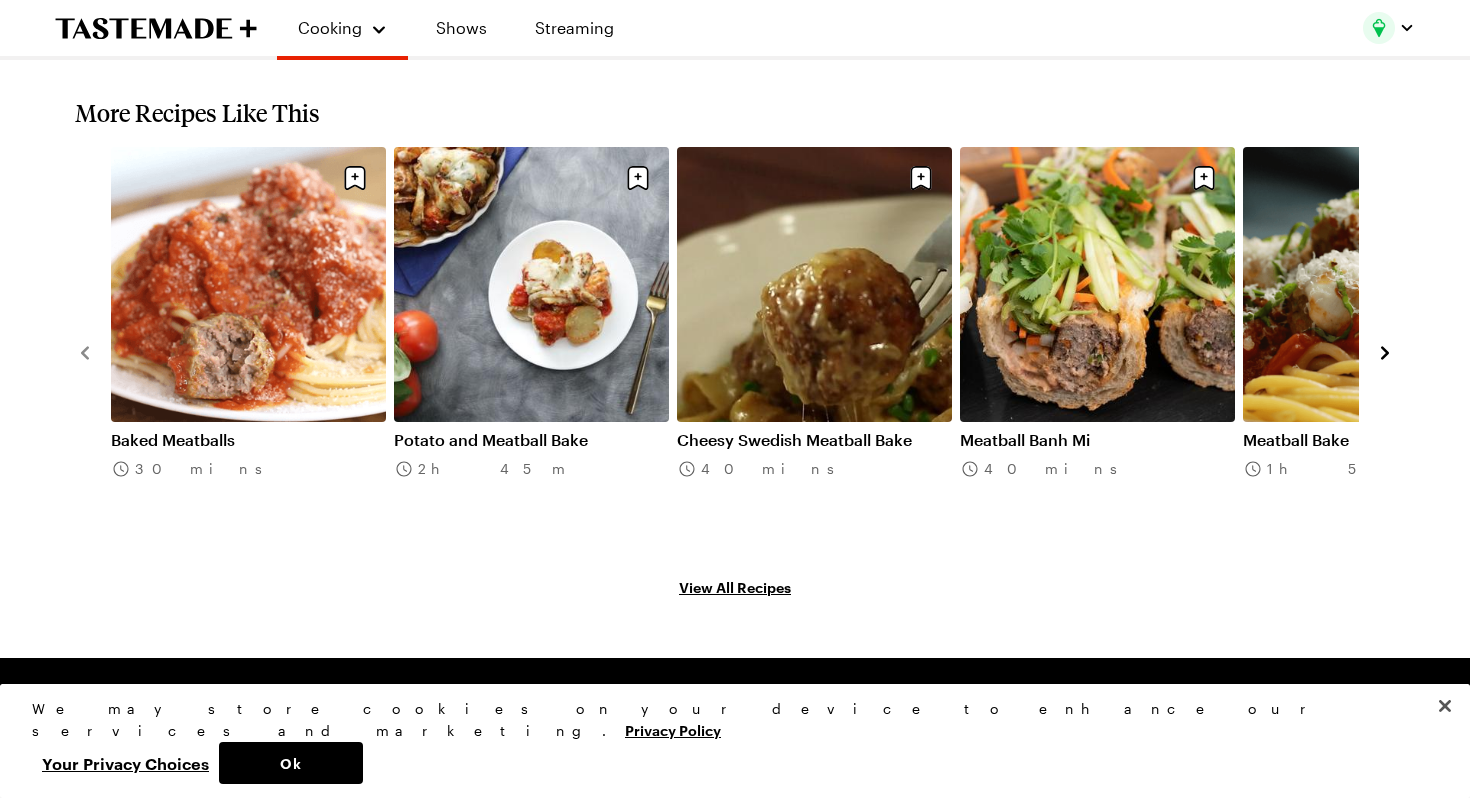 type on "x" 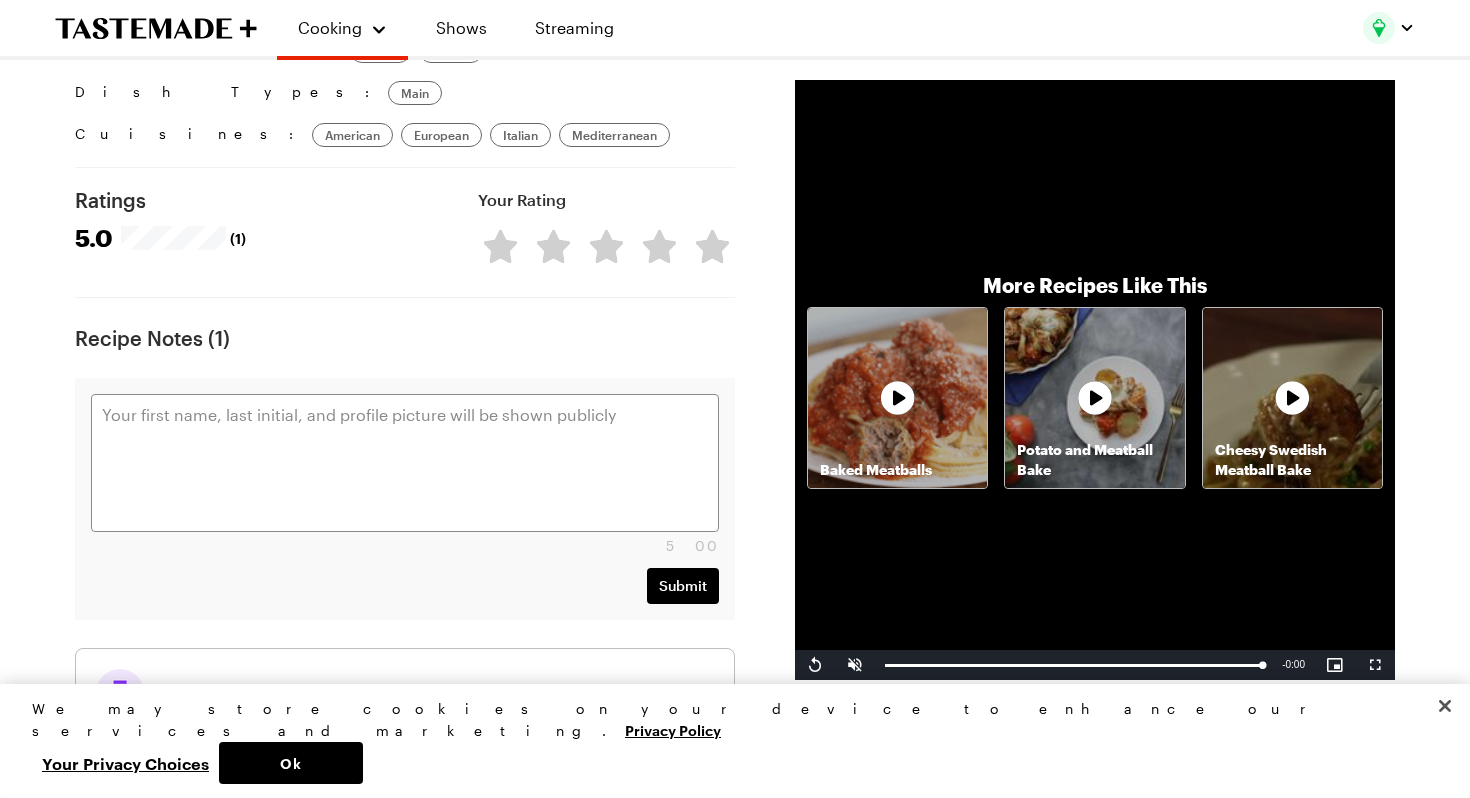 scroll, scrollTop: 1455, scrollLeft: 0, axis: vertical 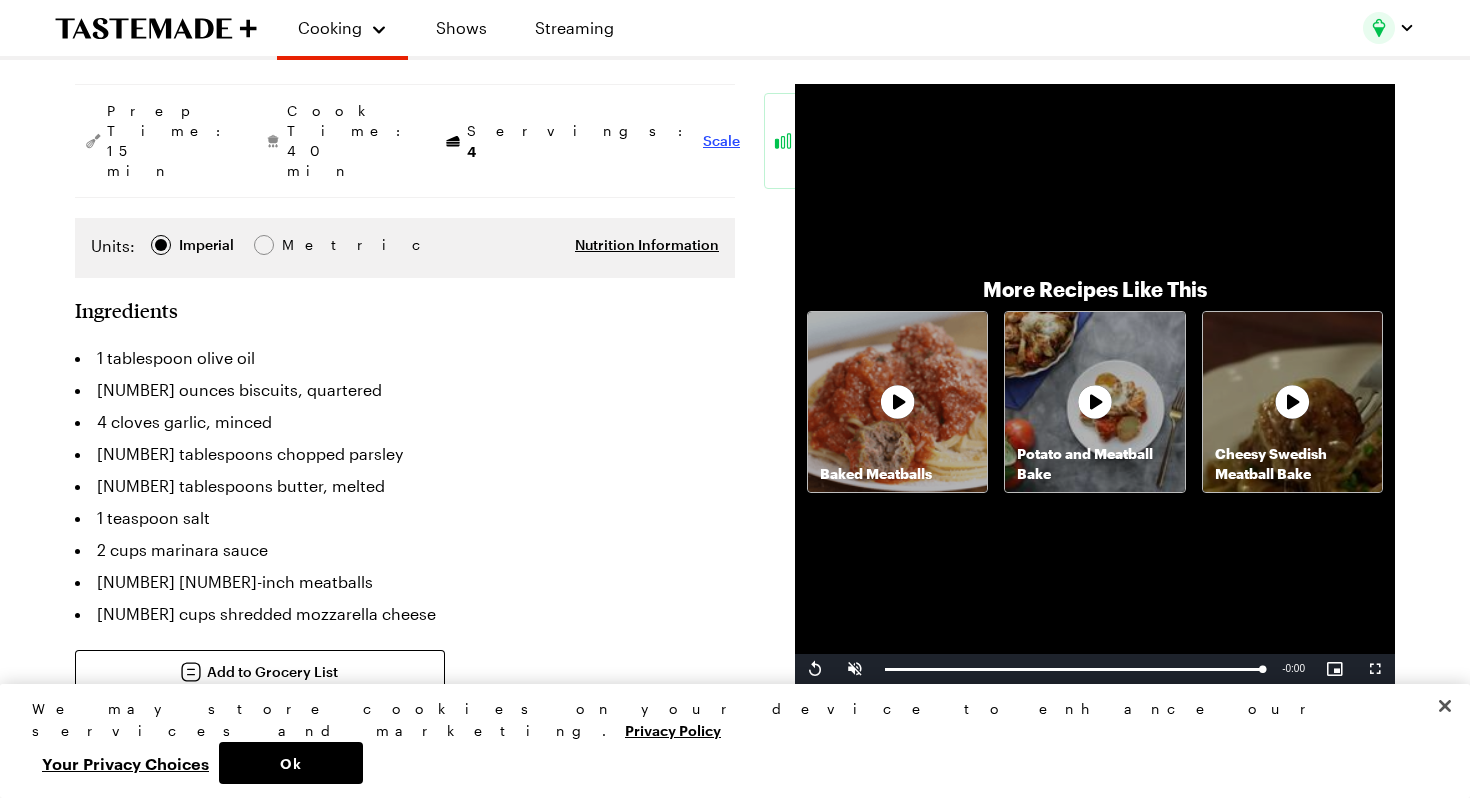 click on "Scale" at bounding box center [721, 141] 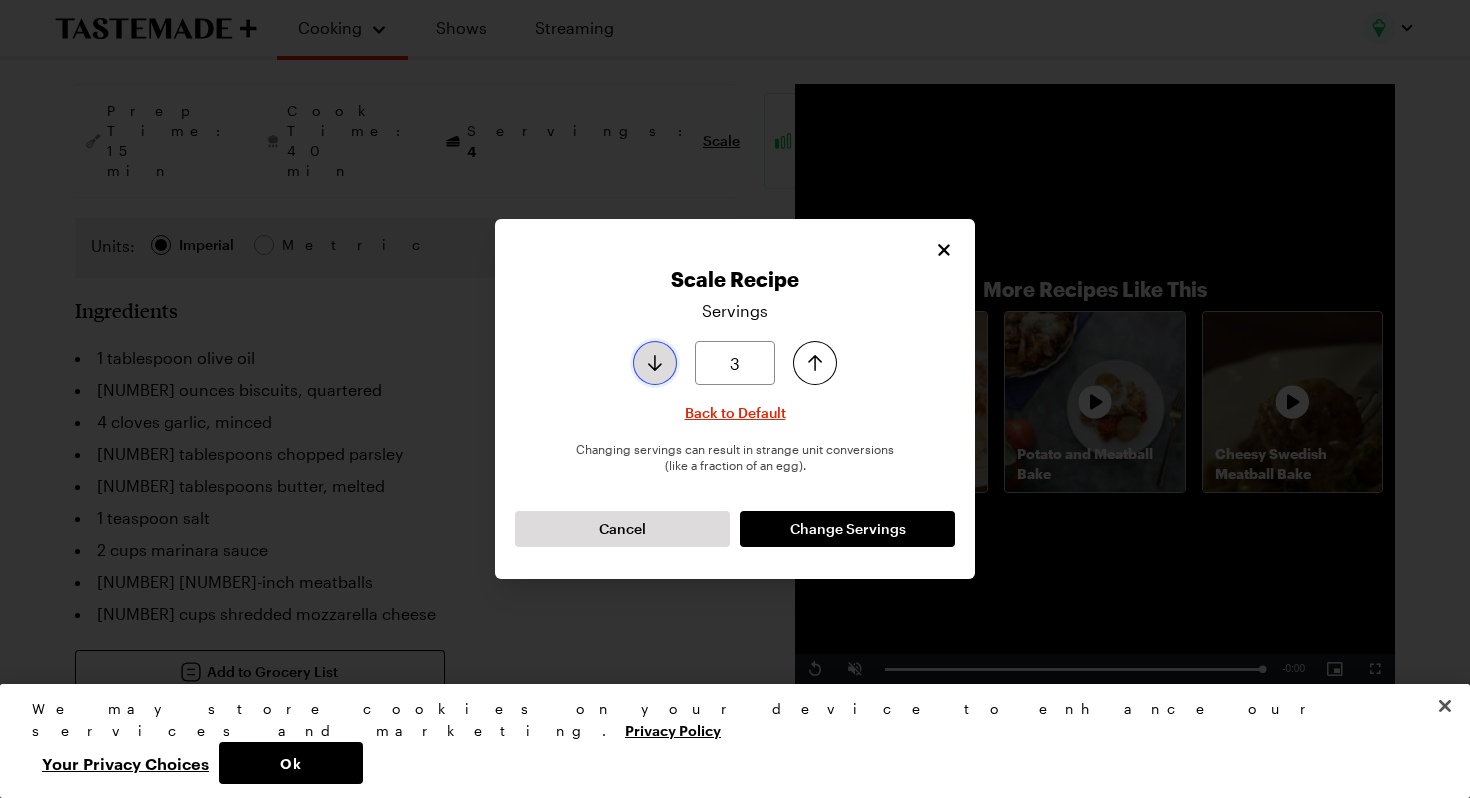 click 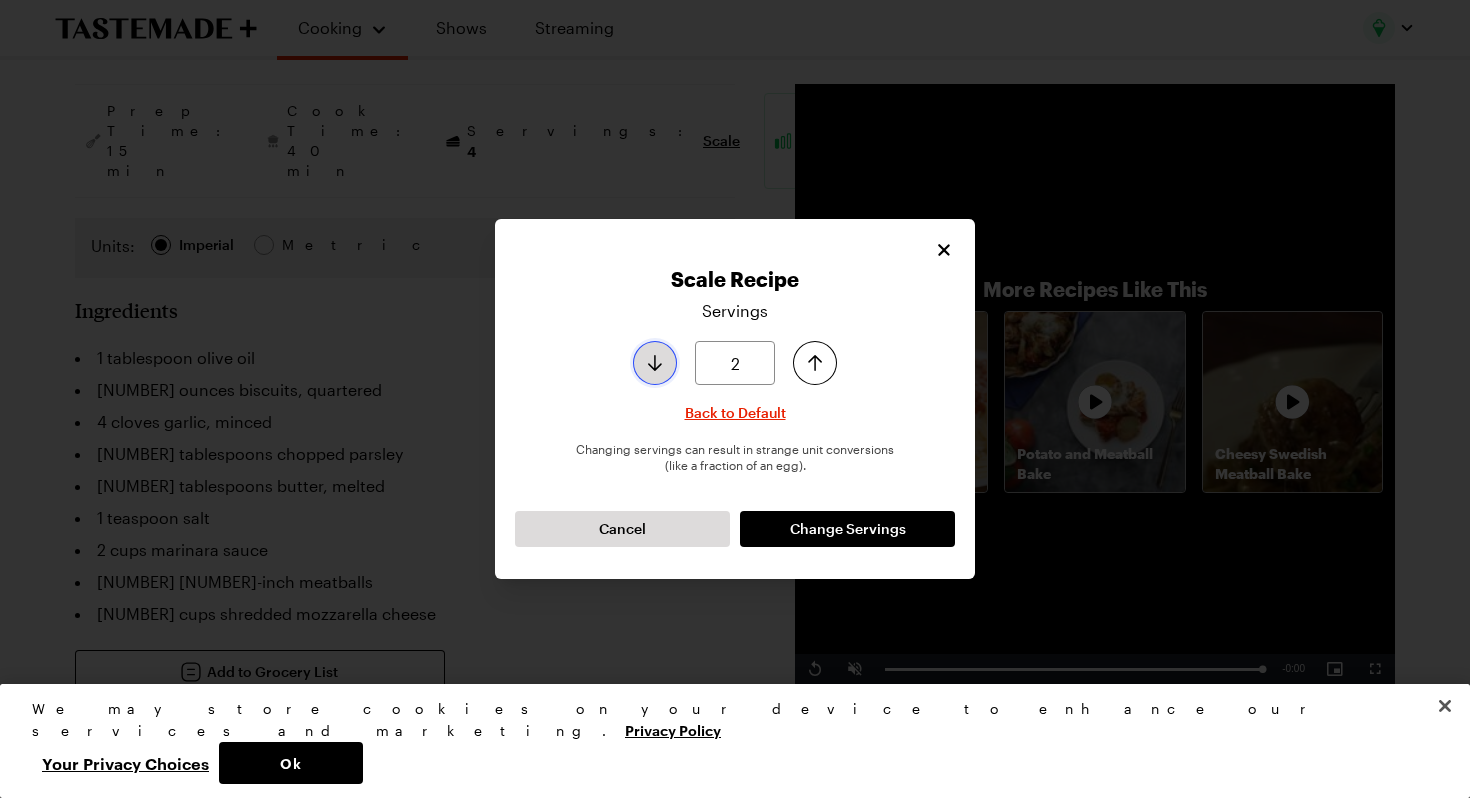 click 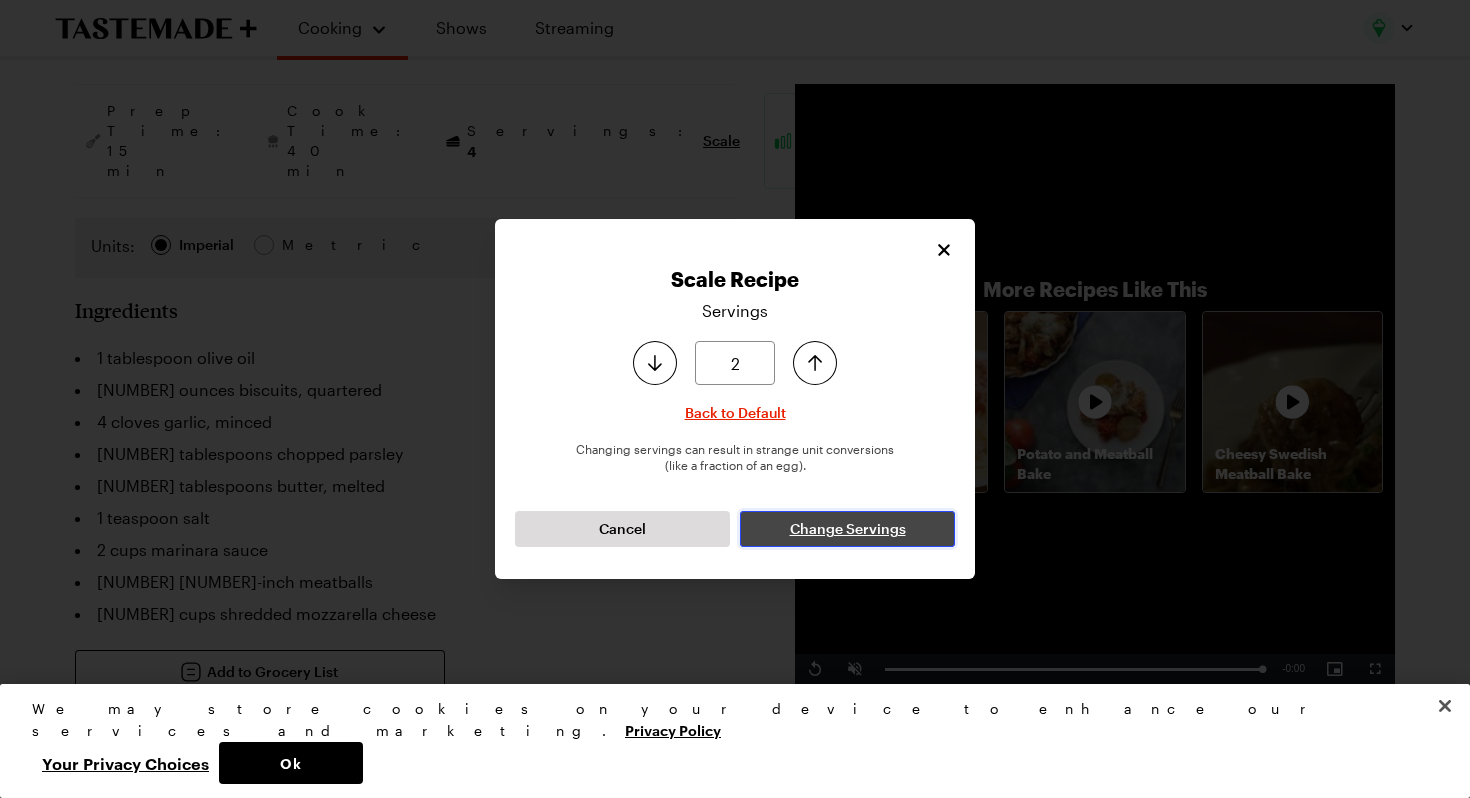 click on "Change Servings" at bounding box center (848, 529) 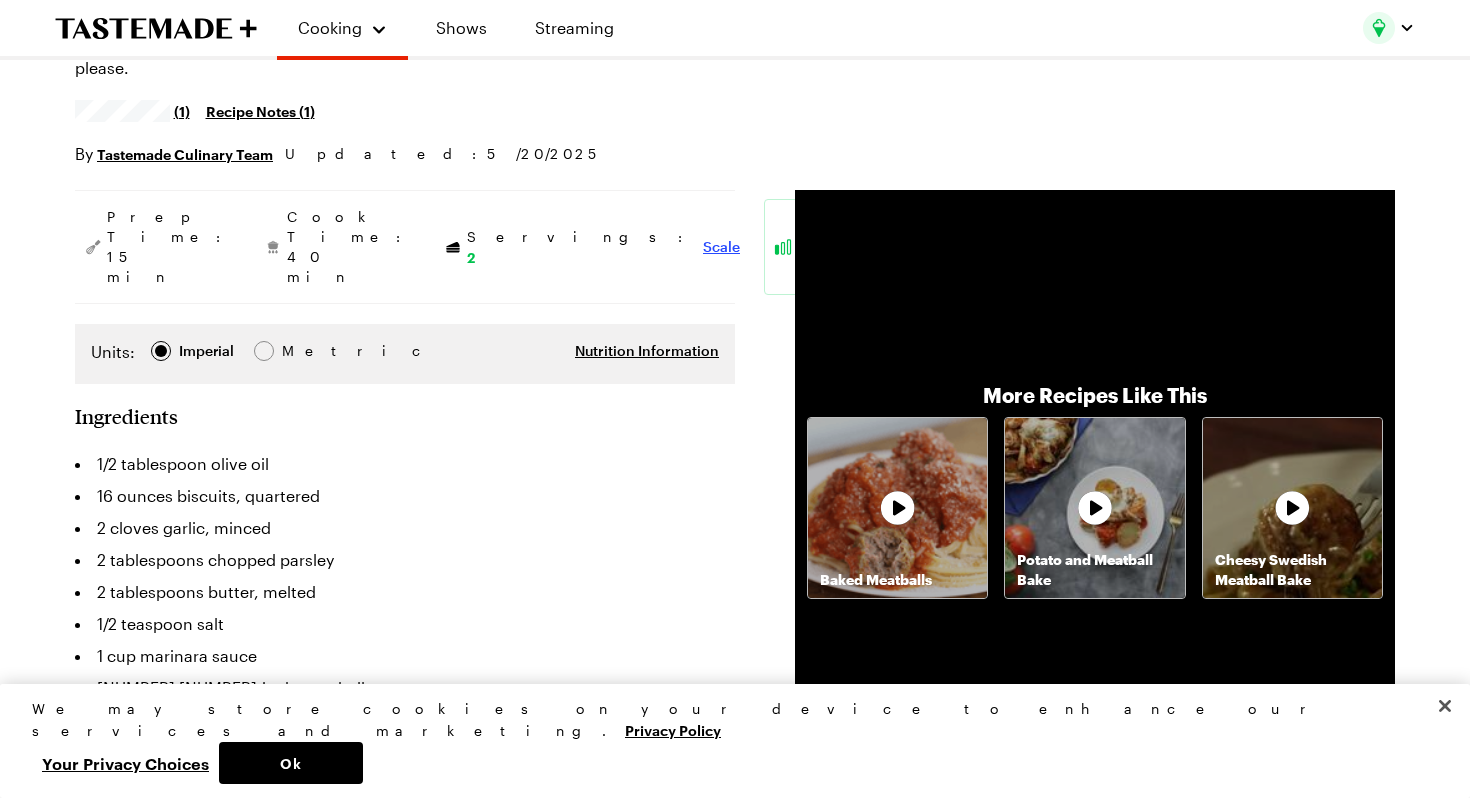 scroll, scrollTop: 0, scrollLeft: 0, axis: both 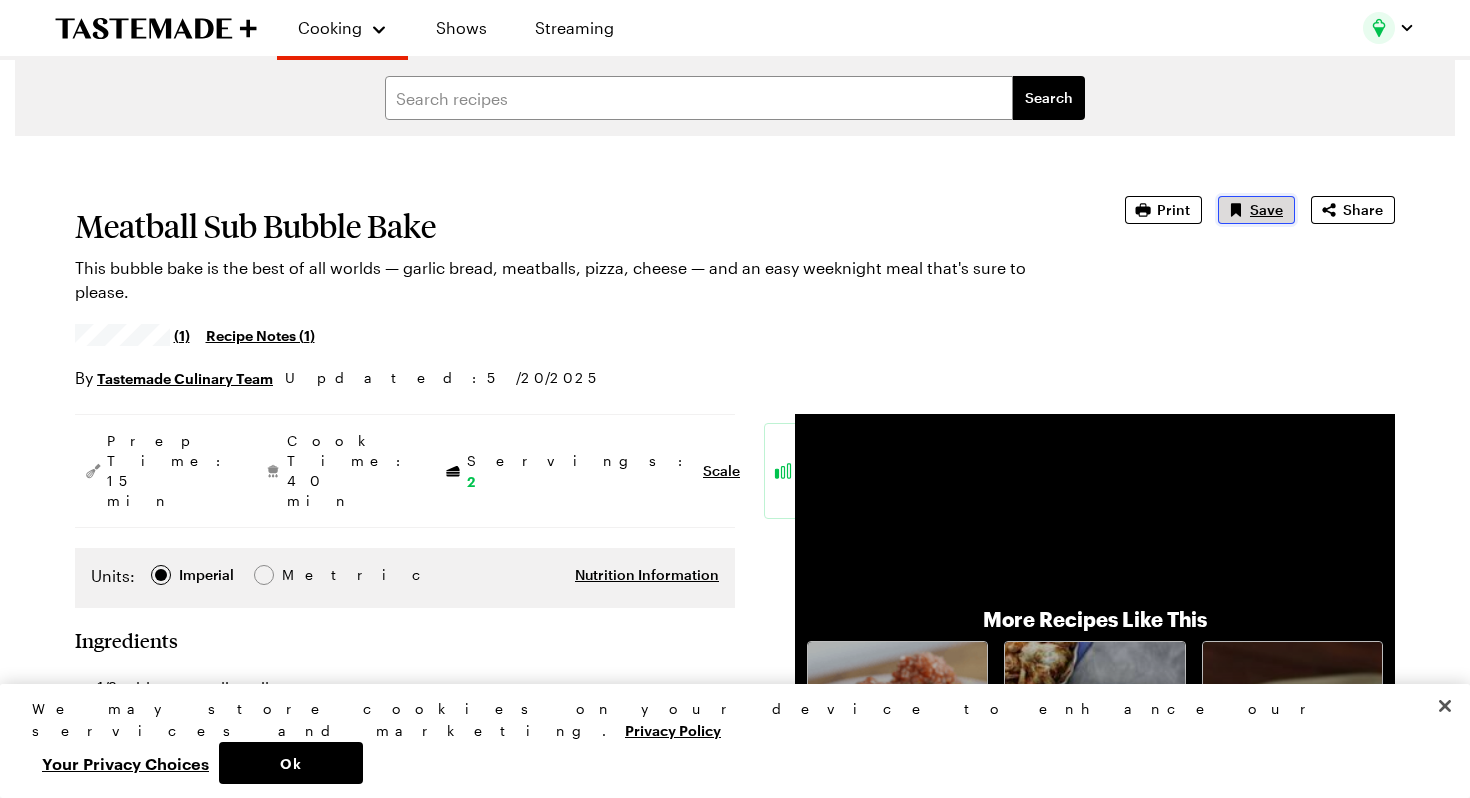click on "Save" at bounding box center (1256, 210) 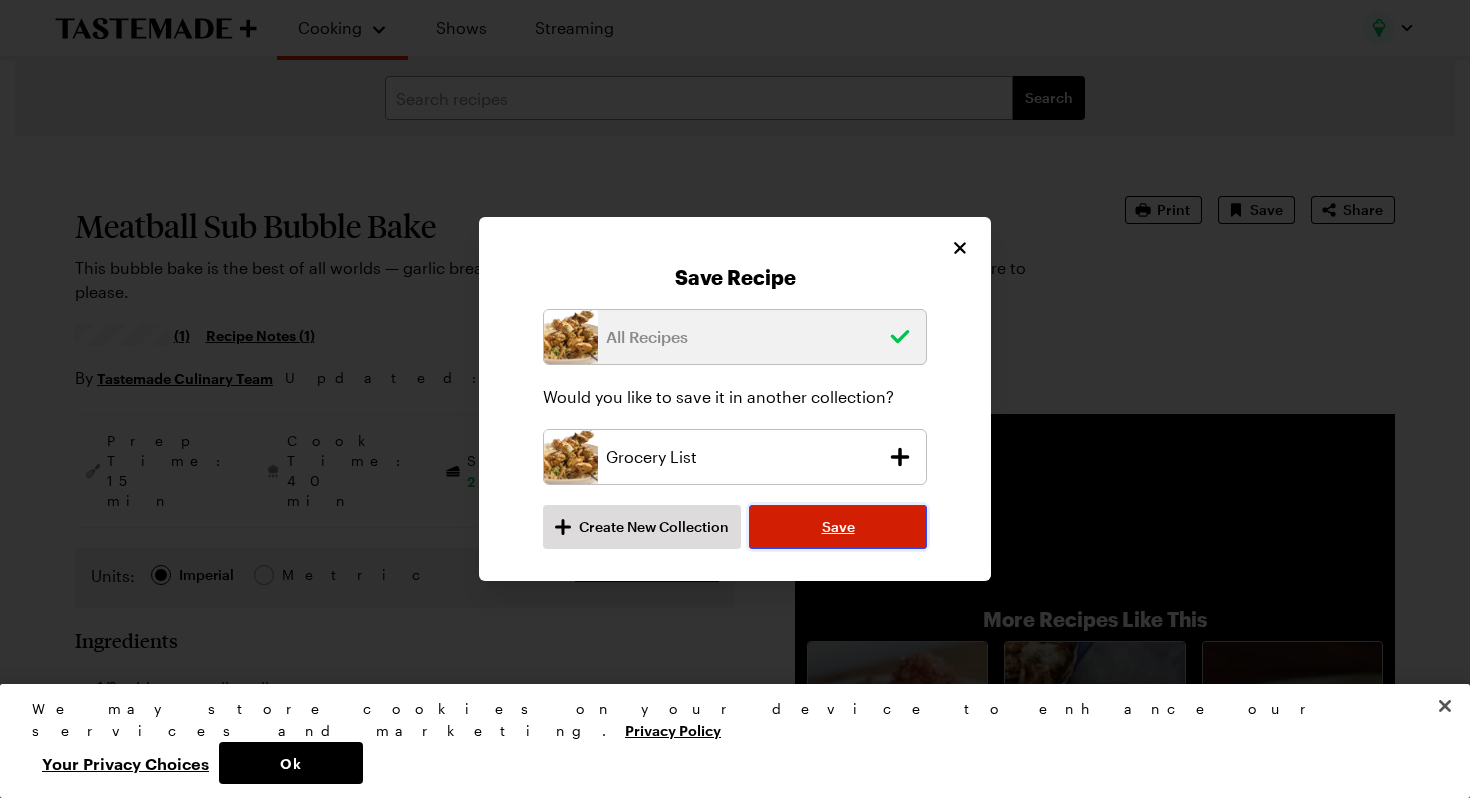 click on "Save" at bounding box center (838, 527) 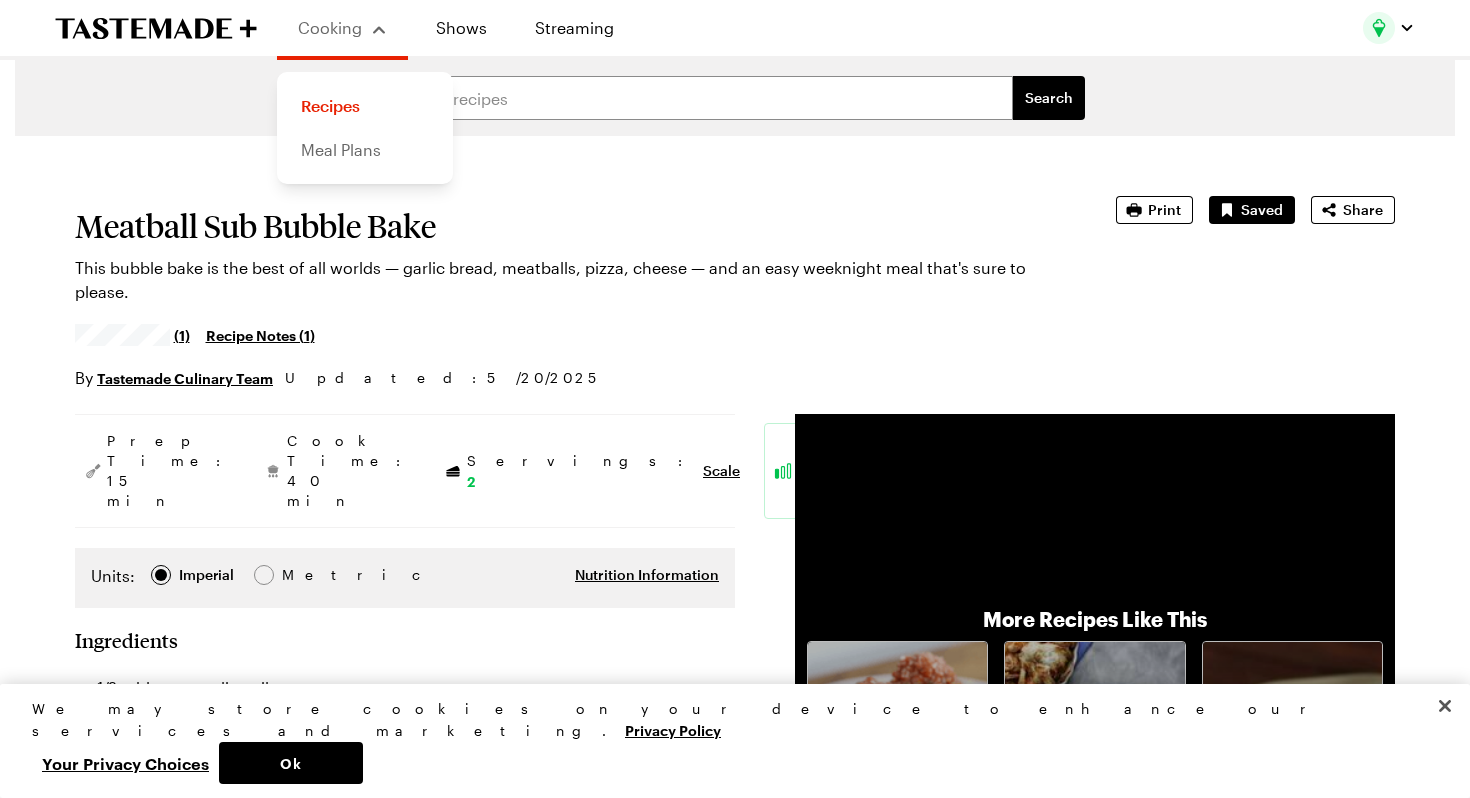 click on "Meal Plans" at bounding box center [365, 150] 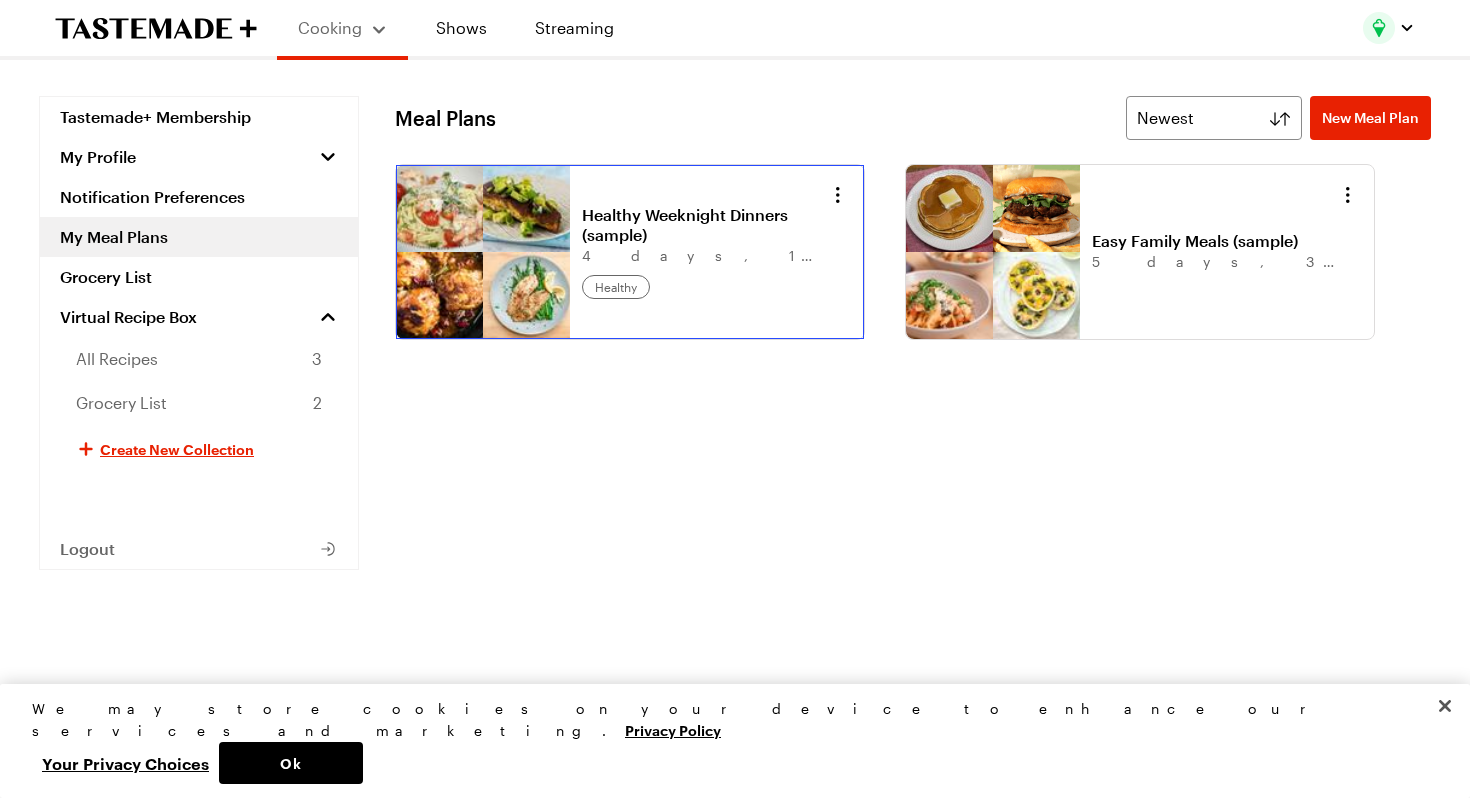 click on "Healthy Weeknight Dinners (sample)" at bounding box center [706, 225] 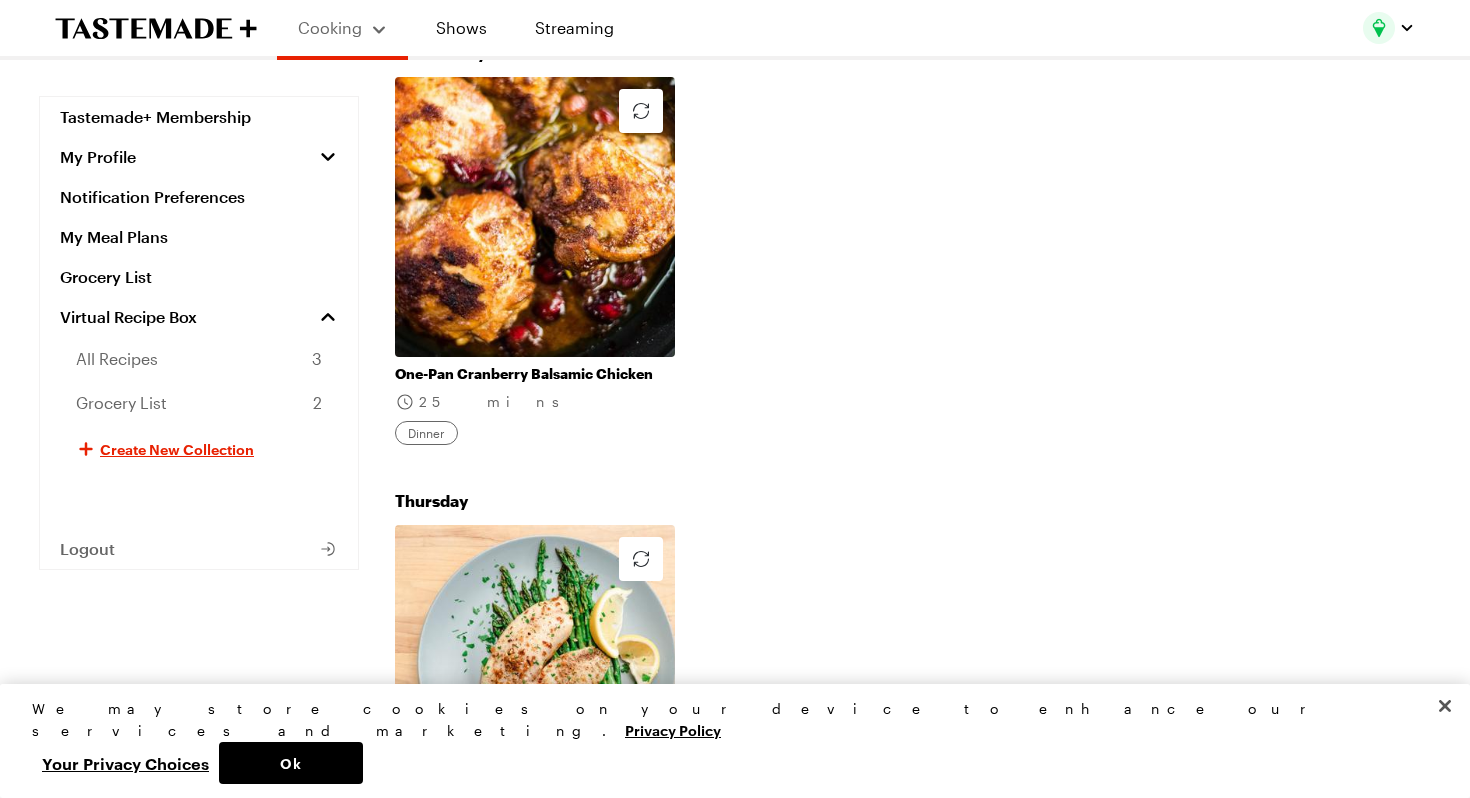 scroll, scrollTop: 1306, scrollLeft: 0, axis: vertical 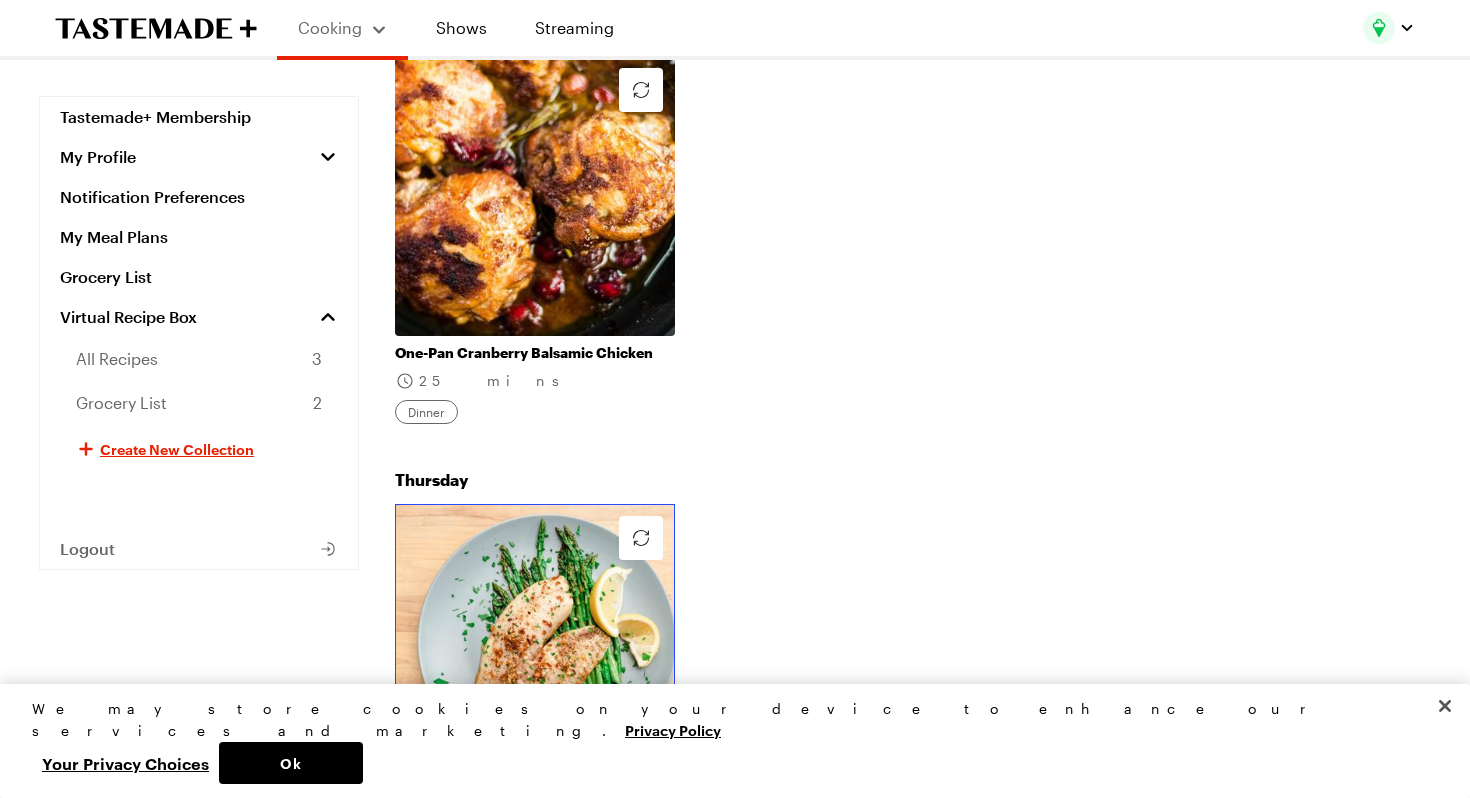 click on "Butter-Roasted Fish" at bounding box center [535, 801] 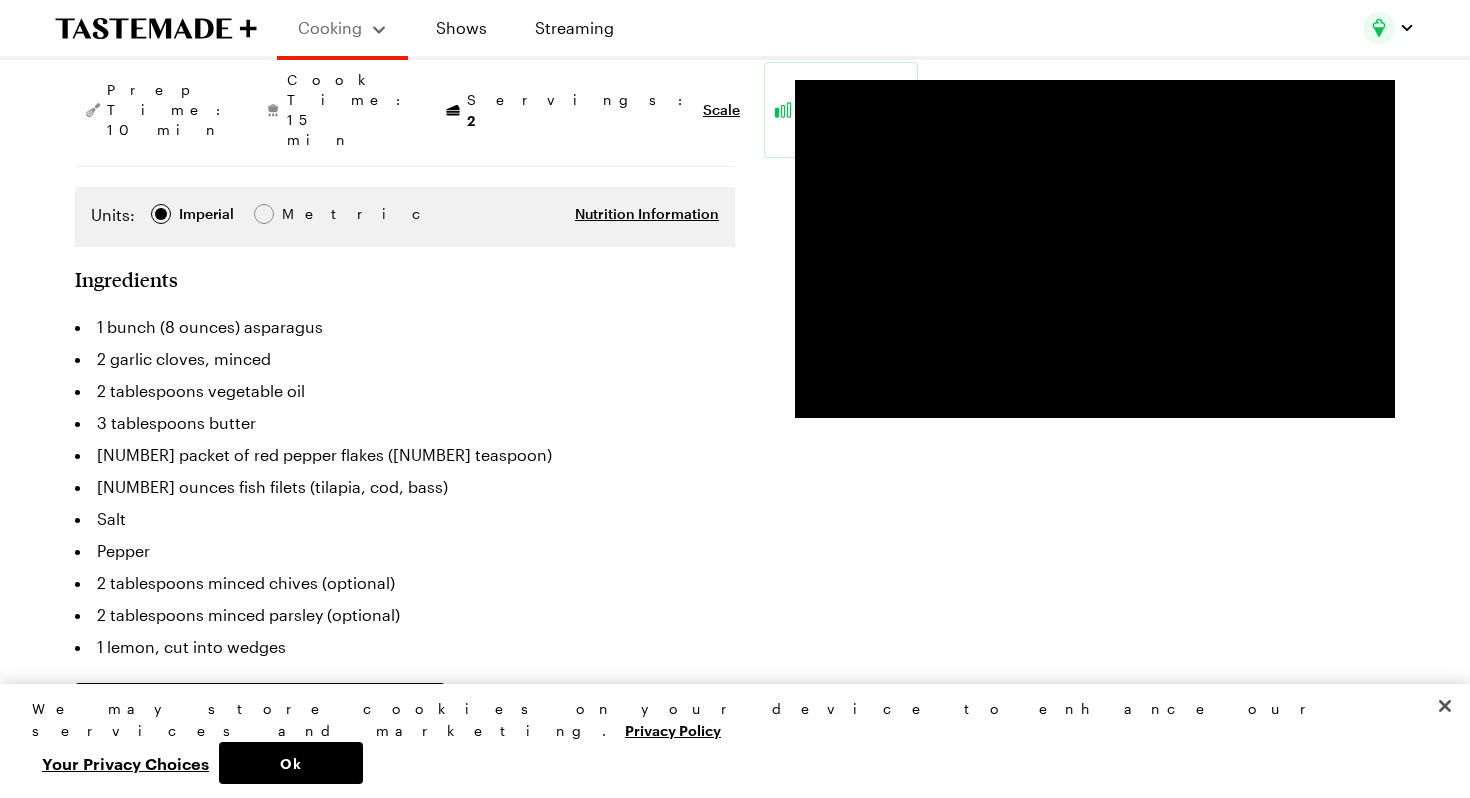 scroll, scrollTop: 391, scrollLeft: 0, axis: vertical 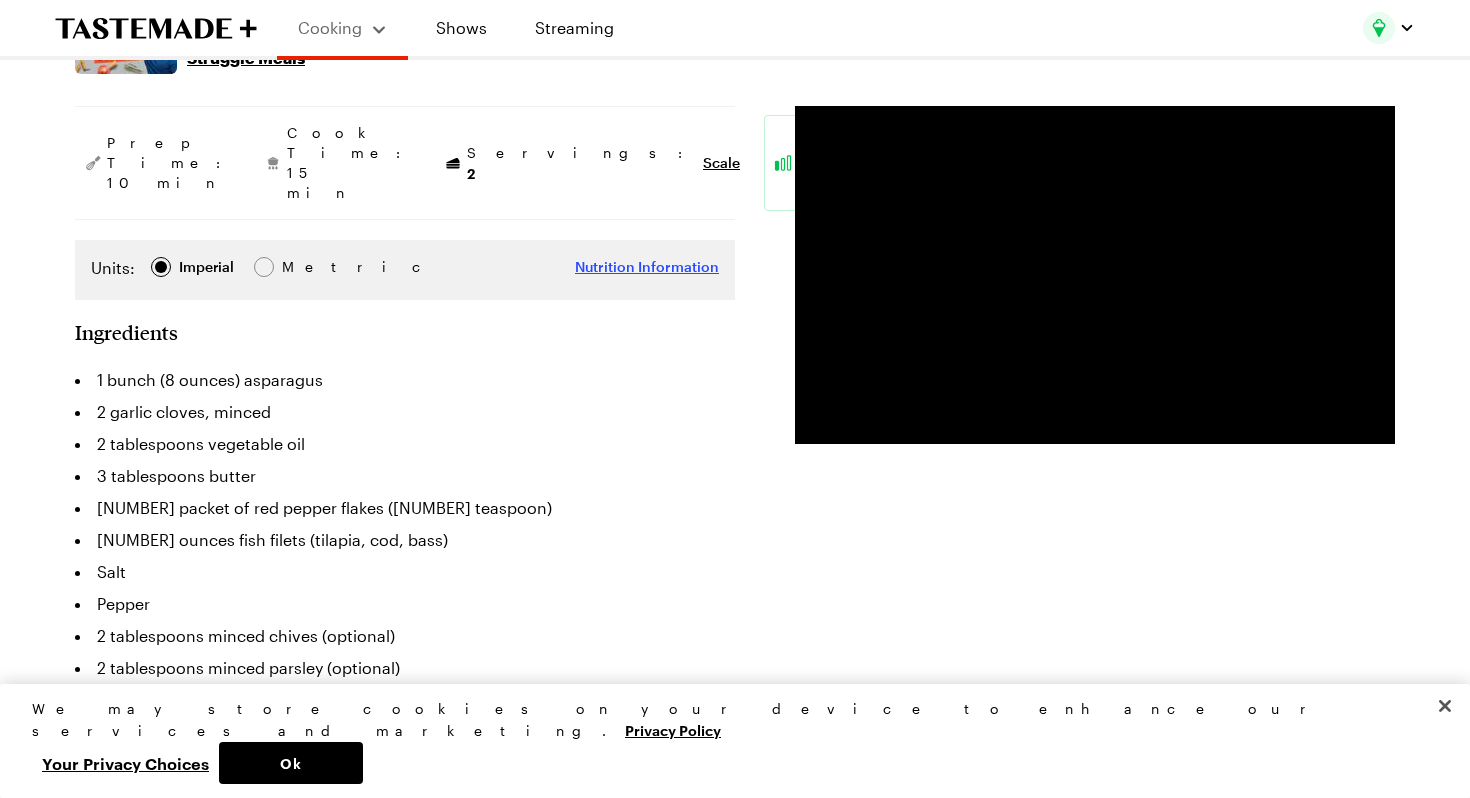 click on "Nutrition Information" at bounding box center [647, 267] 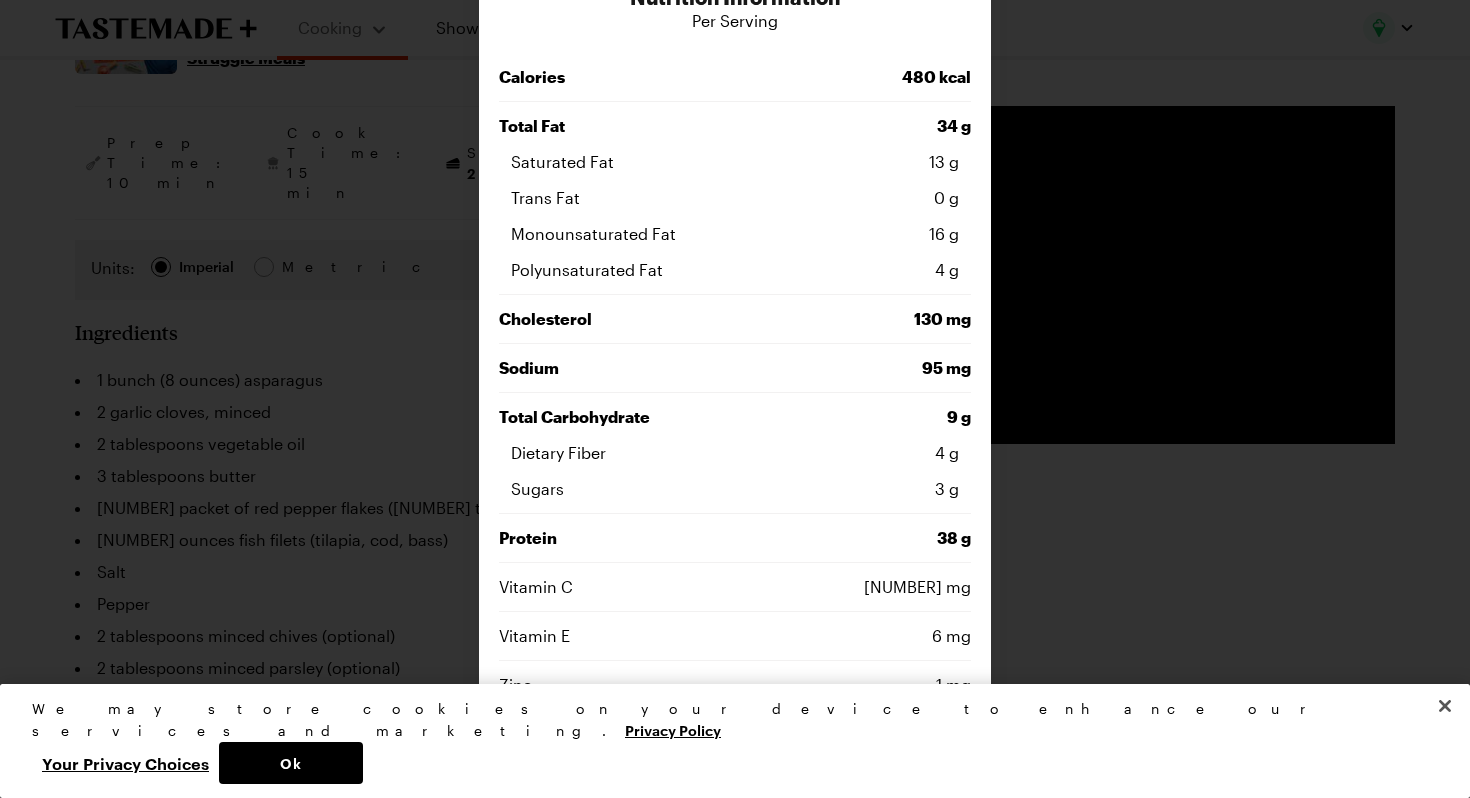 scroll, scrollTop: 59, scrollLeft: 0, axis: vertical 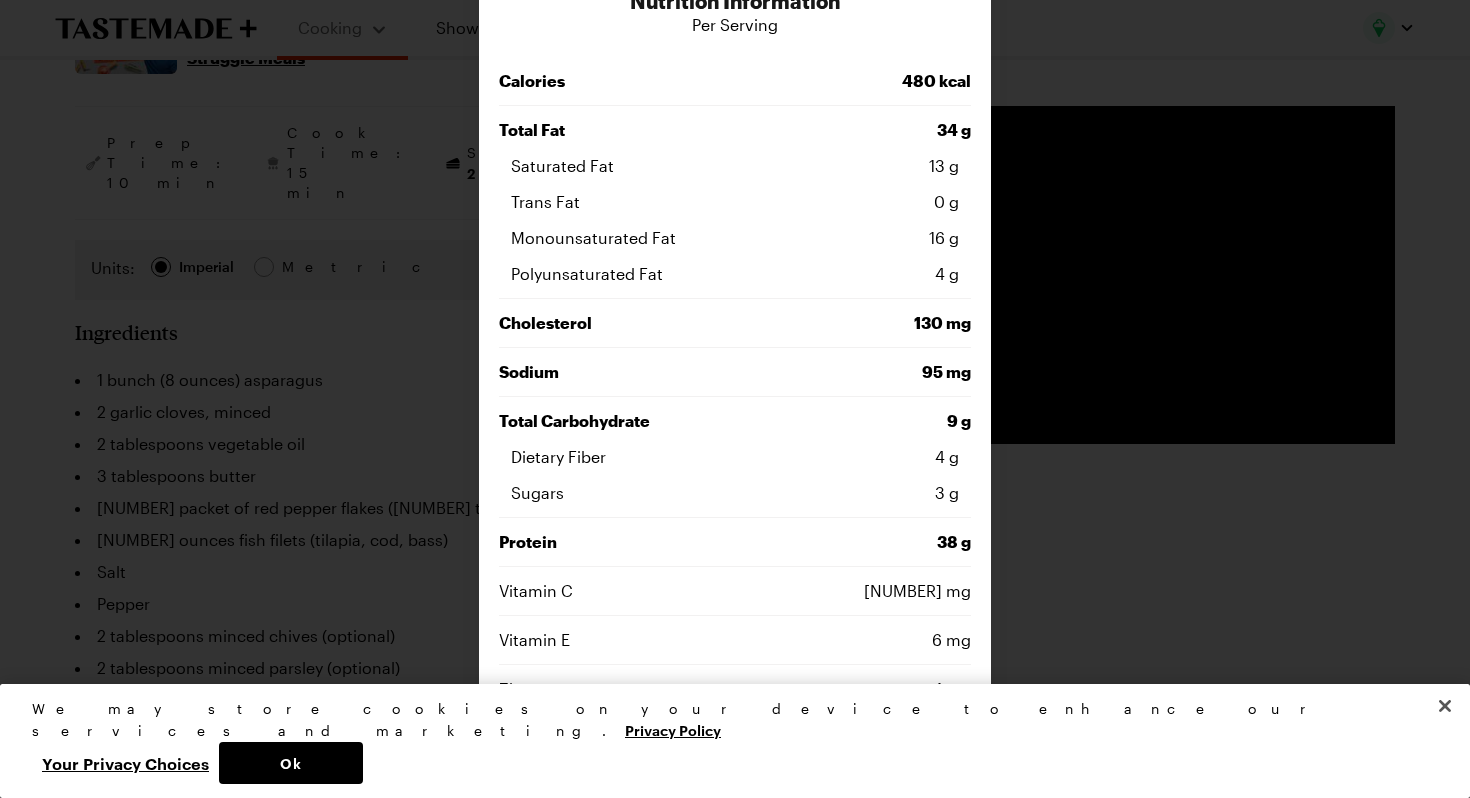 click at bounding box center [735, 399] 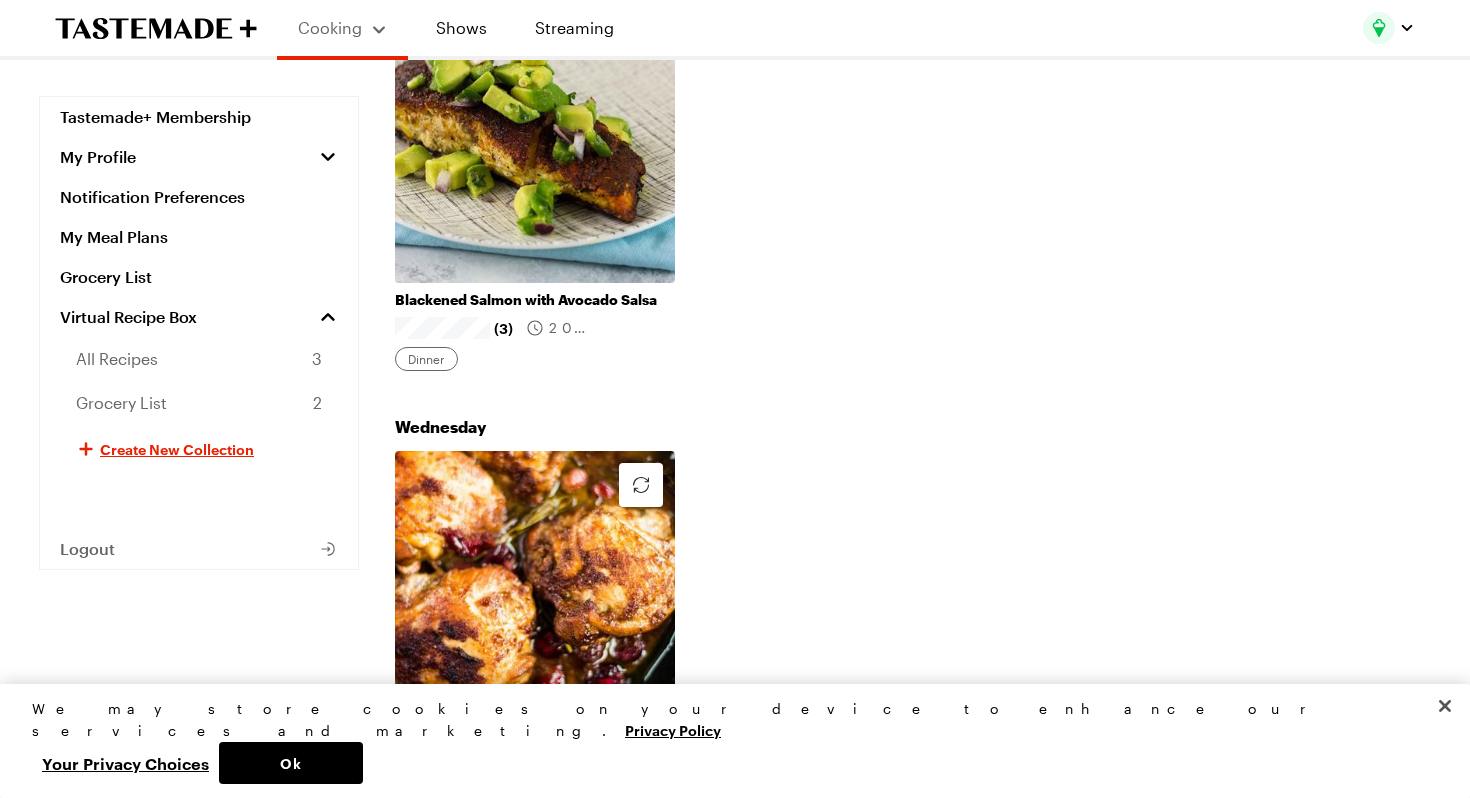 scroll, scrollTop: 900, scrollLeft: 0, axis: vertical 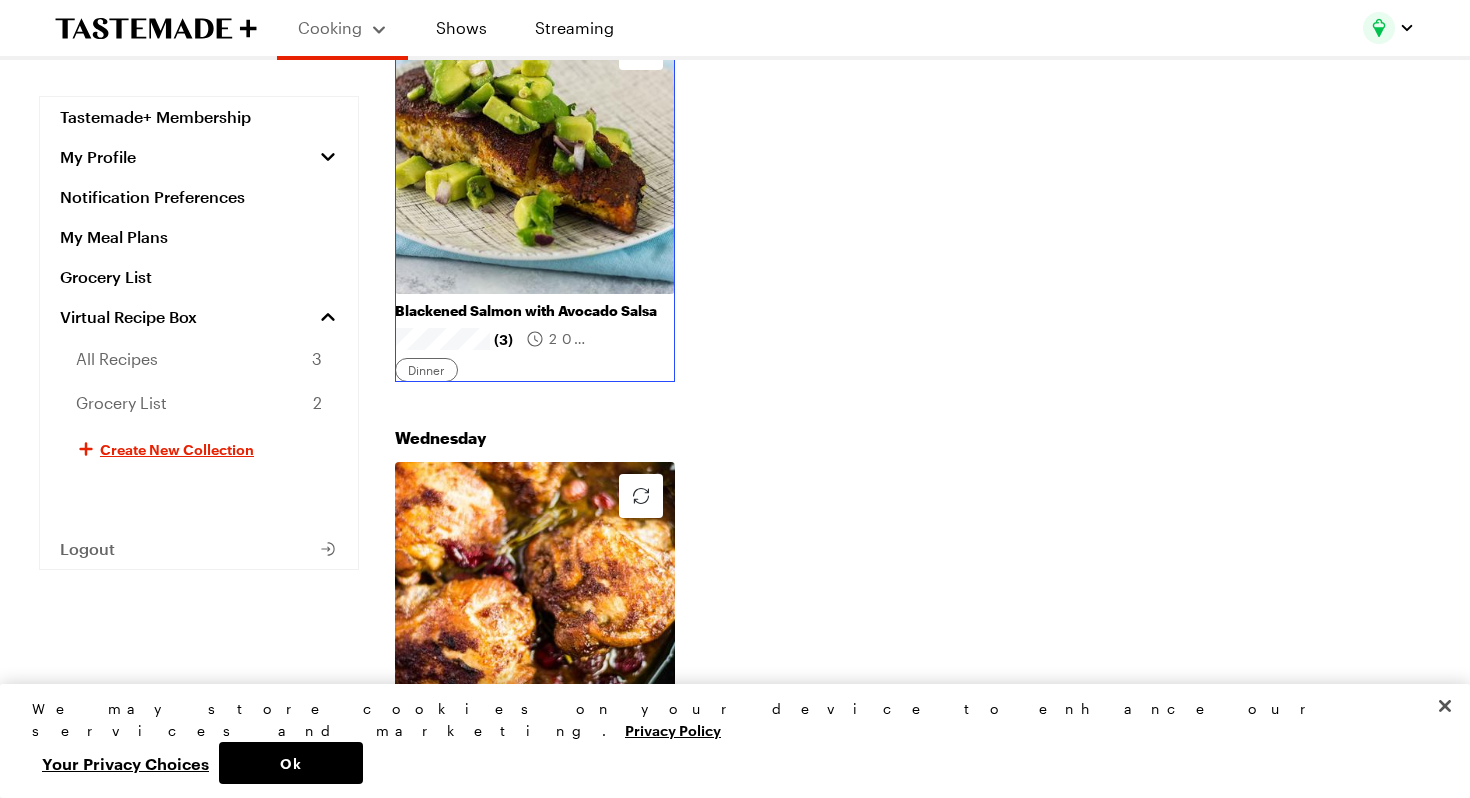 click on "Blackened Salmon with Avocado Salsa" at bounding box center [535, 311] 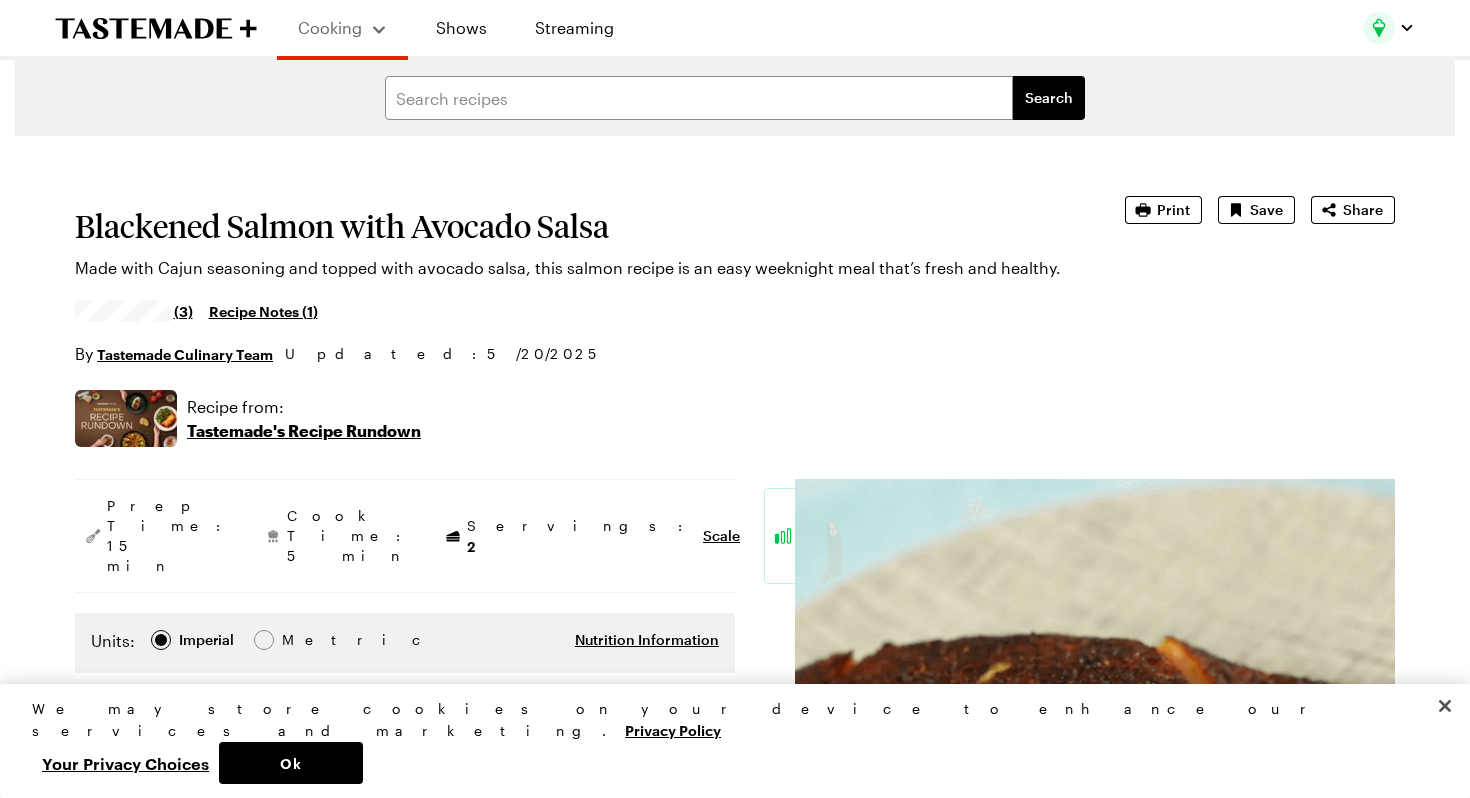 scroll, scrollTop: 324, scrollLeft: 0, axis: vertical 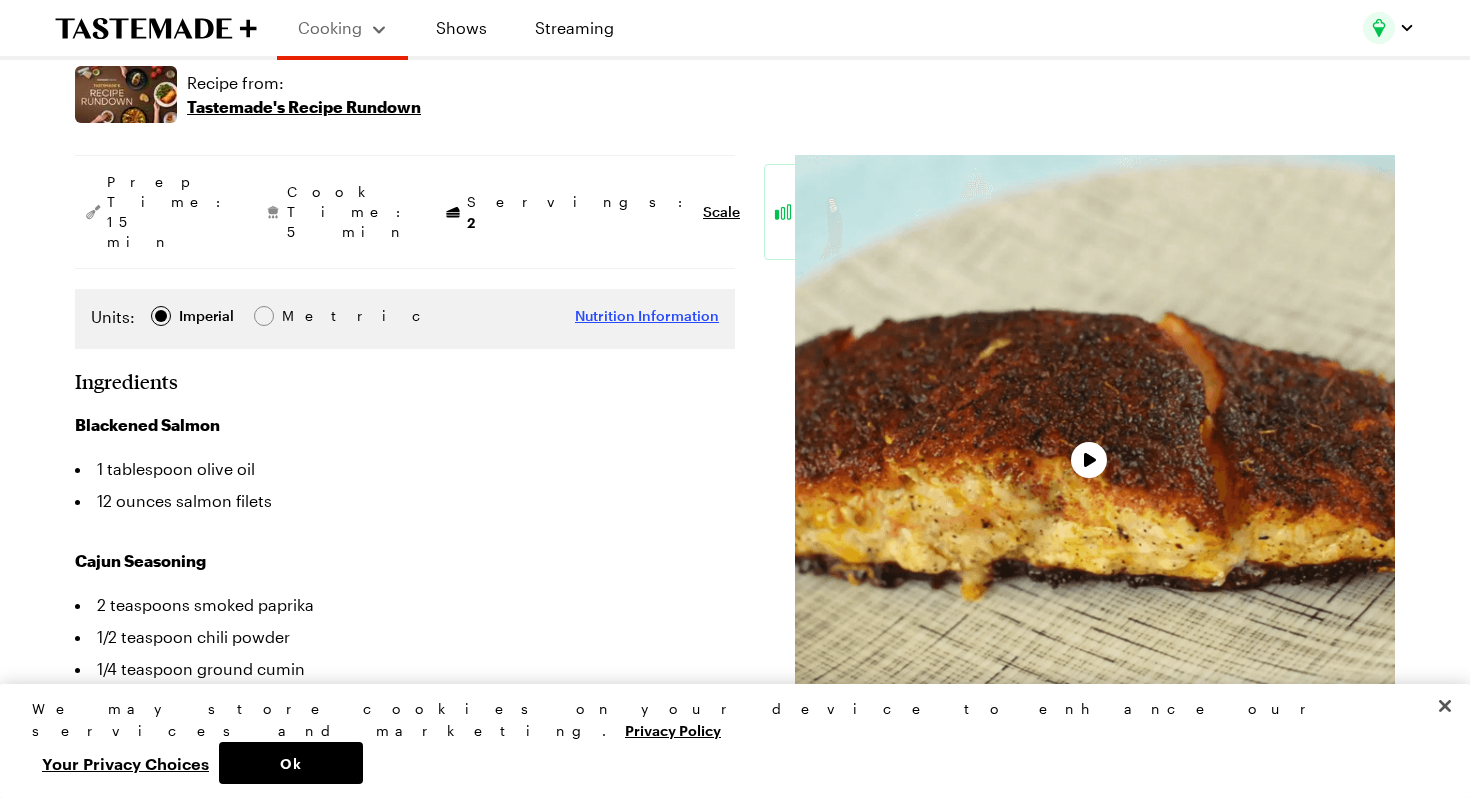 click on "Nutrition Information" at bounding box center (647, 316) 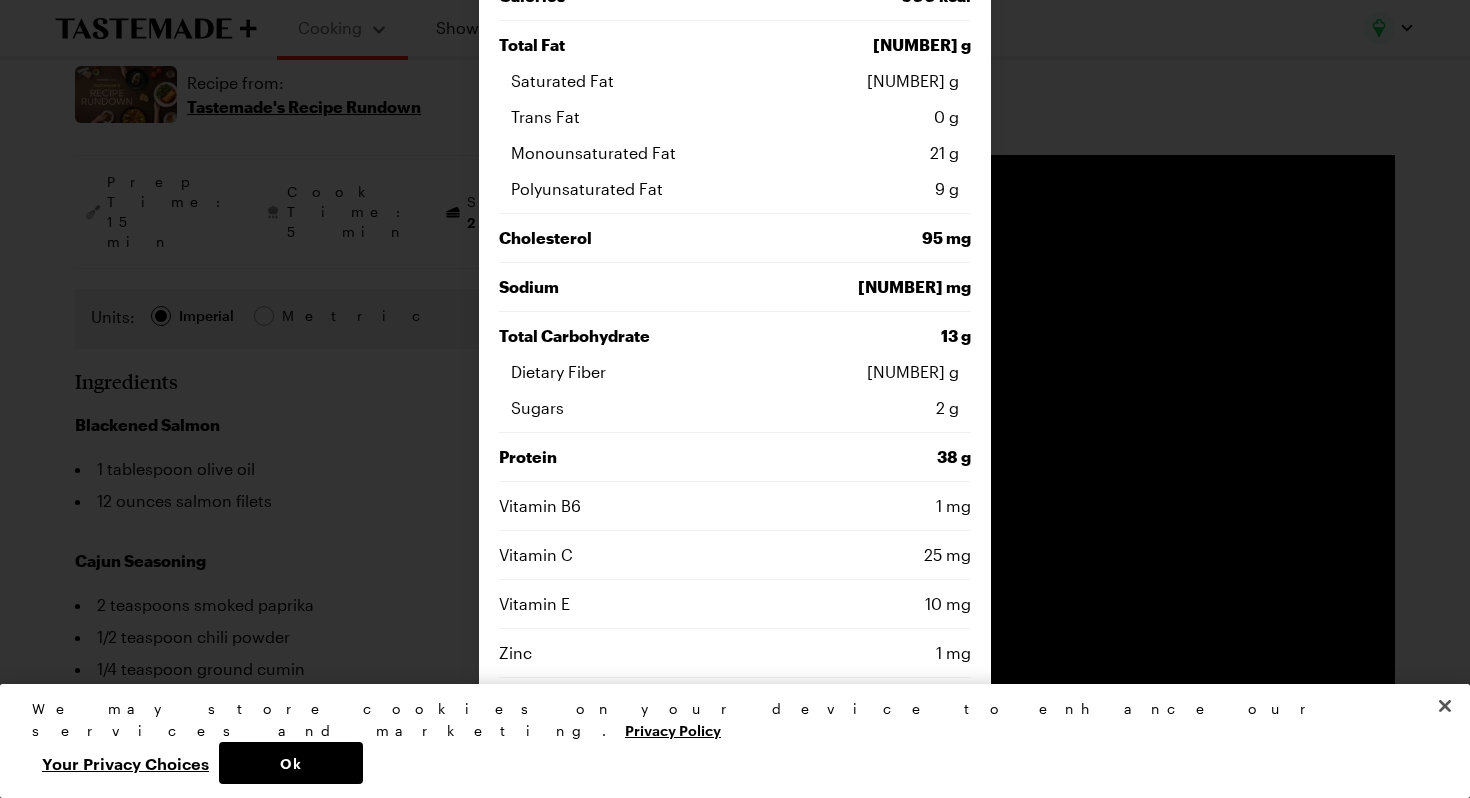 scroll, scrollTop: 0, scrollLeft: 0, axis: both 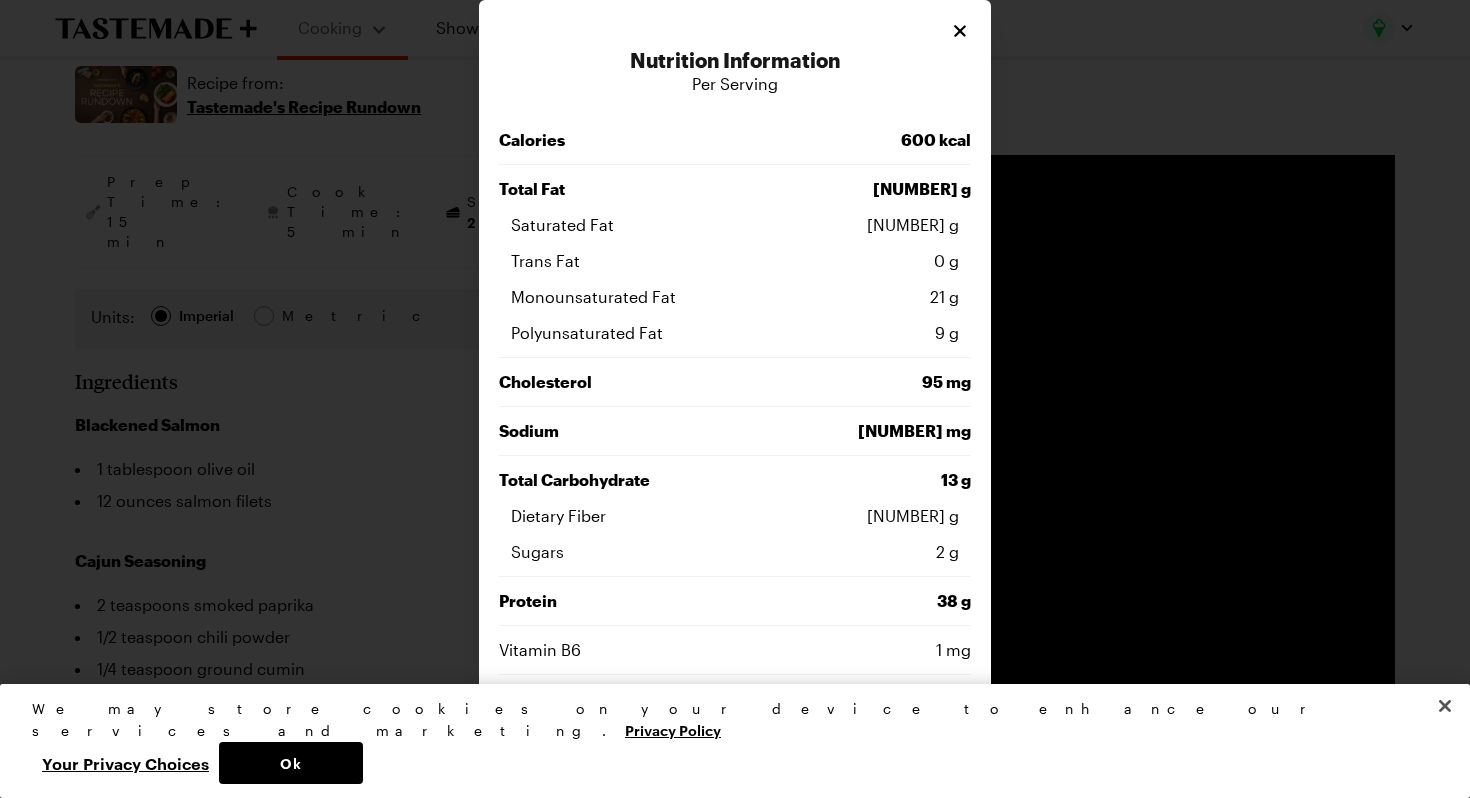 click on "Nutrition Information Per Serving Calories 600 kcal Total Fat 45 g Saturated Fat 8 g Trans Fat 0 g Monounsaturated Fat 21 g Polyunsaturated Fat 9 g Cholesterol 95 mg Sodium 600 mg Total Carbohydrate 13 g Dietary Fiber 8 g Sugars 2 g Protein 38 g Vitamin B6 1 mg Vitamin C 25 mg Vitamin E 10 mg Zinc 1 mg Iron 2 mg Magnesium 85 mg Niacin 17 mg Phosphorus 481 mg Potassium 1 g Calcium 49 mg Close Note: Nutritional information from Edamam is only an estimate." at bounding box center [735, 651] 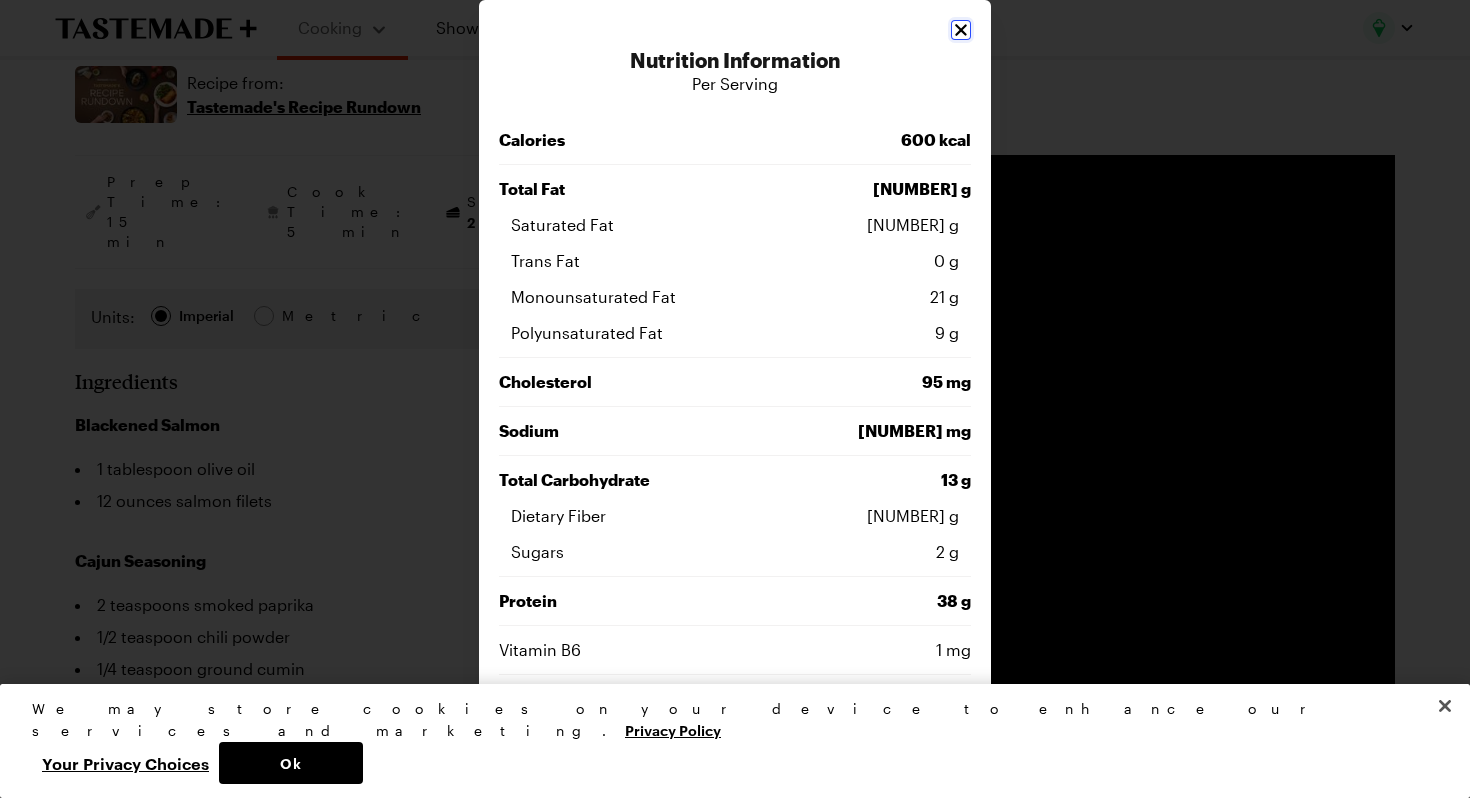 click 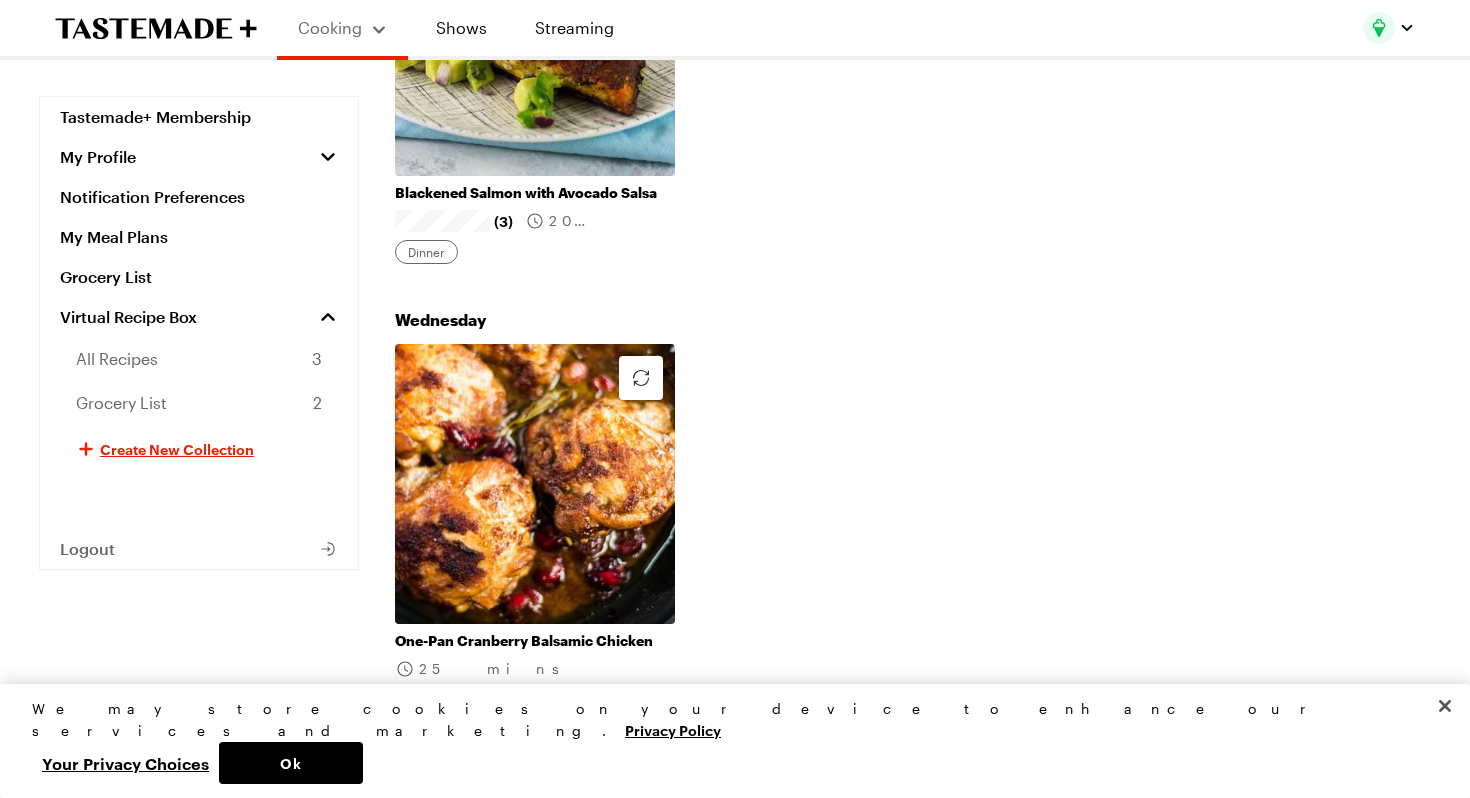 scroll, scrollTop: 1172, scrollLeft: 0, axis: vertical 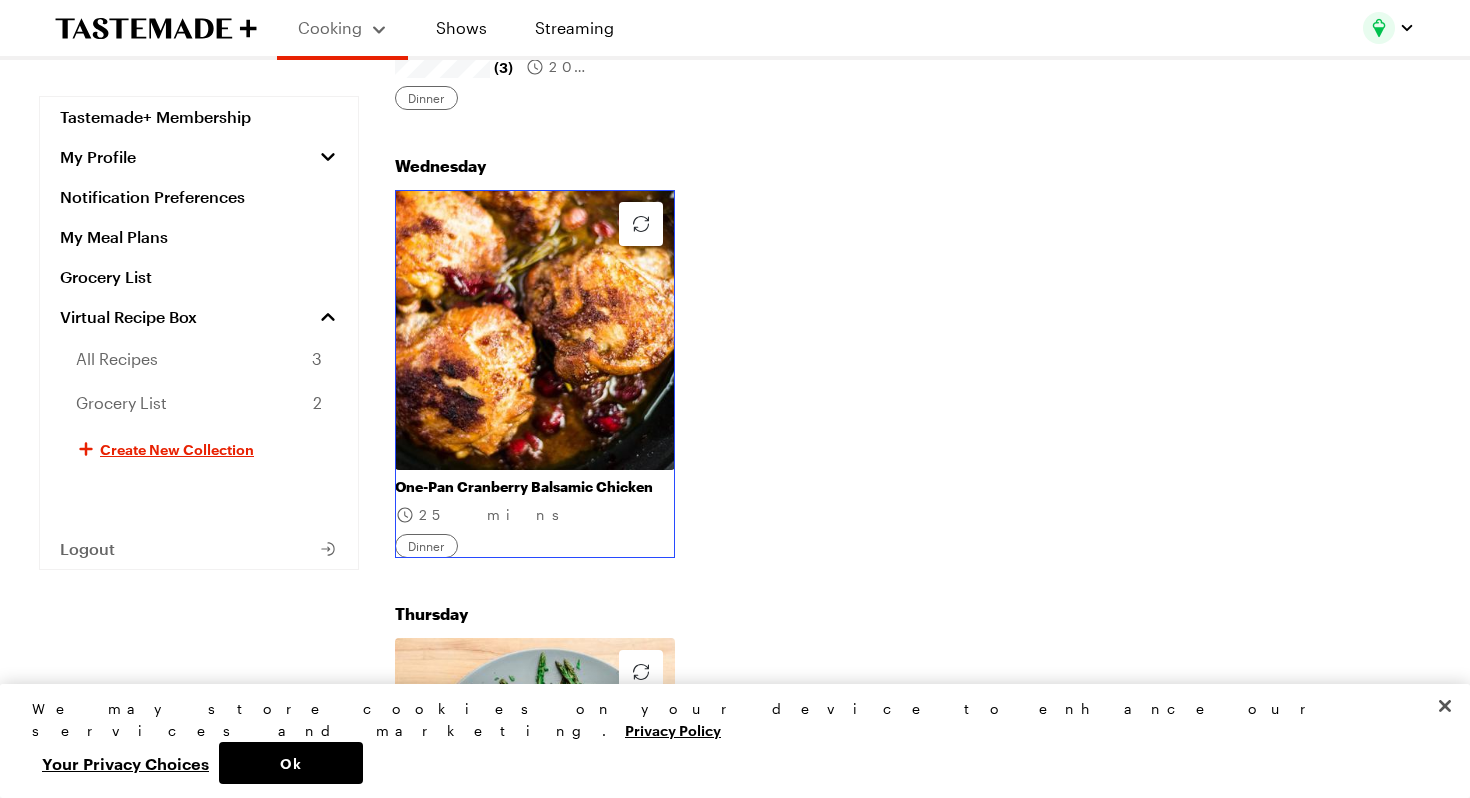 click on "One-Pan Cranberry Balsamic Chicken" at bounding box center (535, 487) 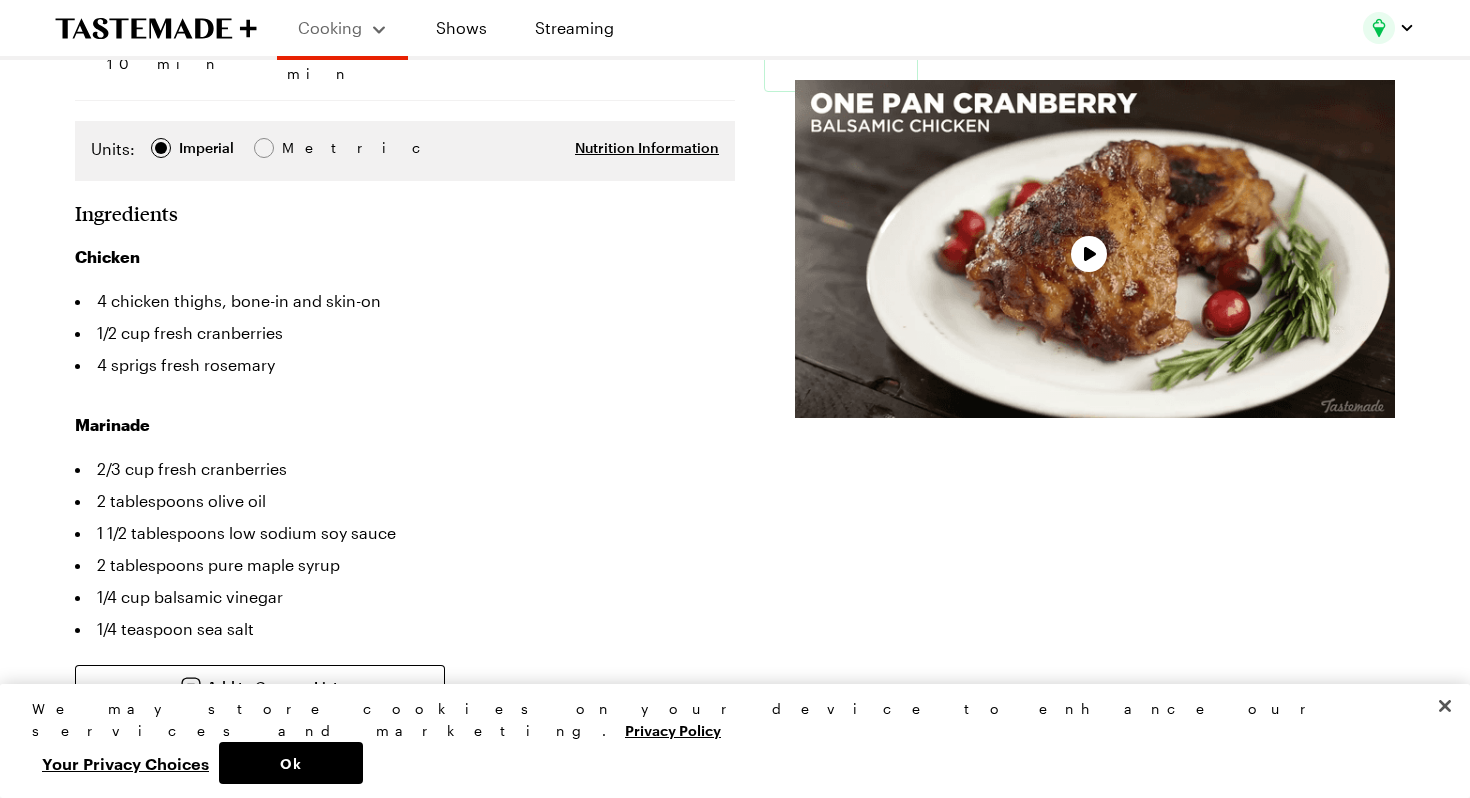 scroll, scrollTop: 341, scrollLeft: 0, axis: vertical 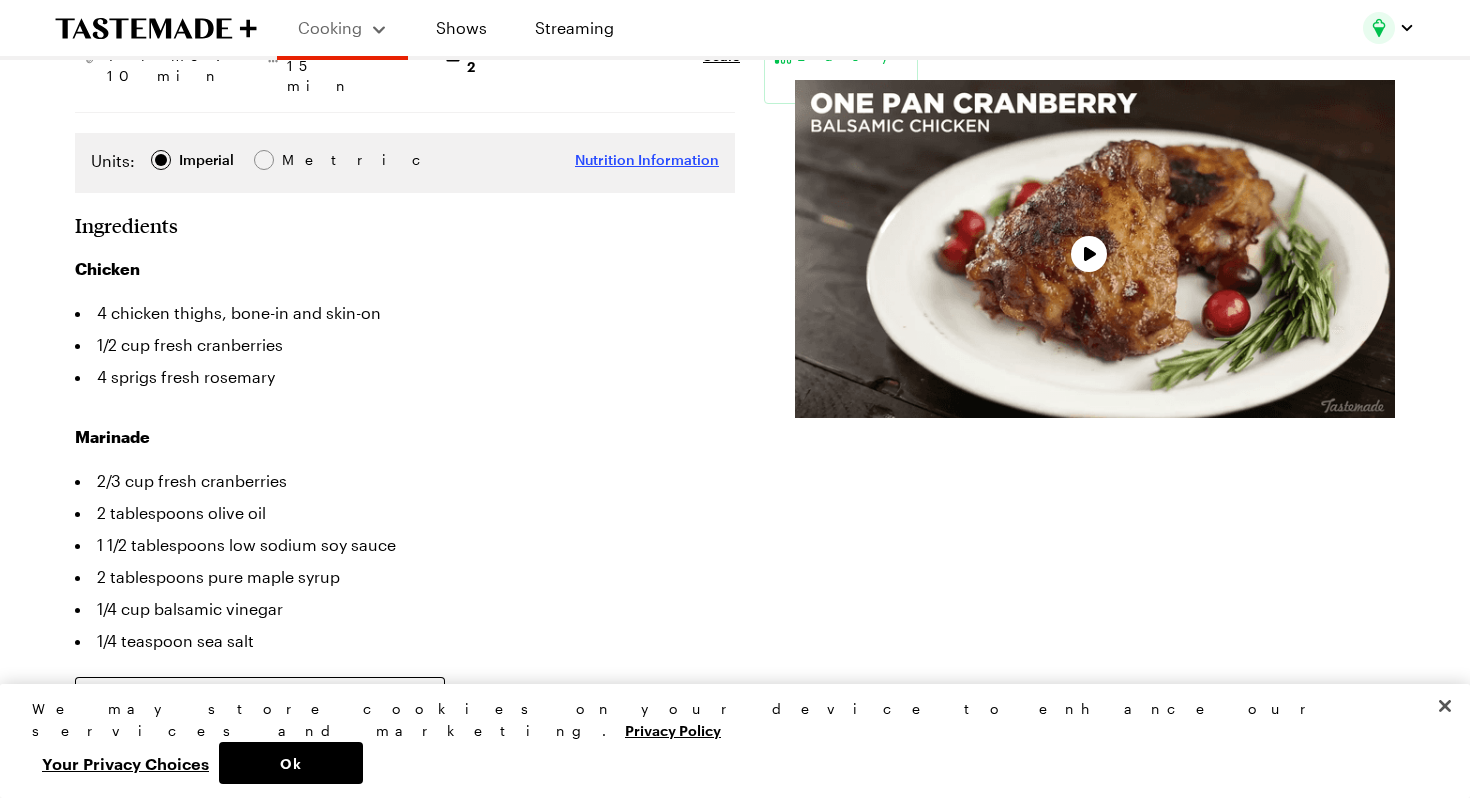 click on "Nutrition Information" at bounding box center (647, 160) 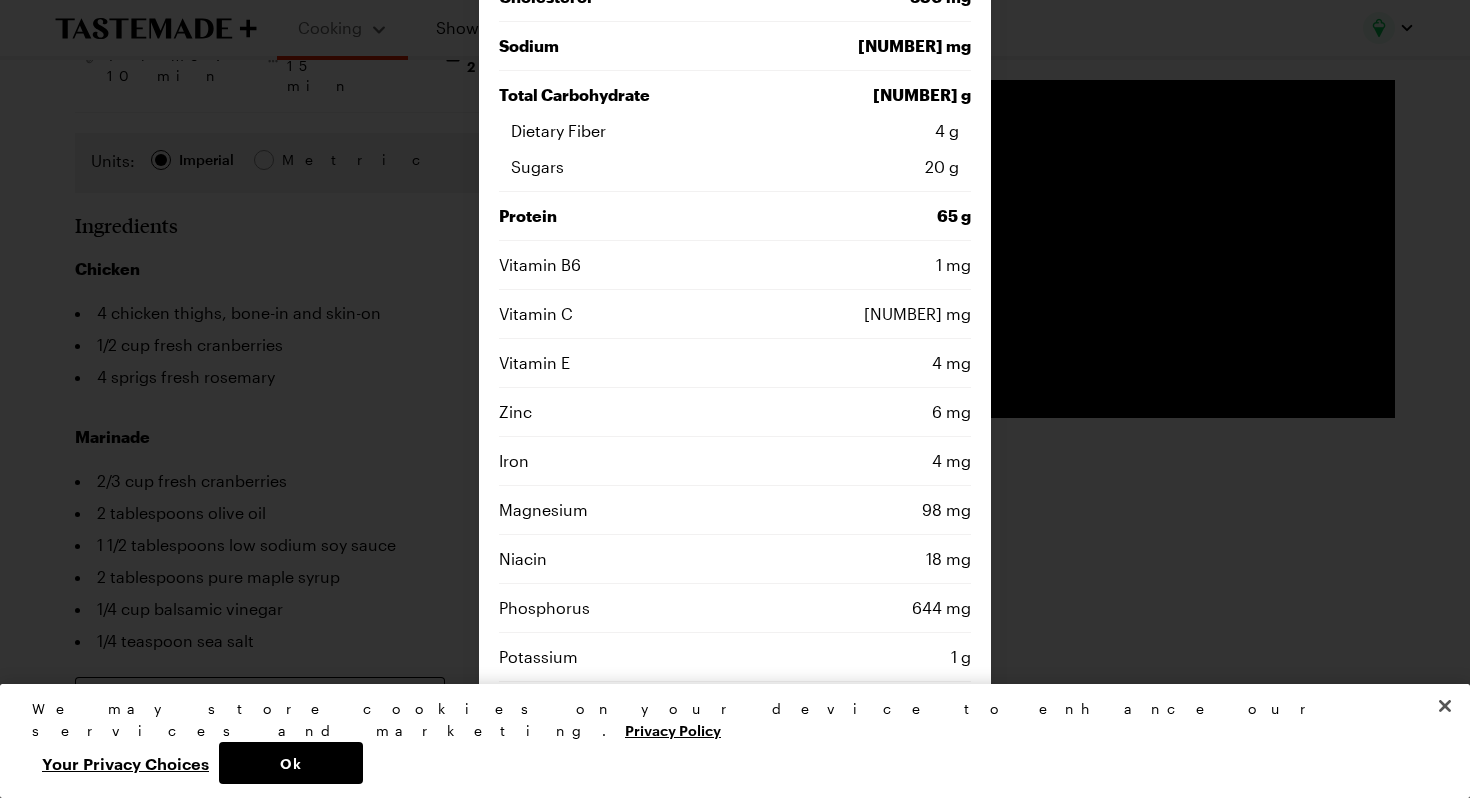 scroll, scrollTop: 505, scrollLeft: 0, axis: vertical 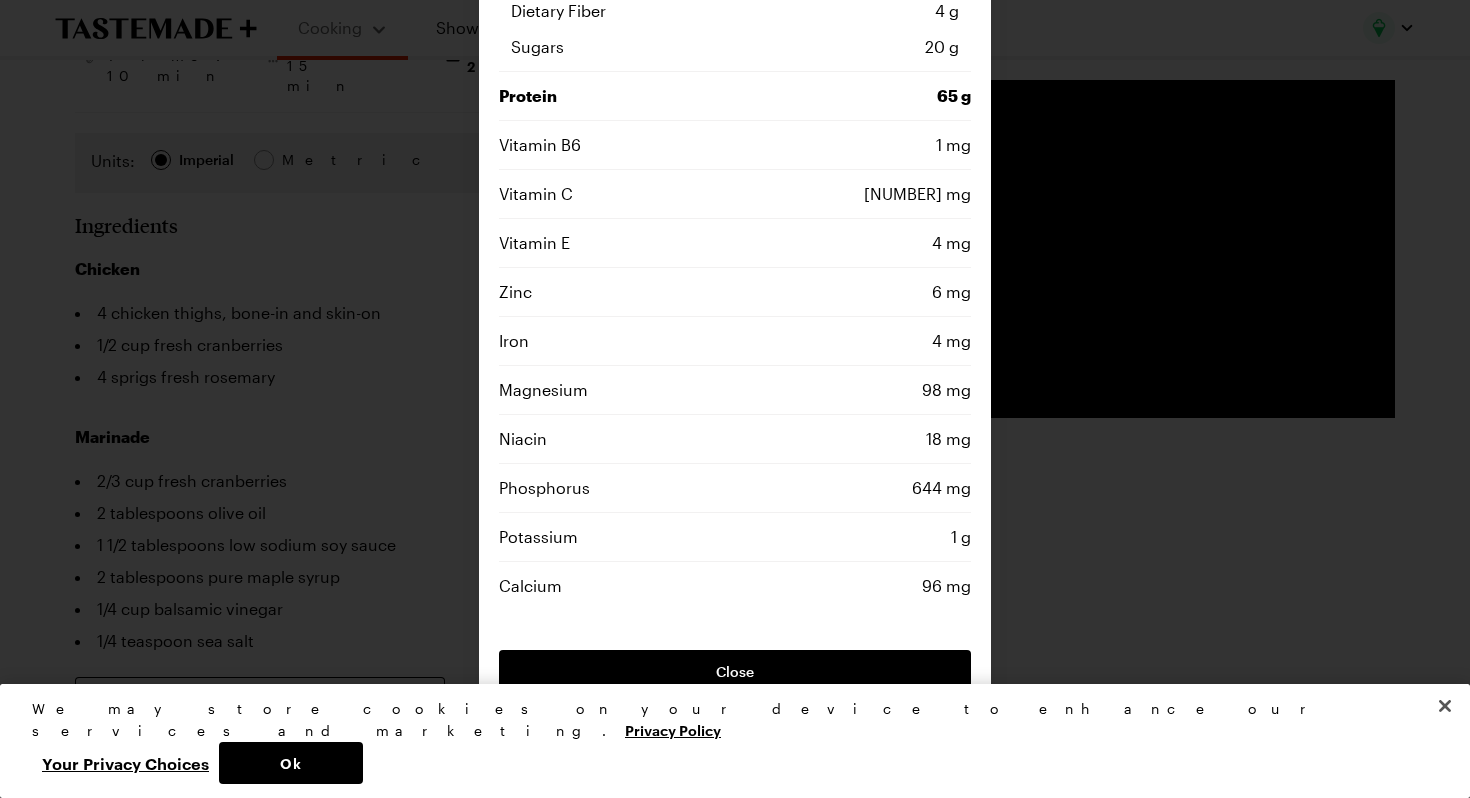 click at bounding box center (735, 399) 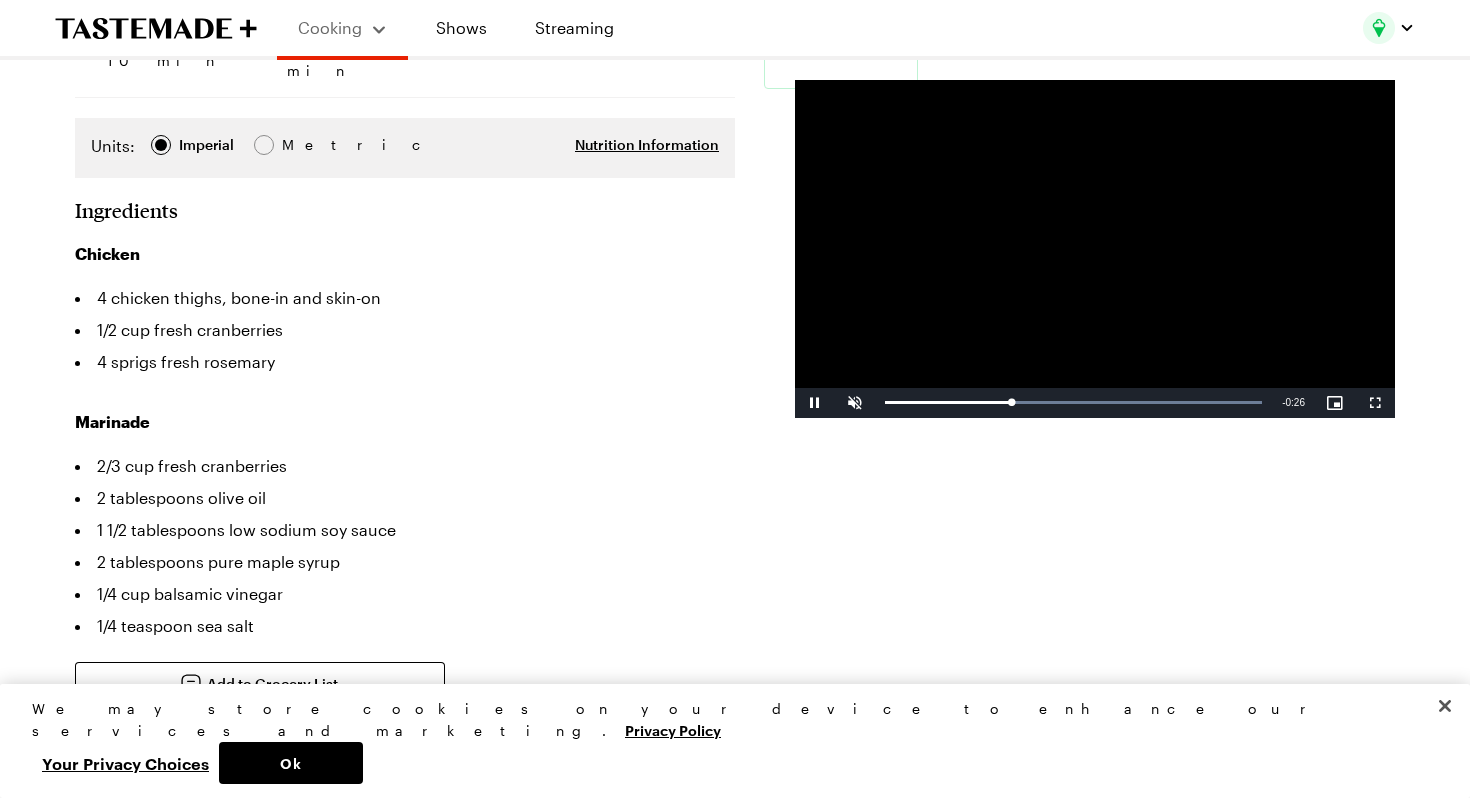scroll, scrollTop: 362, scrollLeft: 0, axis: vertical 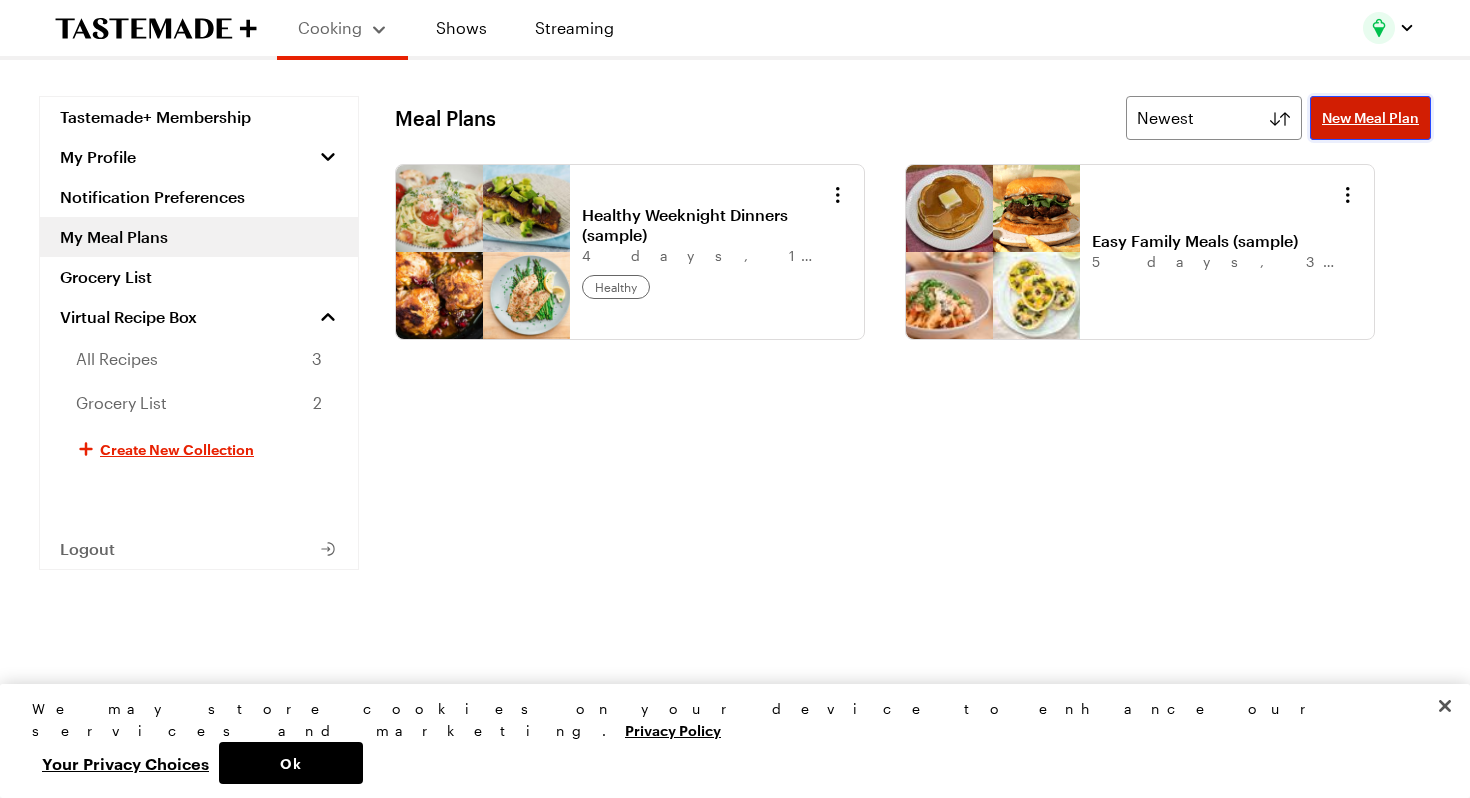 click on "New Meal Plan" at bounding box center (1370, 118) 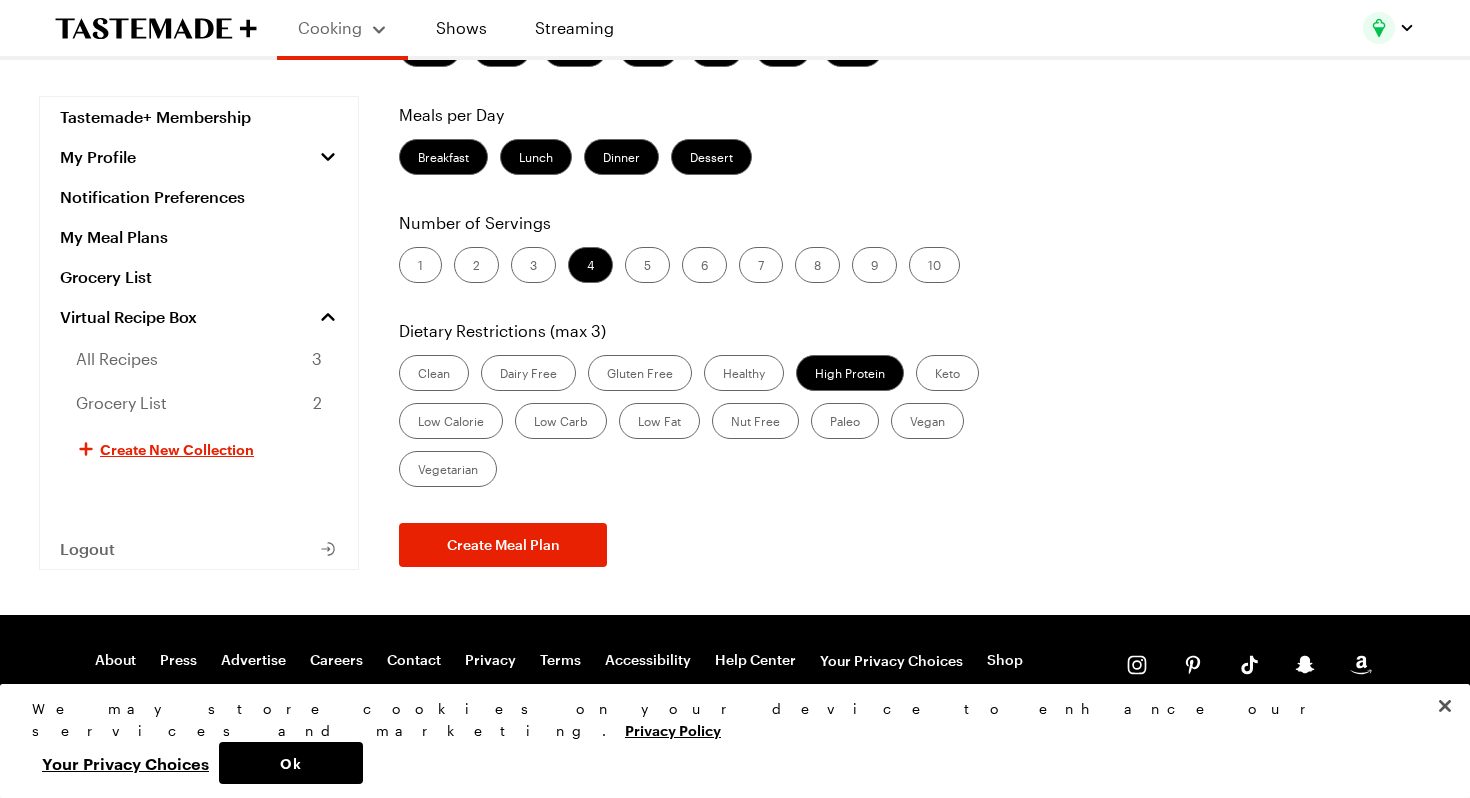 scroll, scrollTop: 208, scrollLeft: 0, axis: vertical 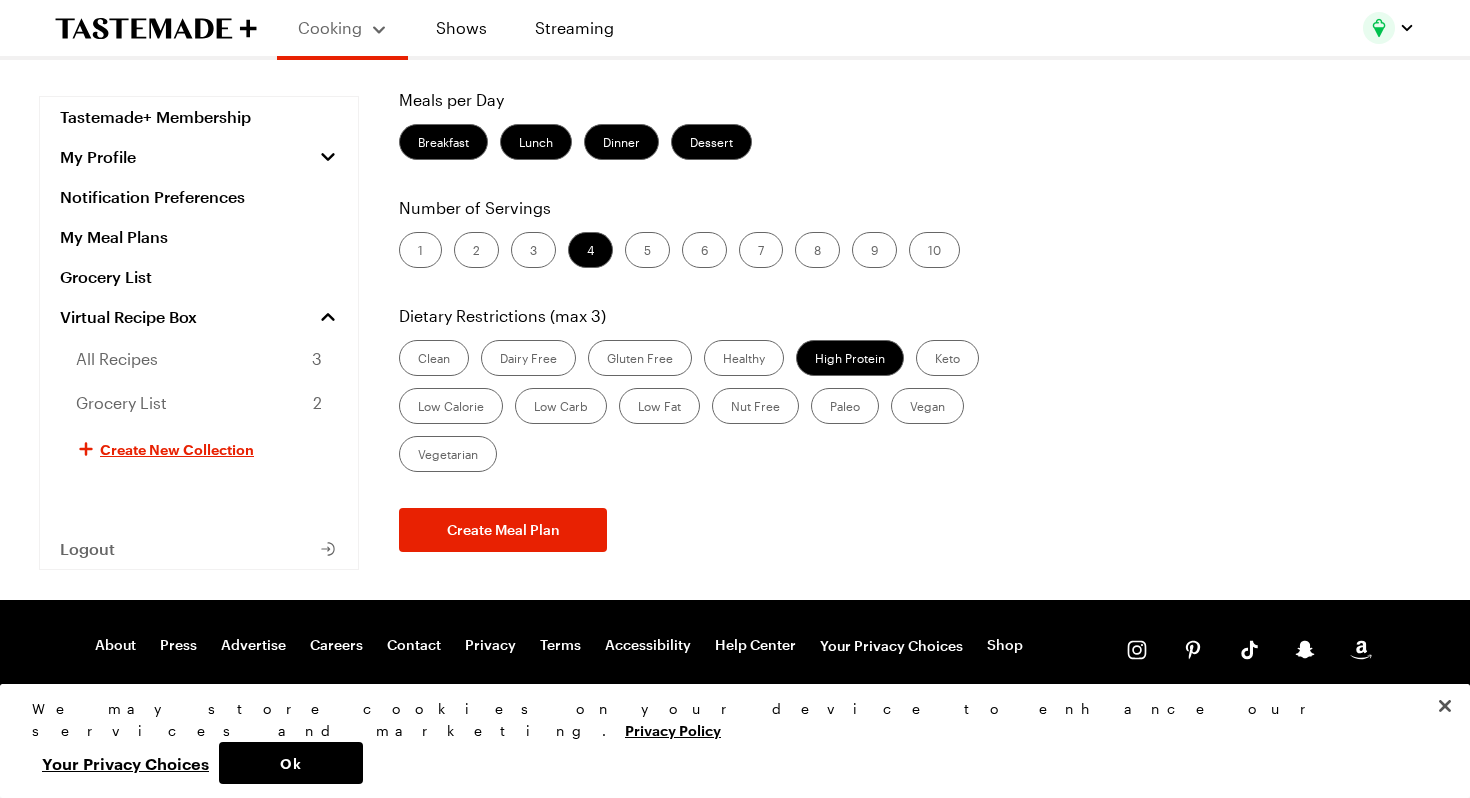 click on "1" at bounding box center (420, 250) 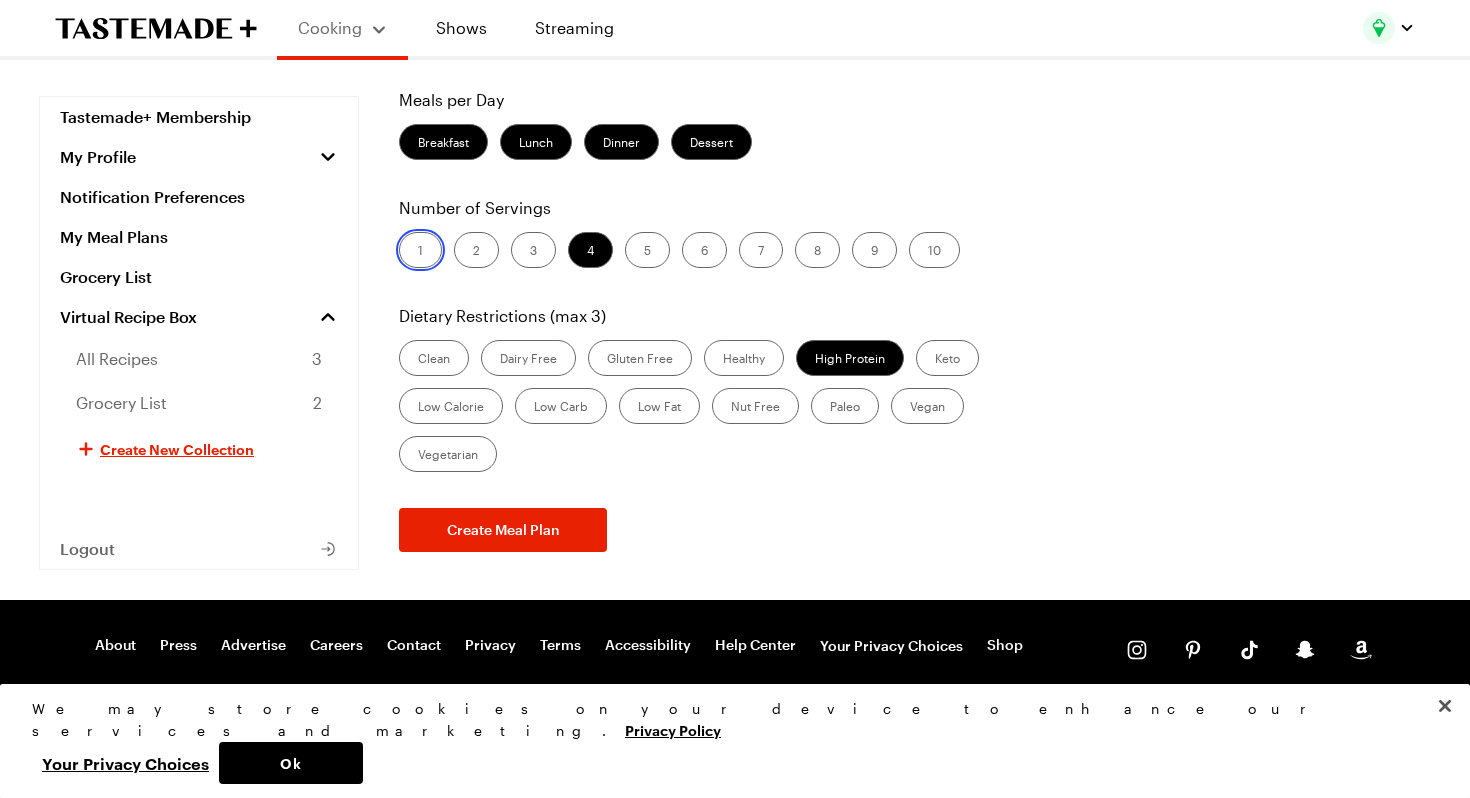 click on "1" at bounding box center (418, 252) 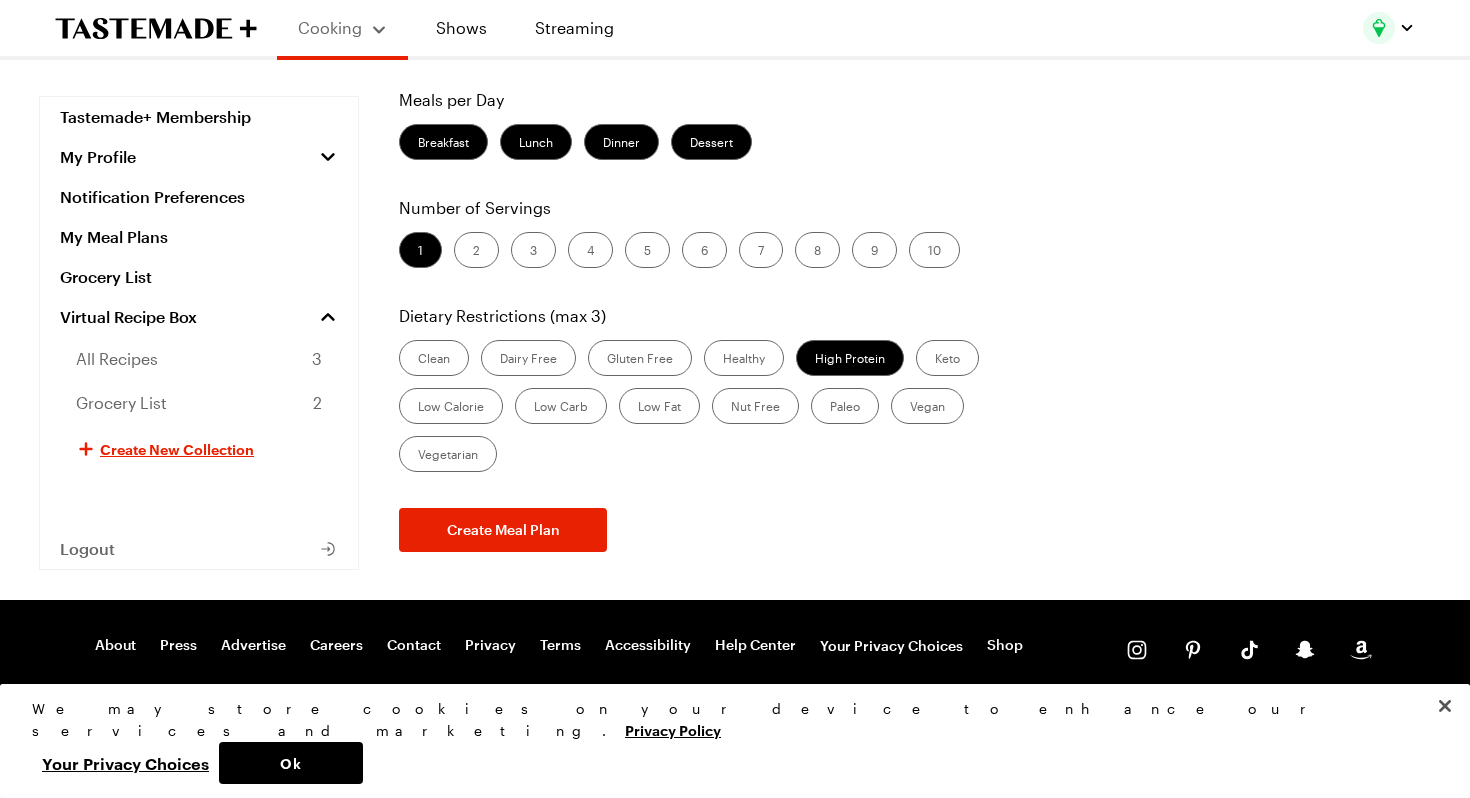 click on "Healthy" at bounding box center [744, 358] 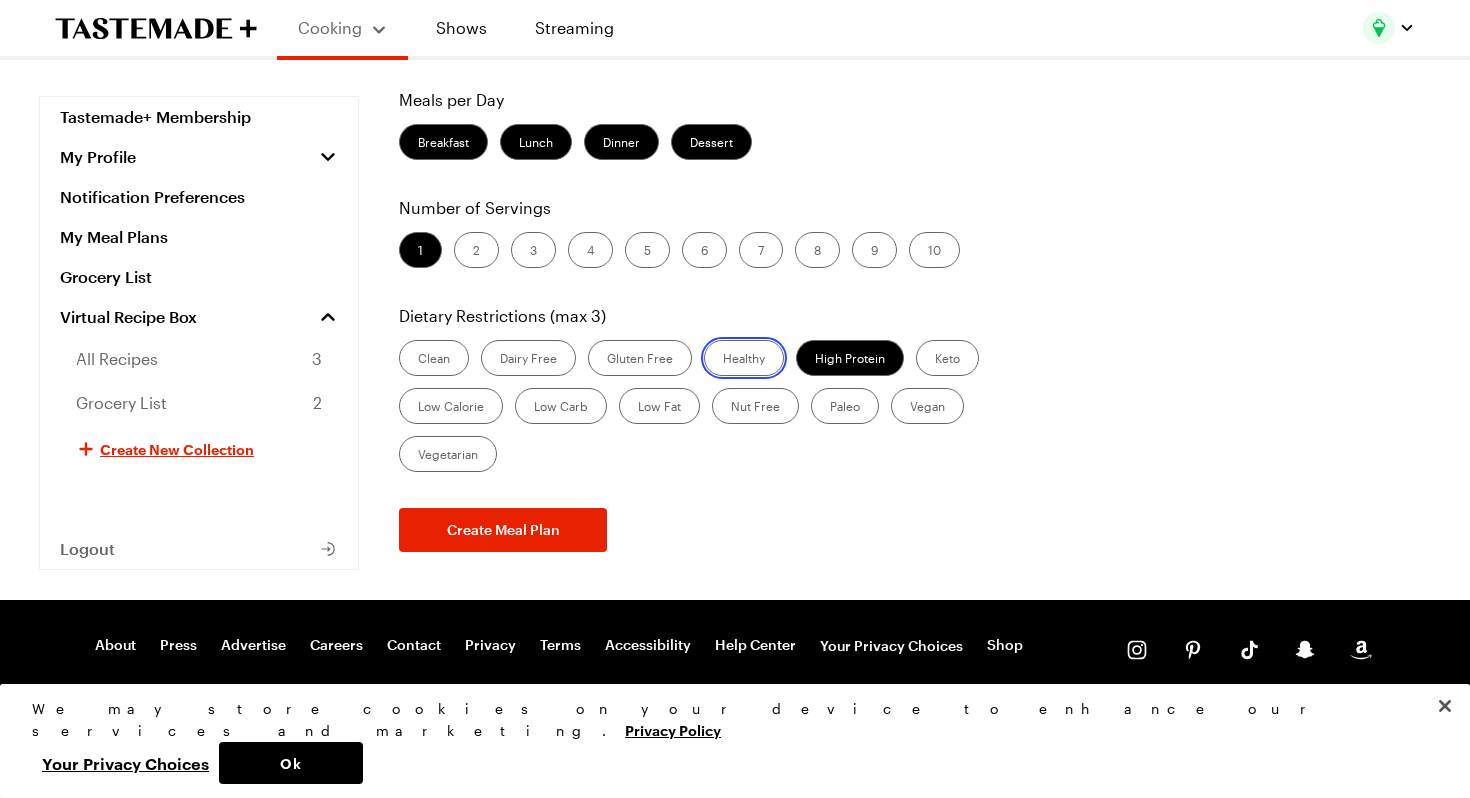 click on "Healthy" at bounding box center (723, 360) 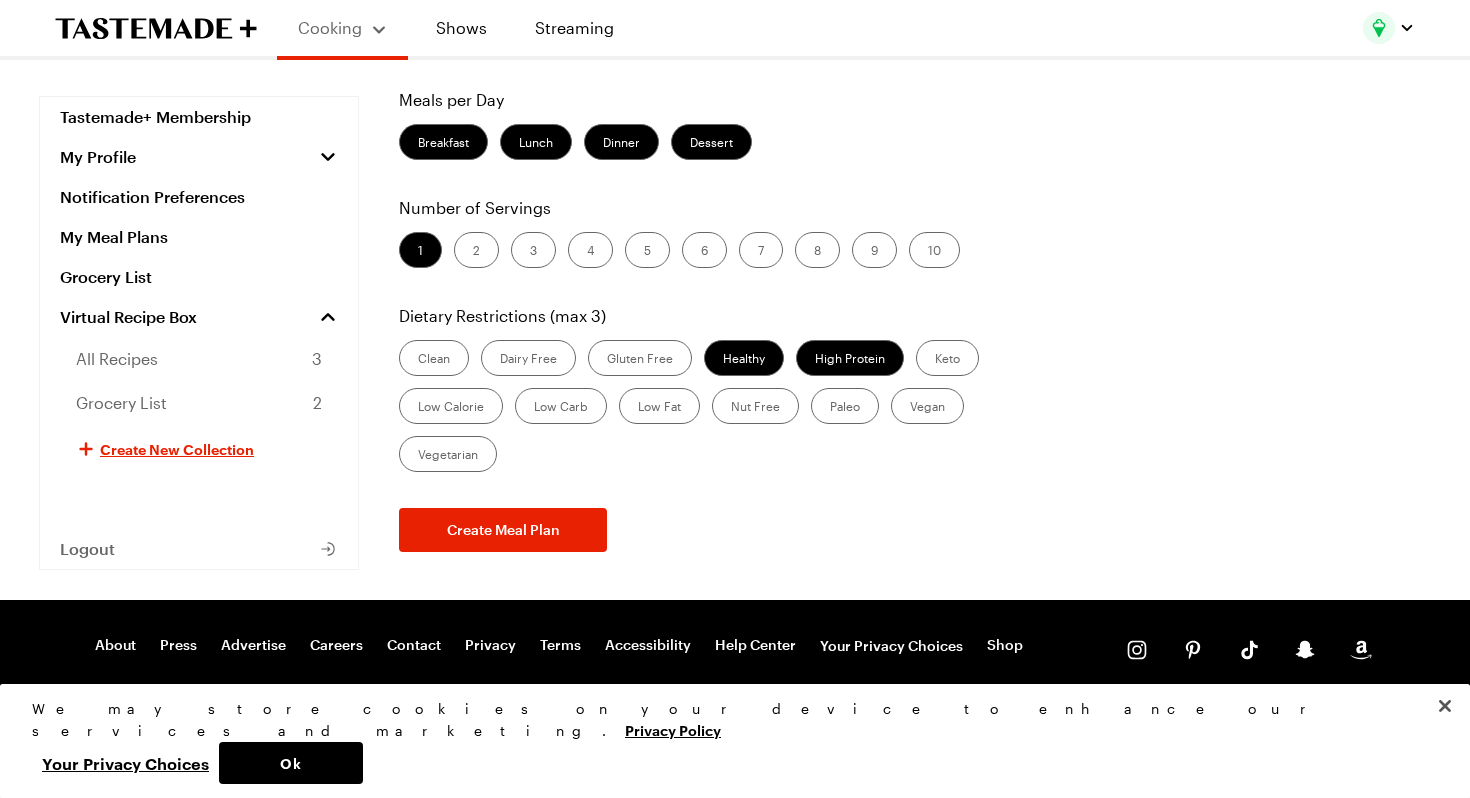click on "Low Carb" at bounding box center (561, 406) 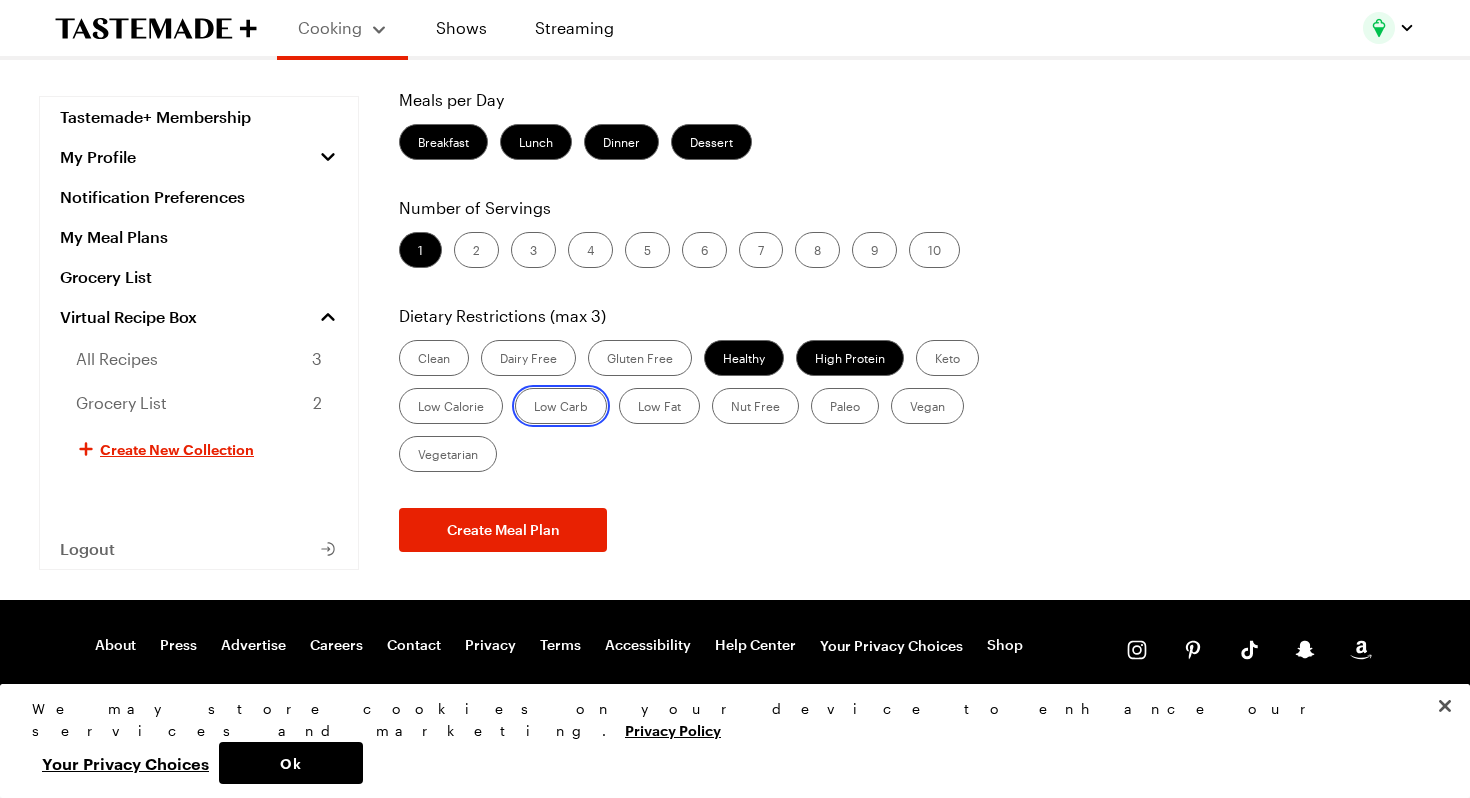 click on "Low Carb" at bounding box center [534, 408] 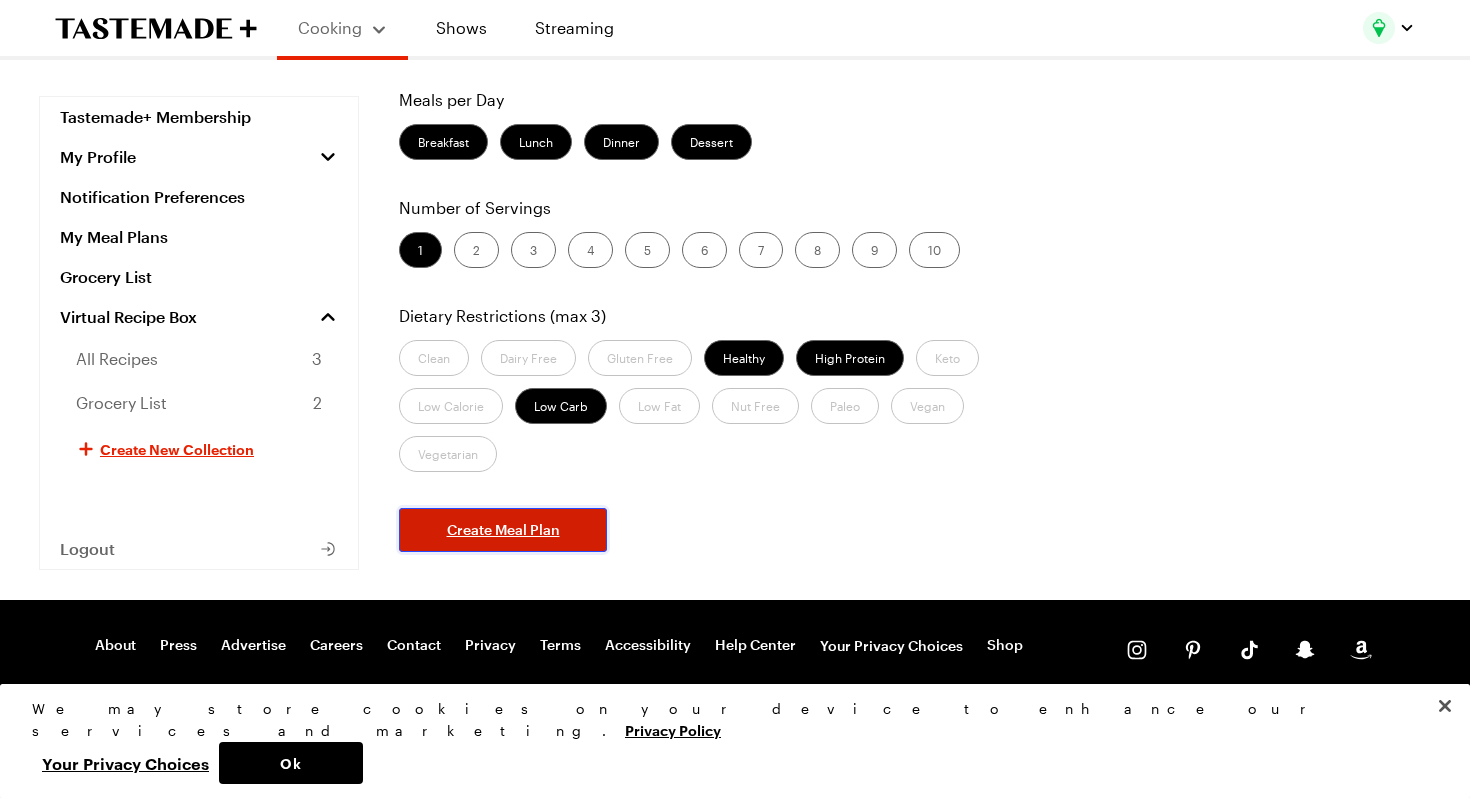 click on "Create Meal Plan" at bounding box center (503, 530) 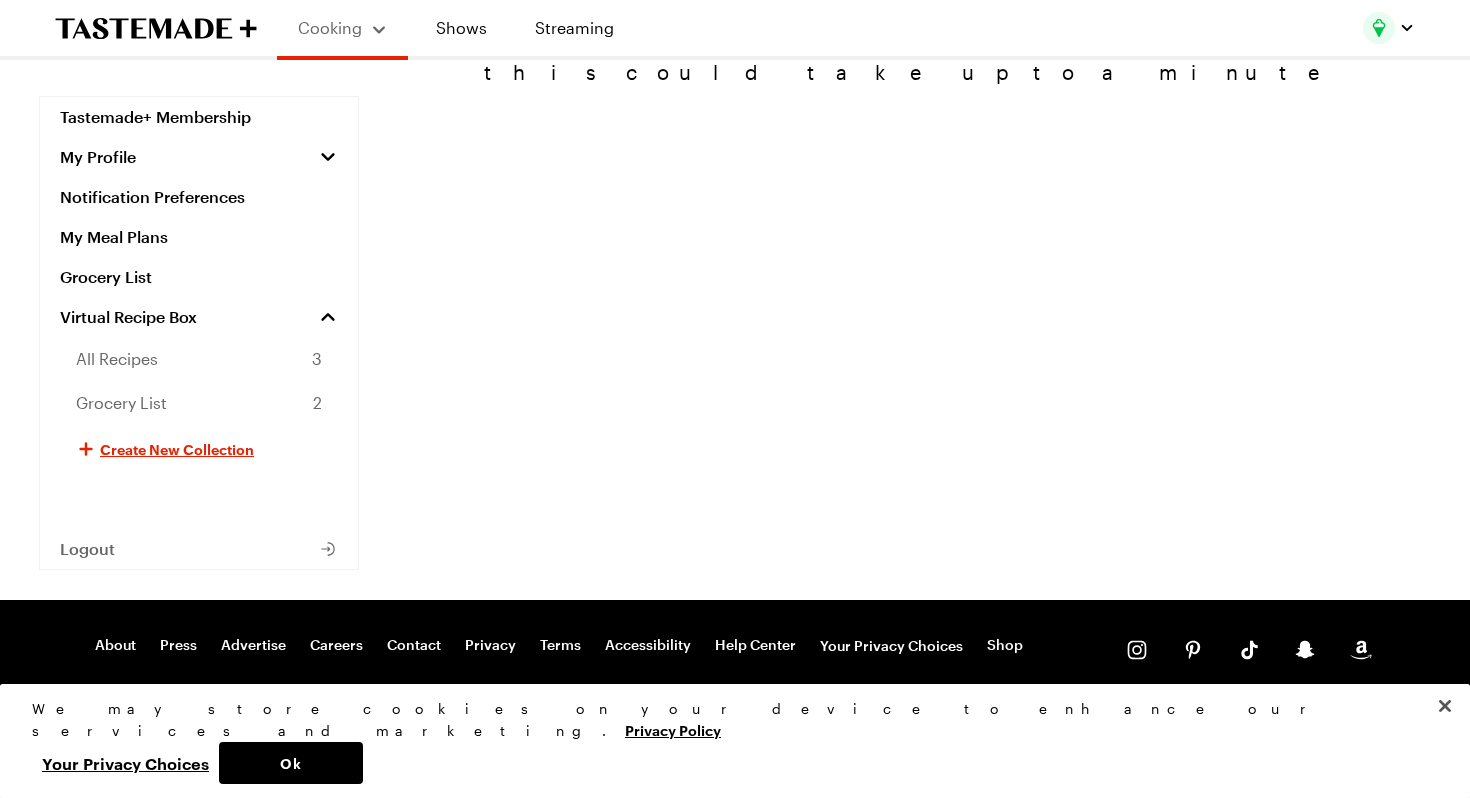 scroll, scrollTop: 0, scrollLeft: 0, axis: both 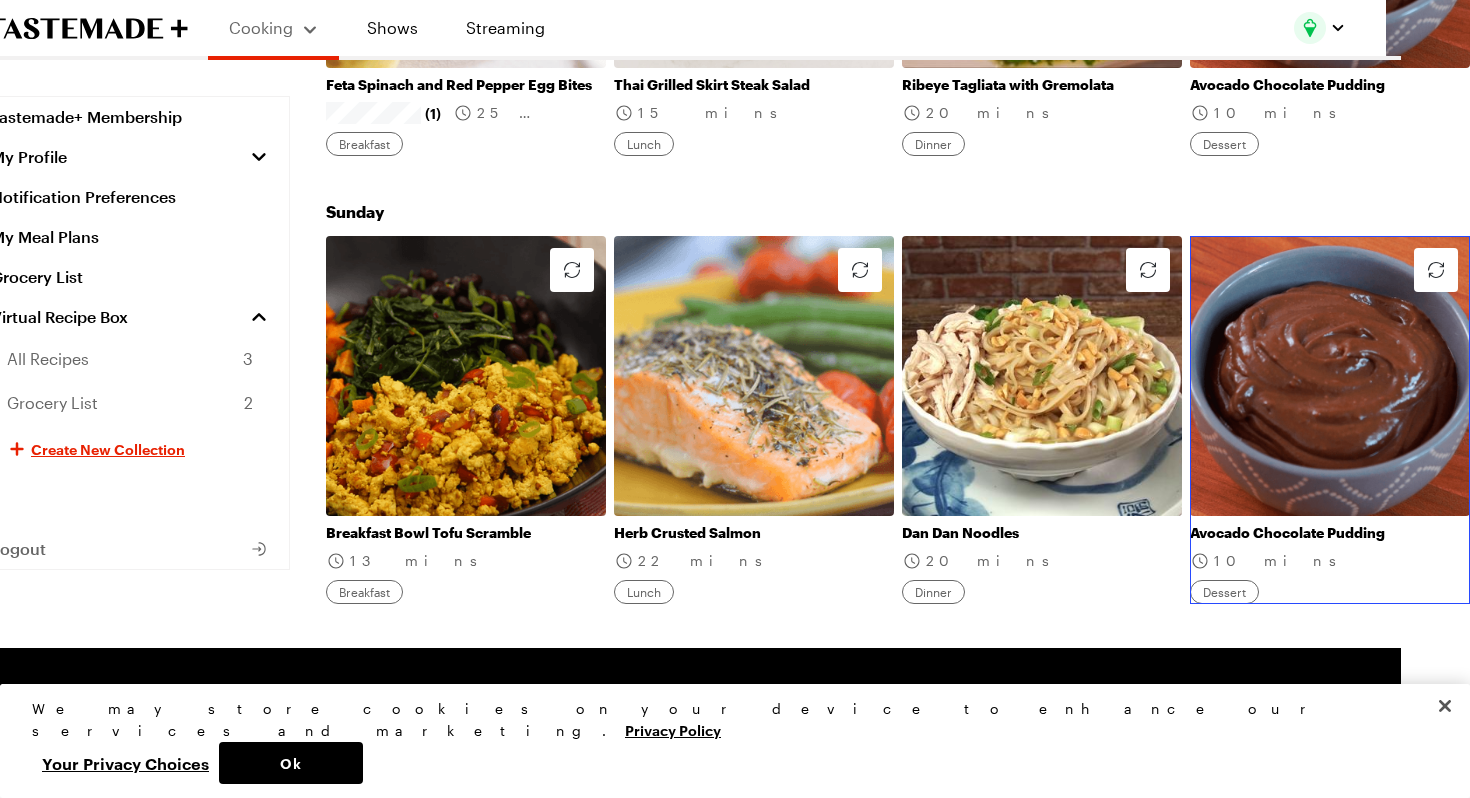 click on "Avocado Chocolate Pudding" at bounding box center (1330, 533) 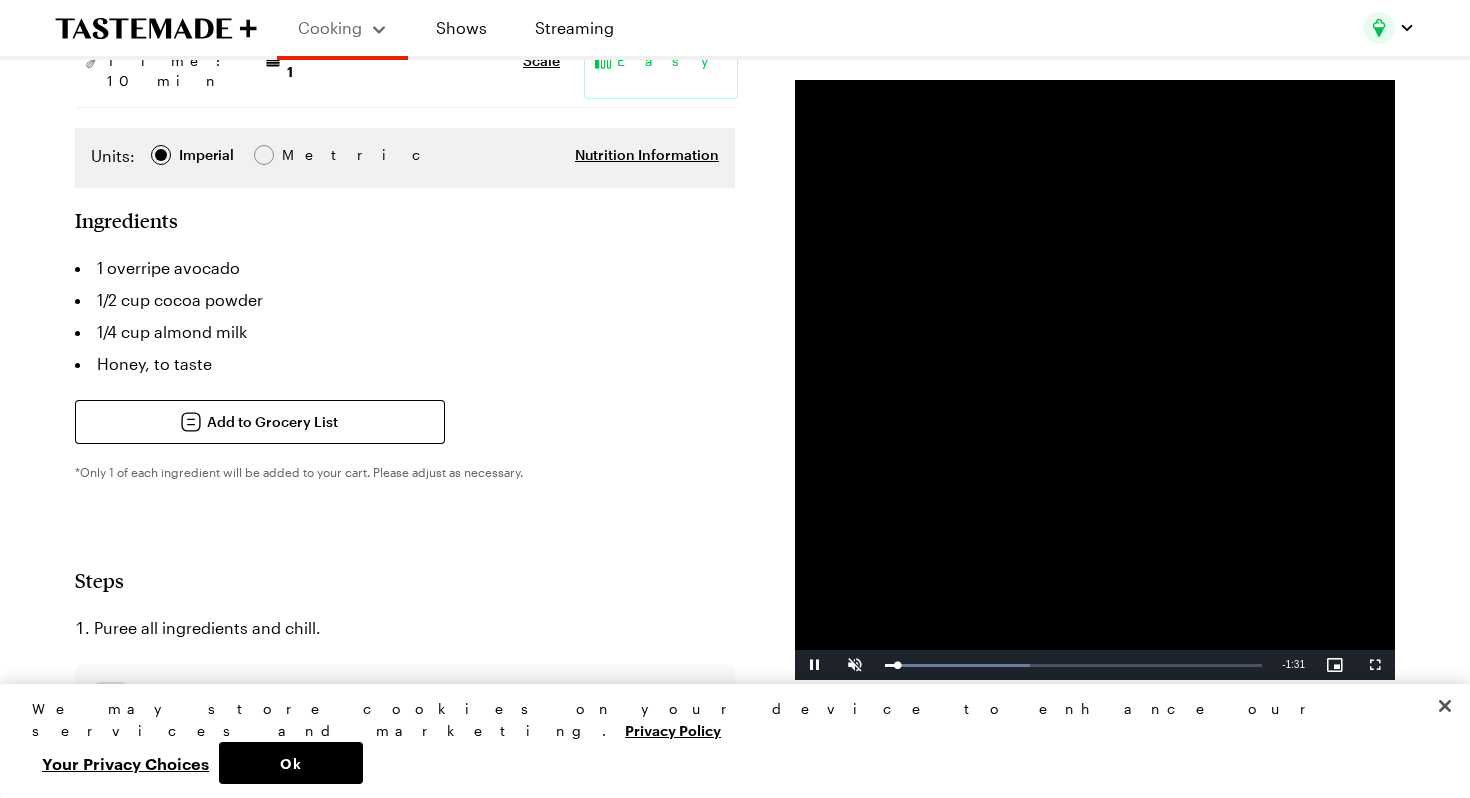 scroll, scrollTop: 325, scrollLeft: 0, axis: vertical 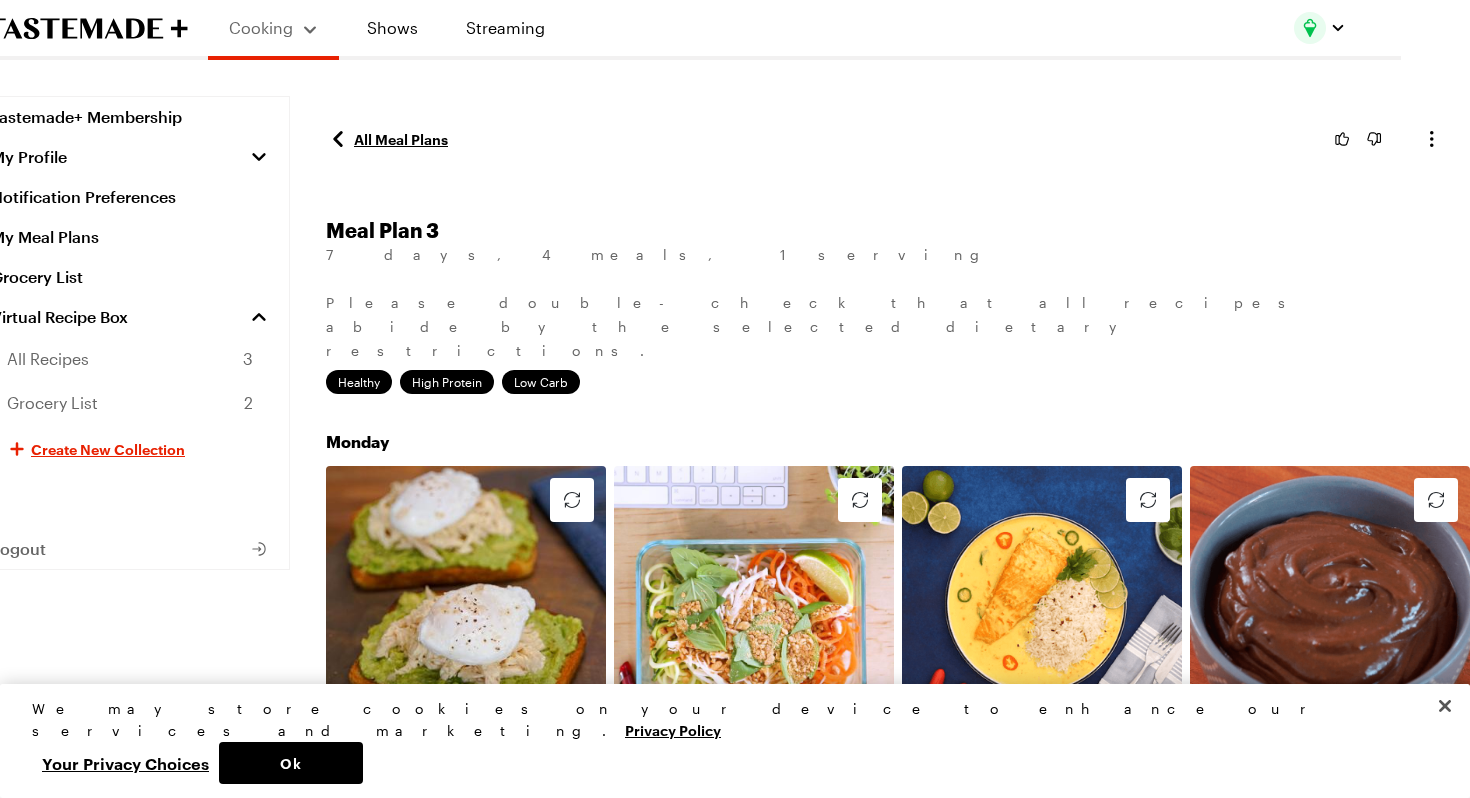 click on "All Meal Plans" at bounding box center [387, 139] 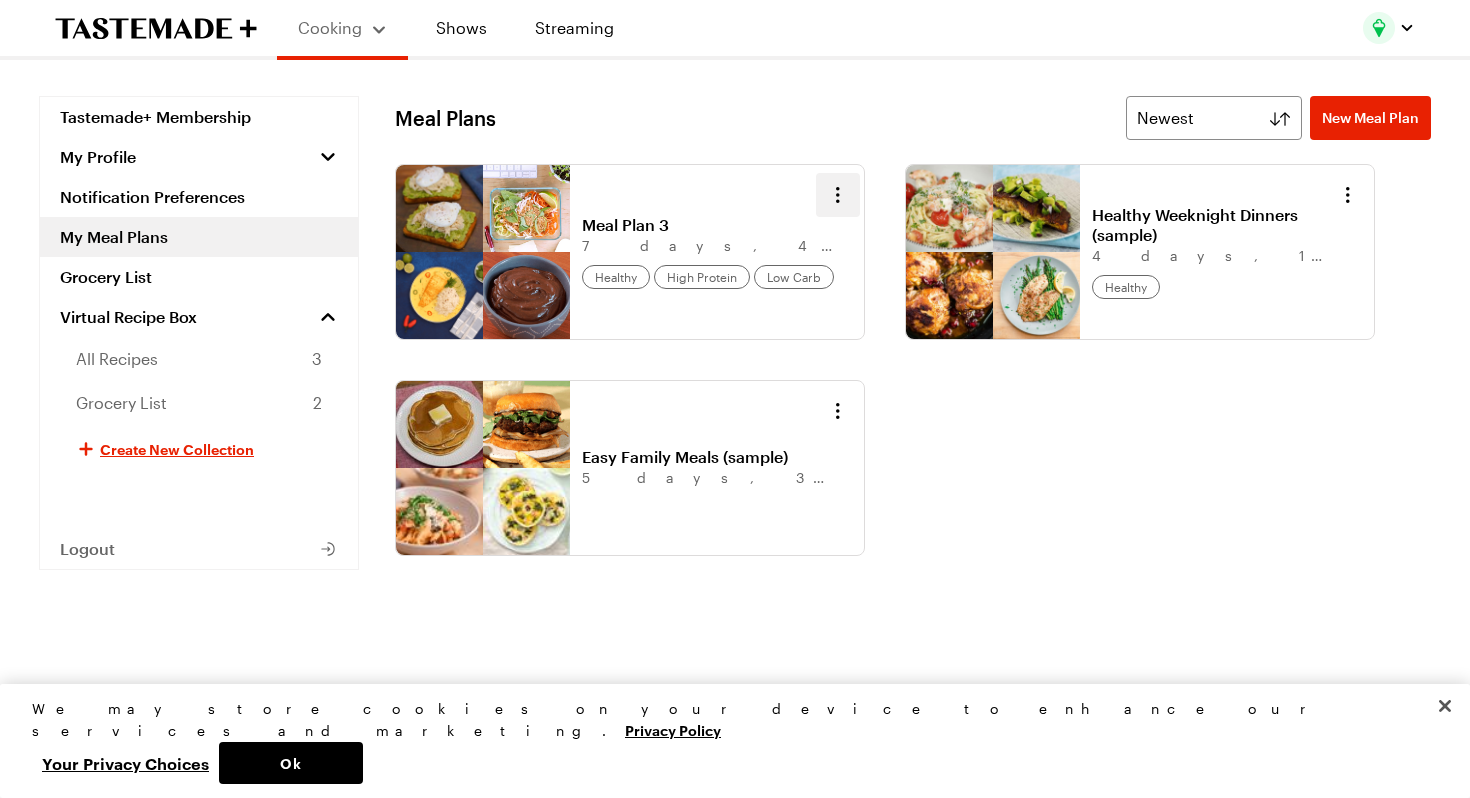 click 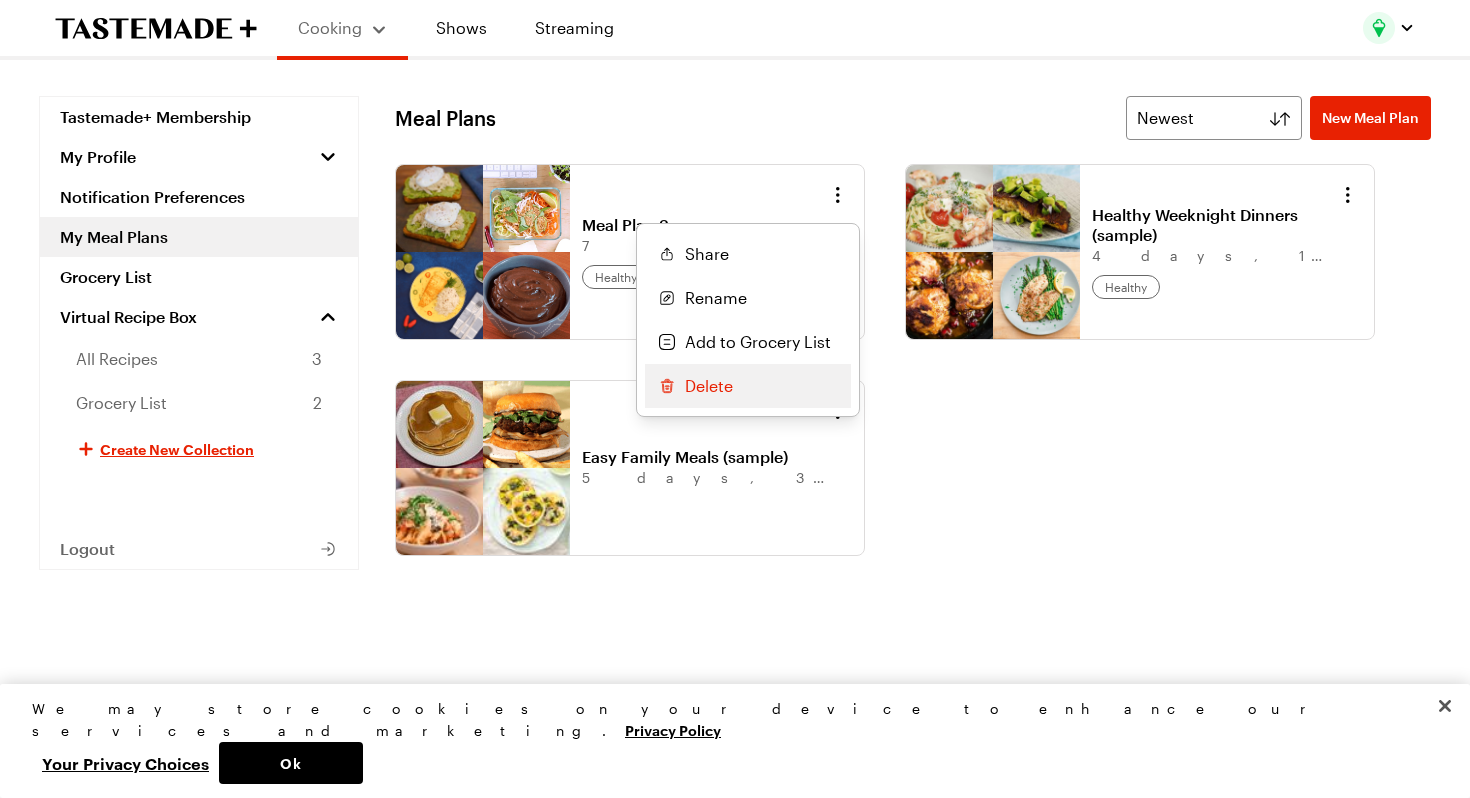click on "Delete" at bounding box center (709, 386) 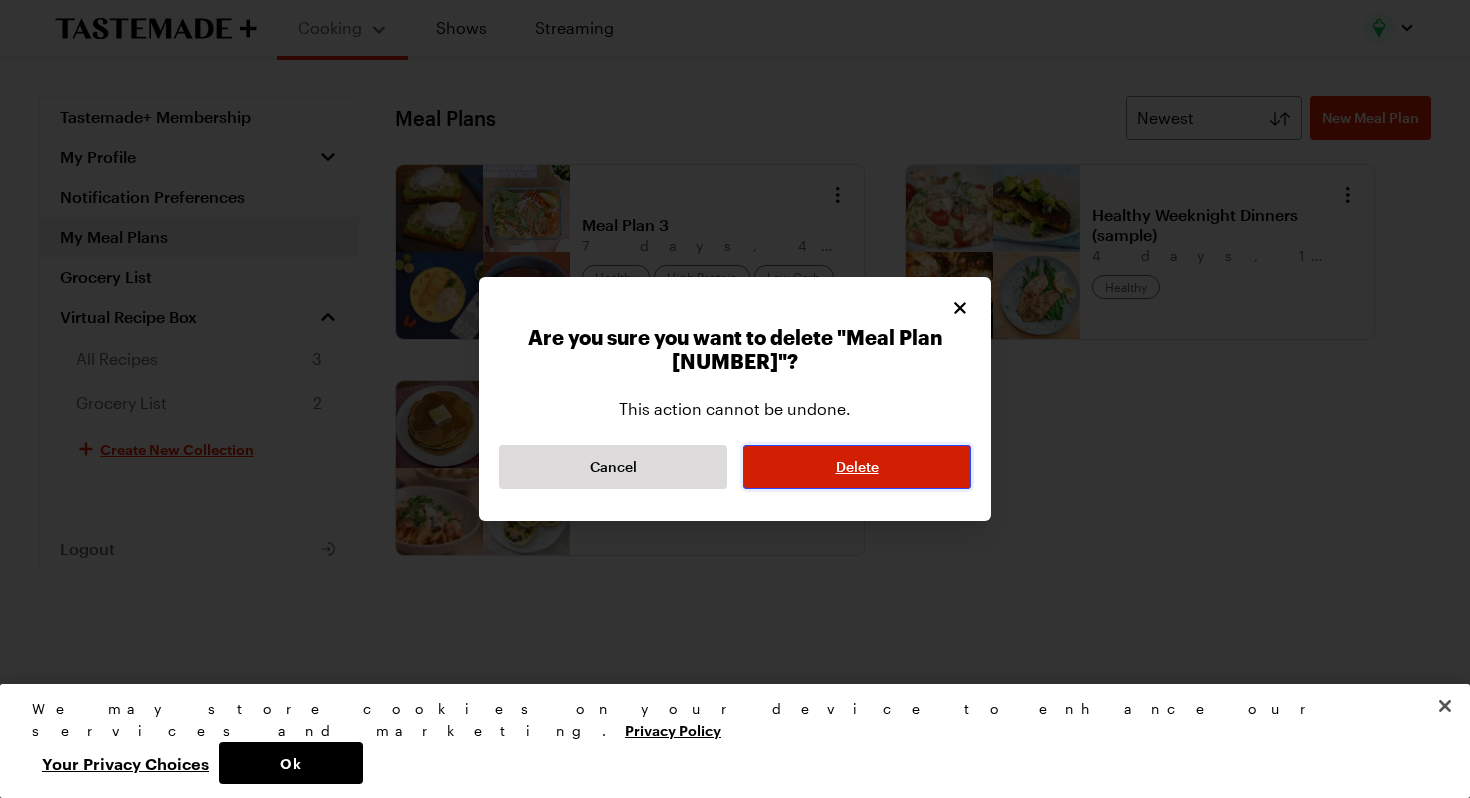 click on "Delete" at bounding box center (857, 467) 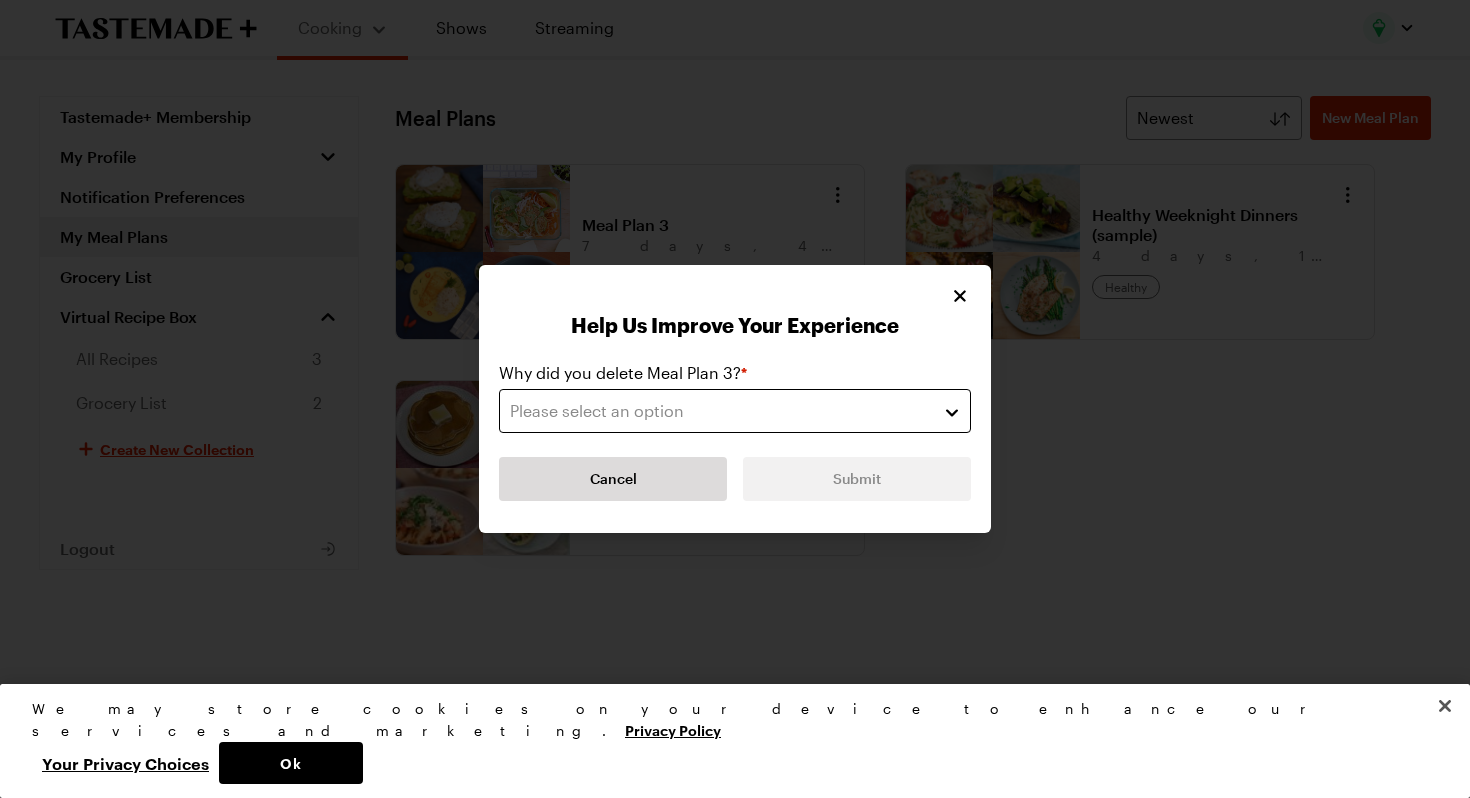 click on "Please select an option" at bounding box center (735, 411) 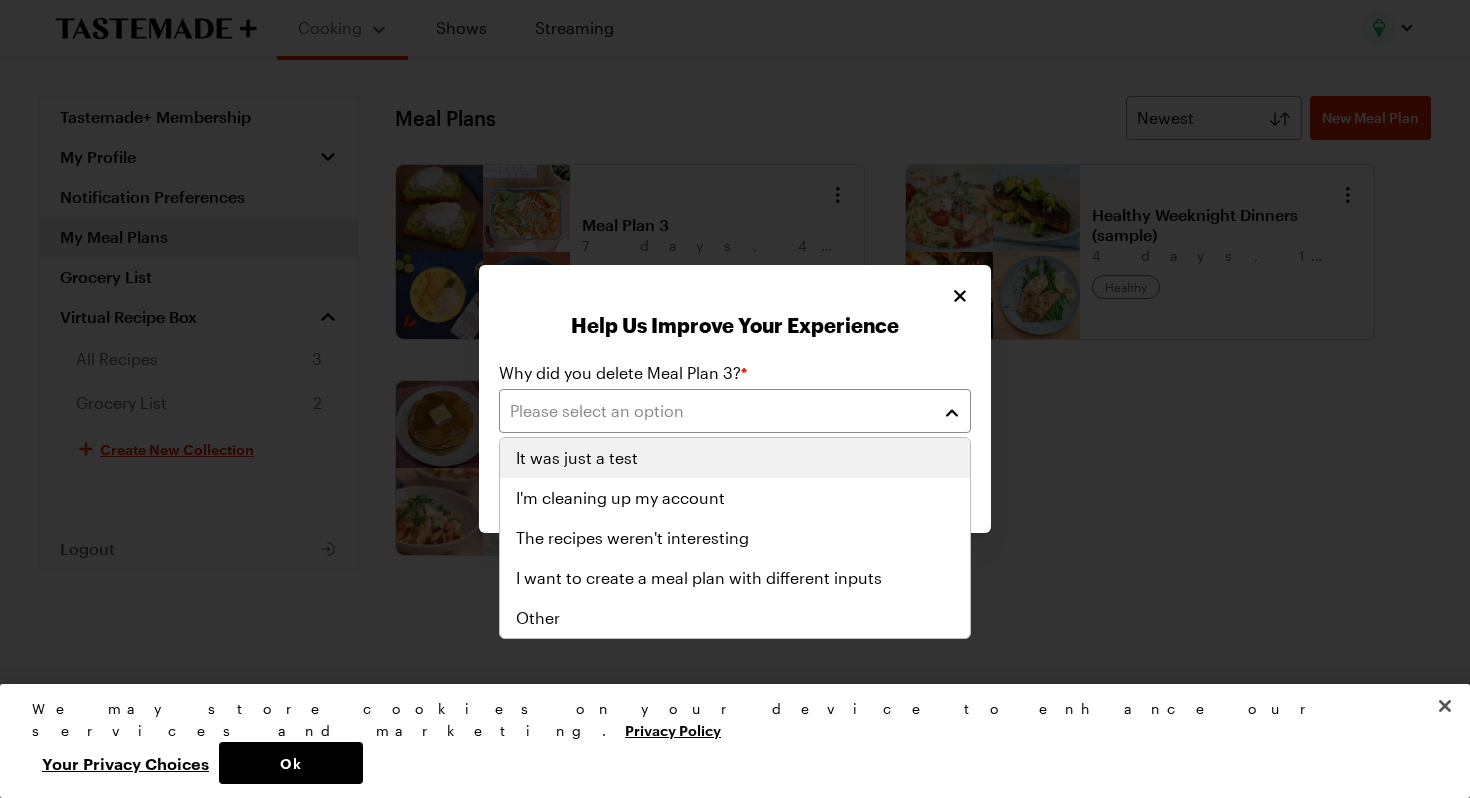 click on "It was just a test" at bounding box center (735, 458) 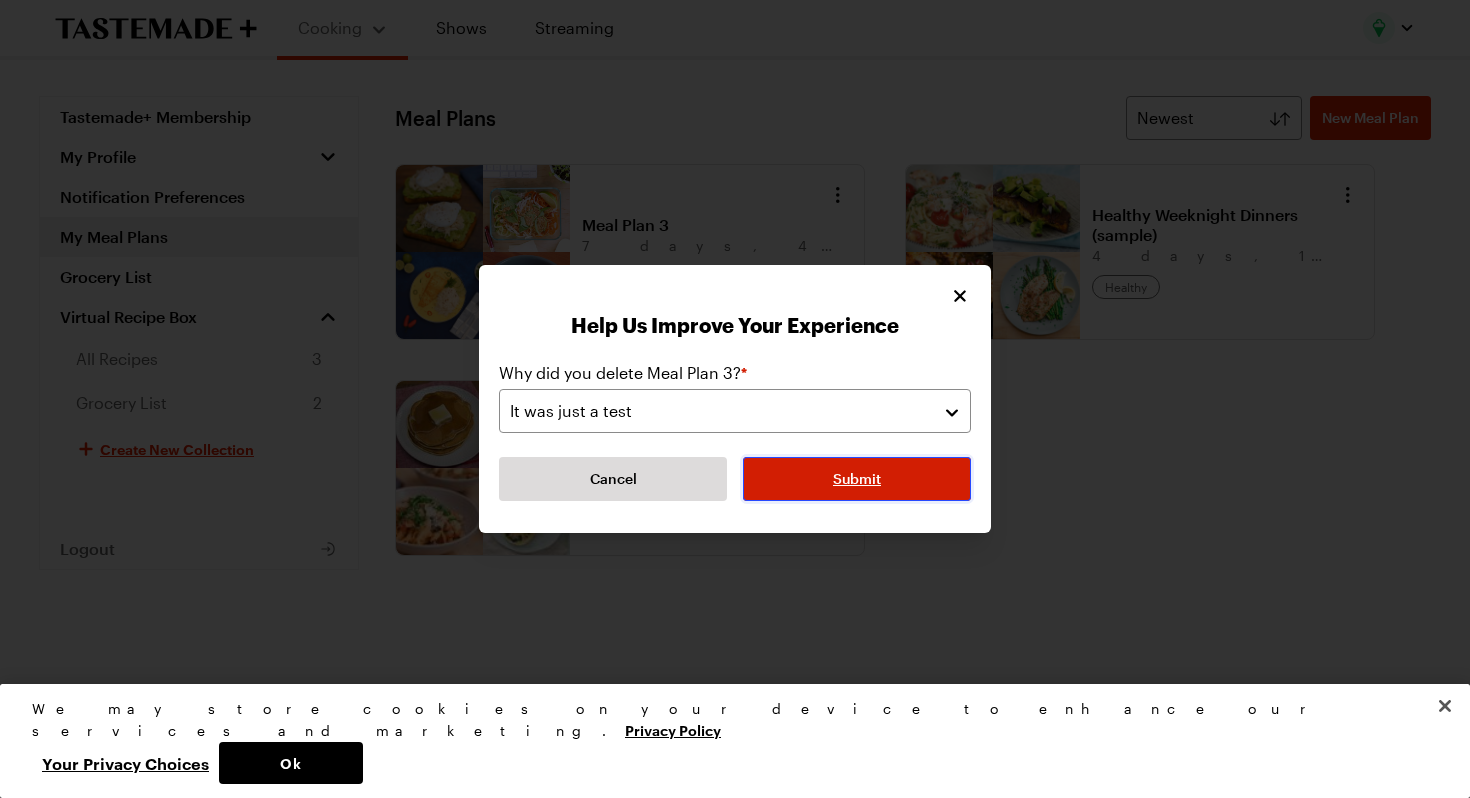 click on "Submit" at bounding box center [857, 479] 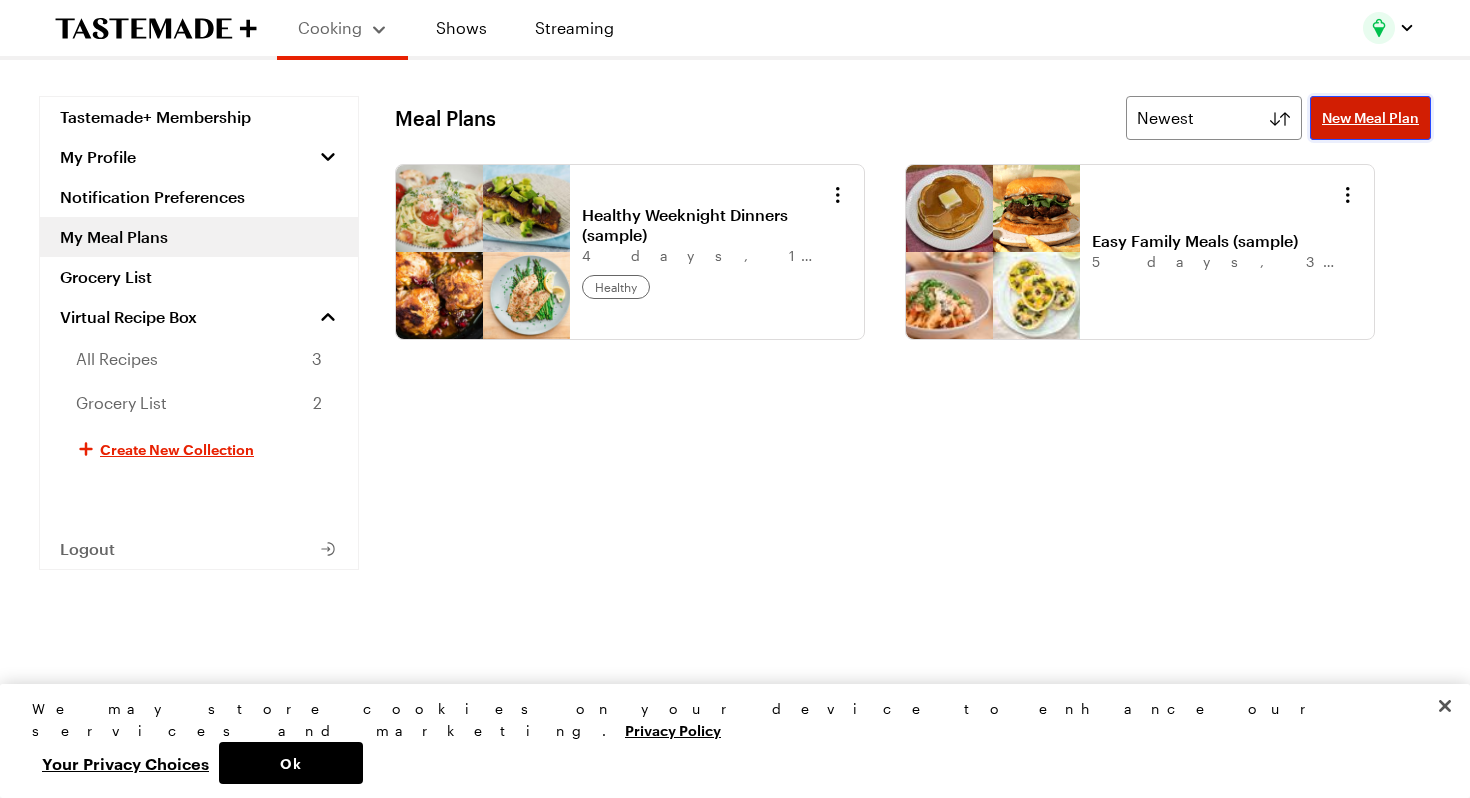 click on "New Meal Plan" at bounding box center (1370, 118) 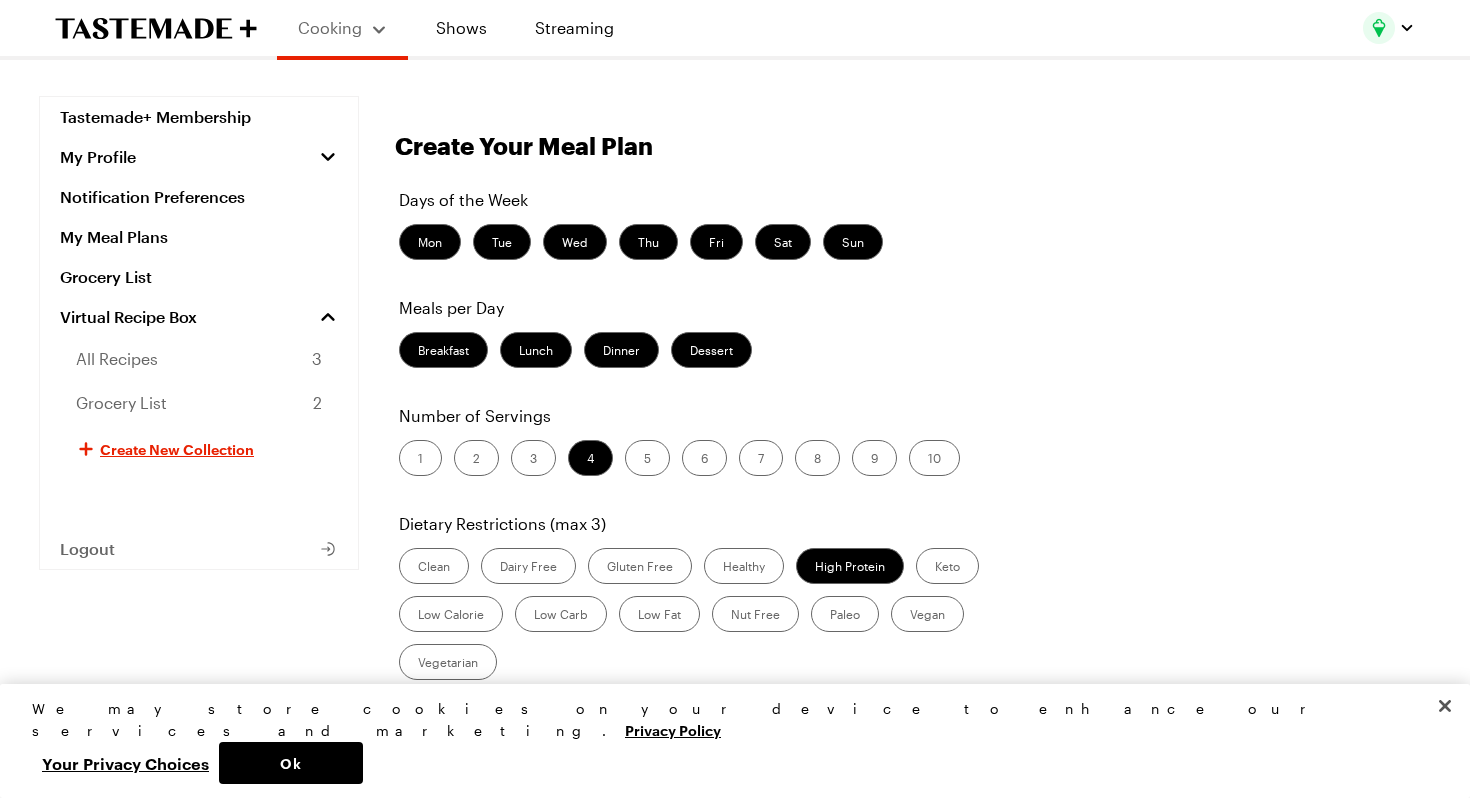click on "Dessert" at bounding box center [711, 350] 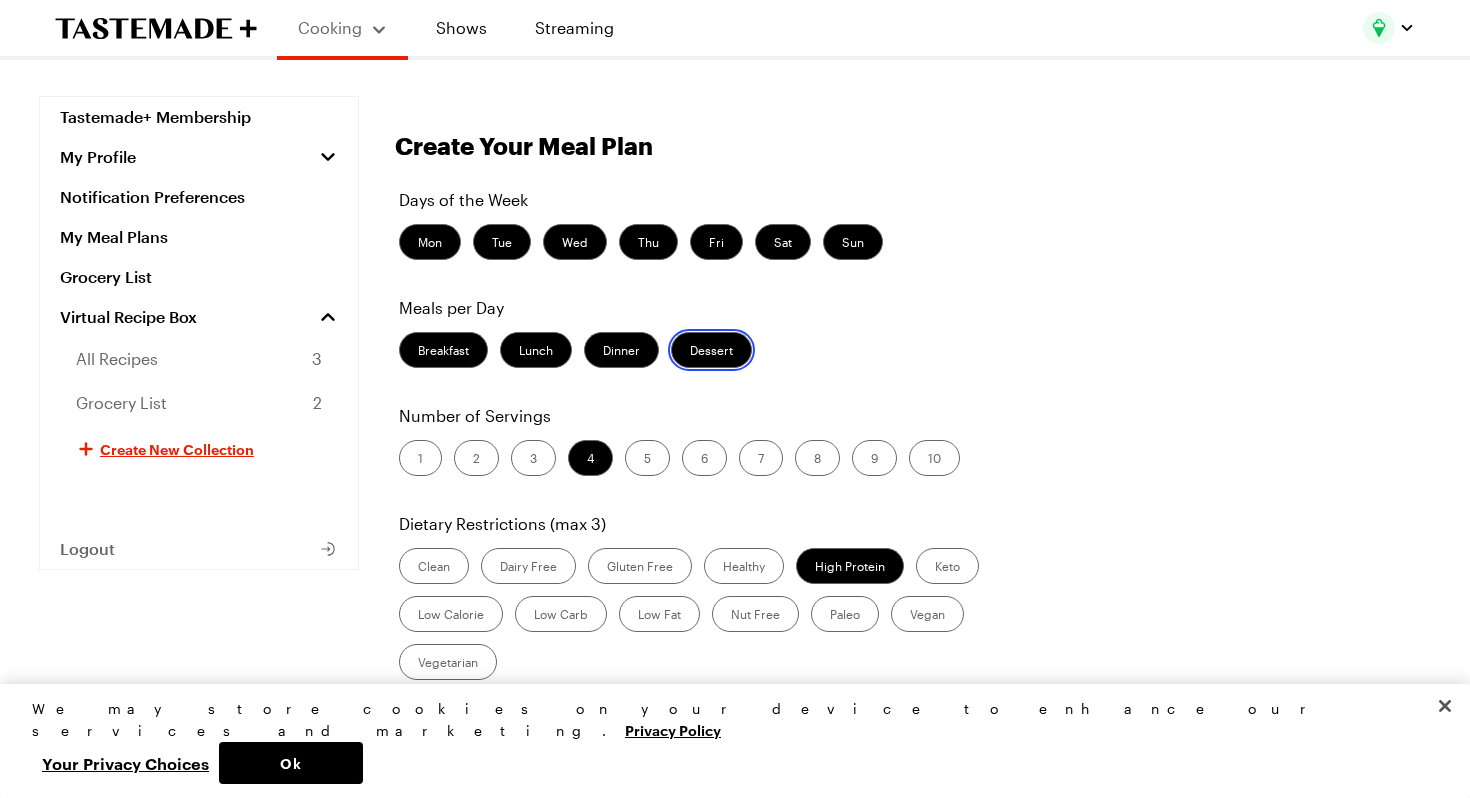 click on "Dessert" at bounding box center (690, 352) 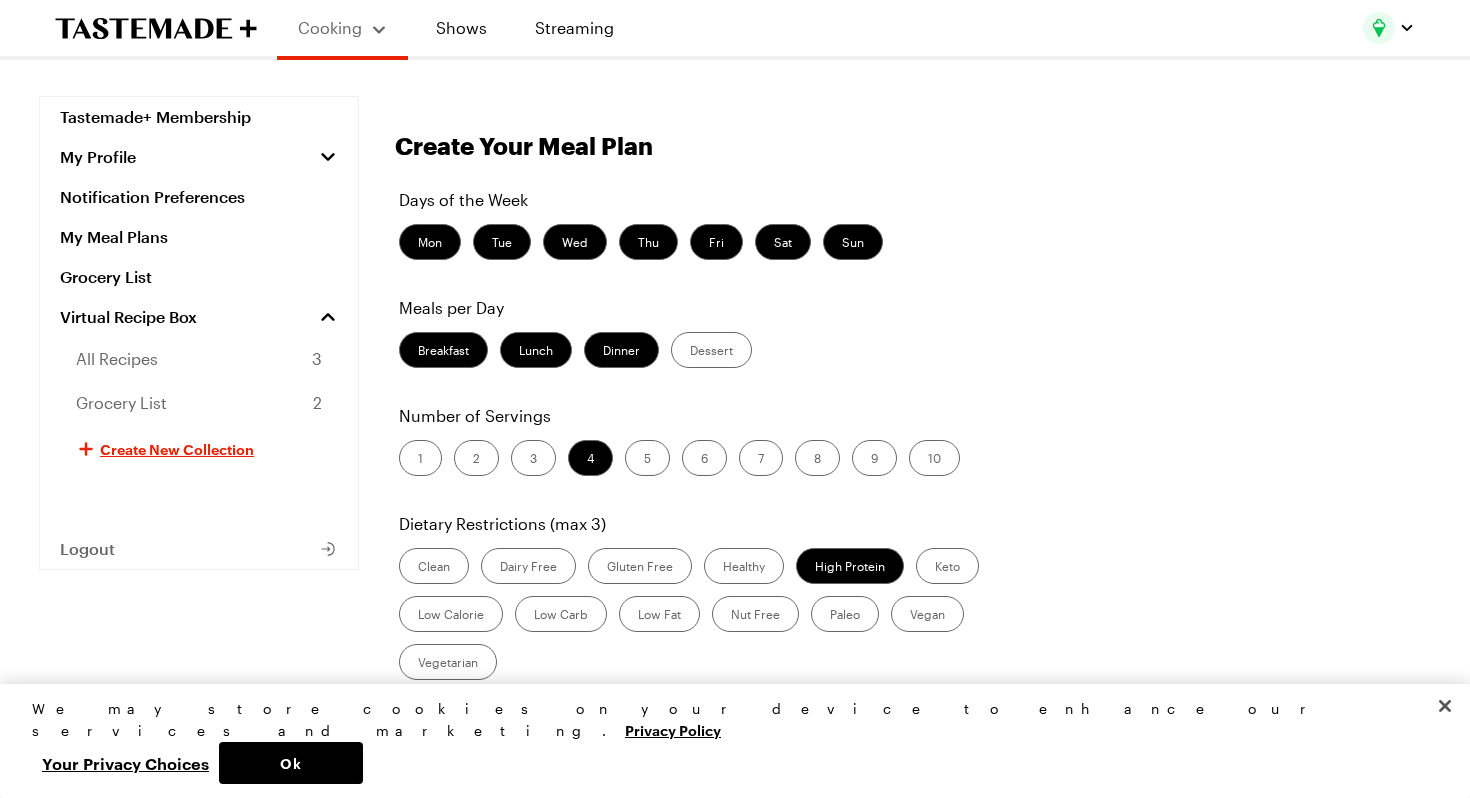 click on "1" at bounding box center [420, 458] 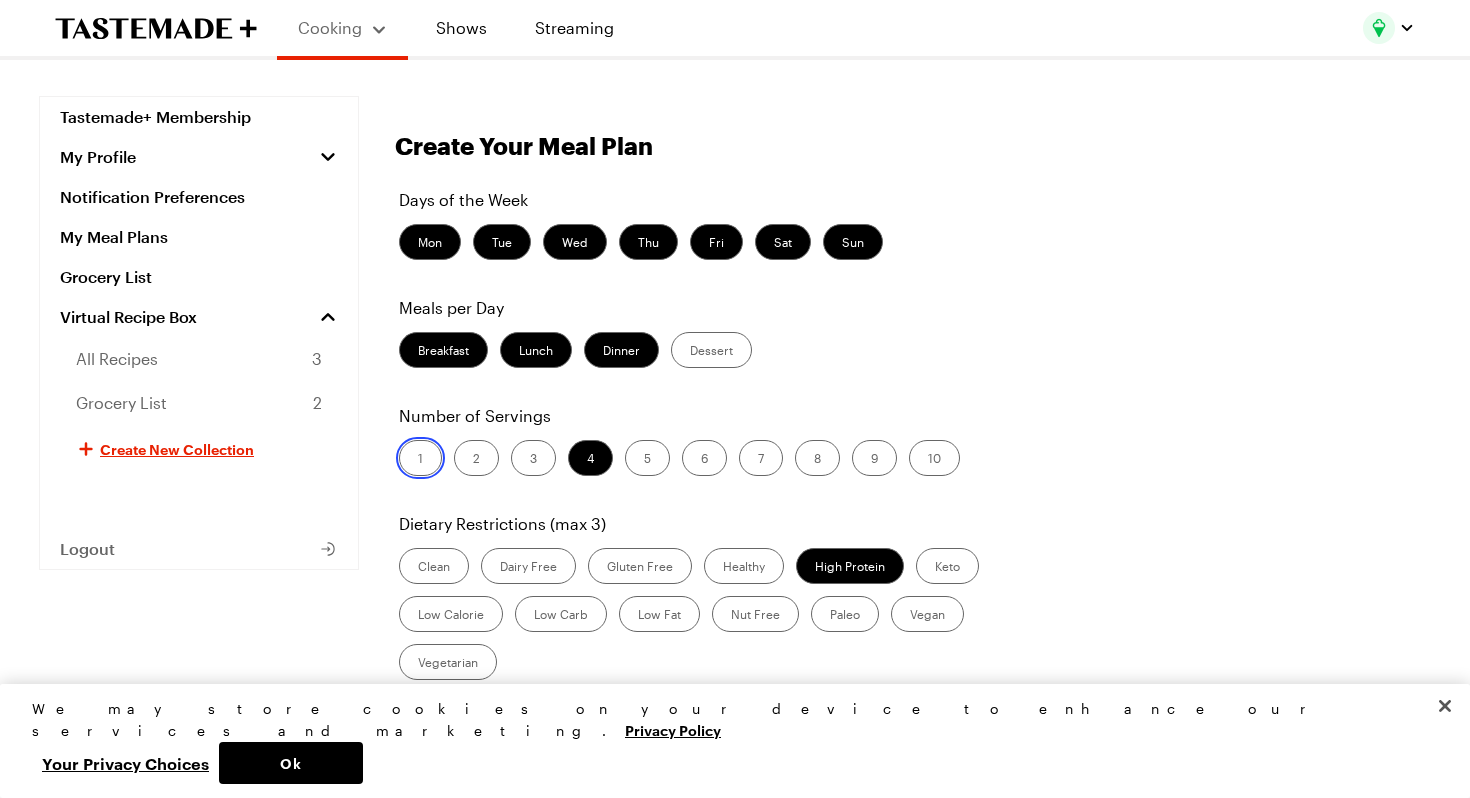 click on "1" at bounding box center (418, 460) 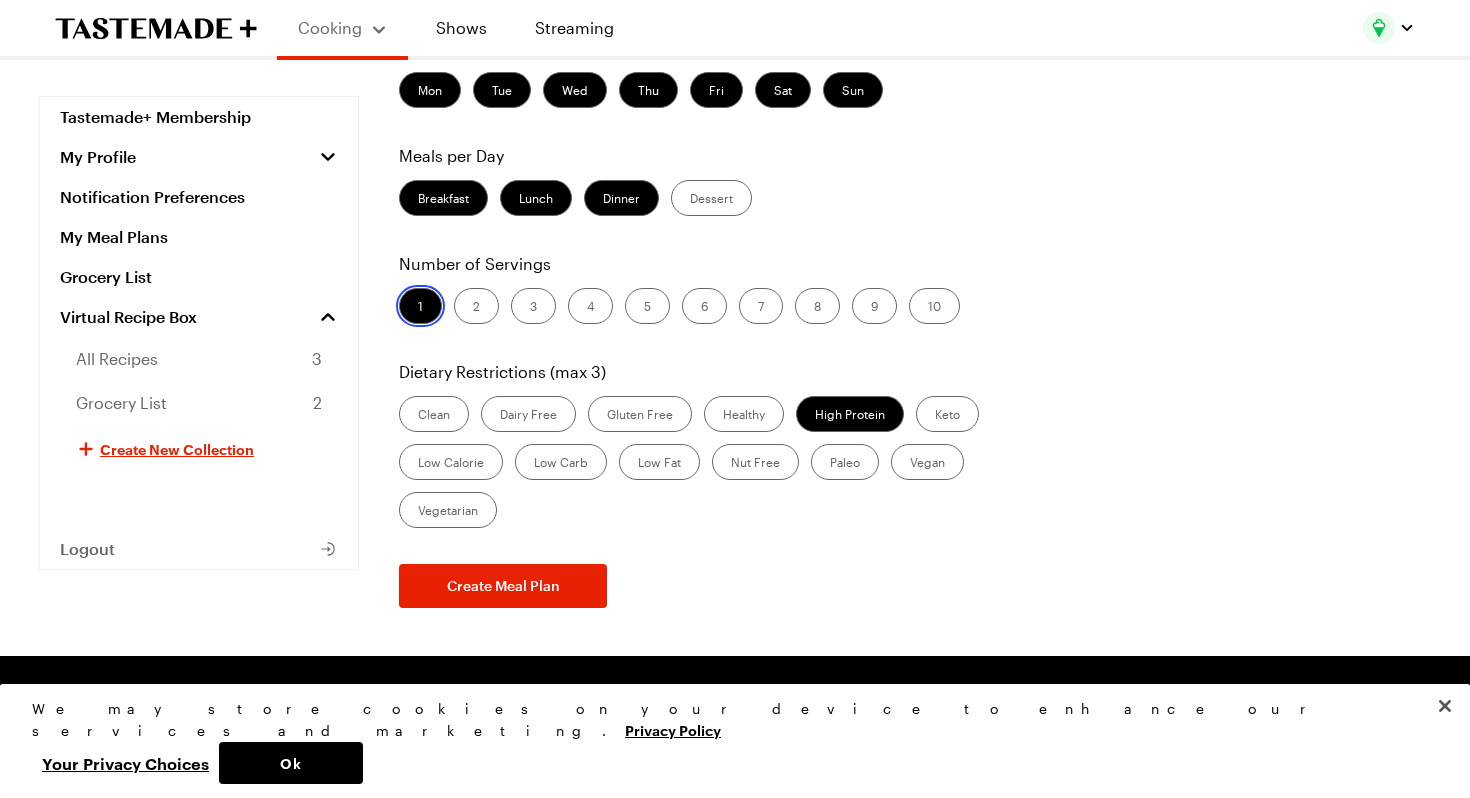 scroll, scrollTop: 163, scrollLeft: 0, axis: vertical 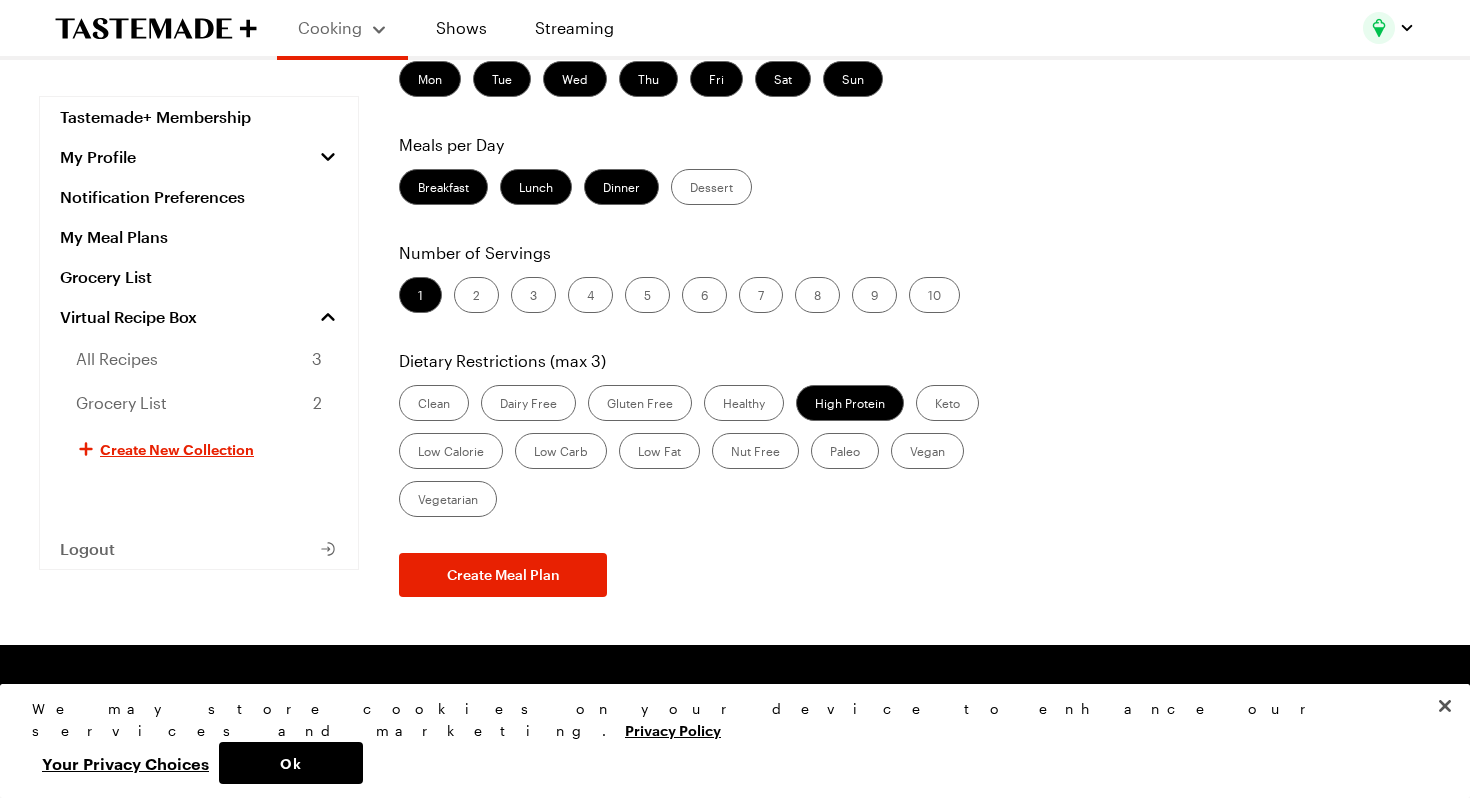 click on "Low Carb" at bounding box center (561, 451) 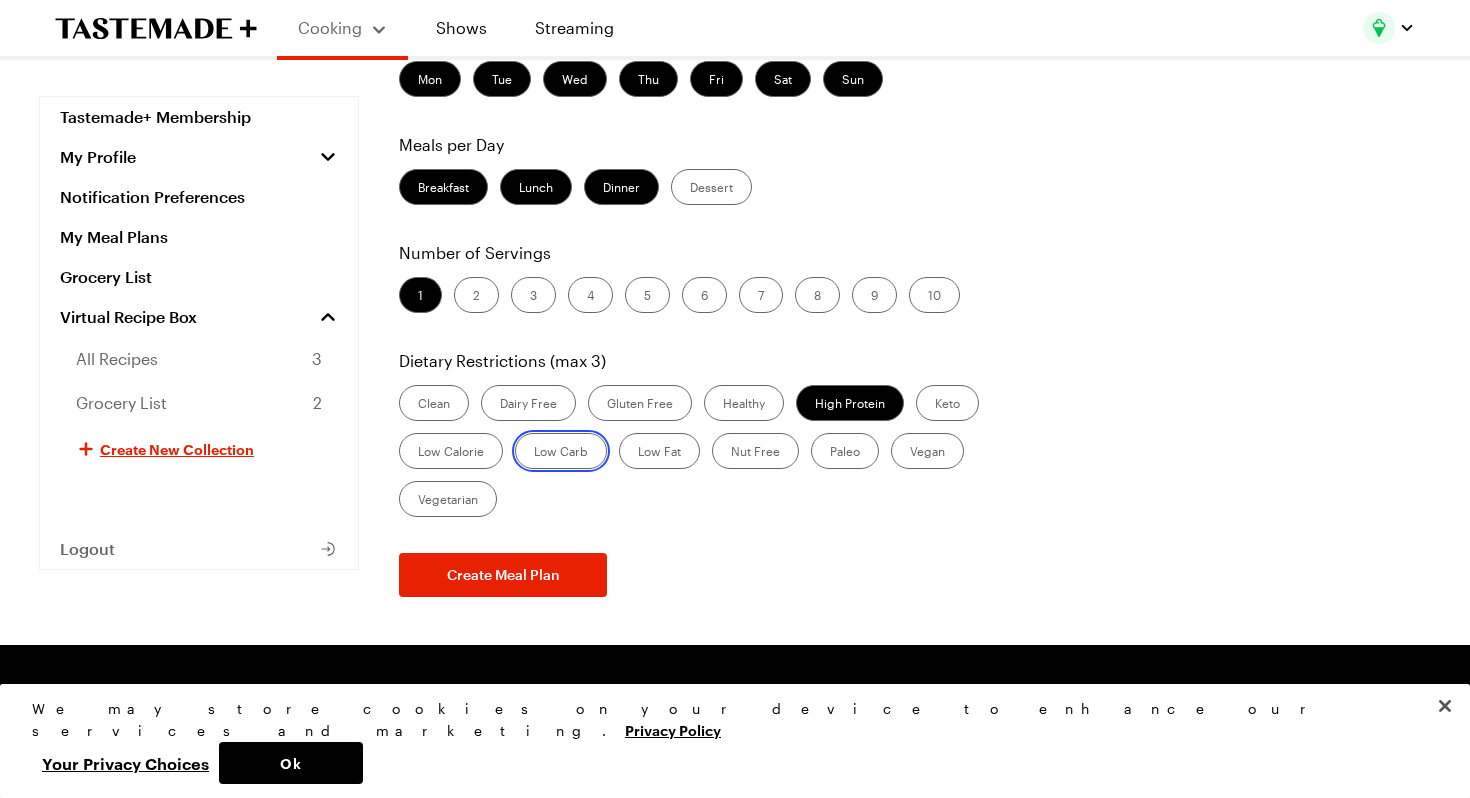 click on "Low Carb" at bounding box center [534, 453] 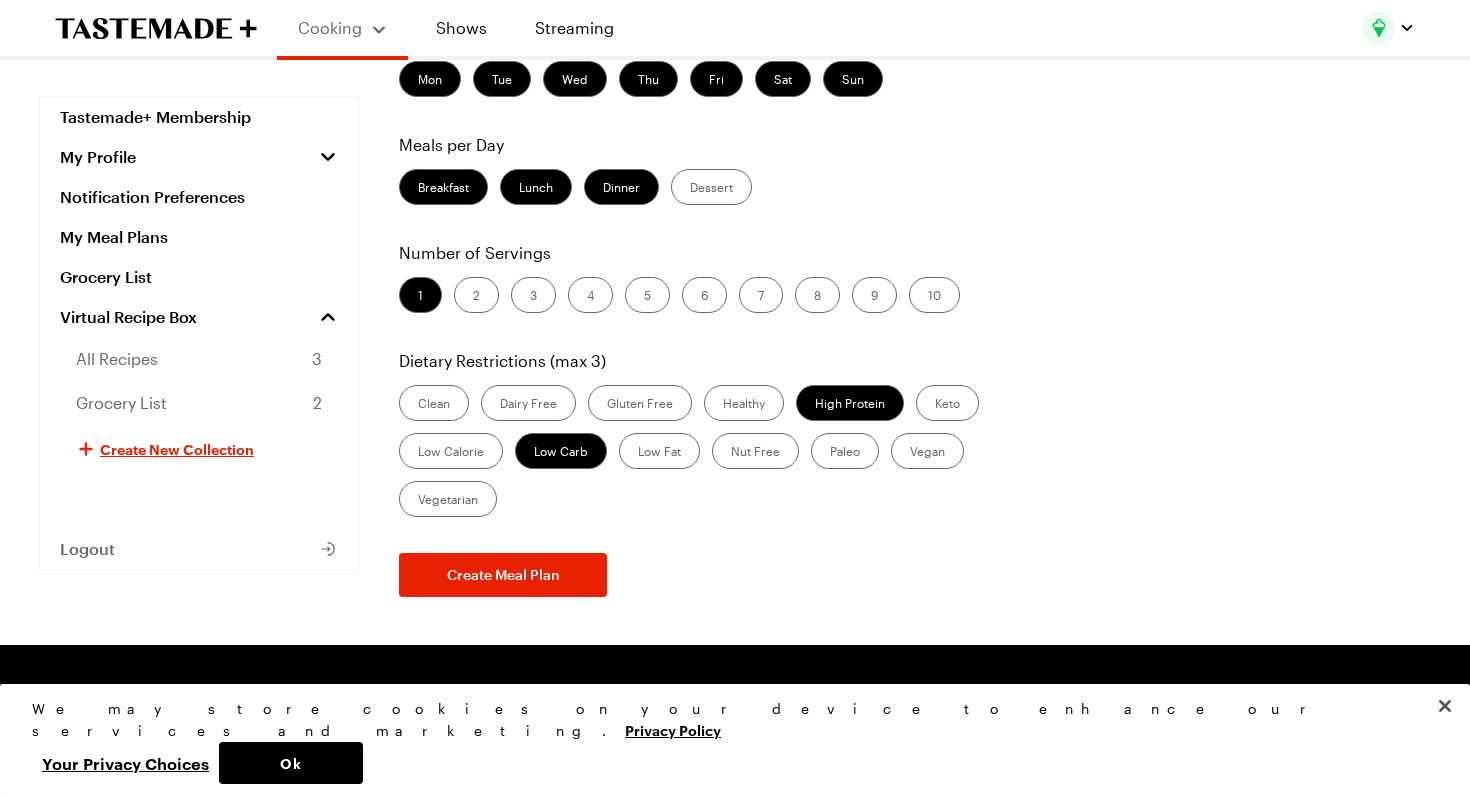 click on "Healthy" at bounding box center (744, 403) 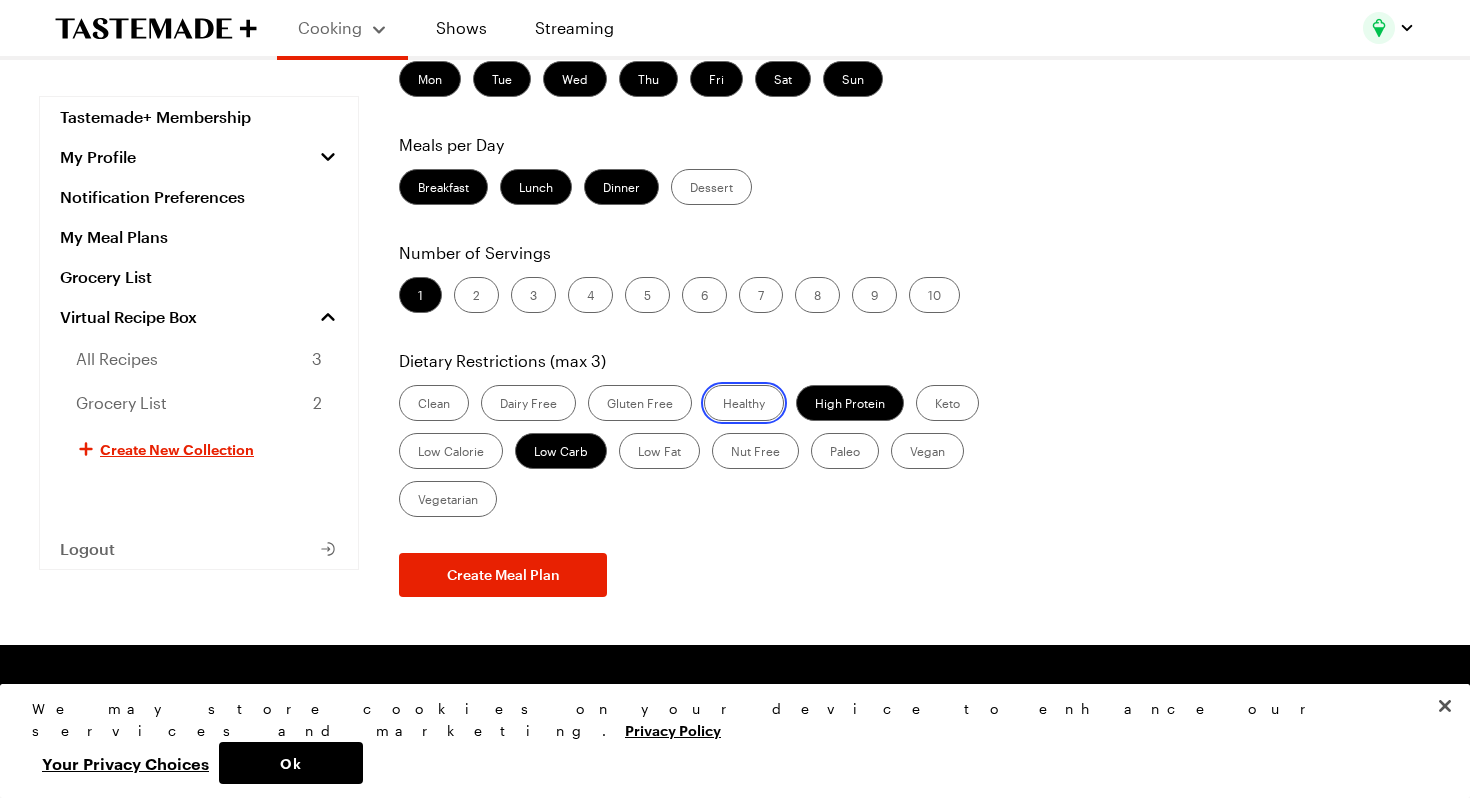 click on "Healthy" at bounding box center (723, 405) 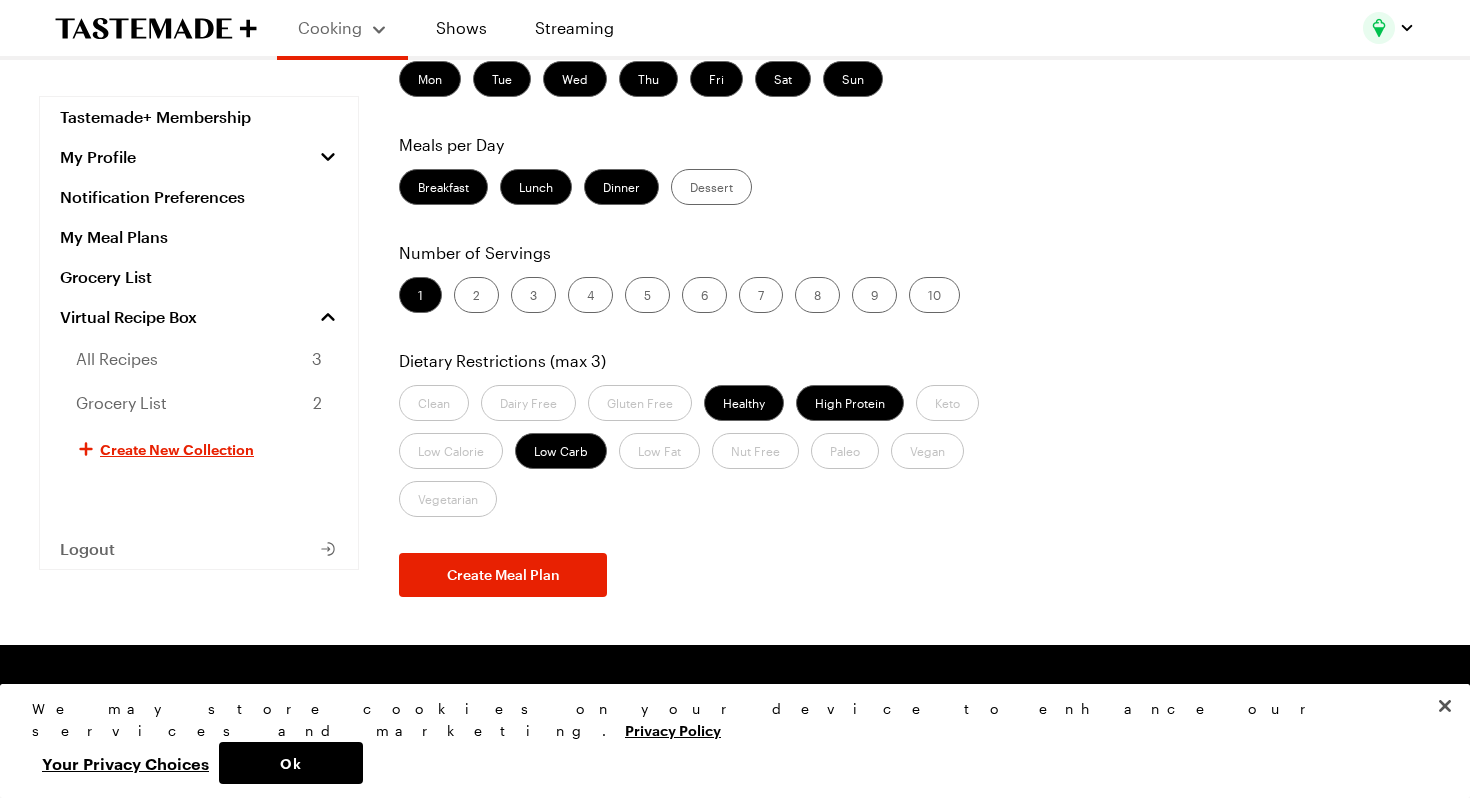 click on "Low Carb" at bounding box center (561, 451) 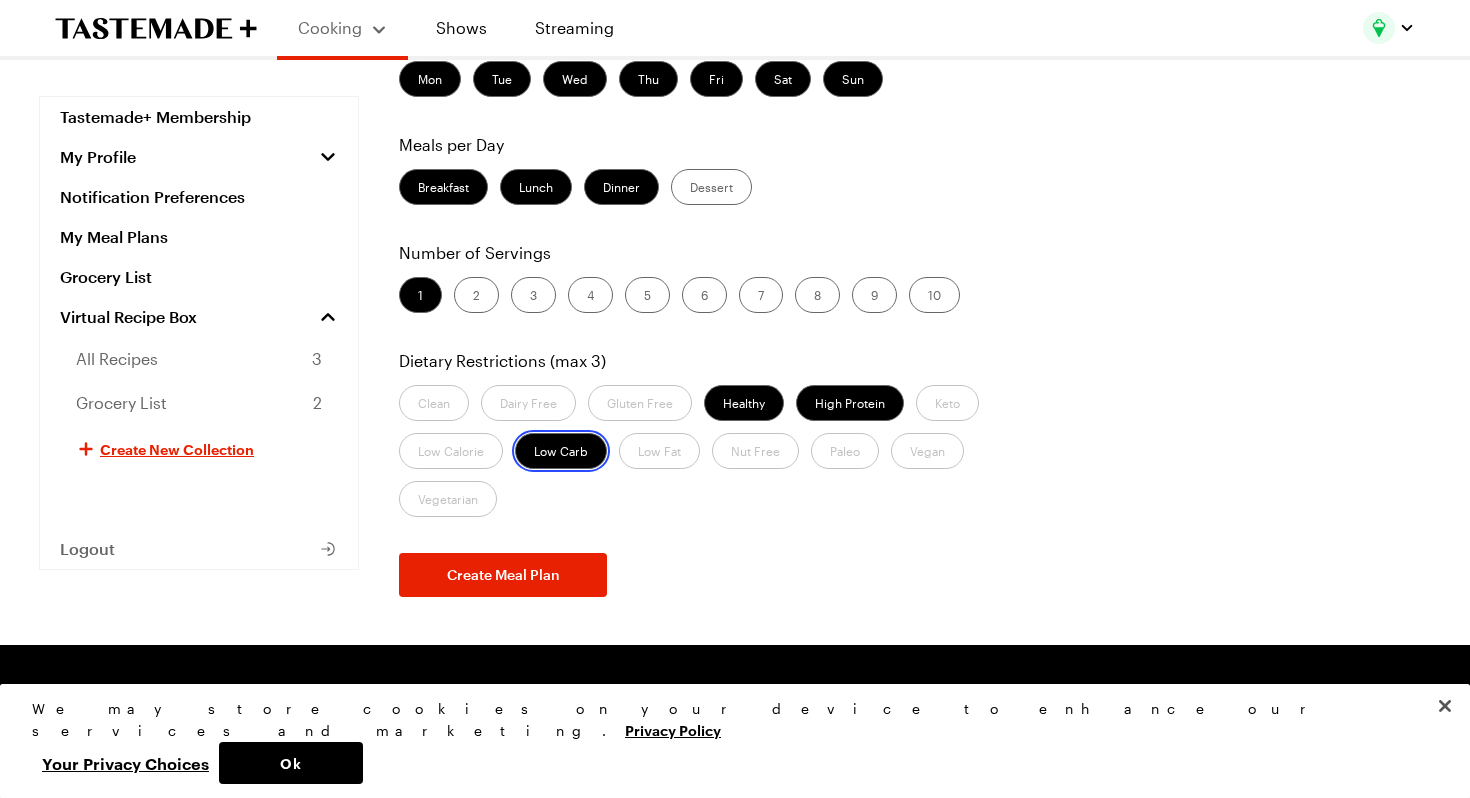 click on "Low Carb" at bounding box center [534, 453] 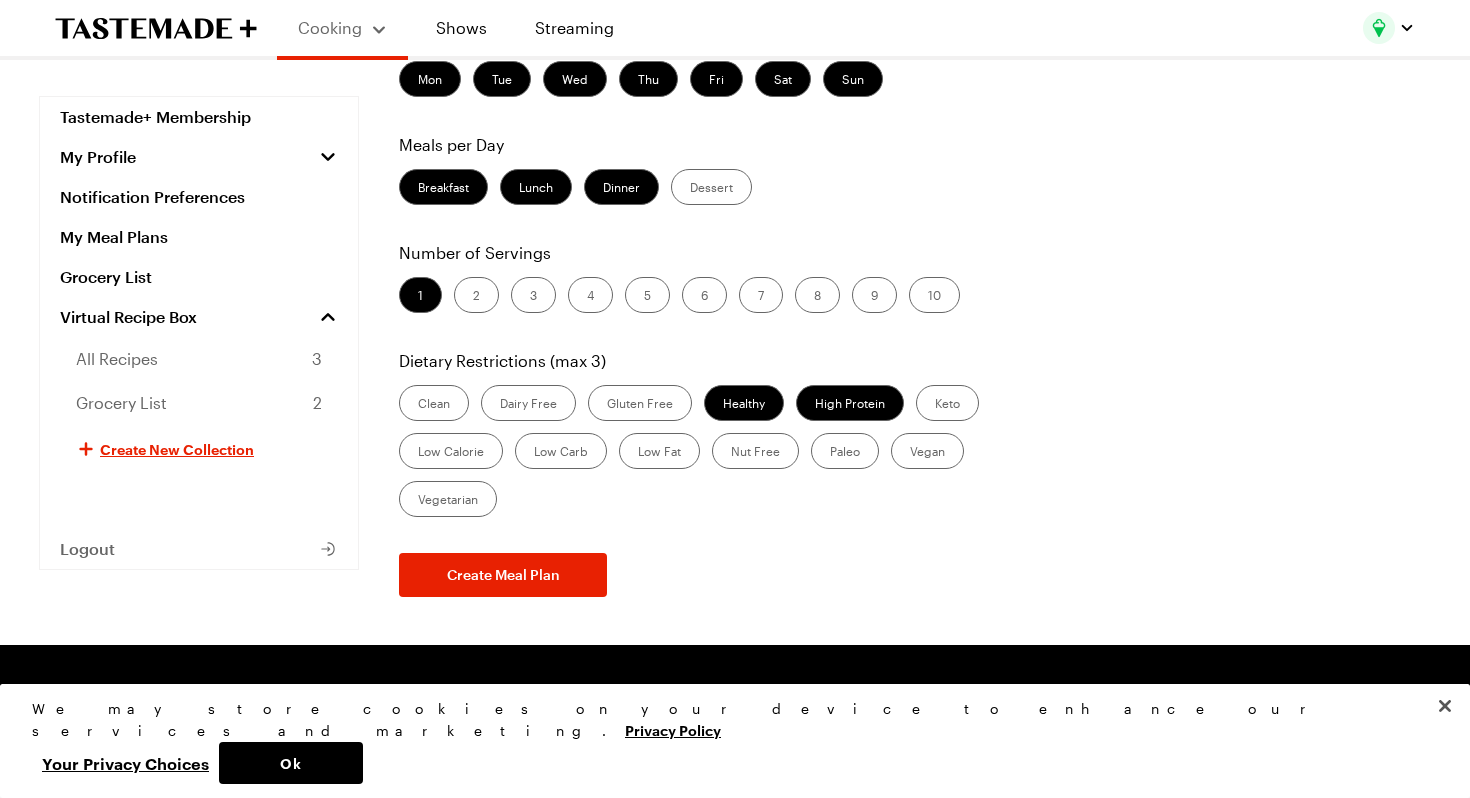 click on "Clean" at bounding box center [434, 403] 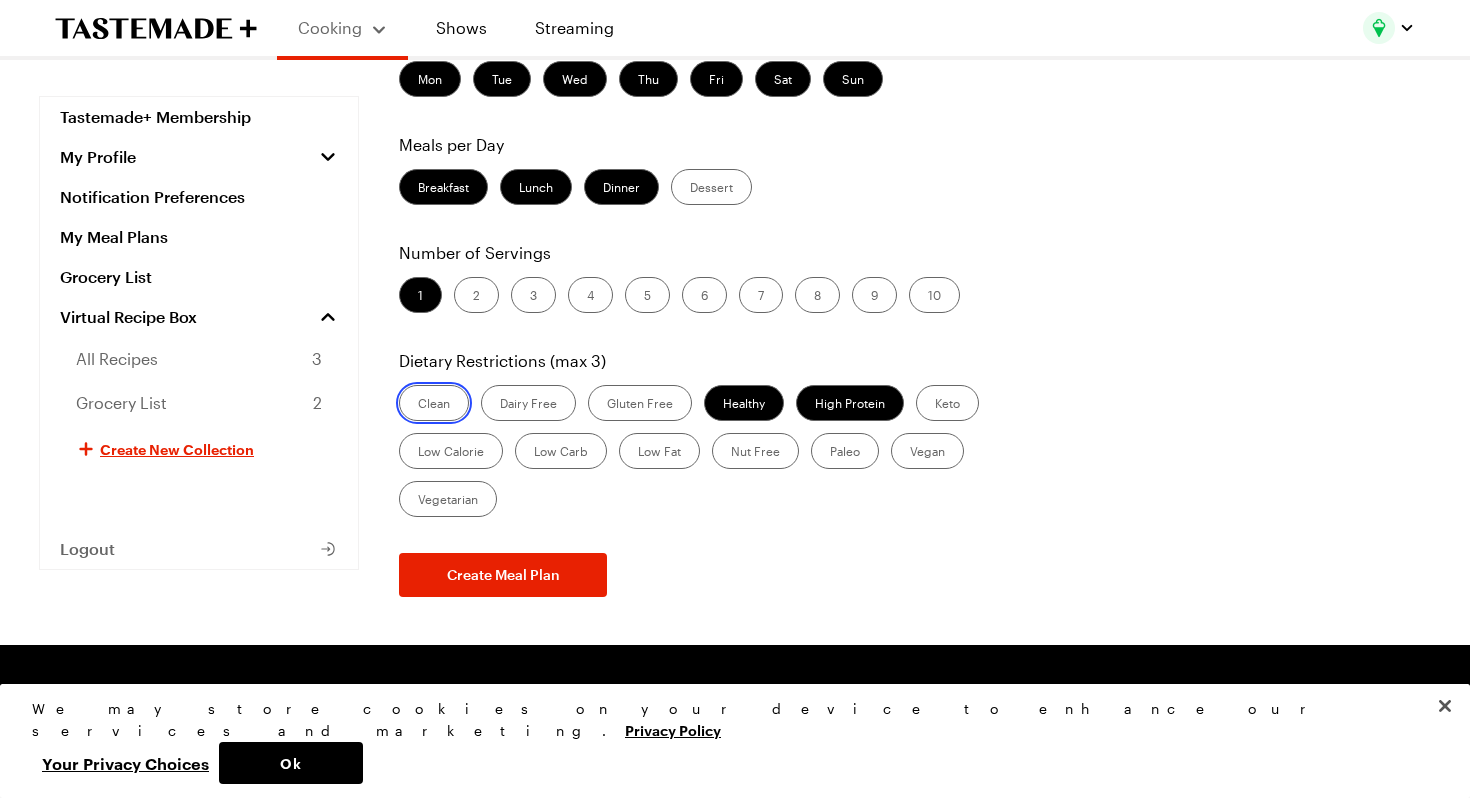 click on "Clean" at bounding box center [418, 405] 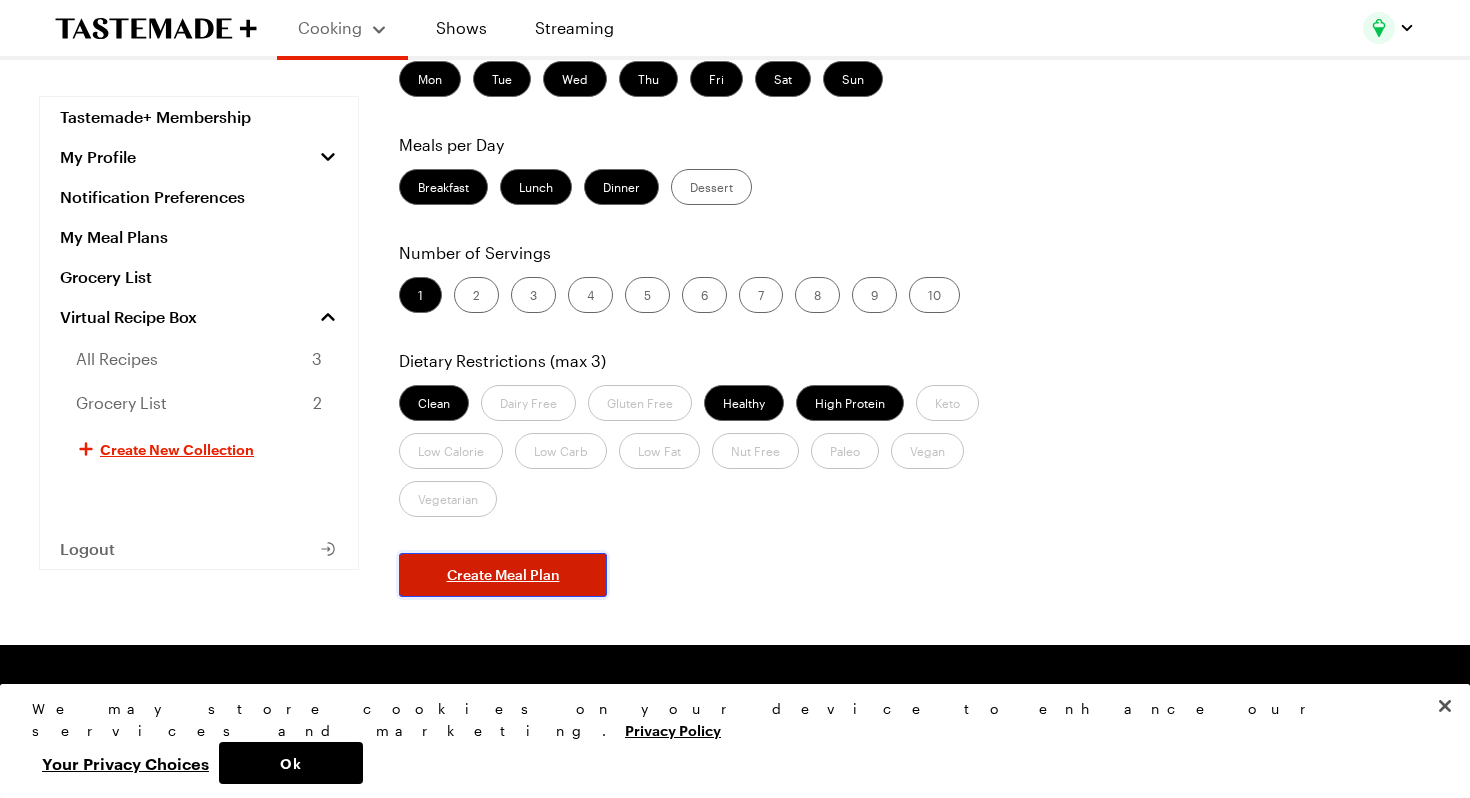 click on "Create Meal Plan" at bounding box center (503, 575) 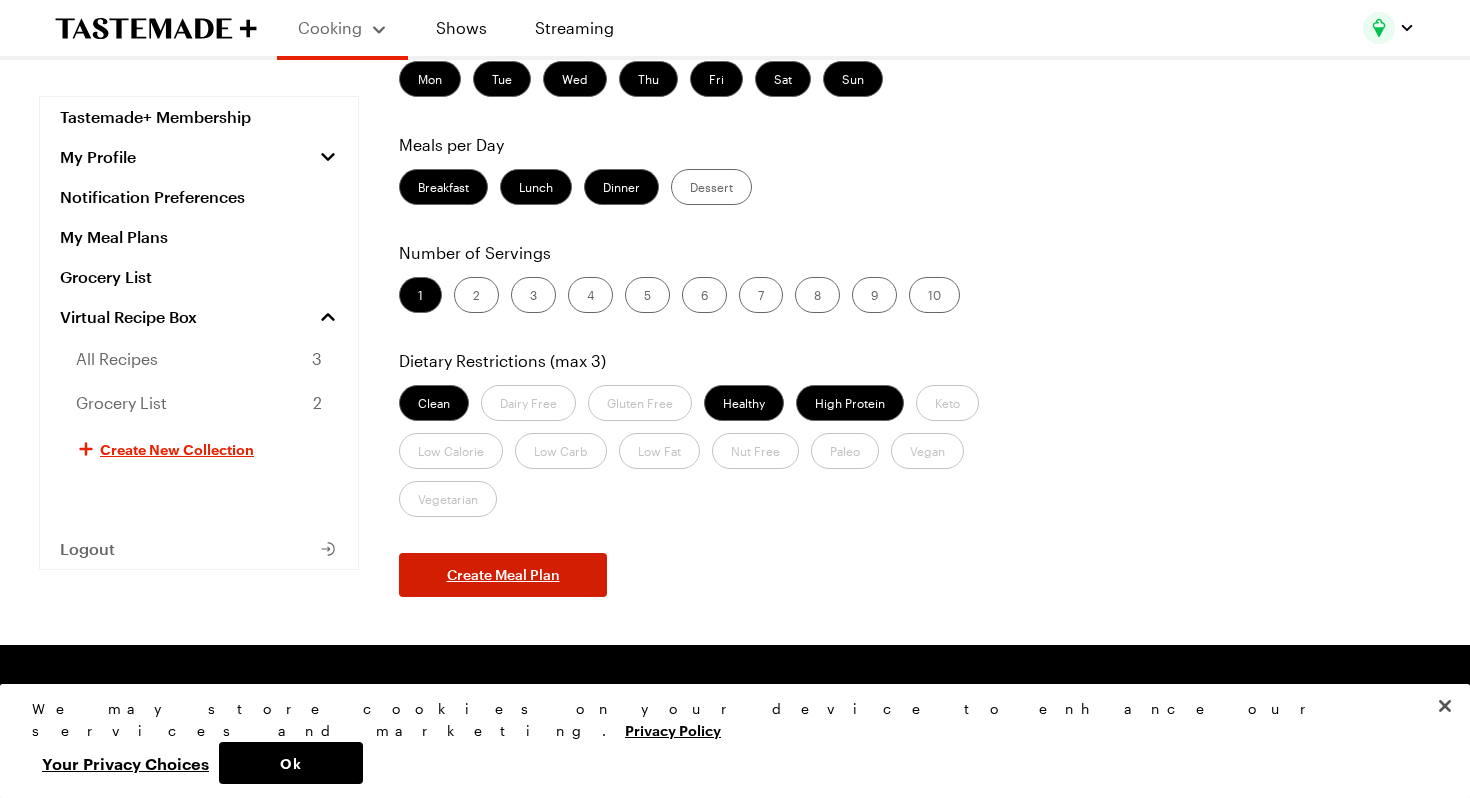 scroll, scrollTop: 0, scrollLeft: 0, axis: both 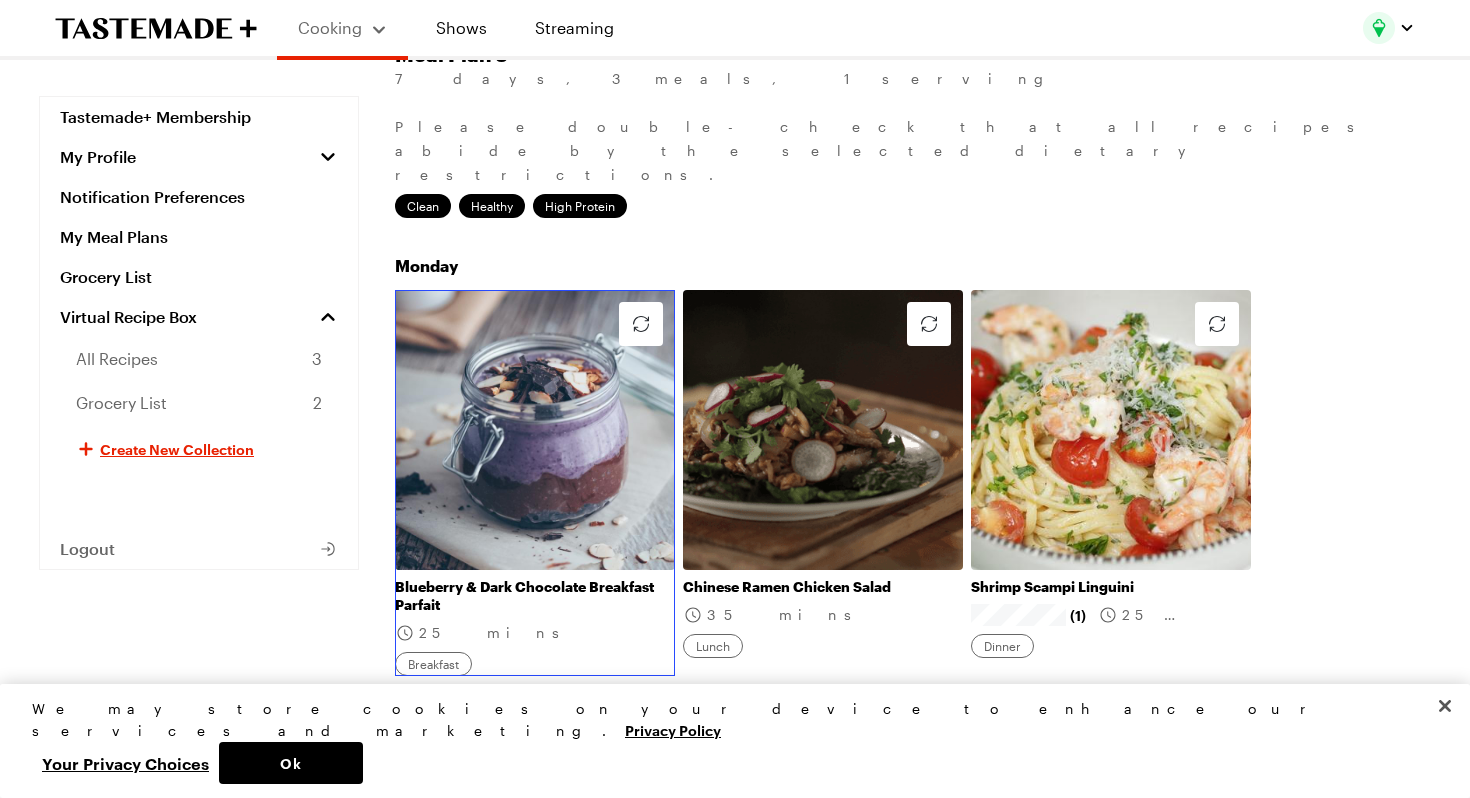 click on "Blueberry & Dark Chocolate Breakfast Parfait" at bounding box center [535, 596] 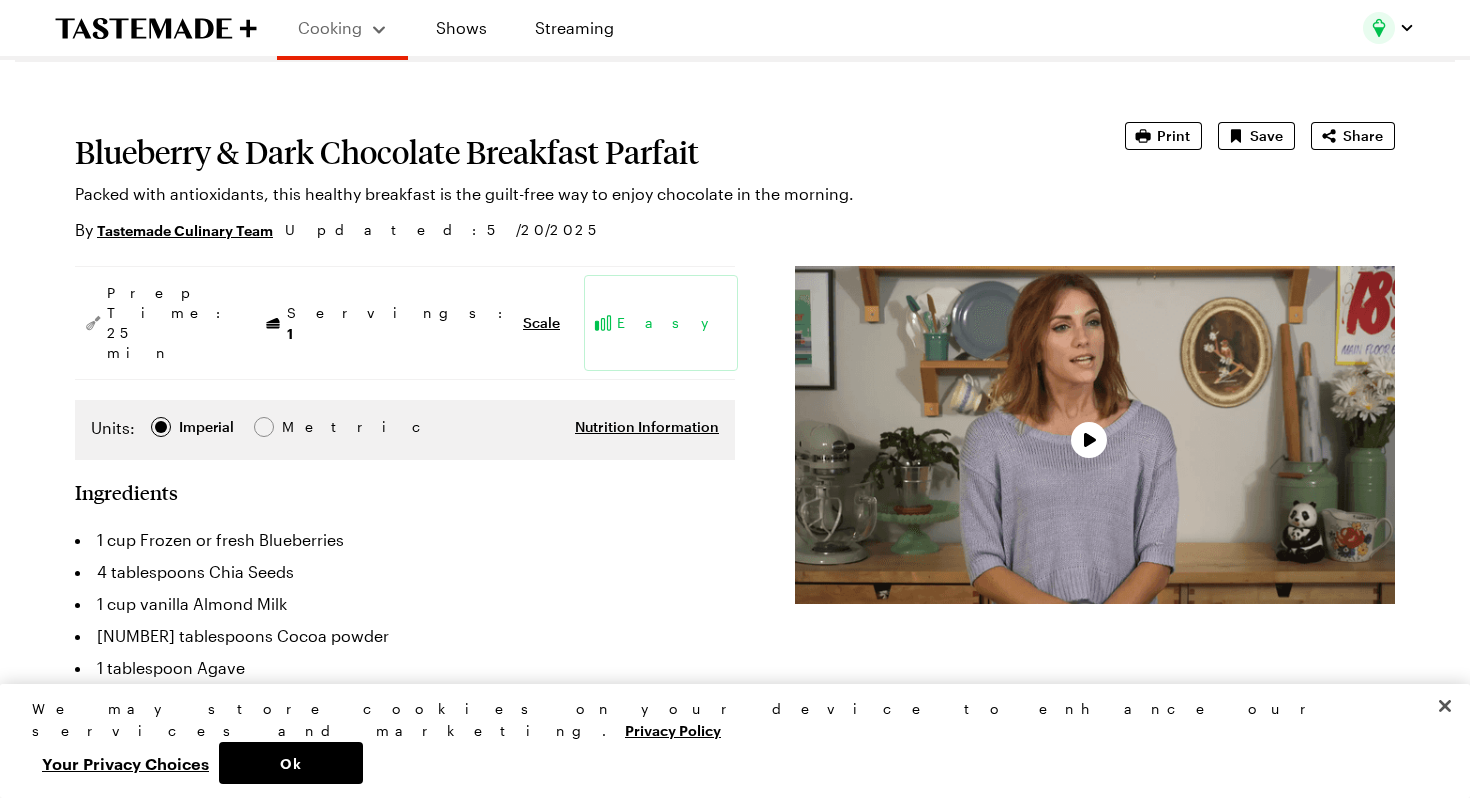 scroll, scrollTop: 202, scrollLeft: 0, axis: vertical 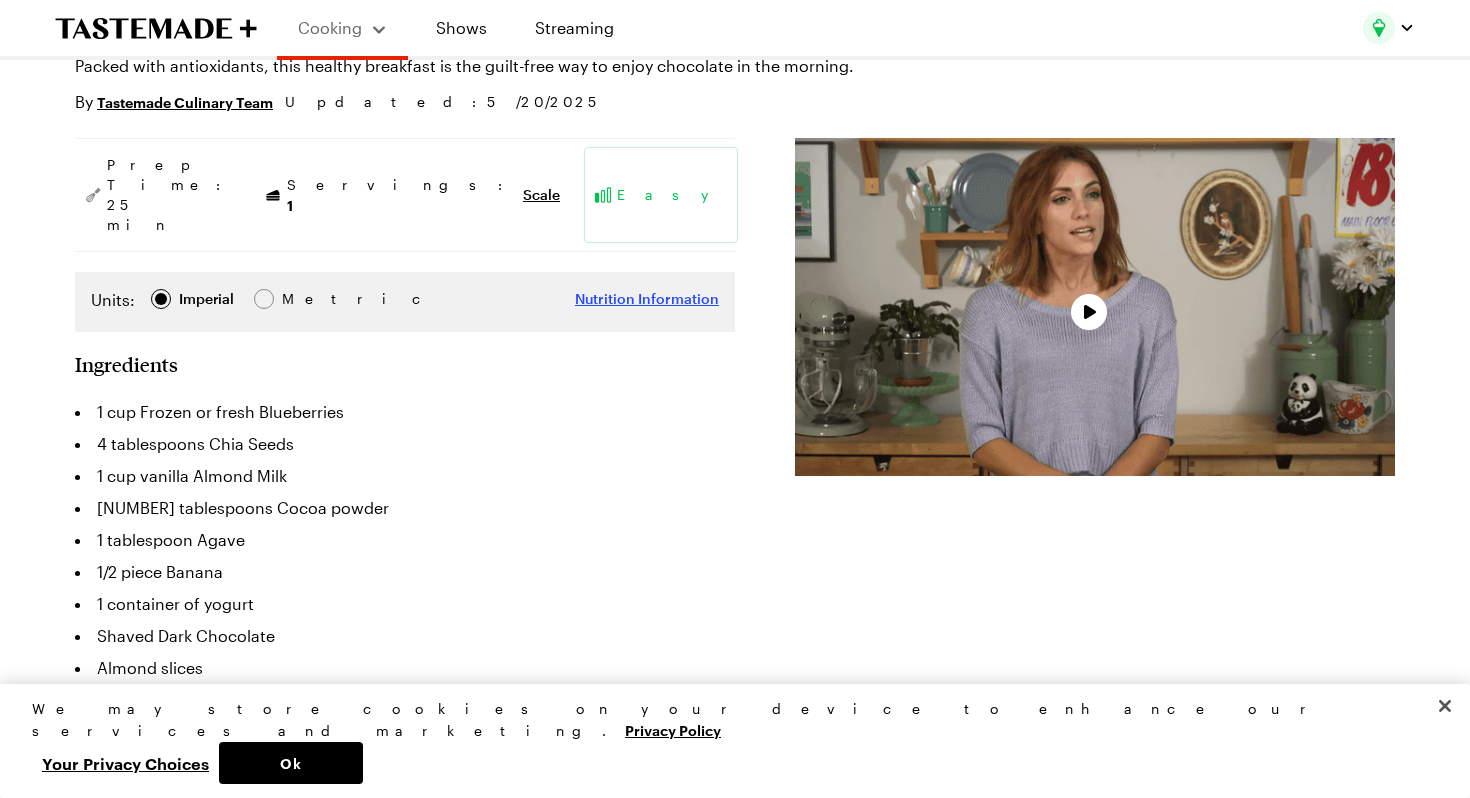 click on "Nutrition Information" at bounding box center (647, 299) 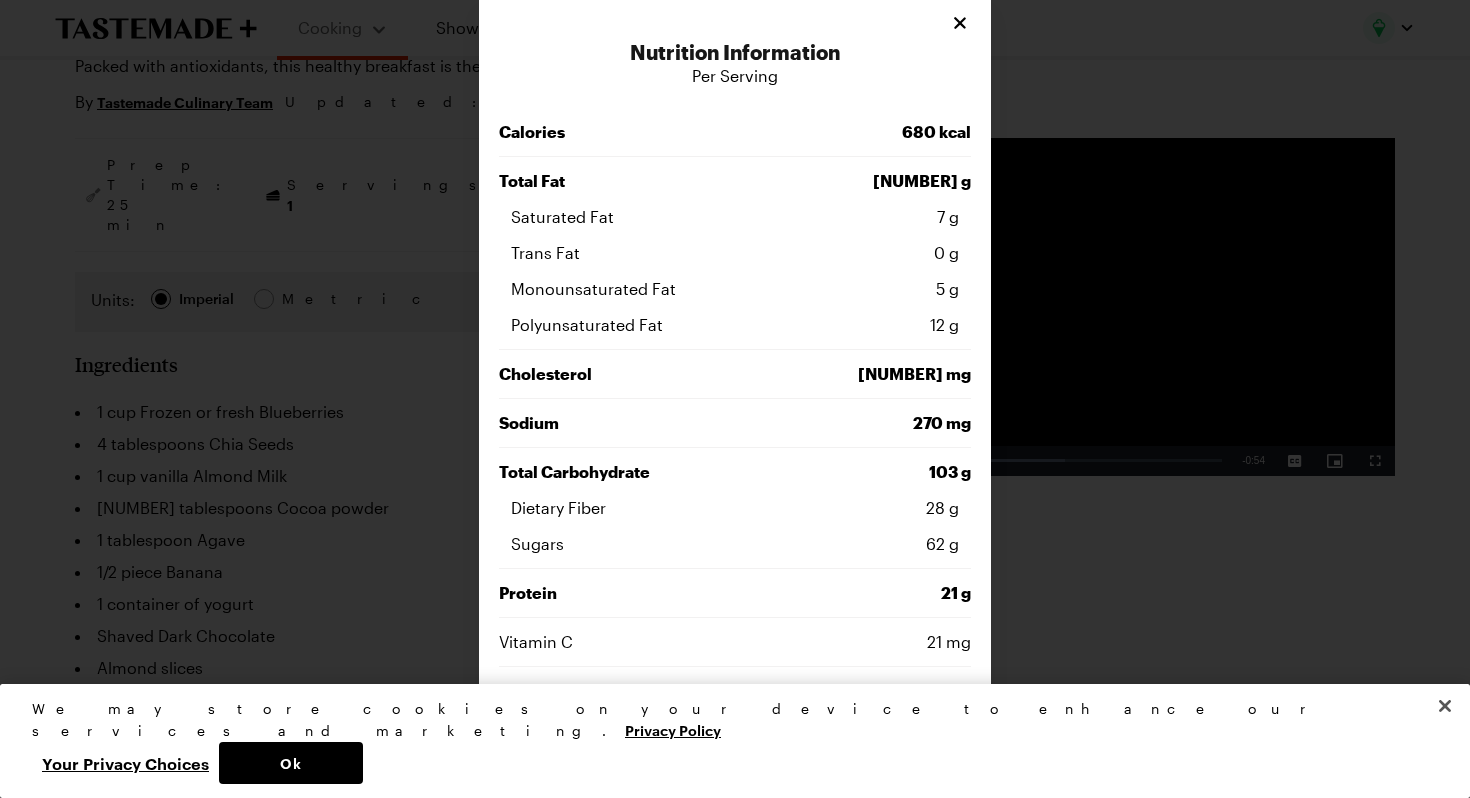 scroll, scrollTop: 10, scrollLeft: 0, axis: vertical 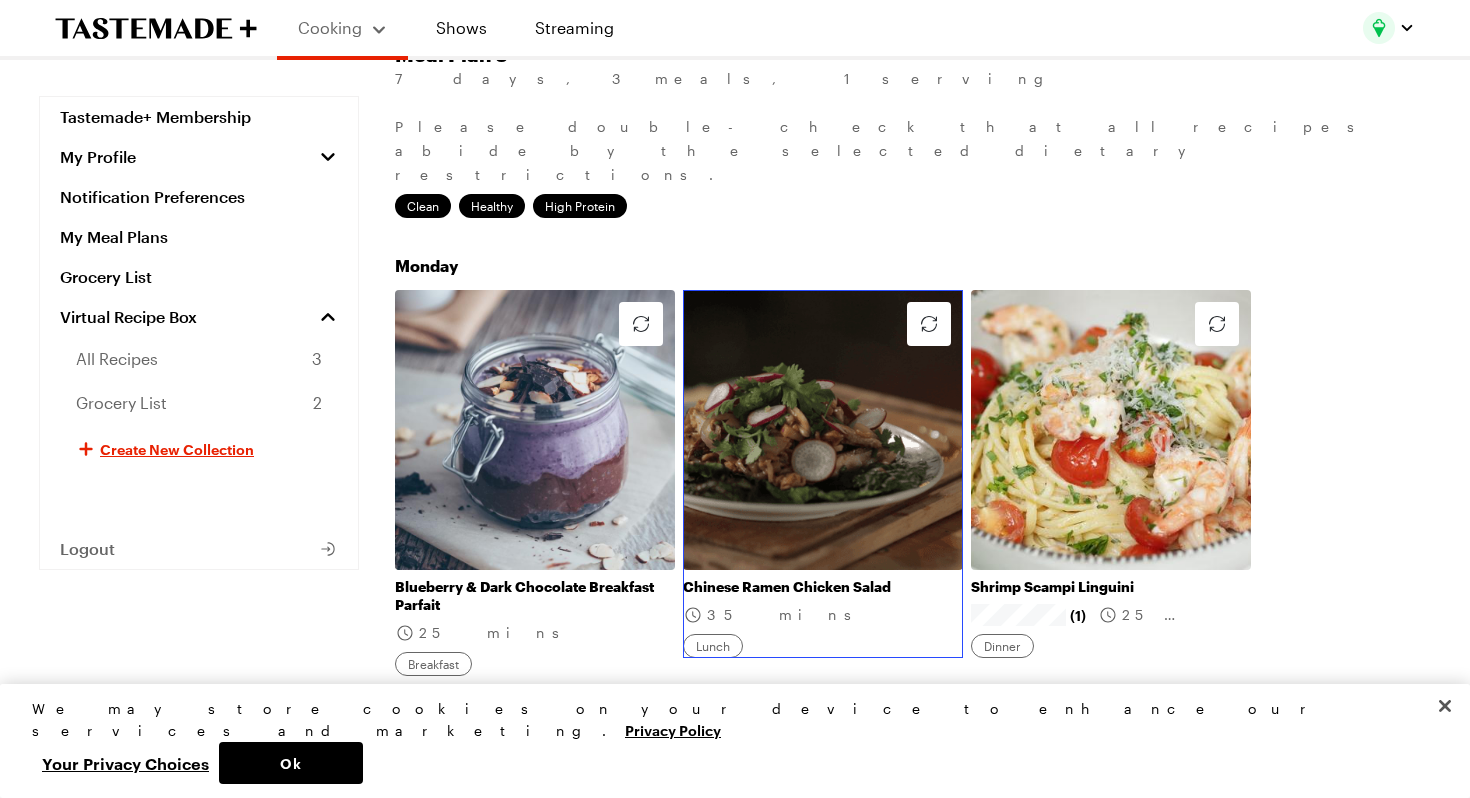 click on "Chinese Ramen Chicken Salad" at bounding box center (823, 587) 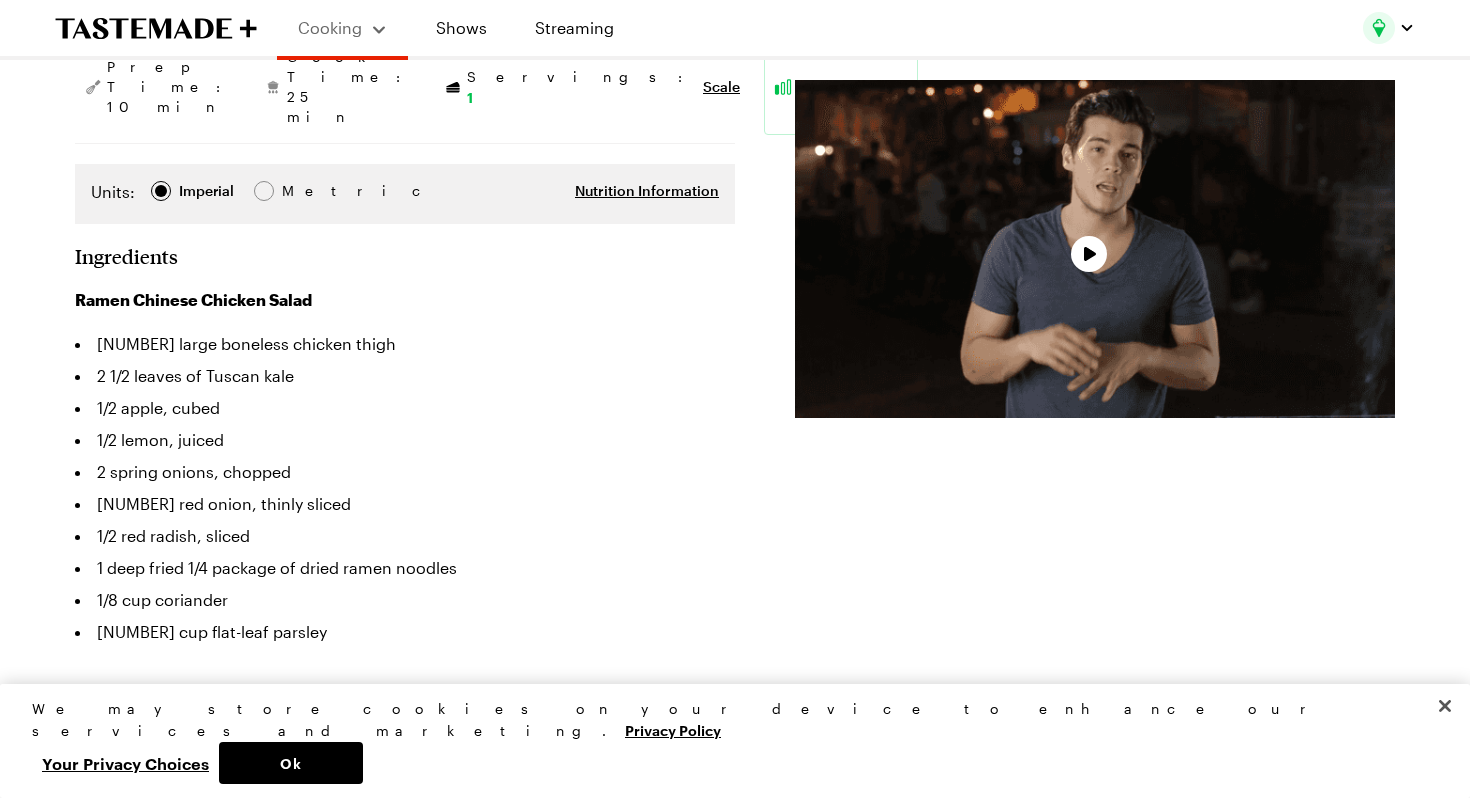 scroll, scrollTop: 302, scrollLeft: 0, axis: vertical 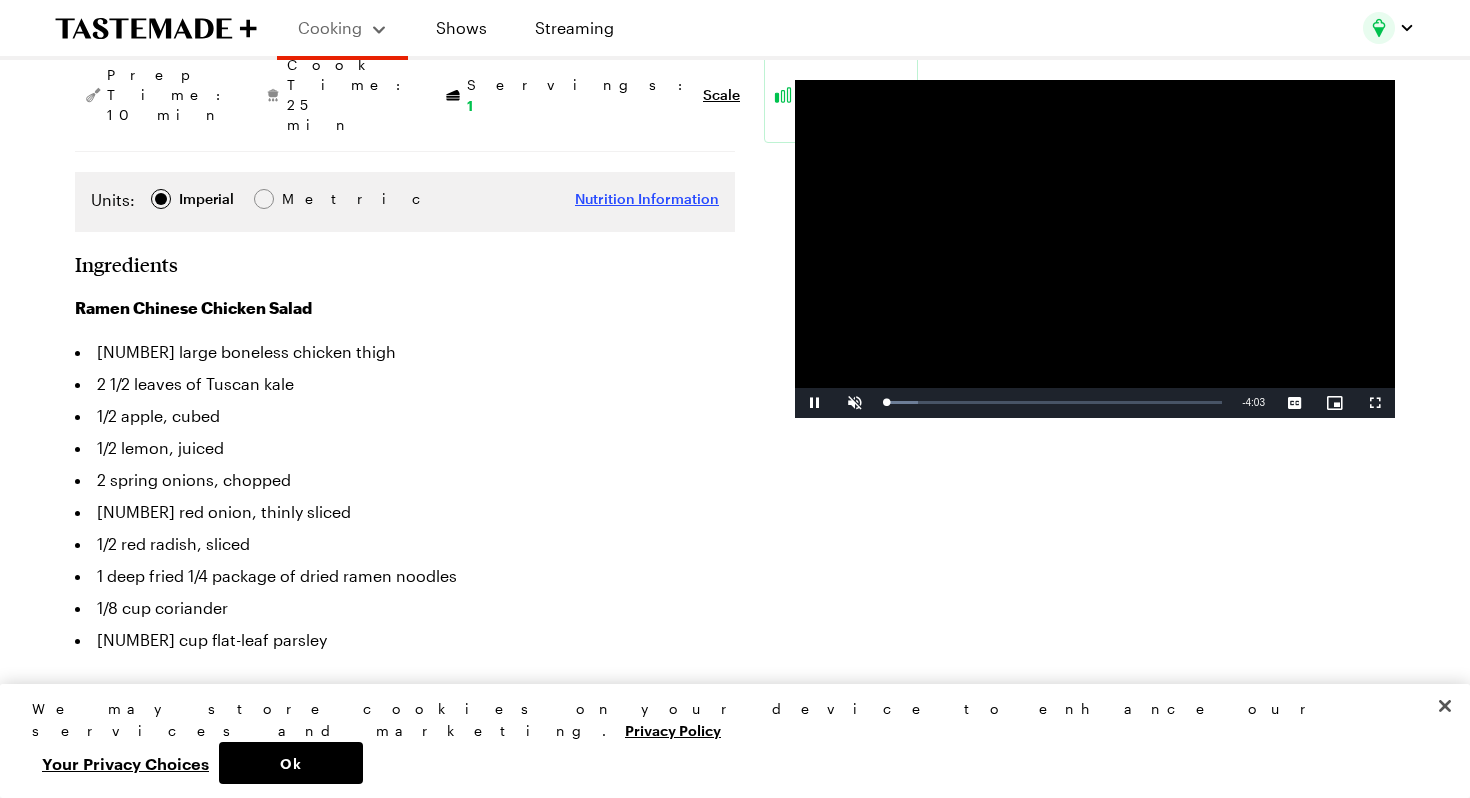click on "Nutrition Information" at bounding box center (647, 199) 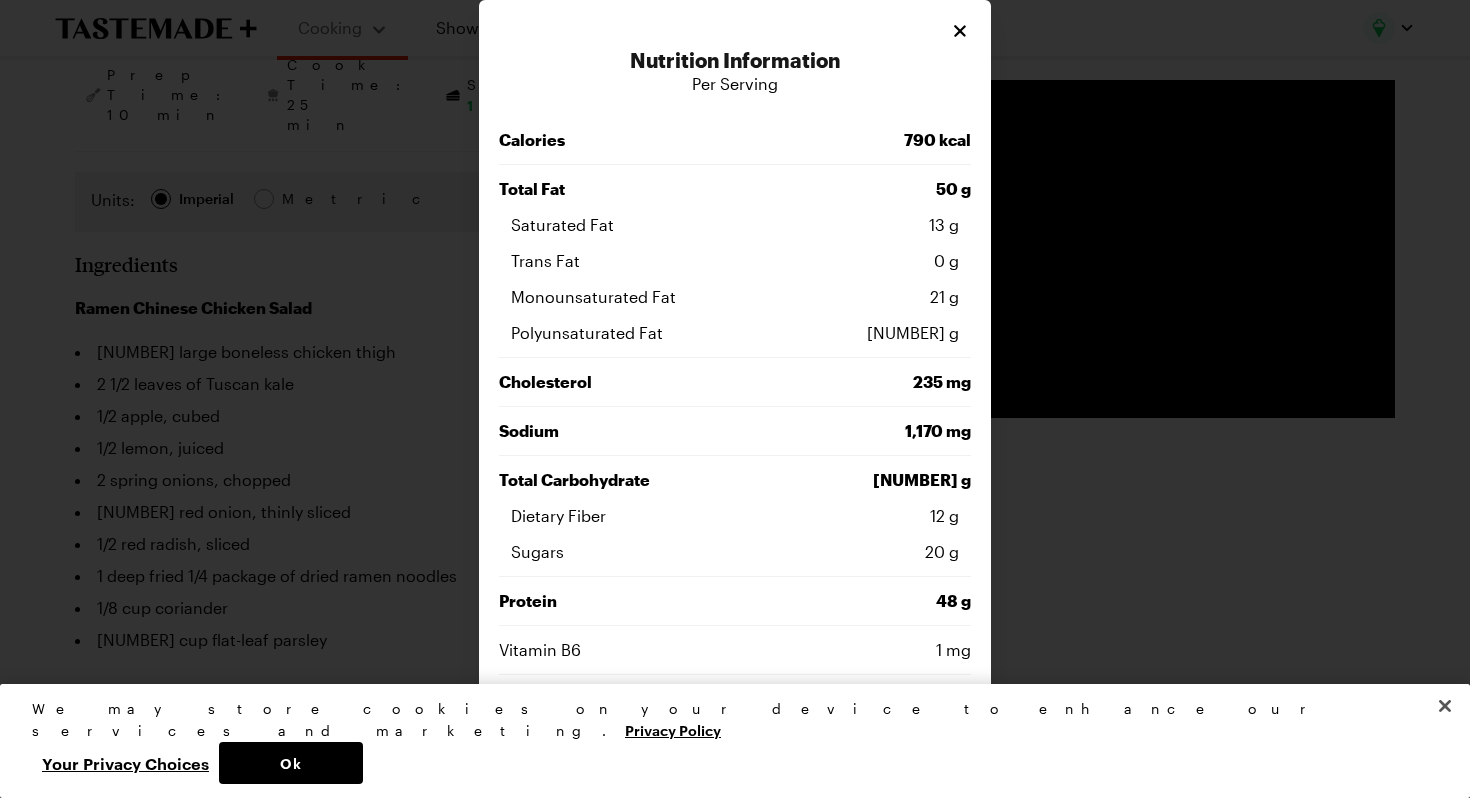 scroll, scrollTop: 176, scrollLeft: 0, axis: vertical 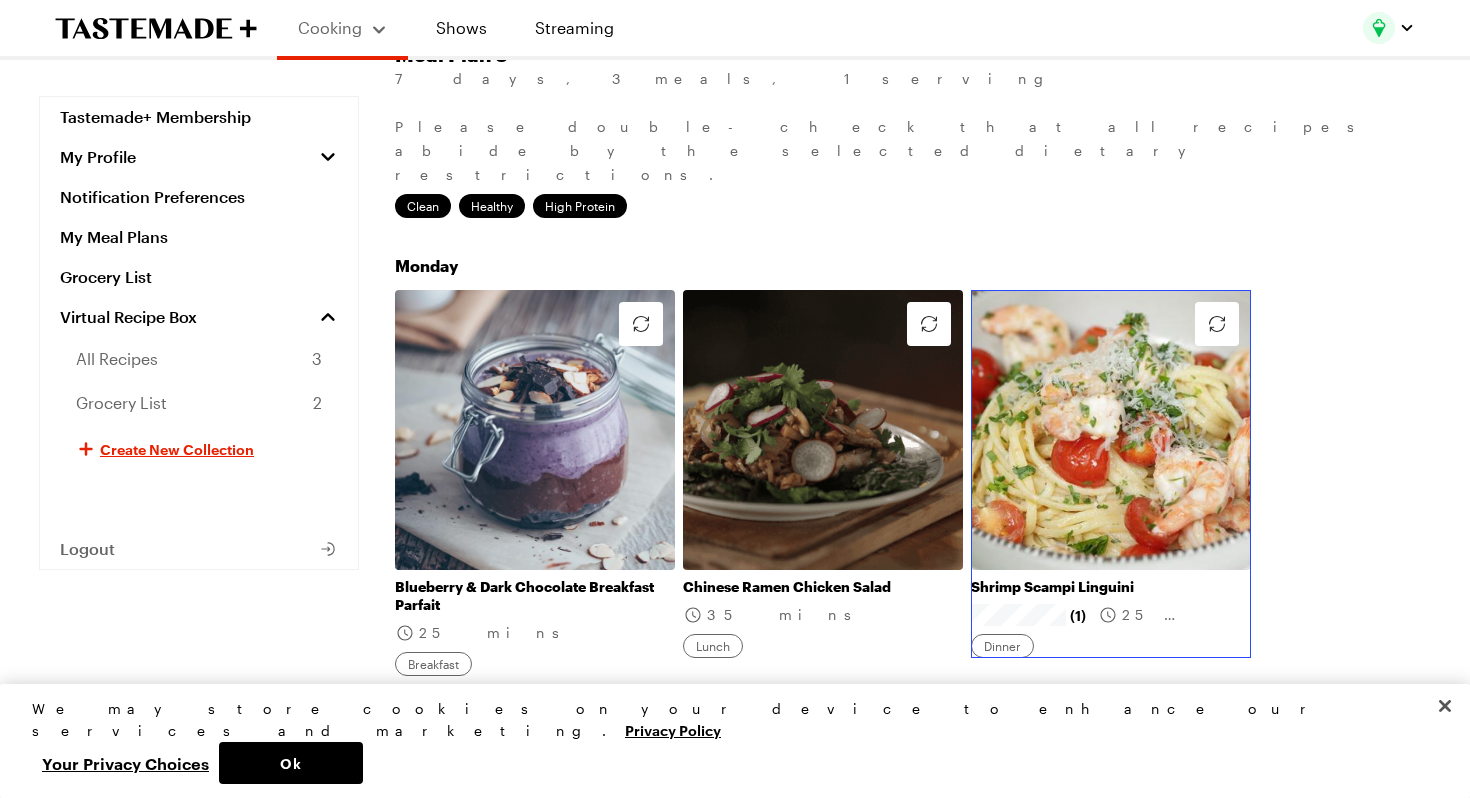 click on "Shrimp Scampi Linguini" at bounding box center [1111, 587] 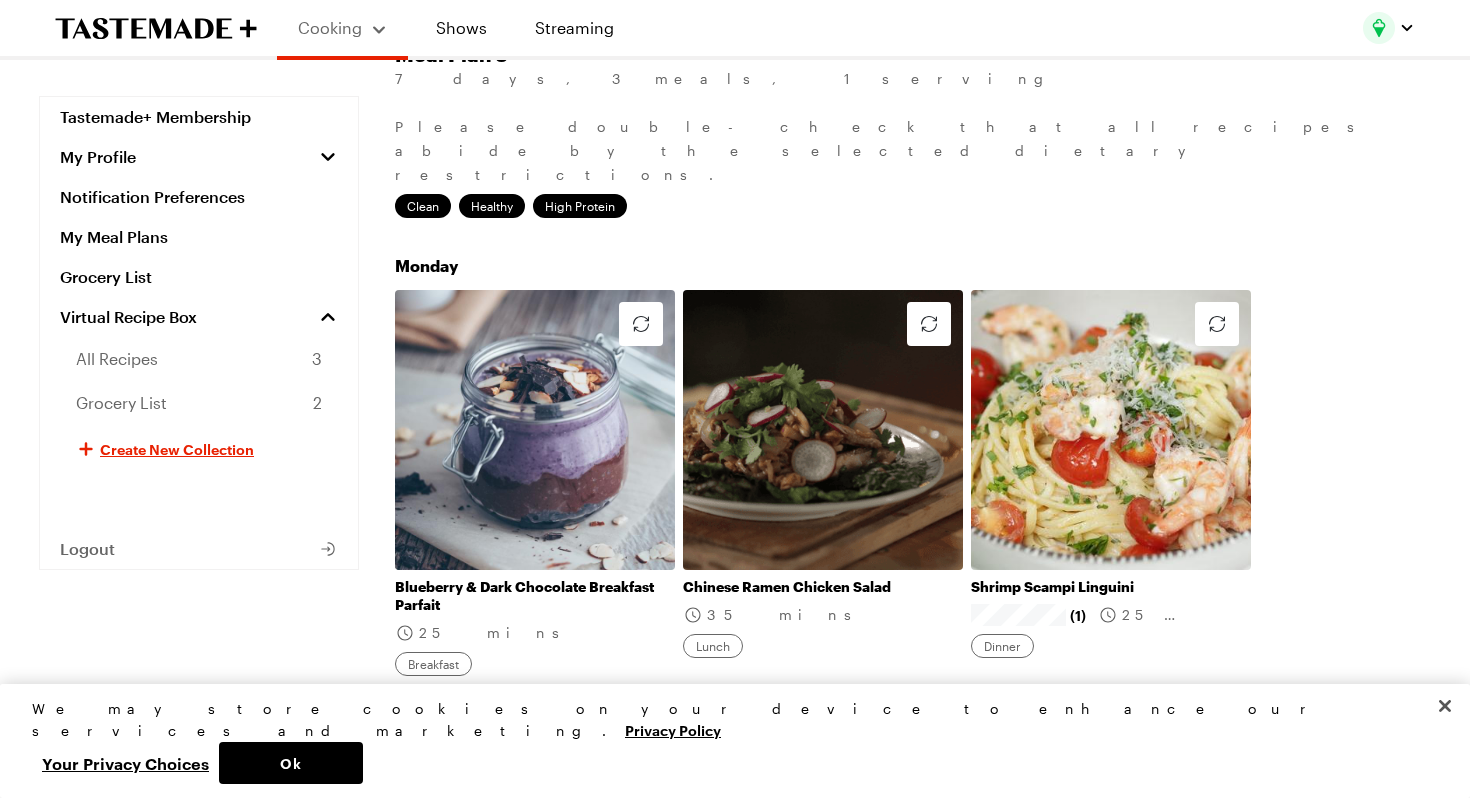scroll, scrollTop: 0, scrollLeft: 0, axis: both 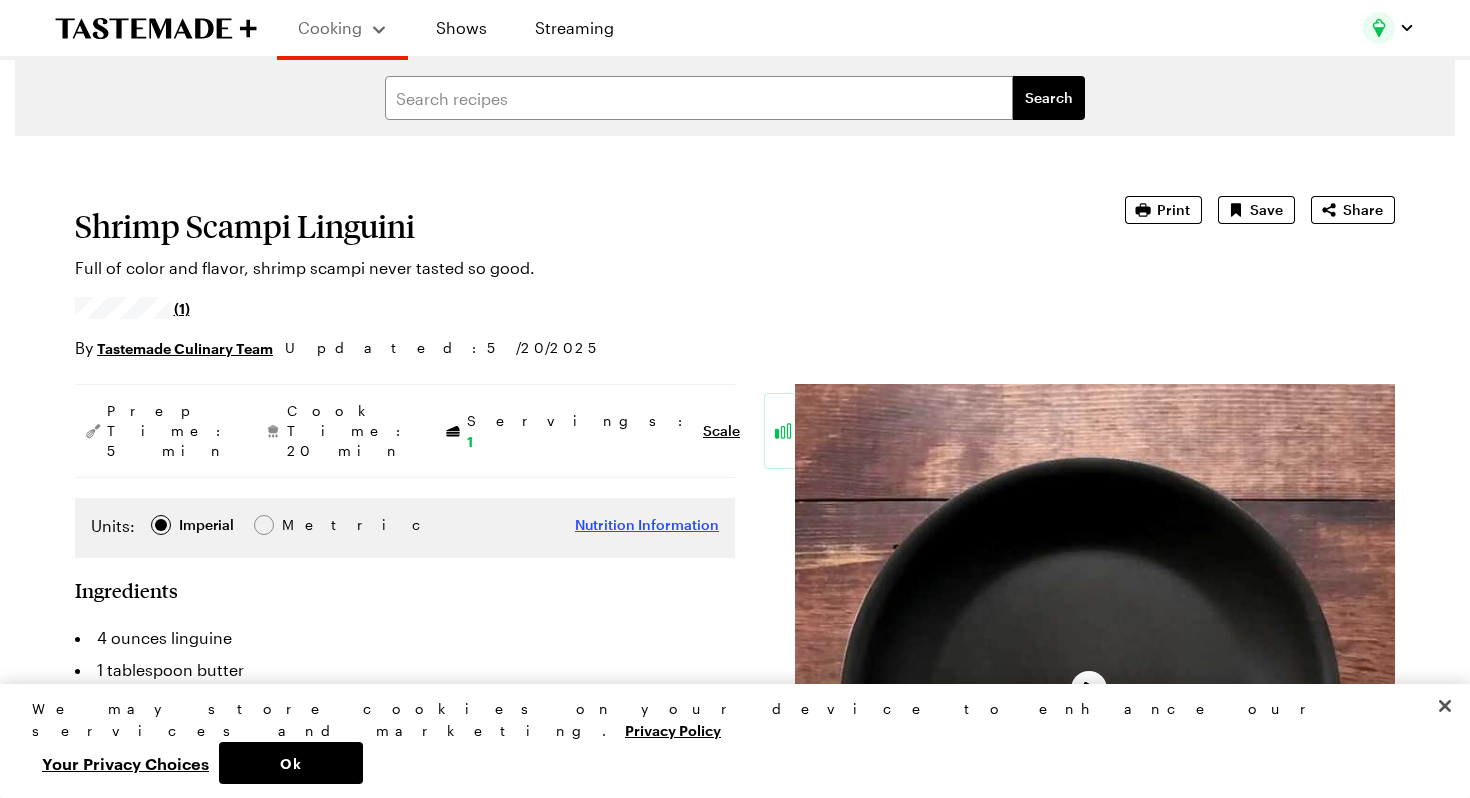 click on "Nutrition Information" at bounding box center (647, 525) 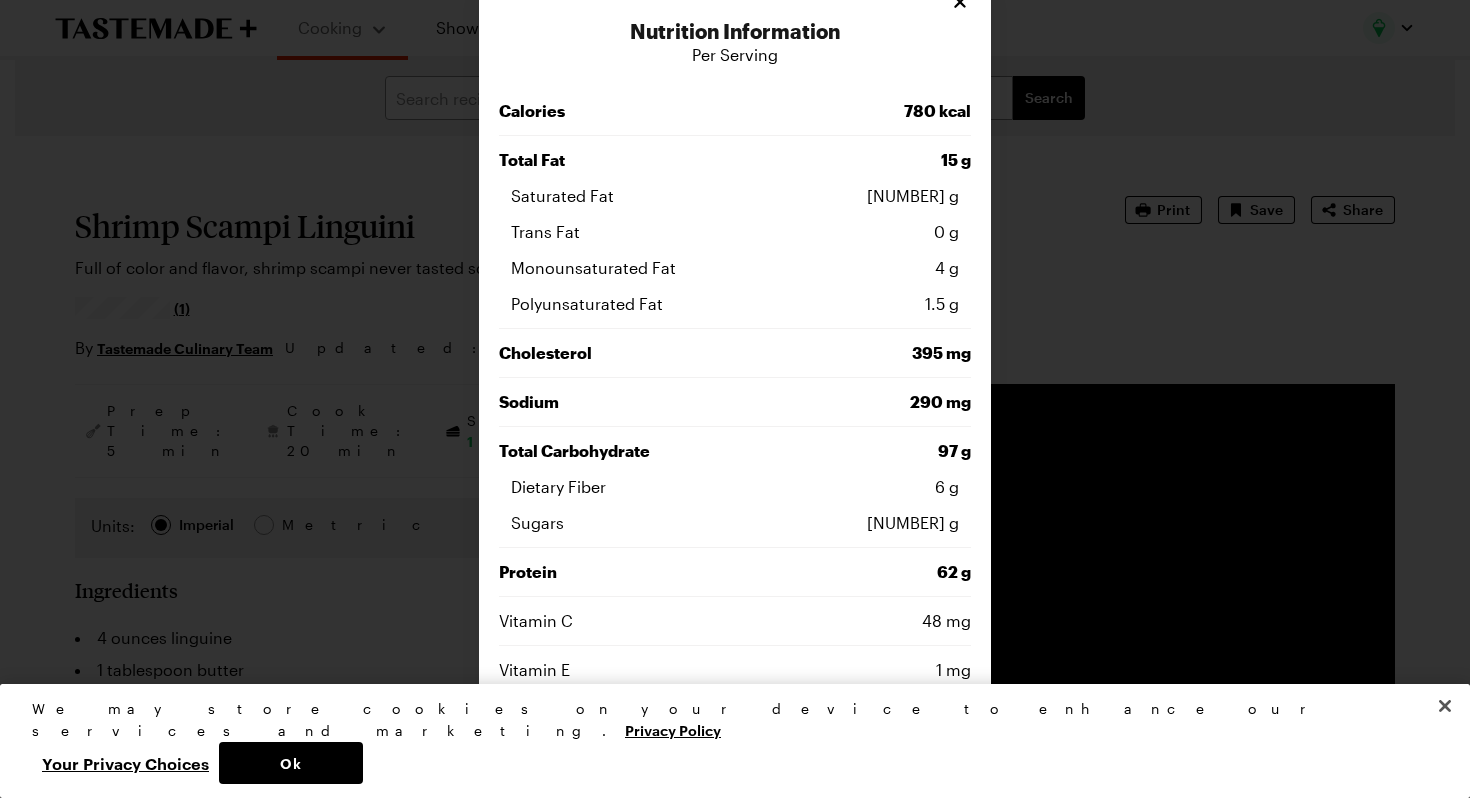 scroll, scrollTop: 28, scrollLeft: 0, axis: vertical 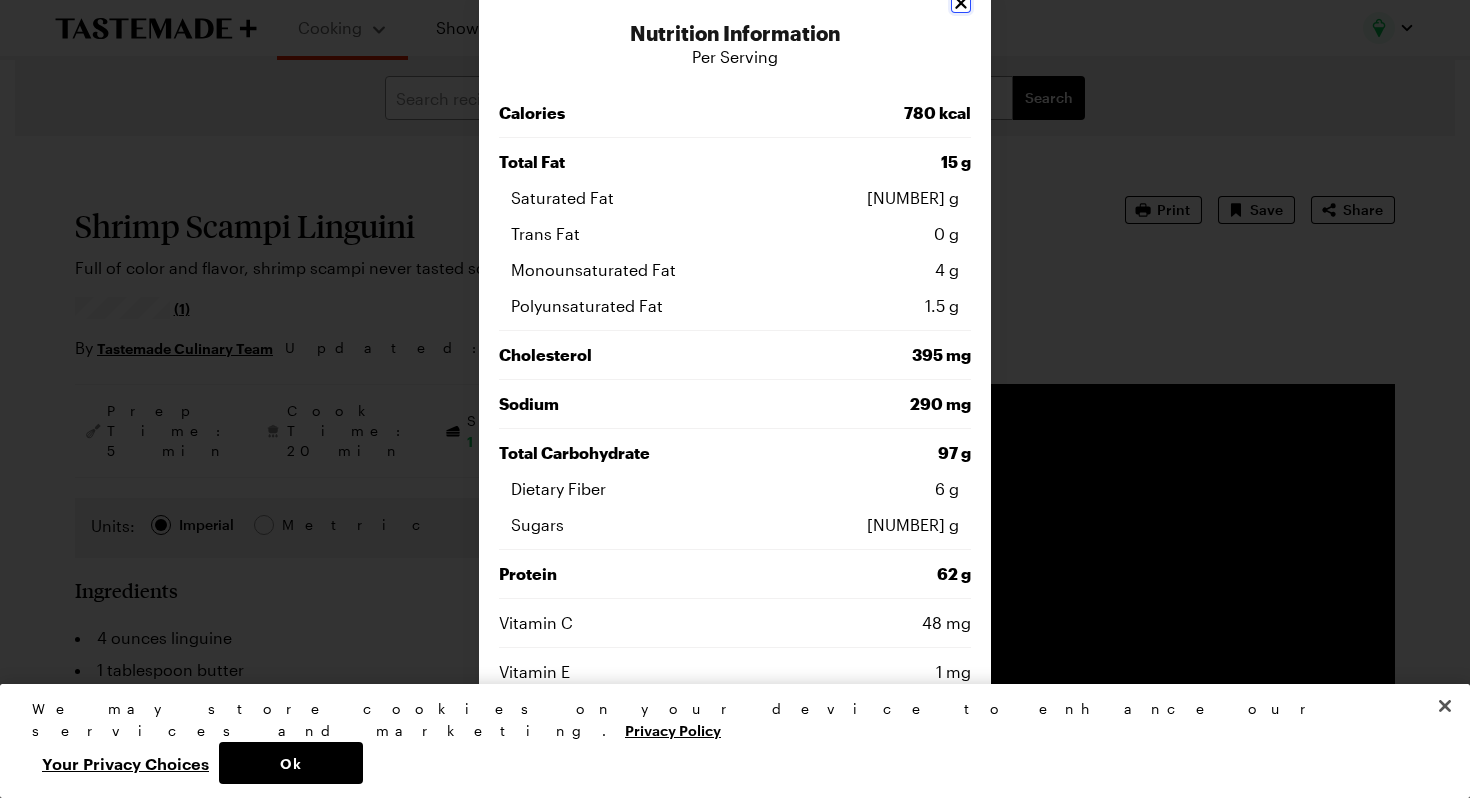 click 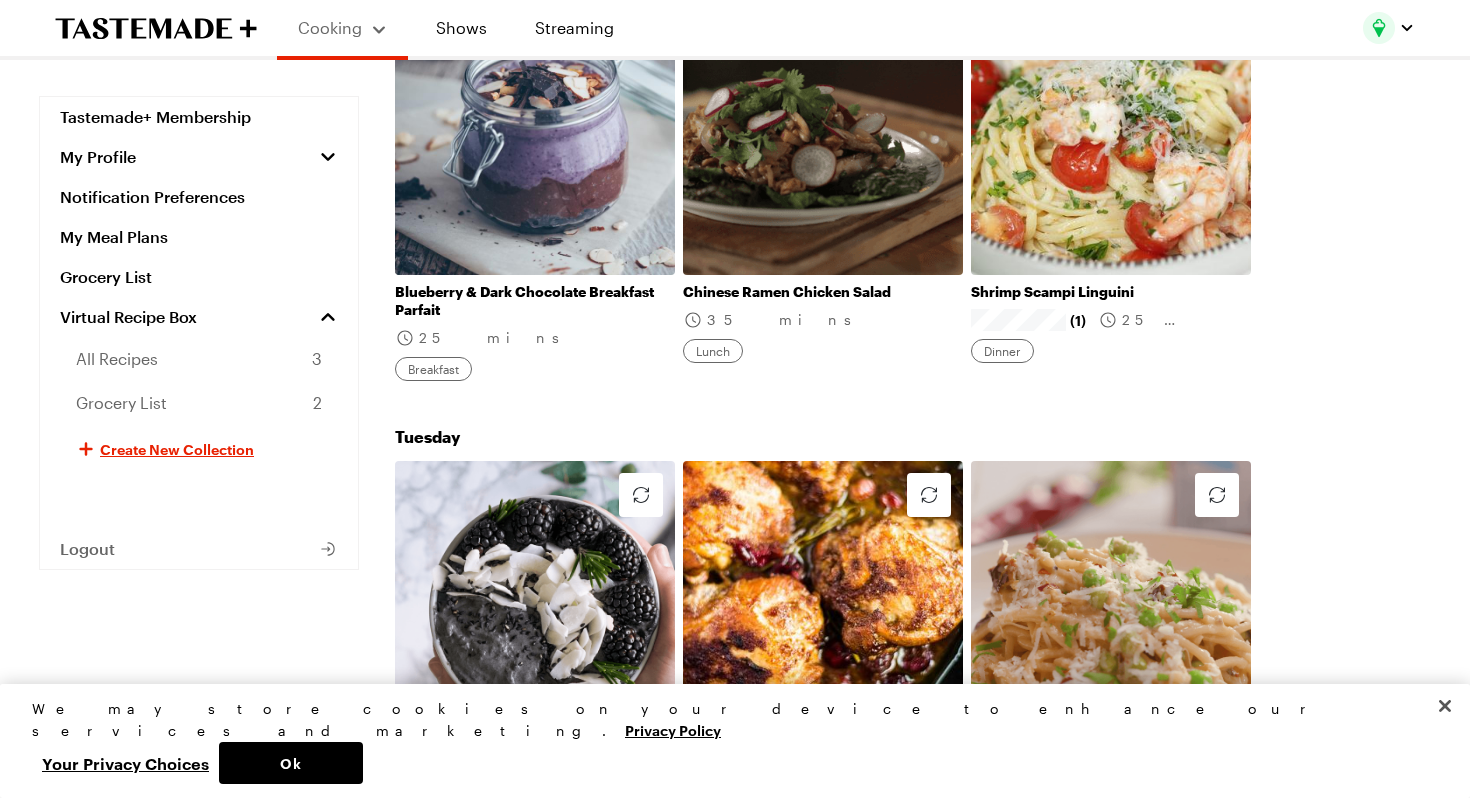 scroll, scrollTop: 640, scrollLeft: 0, axis: vertical 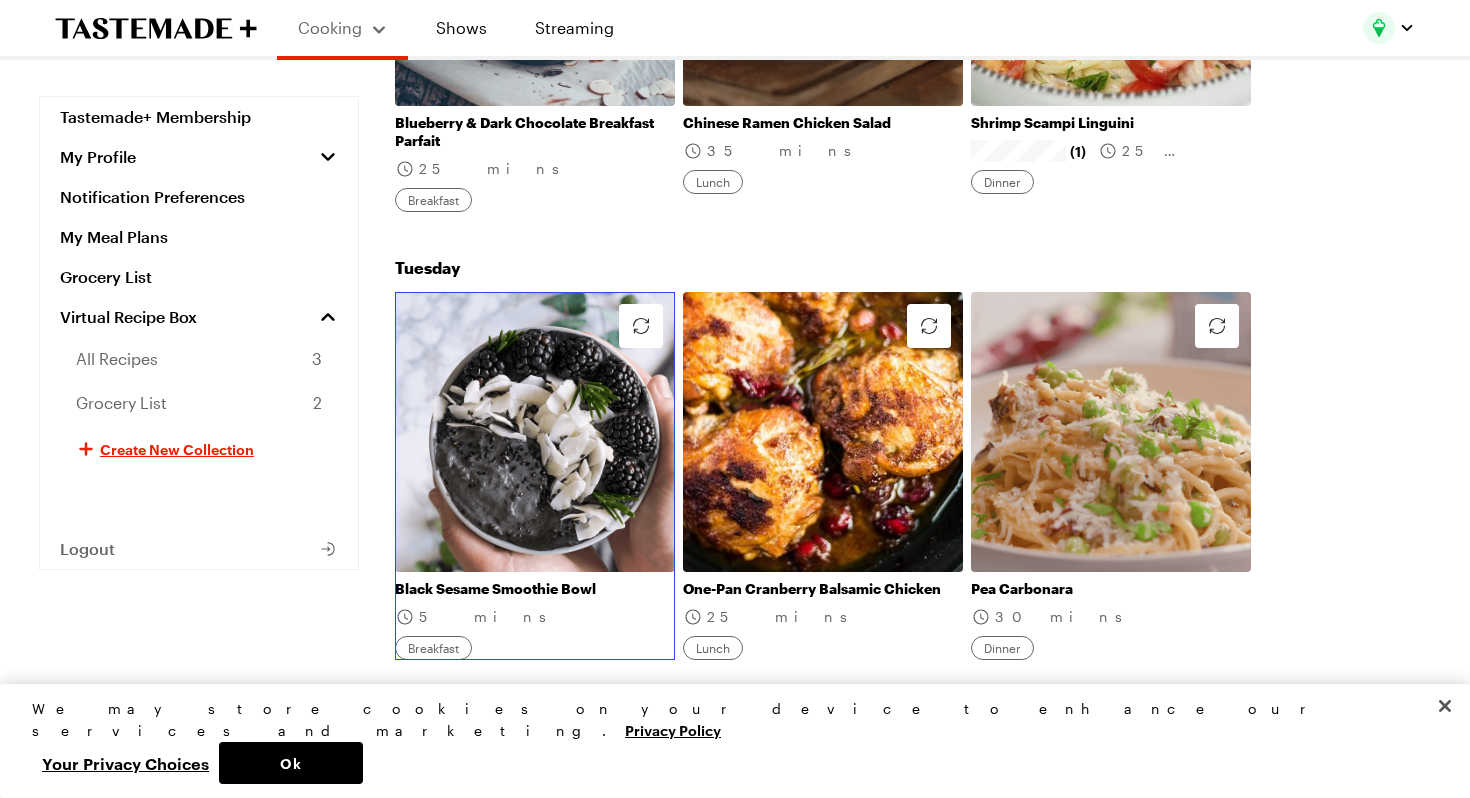 click on "Black Sesame Smoothie Bowl" at bounding box center [535, 589] 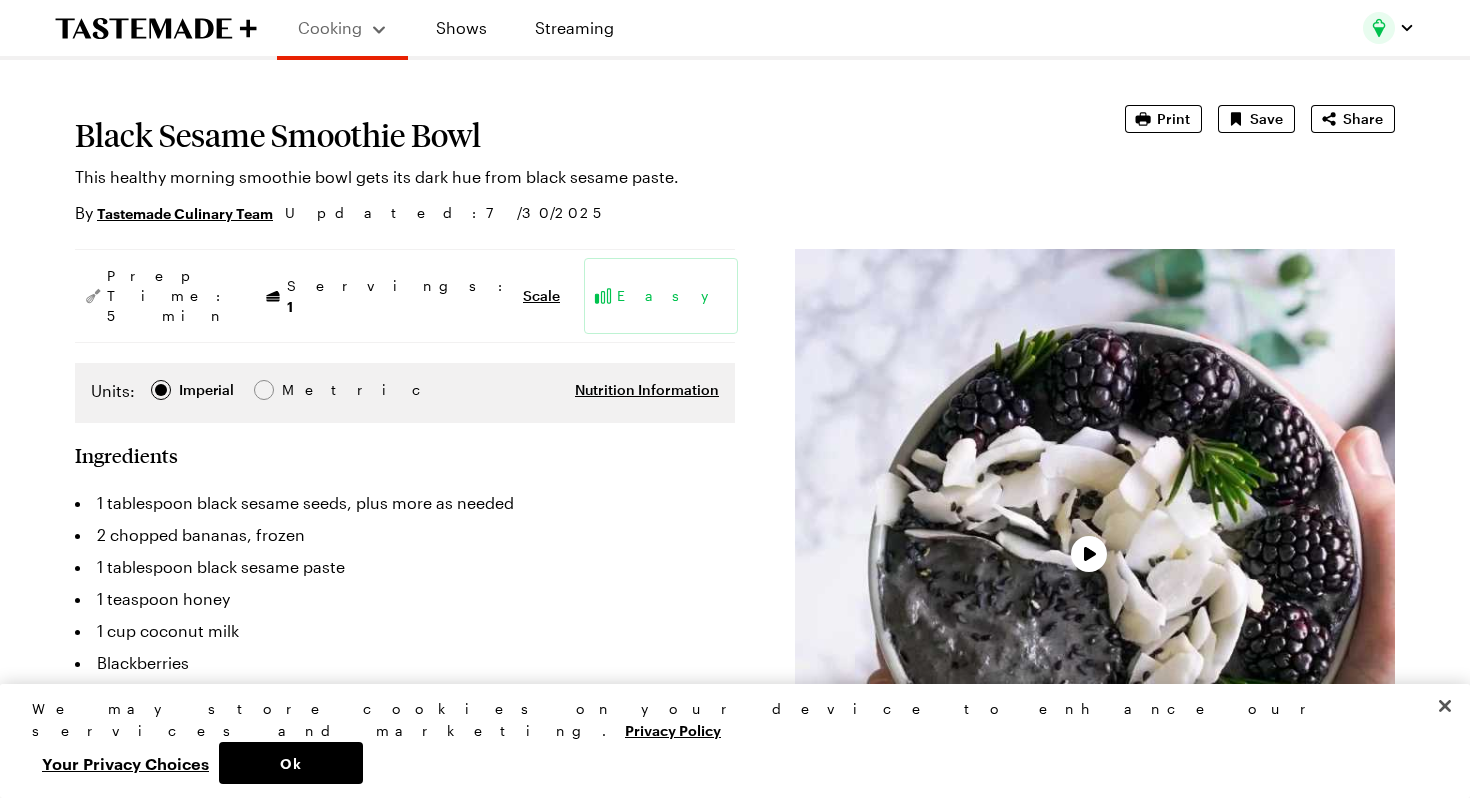 scroll, scrollTop: 119, scrollLeft: 0, axis: vertical 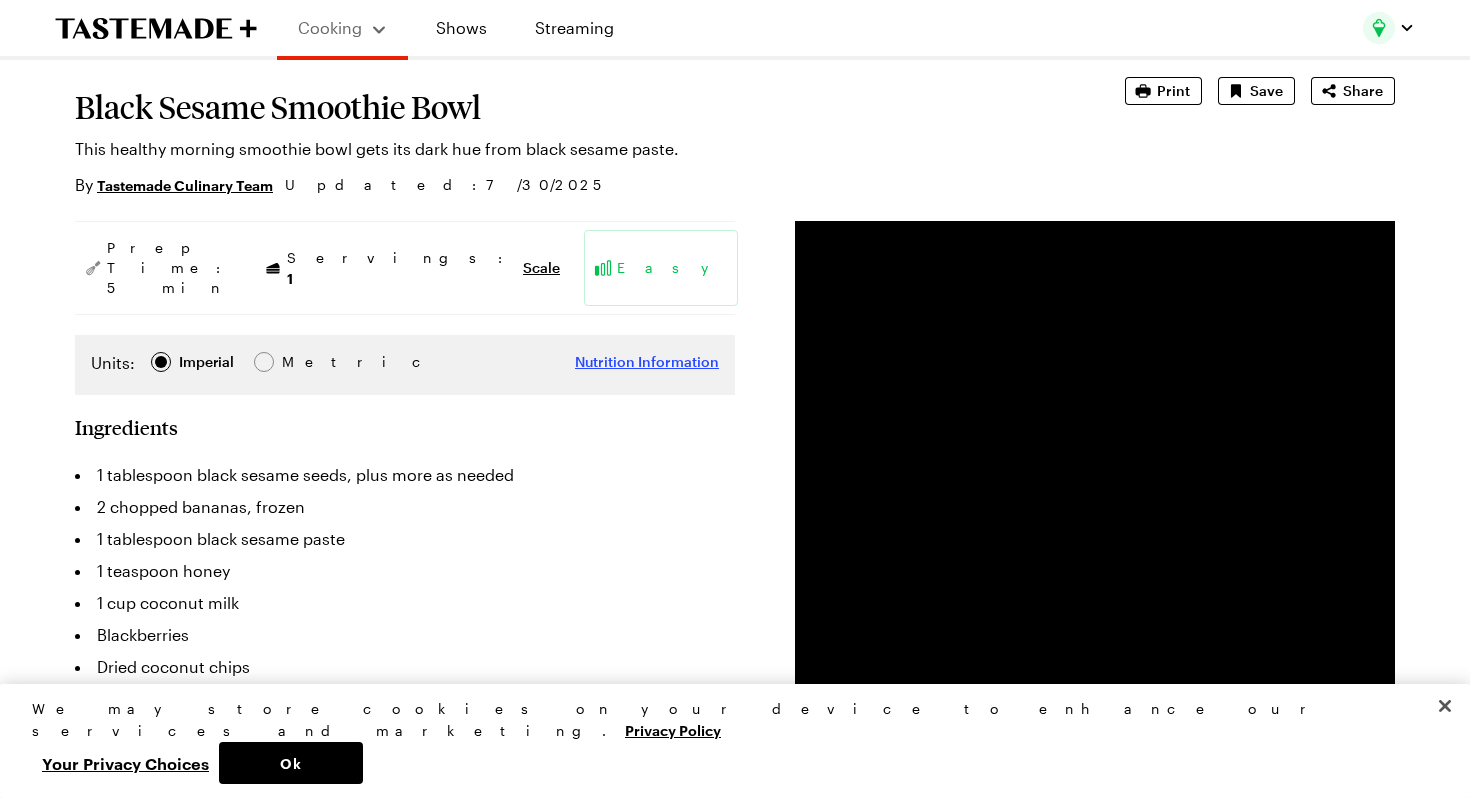 click on "Nutrition Information" at bounding box center (647, 362) 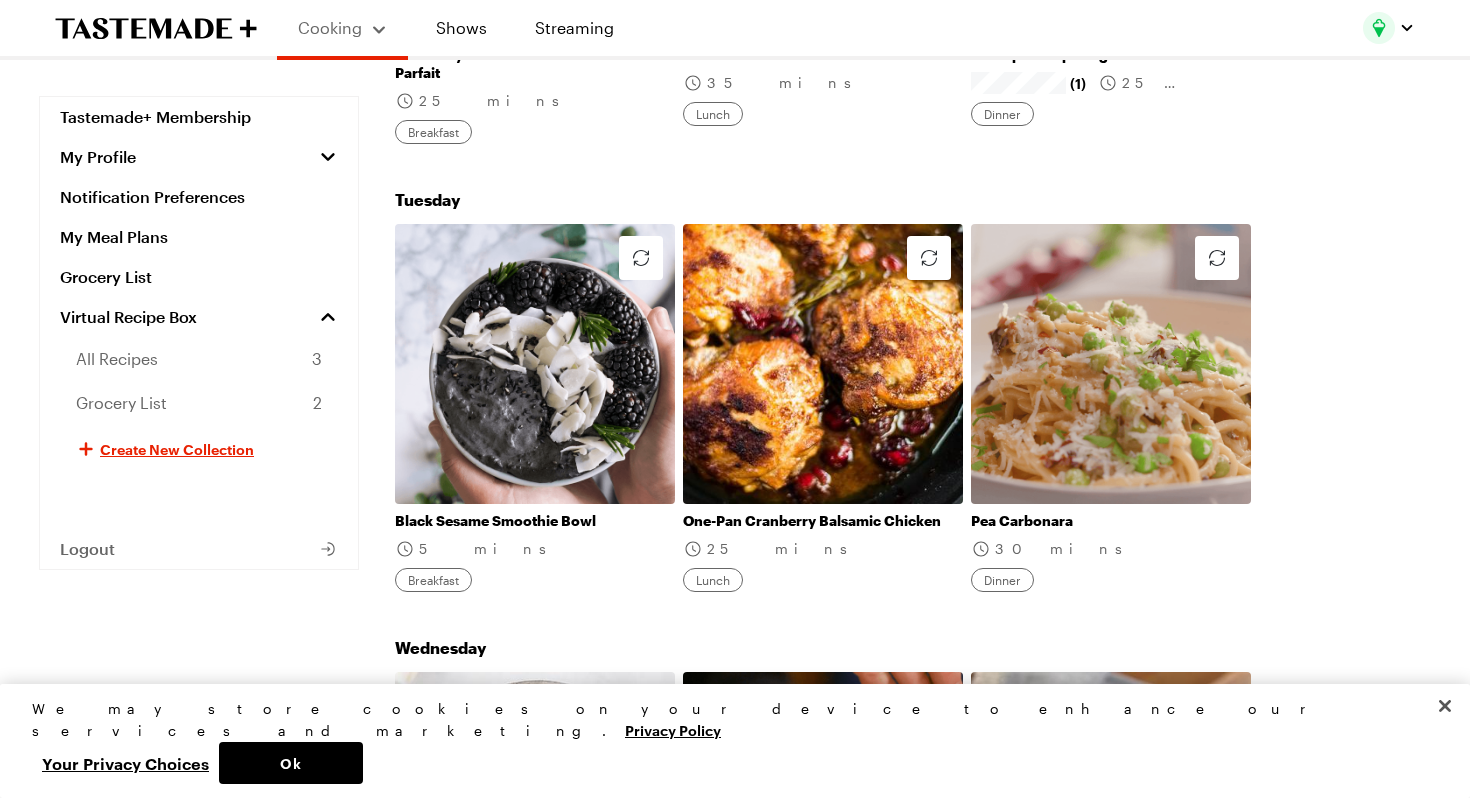 scroll, scrollTop: 710, scrollLeft: 0, axis: vertical 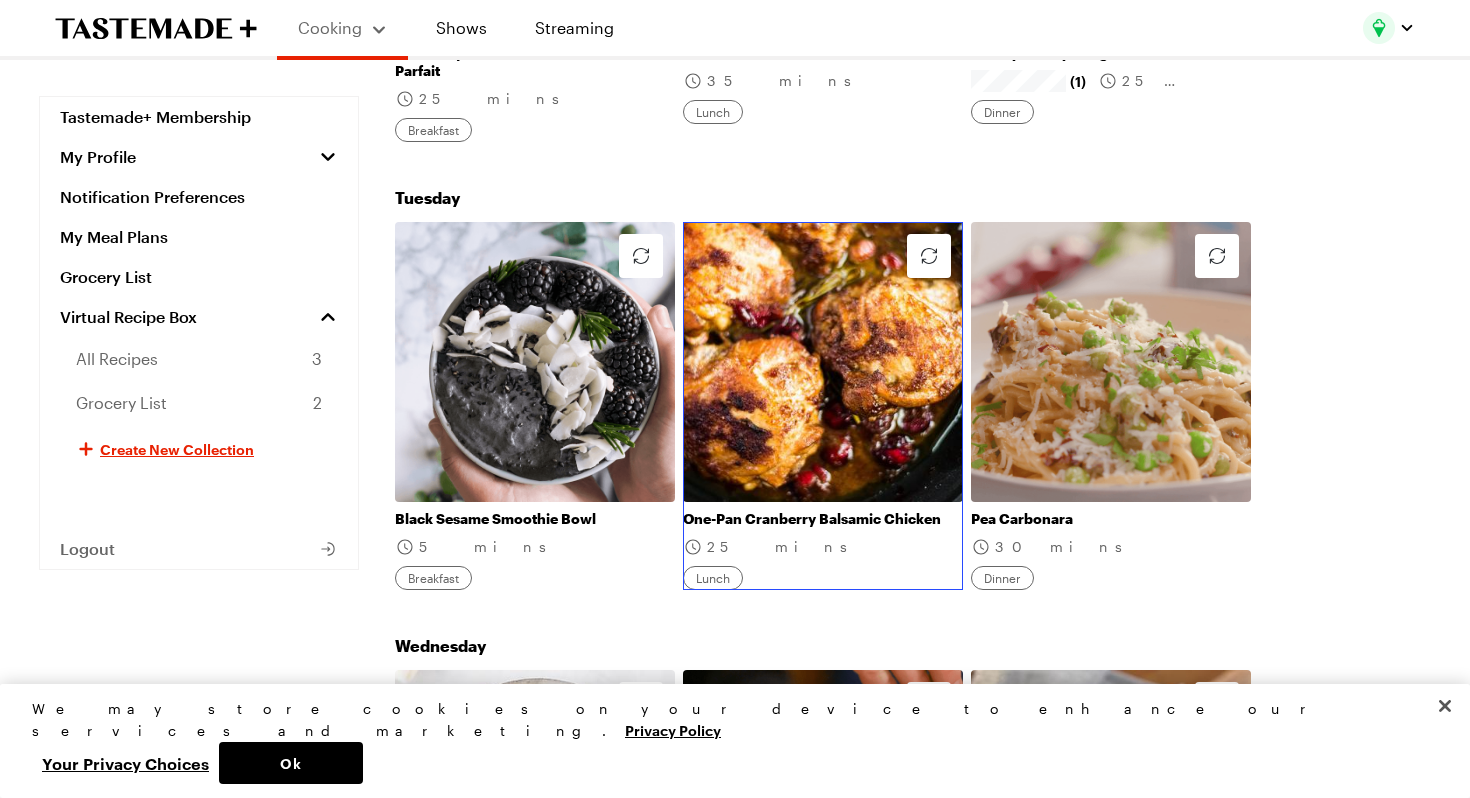 click on "One-Pan Cranberry Balsamic Chicken" at bounding box center (823, 519) 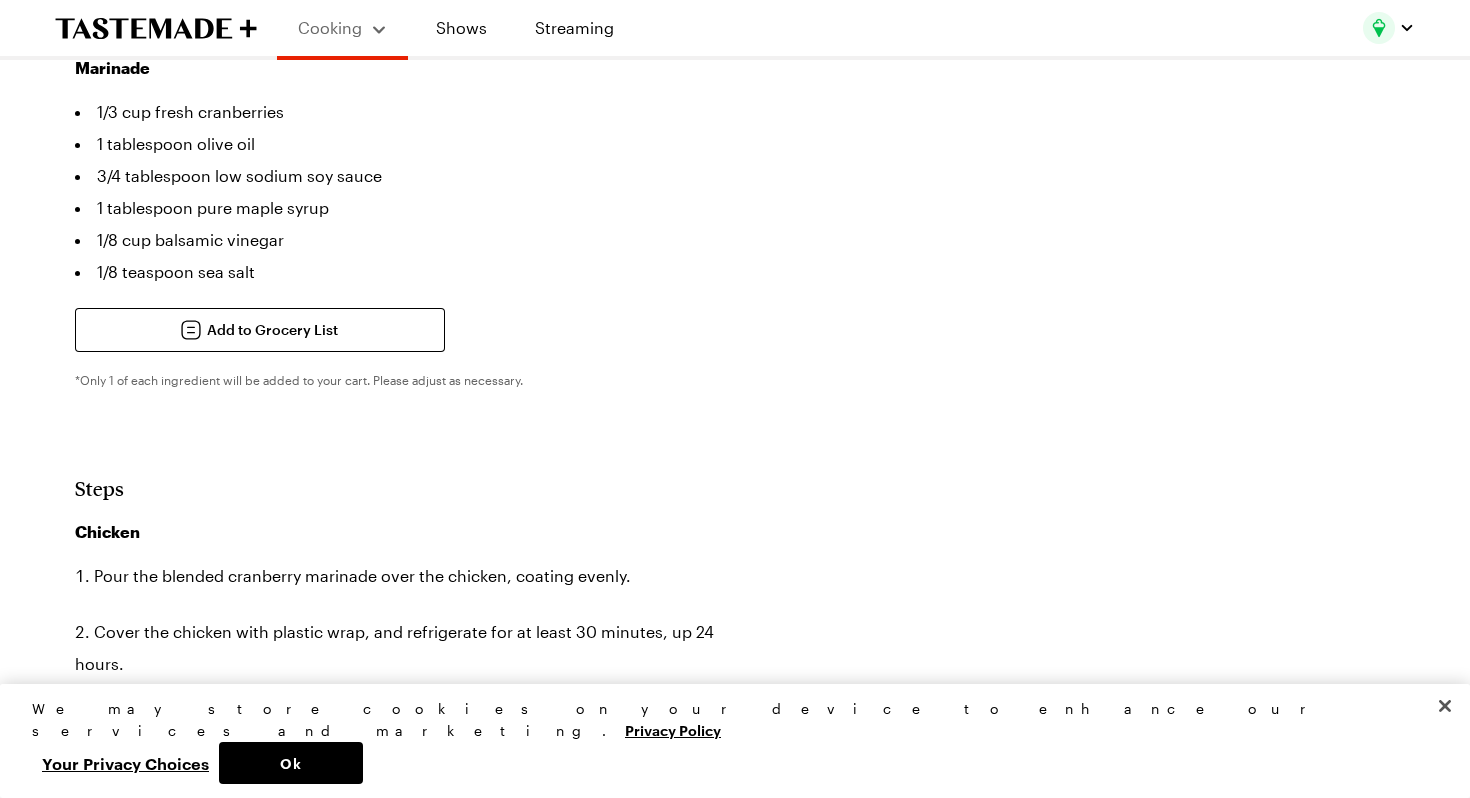 scroll, scrollTop: 0, scrollLeft: 0, axis: both 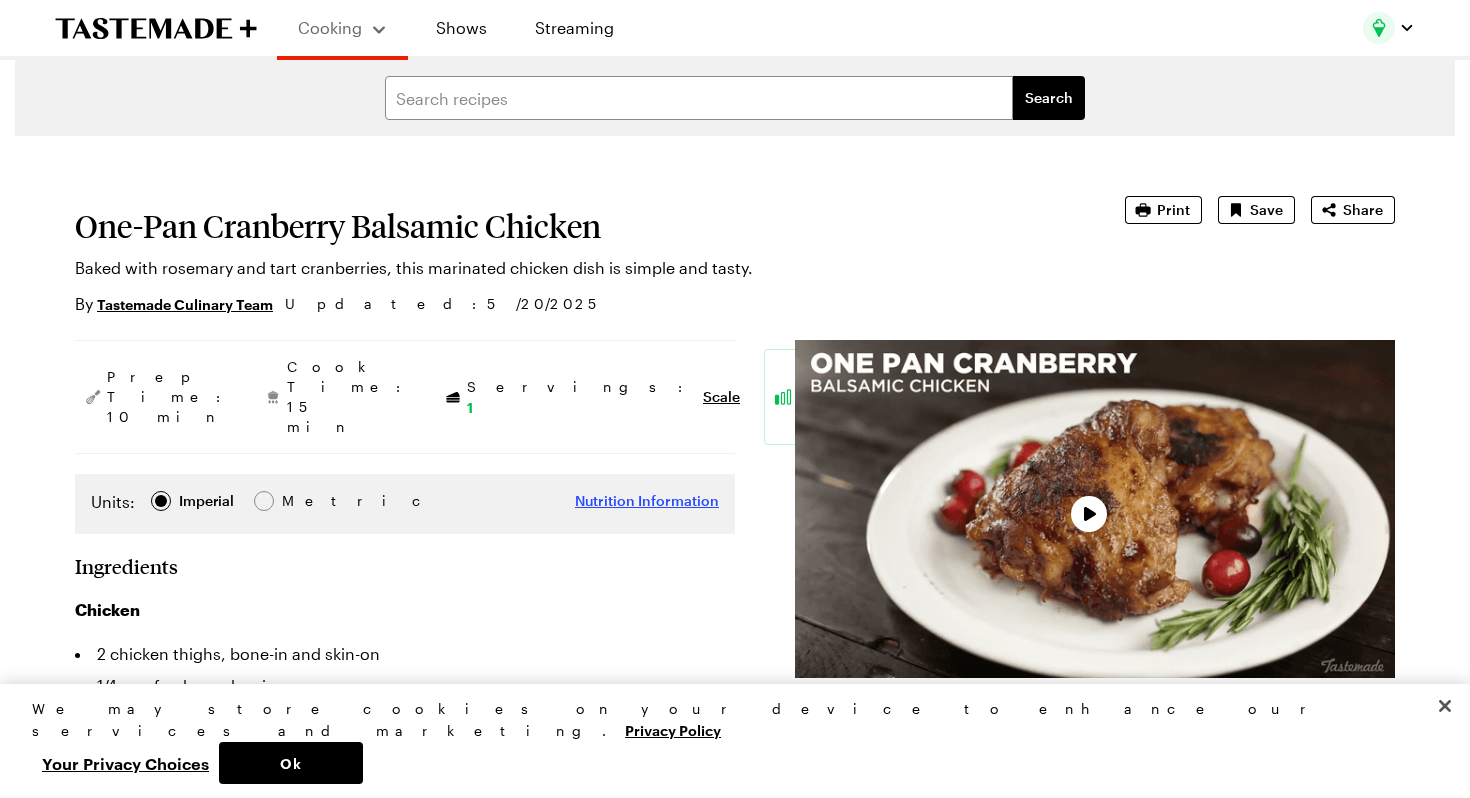 click on "Nutrition Information" at bounding box center [647, 501] 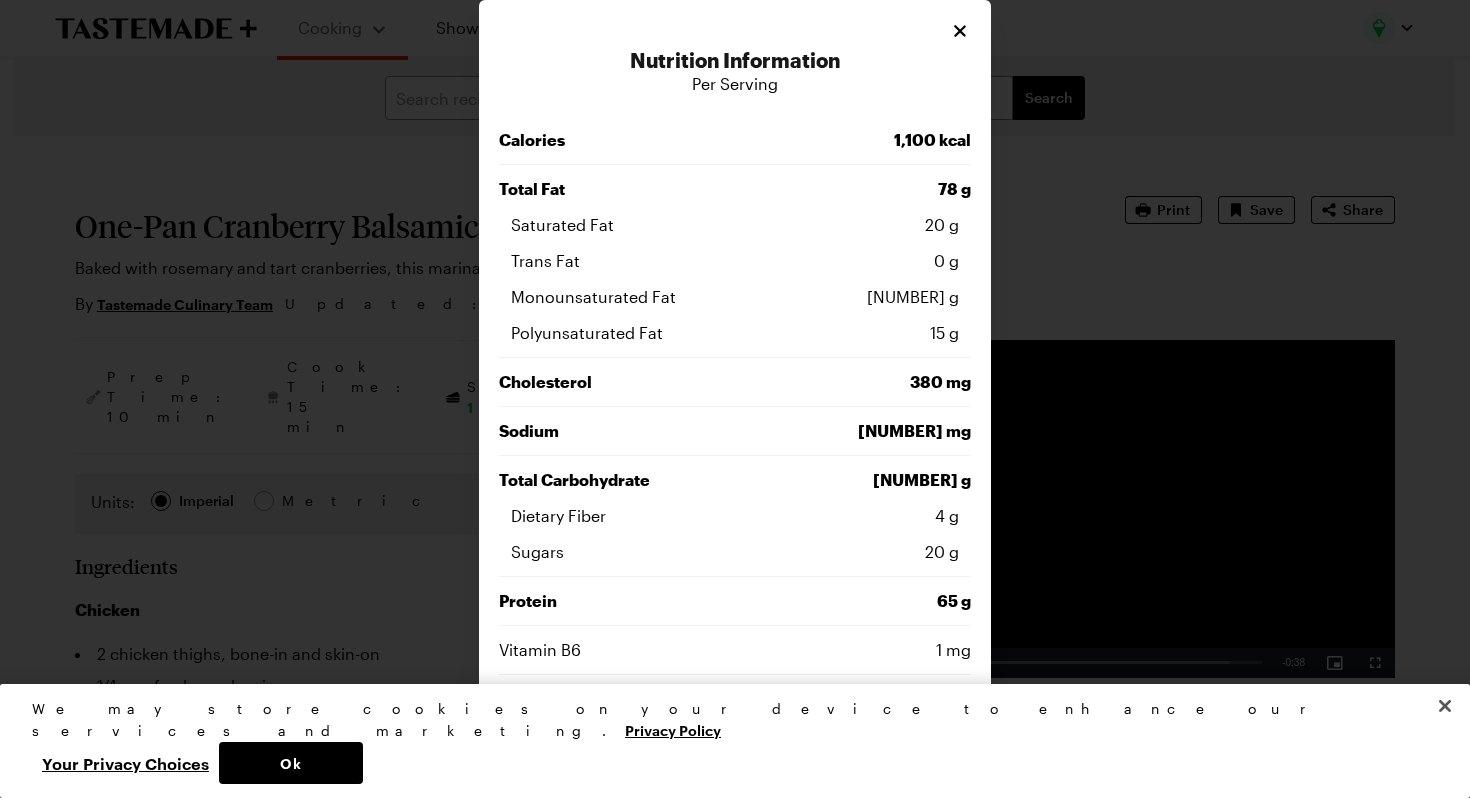 scroll, scrollTop: 710, scrollLeft: 0, axis: vertical 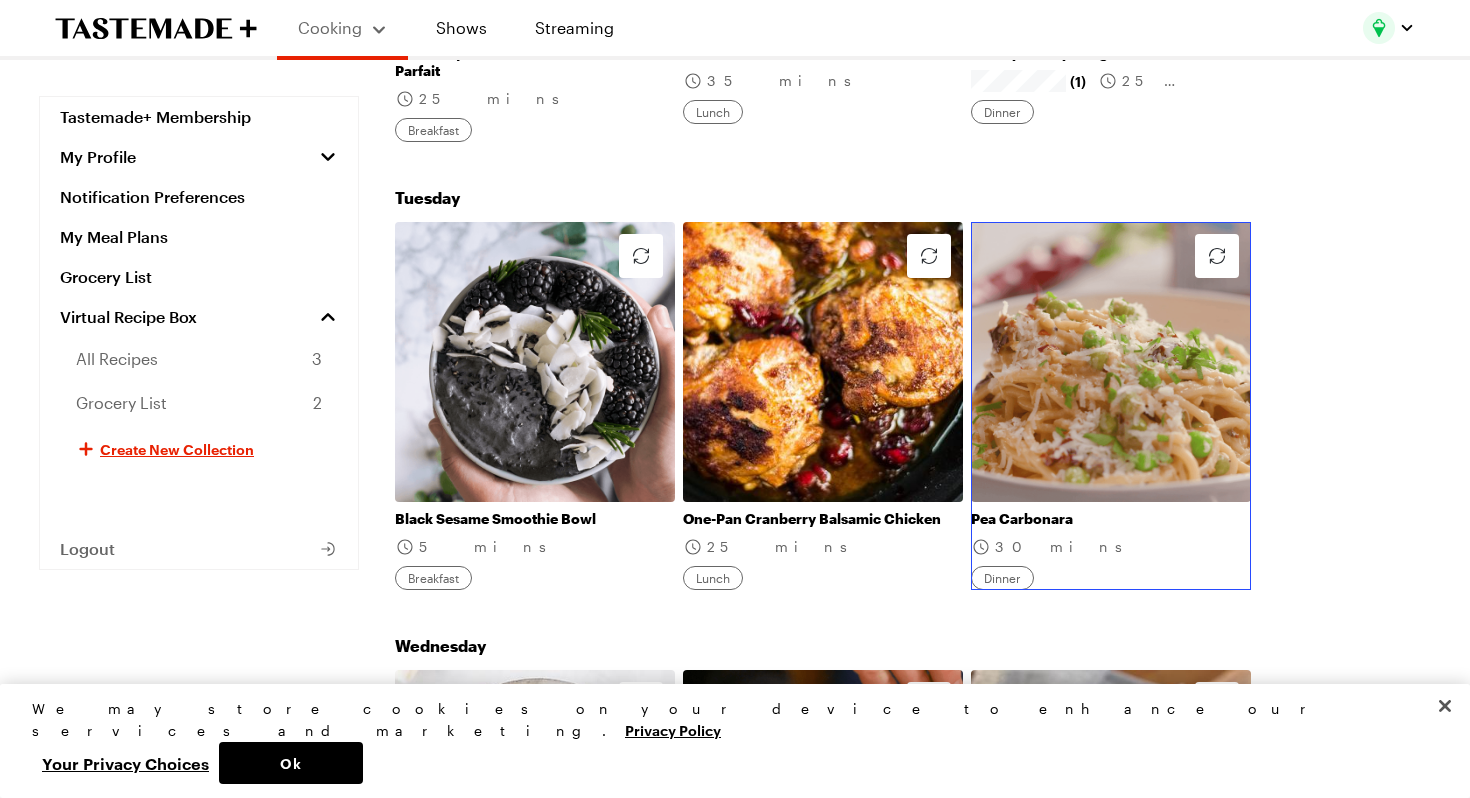 click on "Pea Carbonara" at bounding box center (1111, 519) 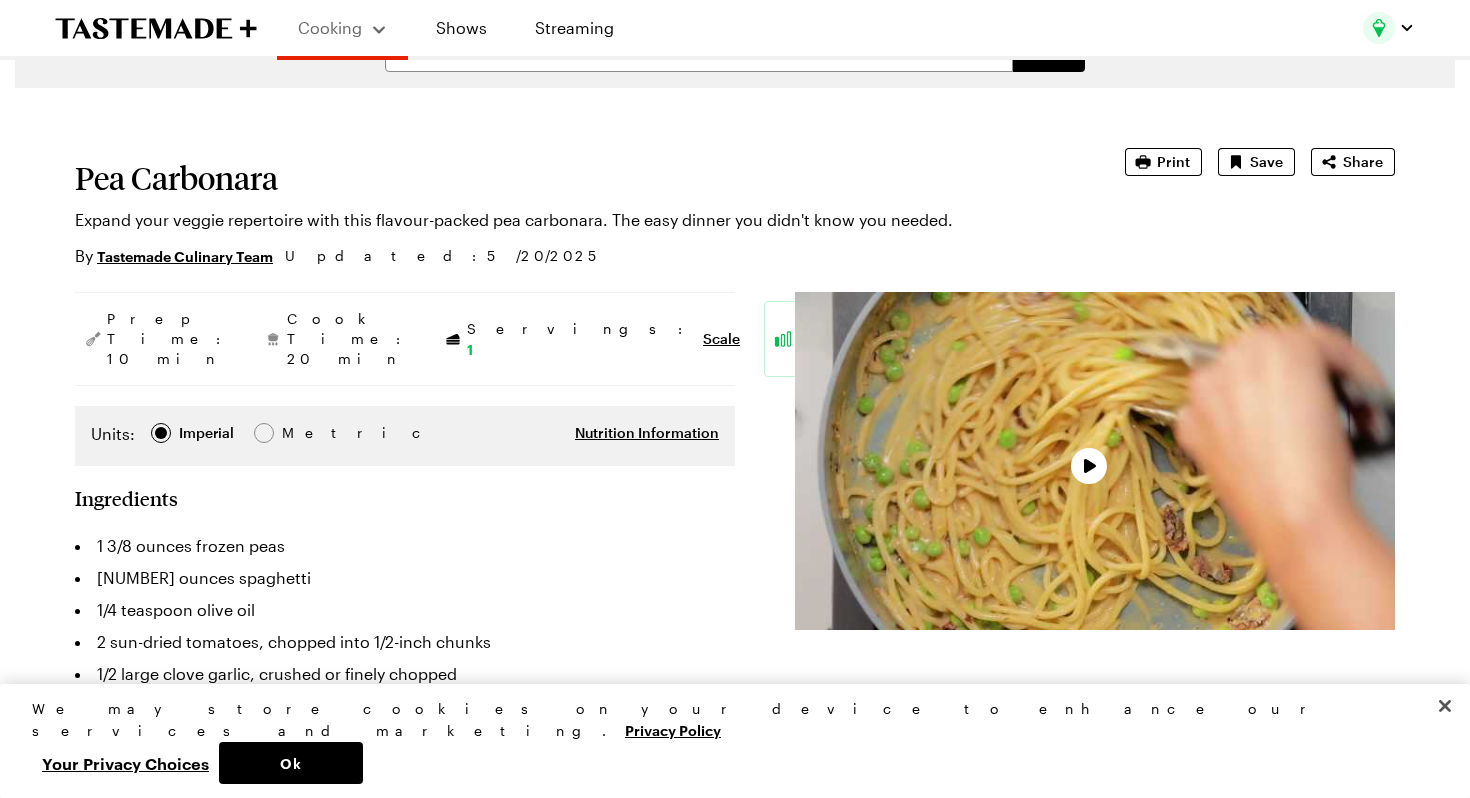 scroll, scrollTop: 51, scrollLeft: 0, axis: vertical 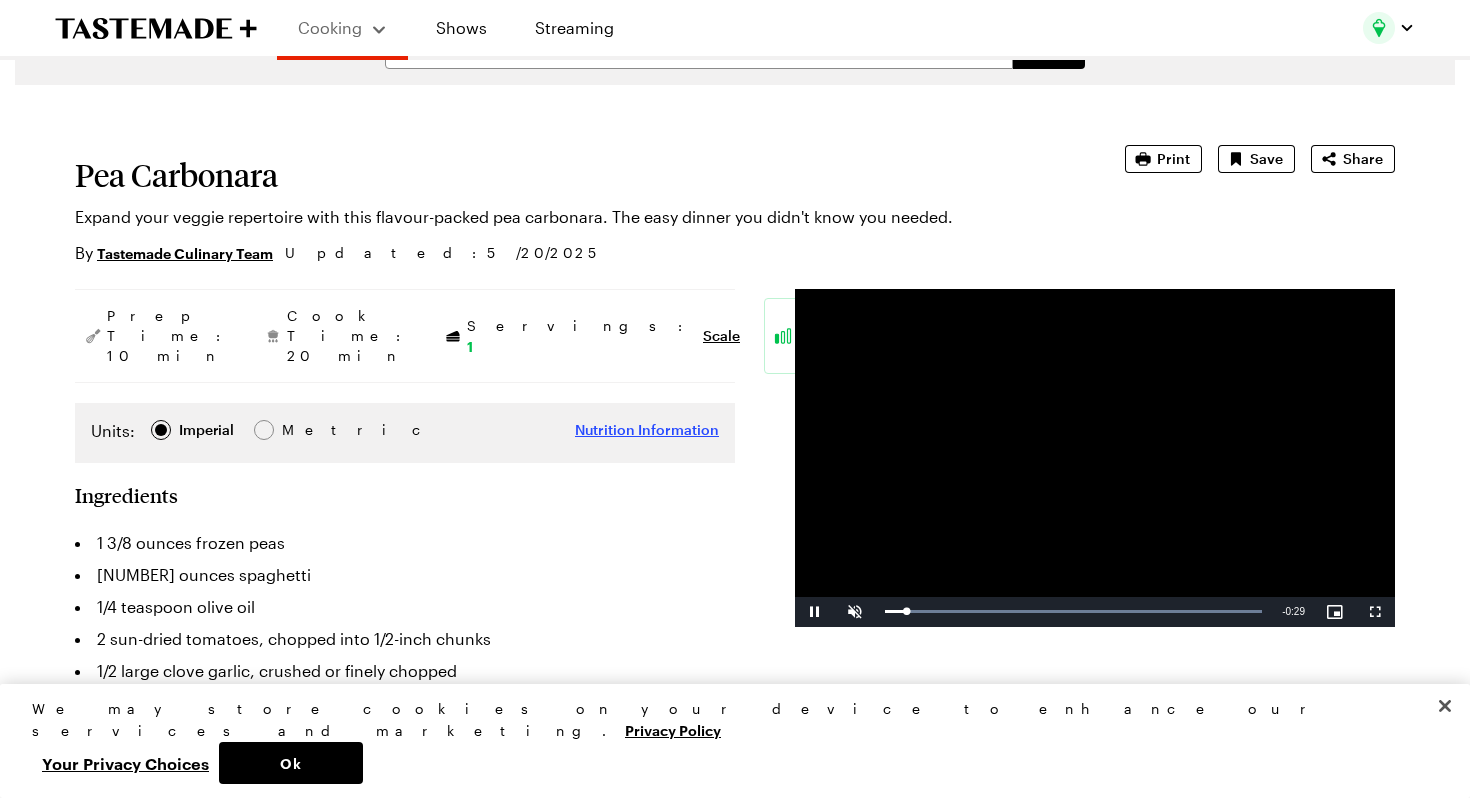 click on "Nutrition Information" at bounding box center (647, 430) 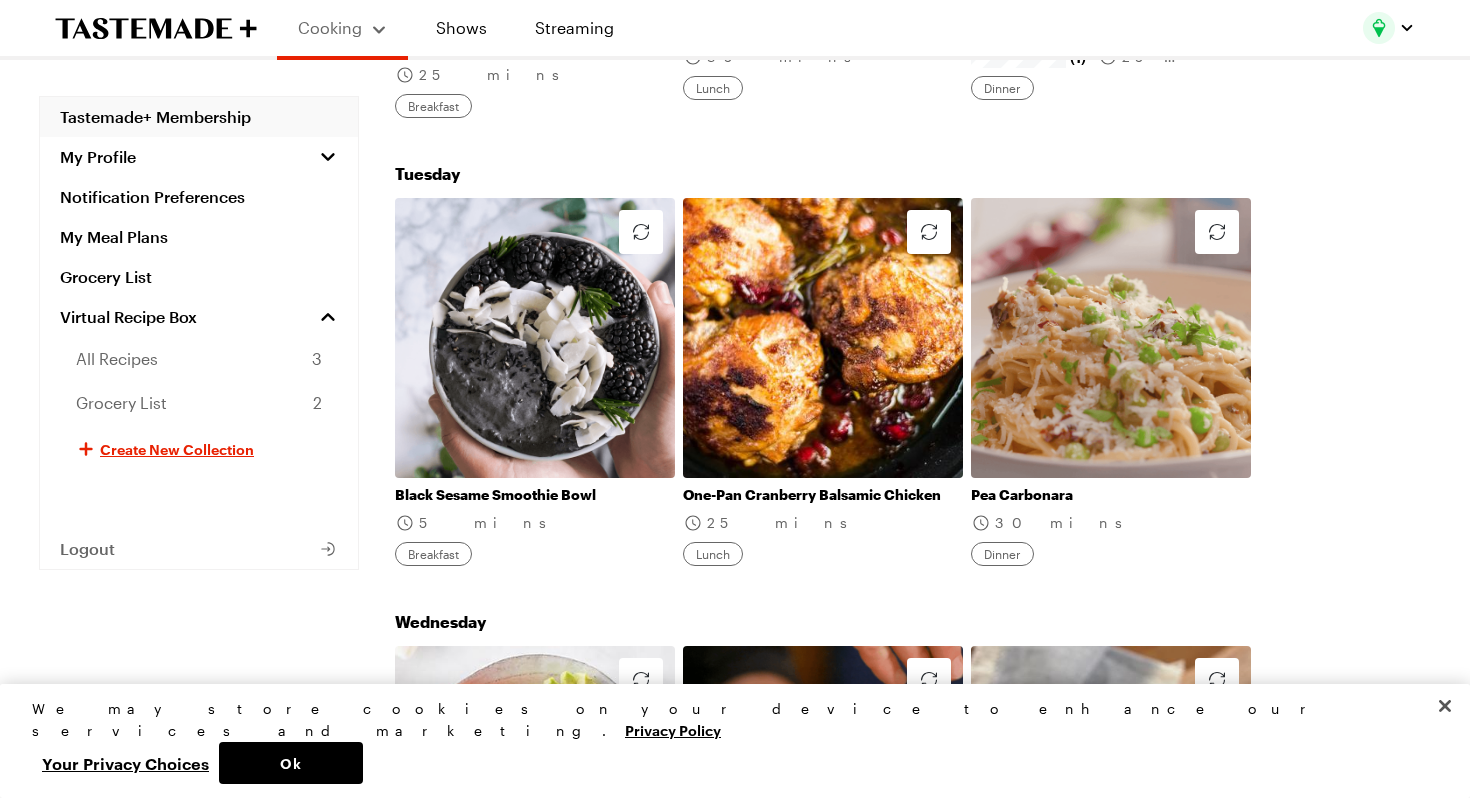 scroll, scrollTop: 739, scrollLeft: 0, axis: vertical 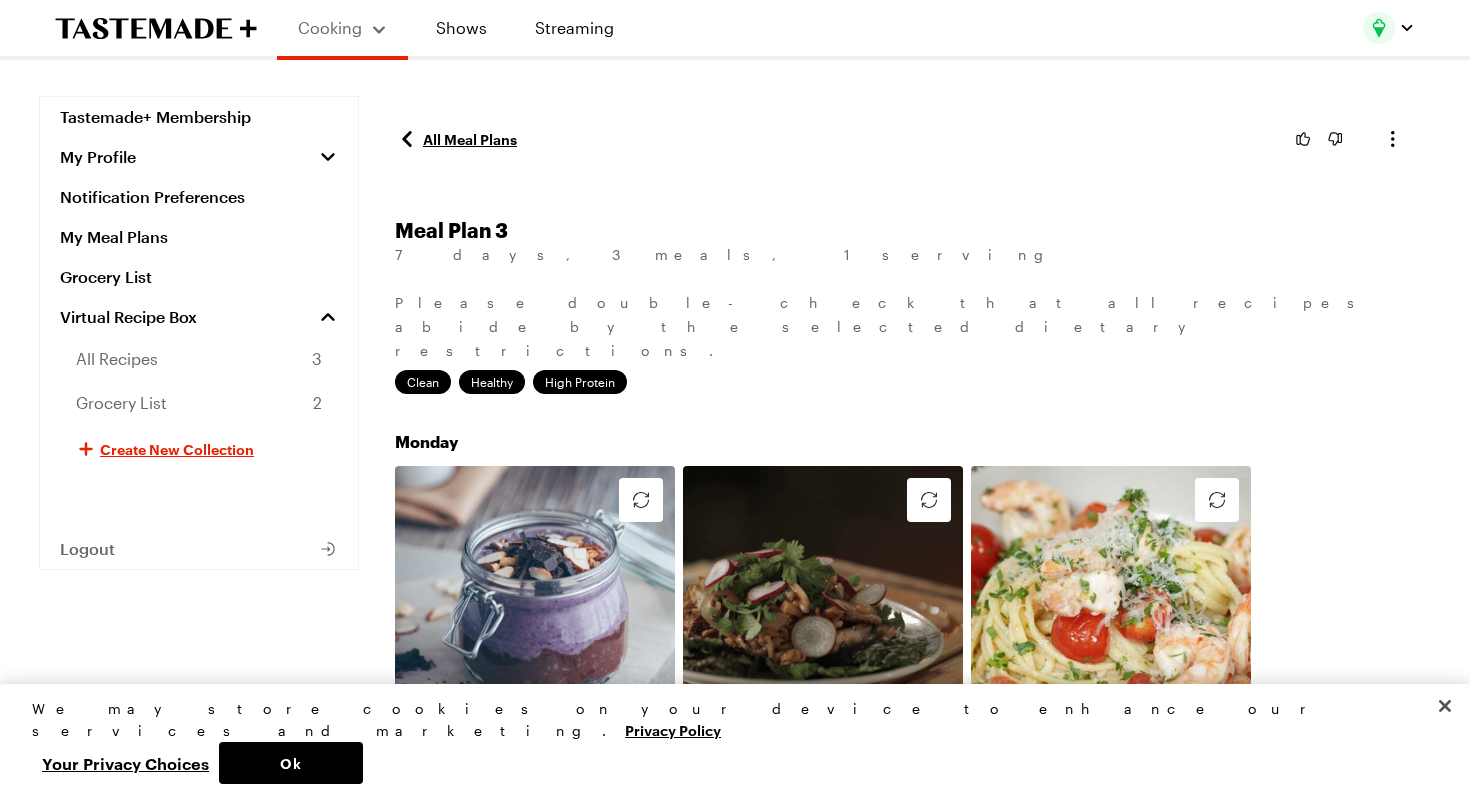 click on "All Meal Plans" at bounding box center [456, 139] 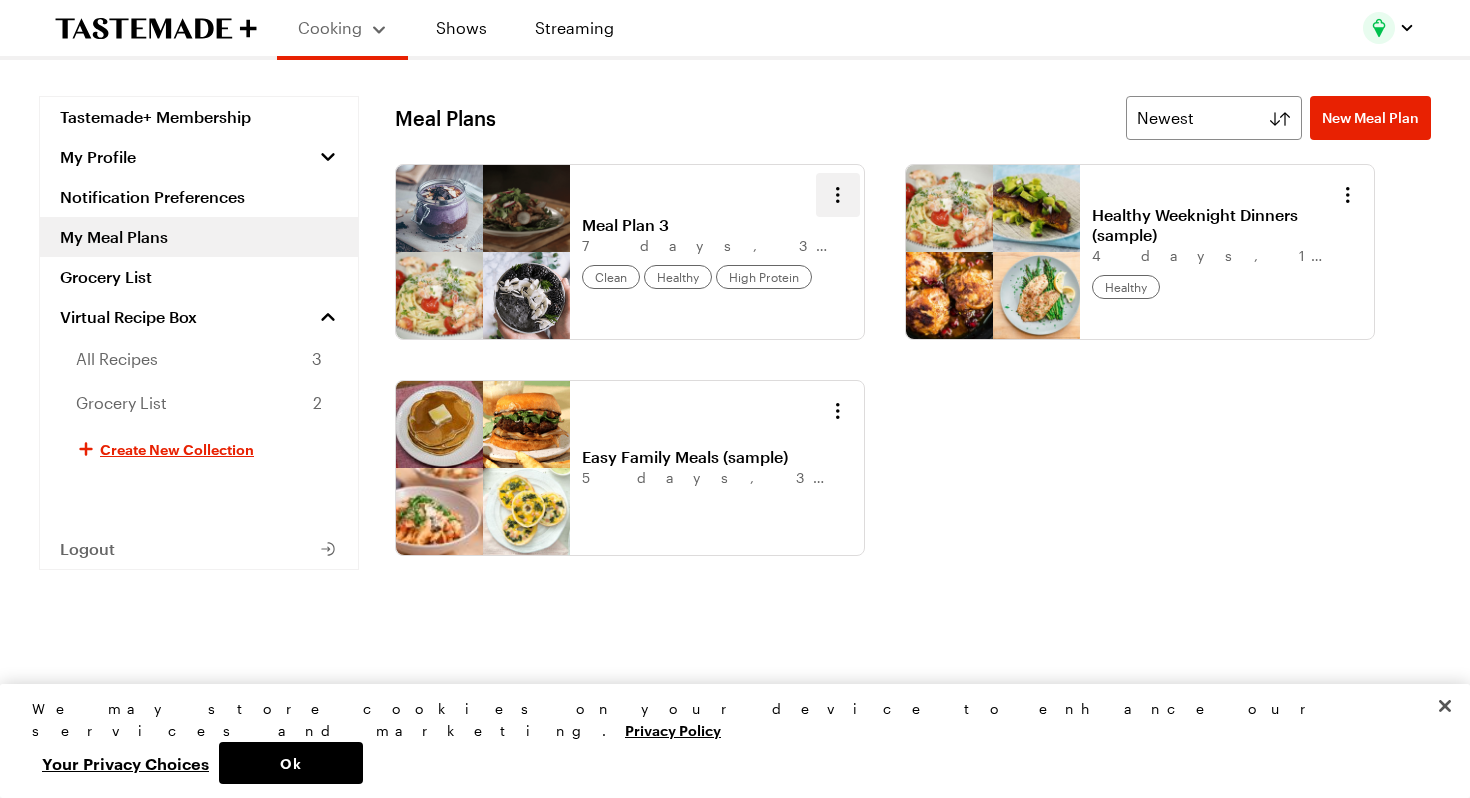 click 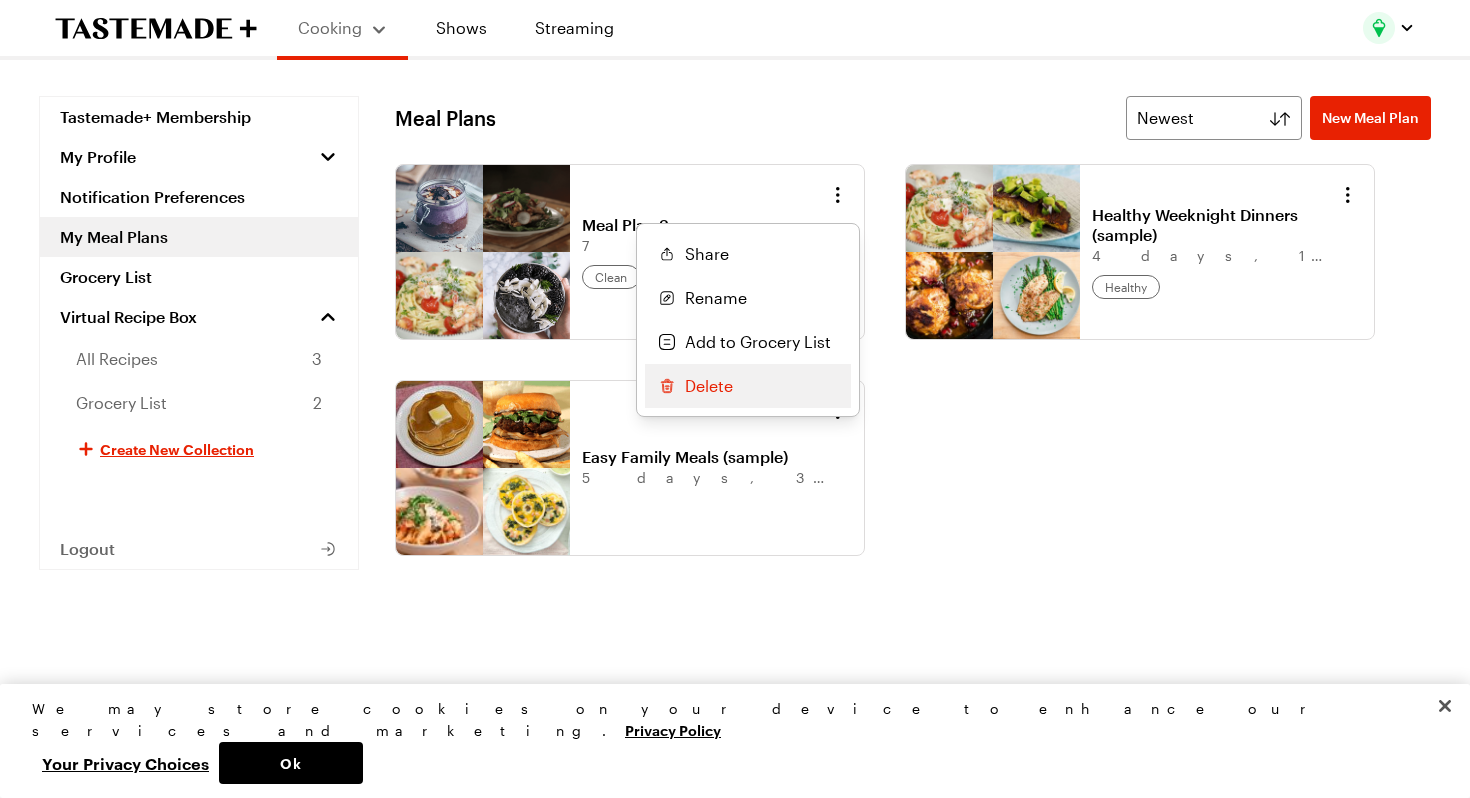 click on "Delete" at bounding box center [748, 386] 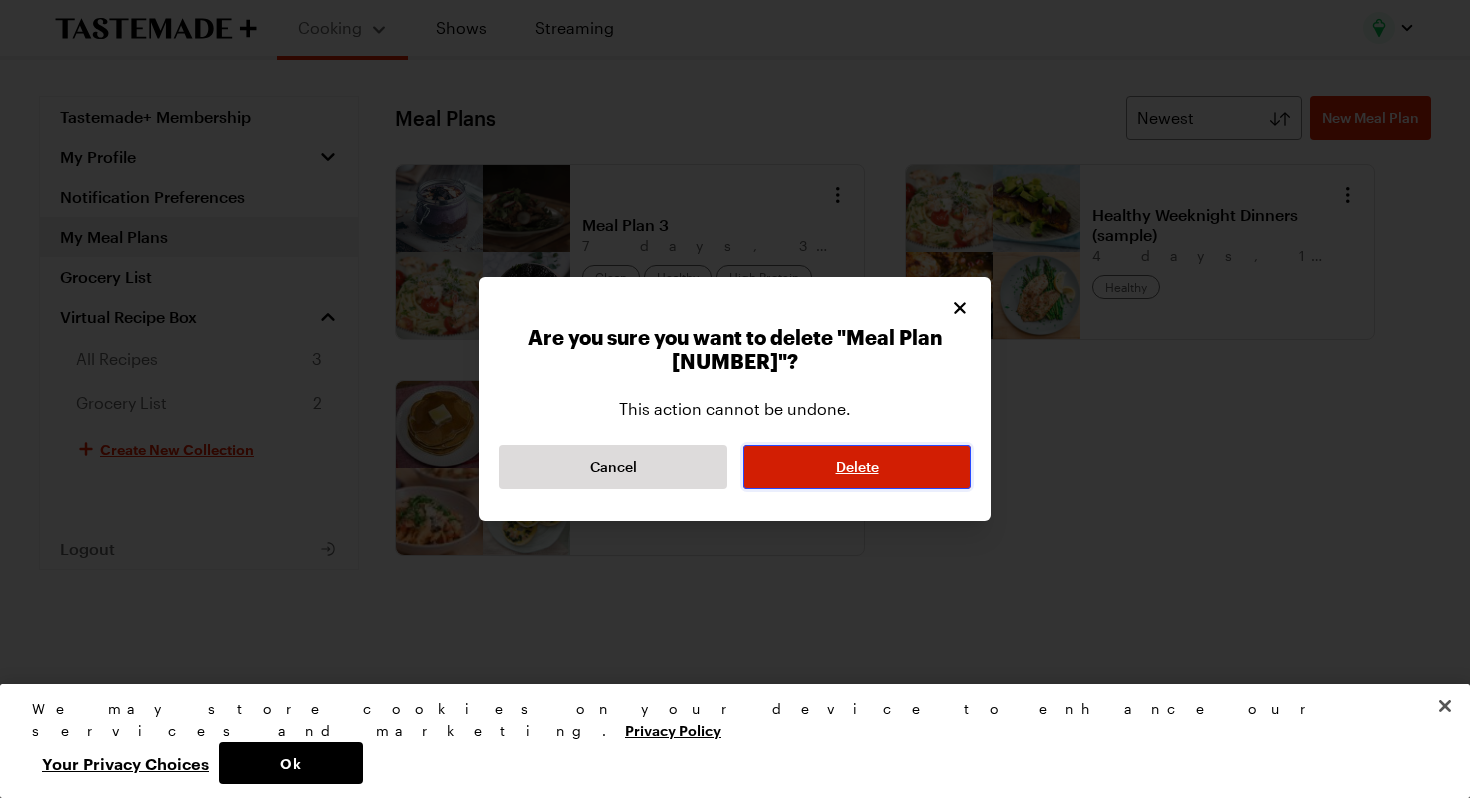 click on "Delete" at bounding box center (857, 467) 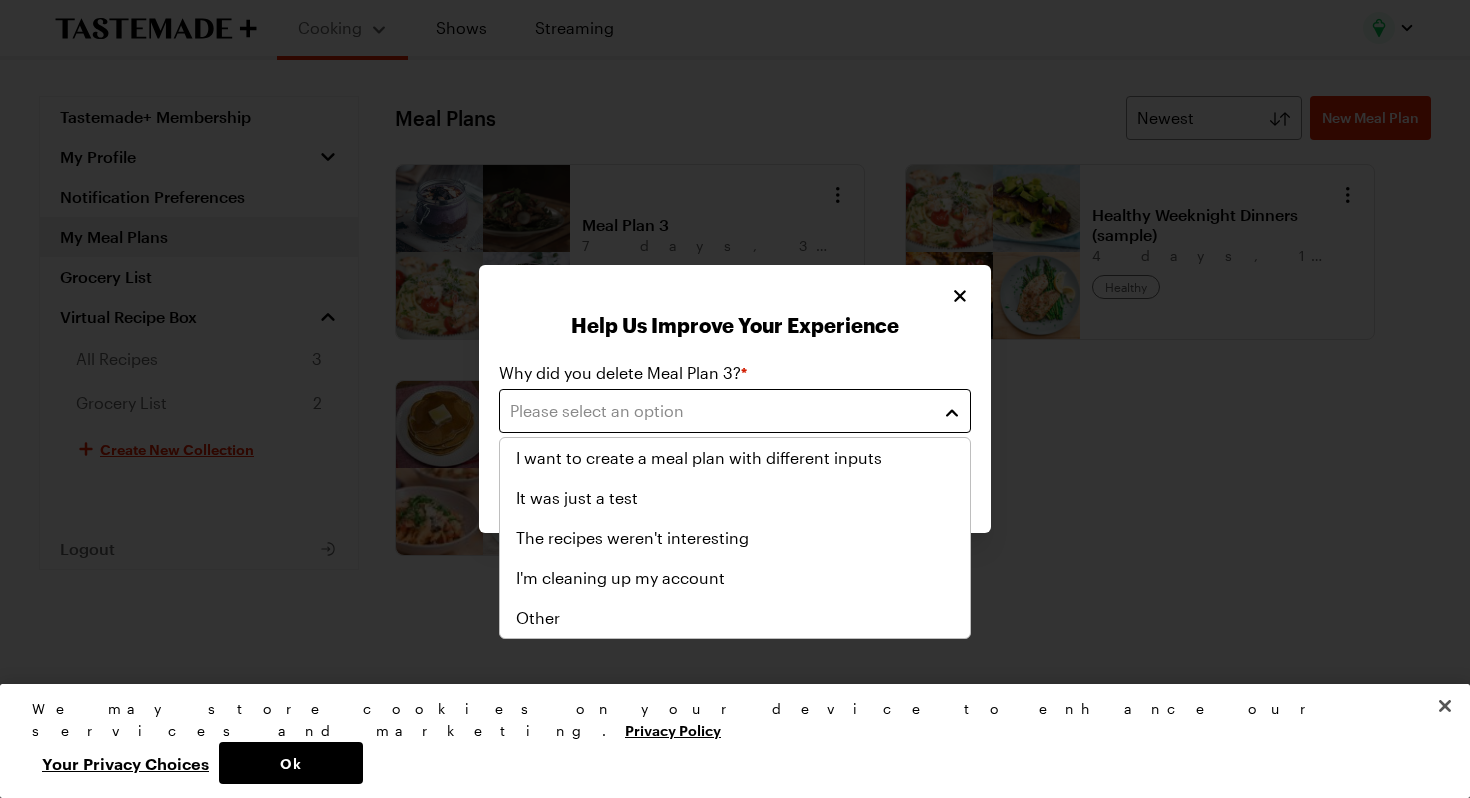 click on "Please select an option" at bounding box center (735, 411) 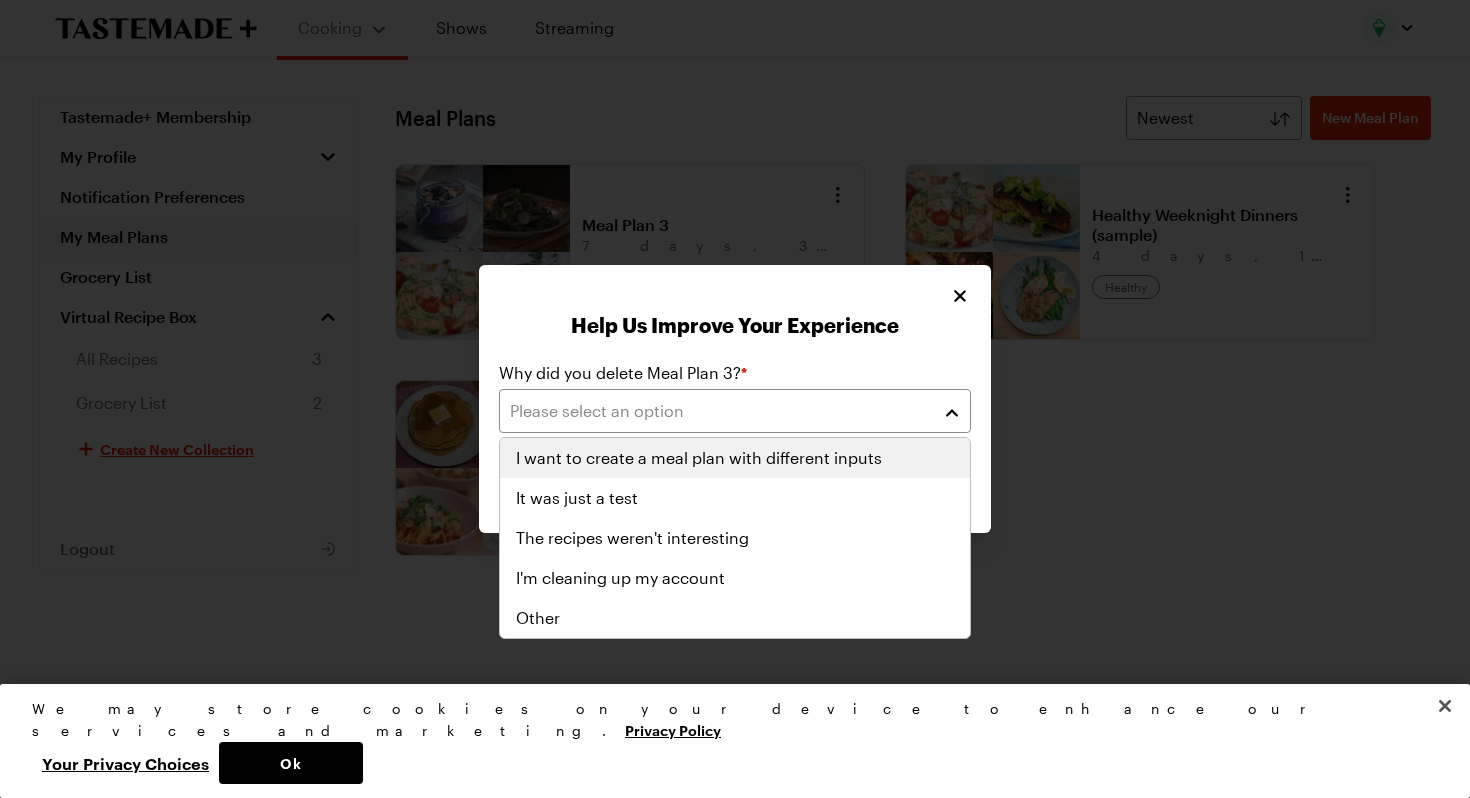 click on "I want to create a meal plan with different inputs" at bounding box center [699, 458] 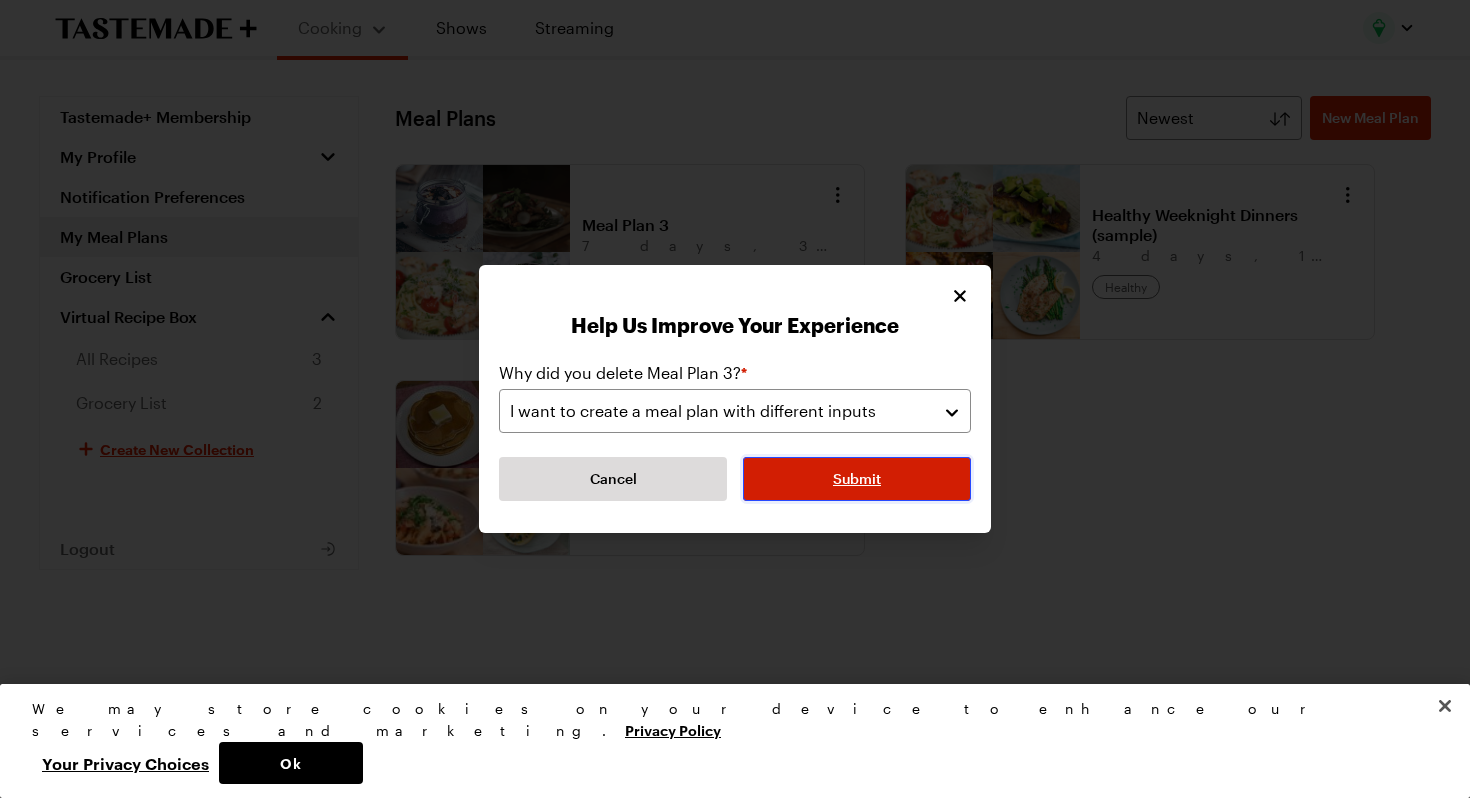 click on "Submit" at bounding box center (857, 479) 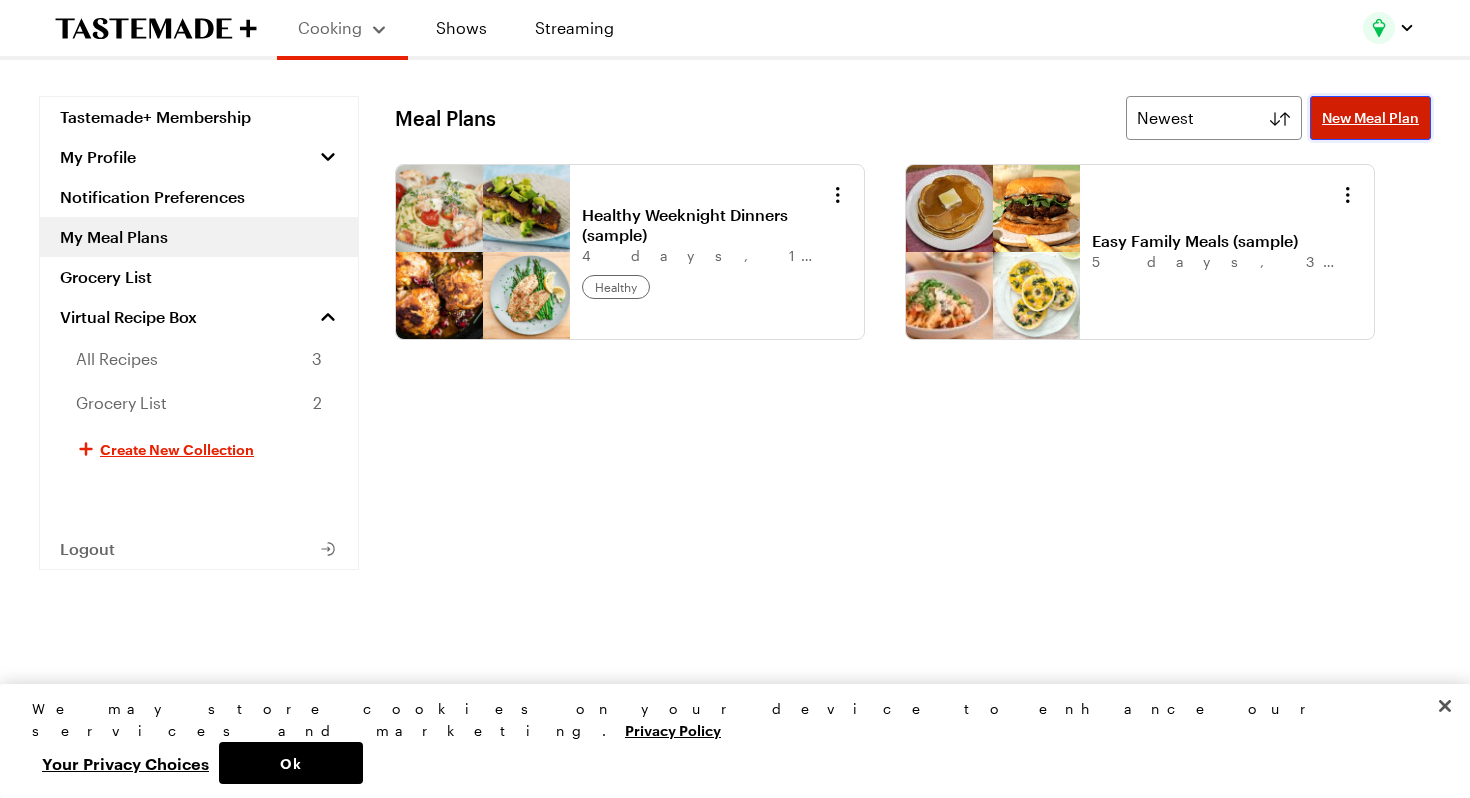 click on "New Meal Plan" at bounding box center (1370, 118) 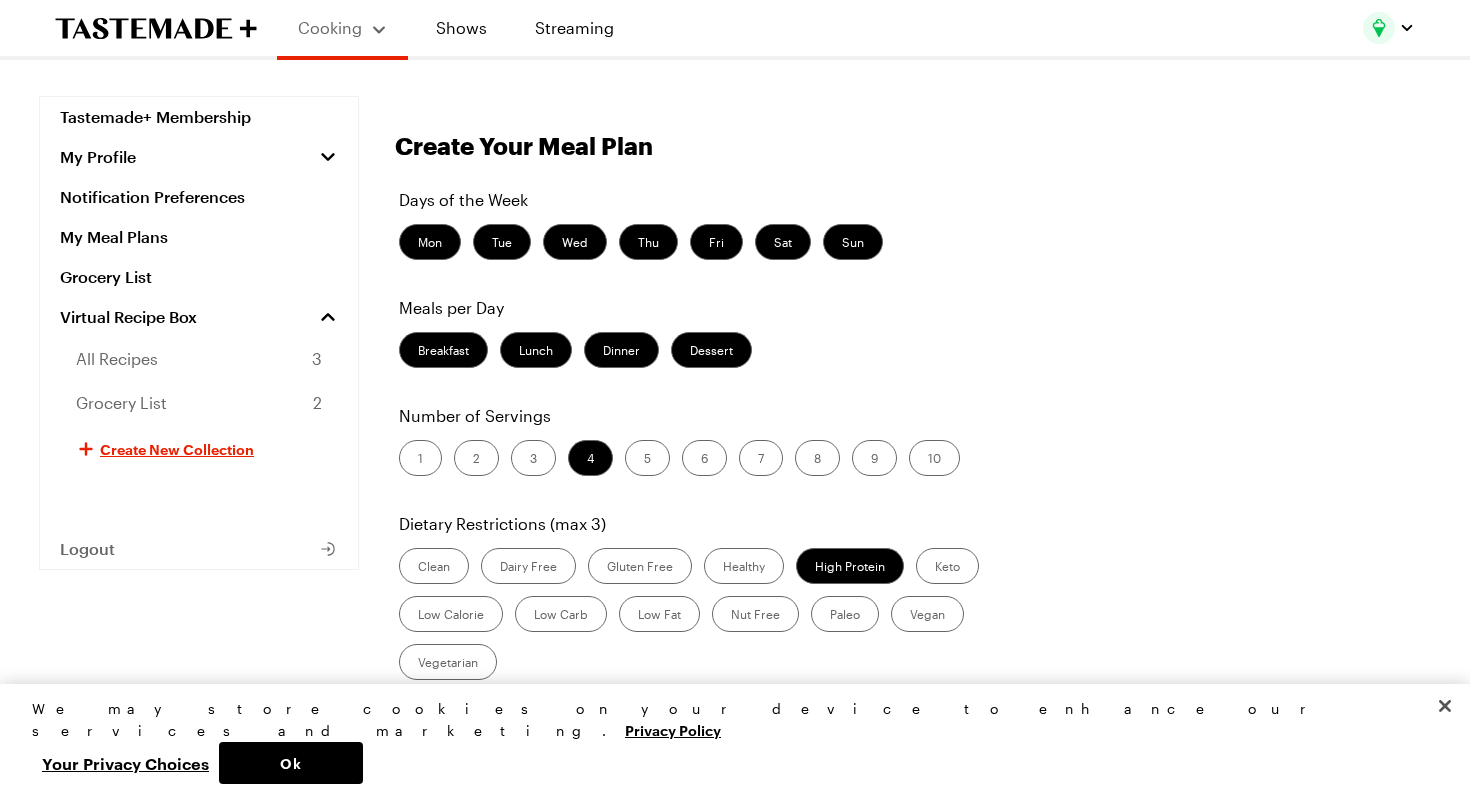 click on "Dessert" at bounding box center [711, 350] 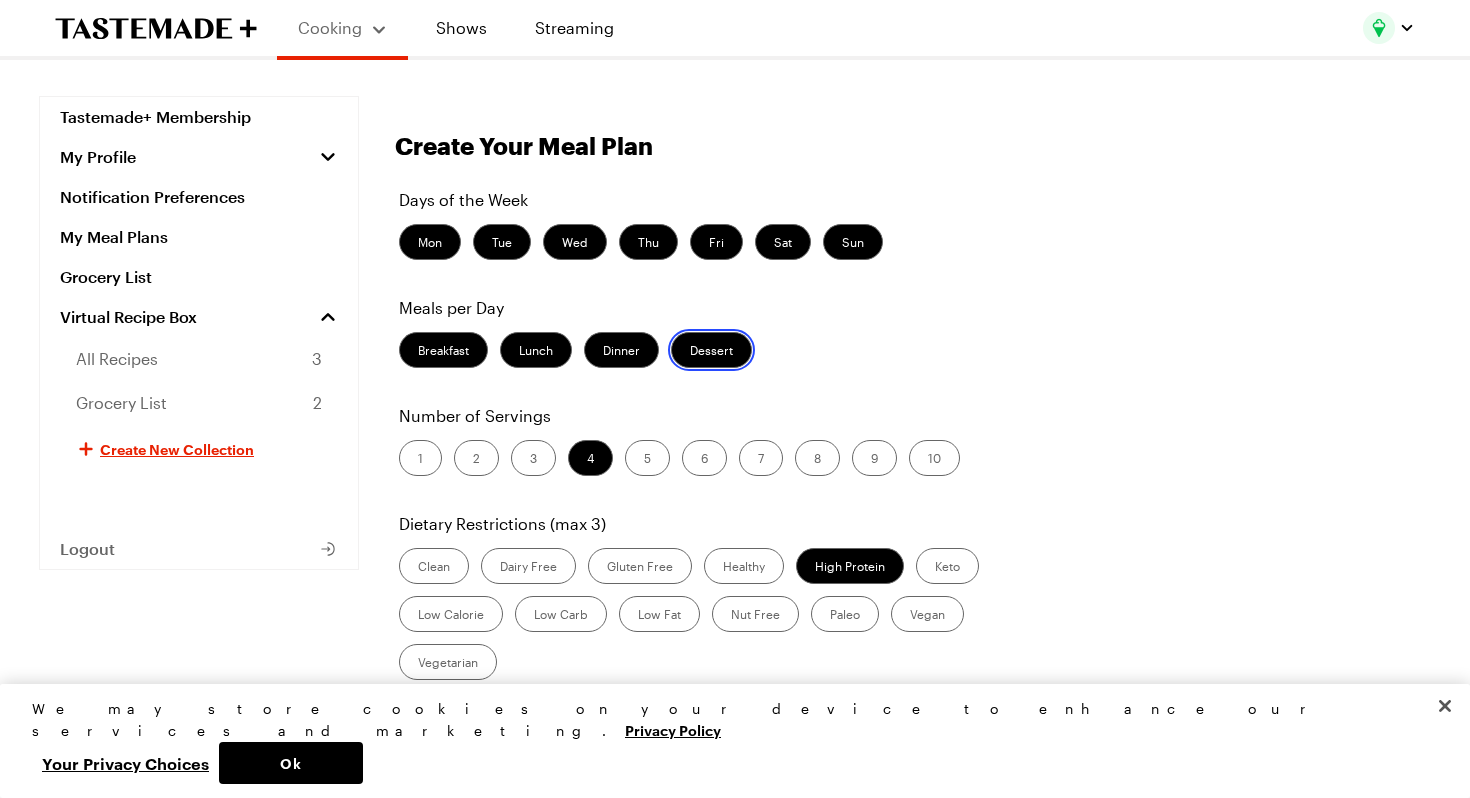 click on "Dessert" at bounding box center [690, 352] 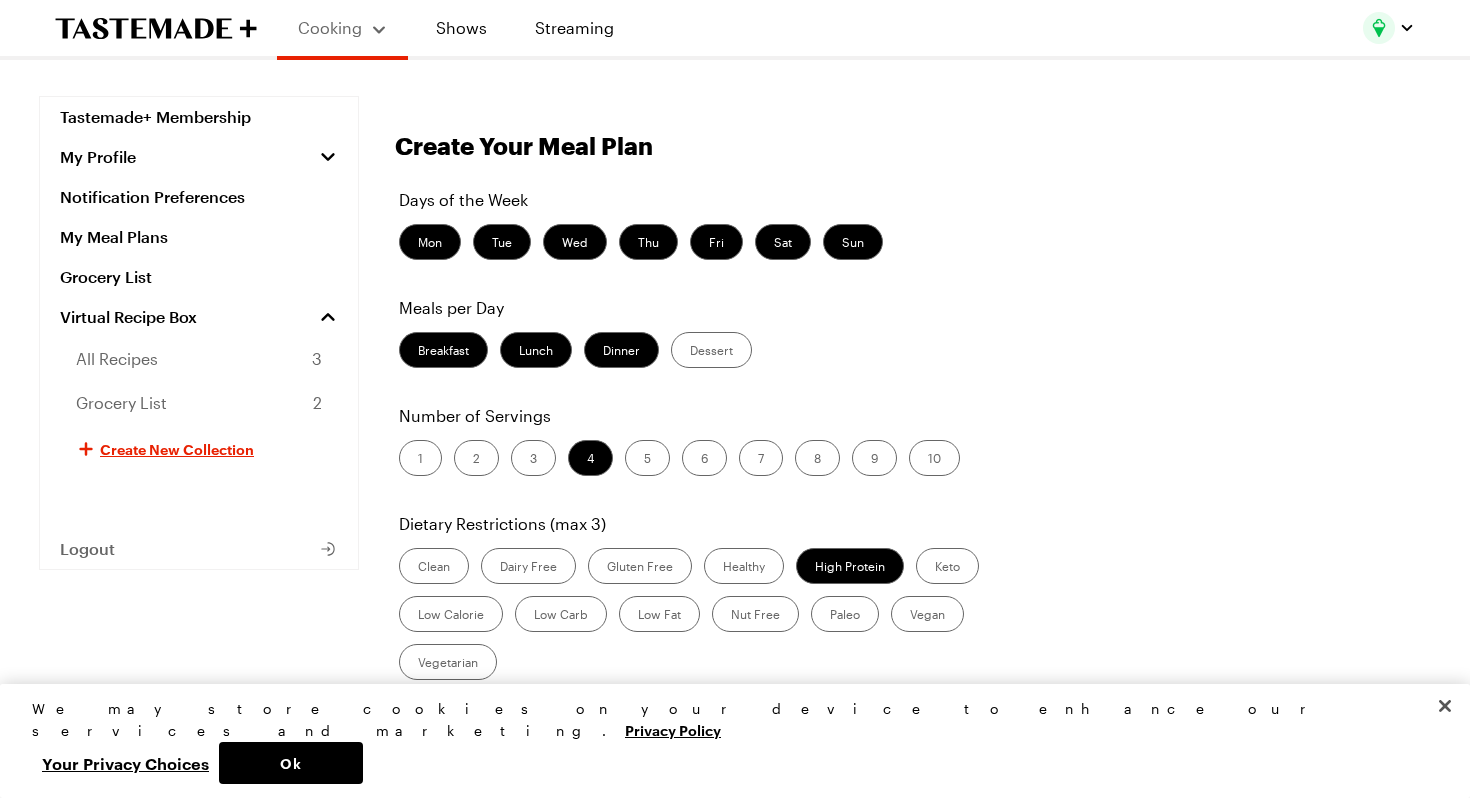 click on "1" at bounding box center [420, 458] 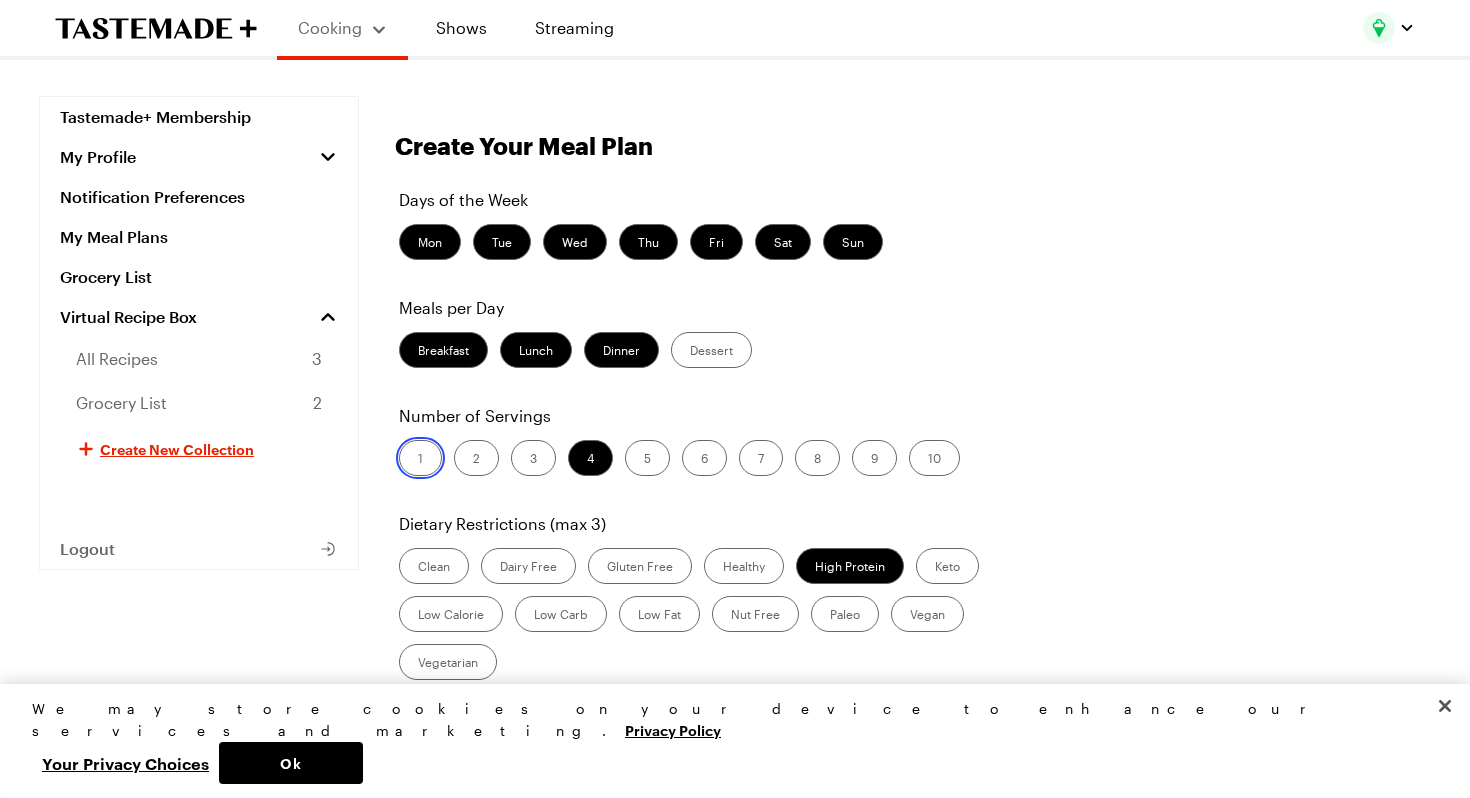 click on "1" at bounding box center (418, 460) 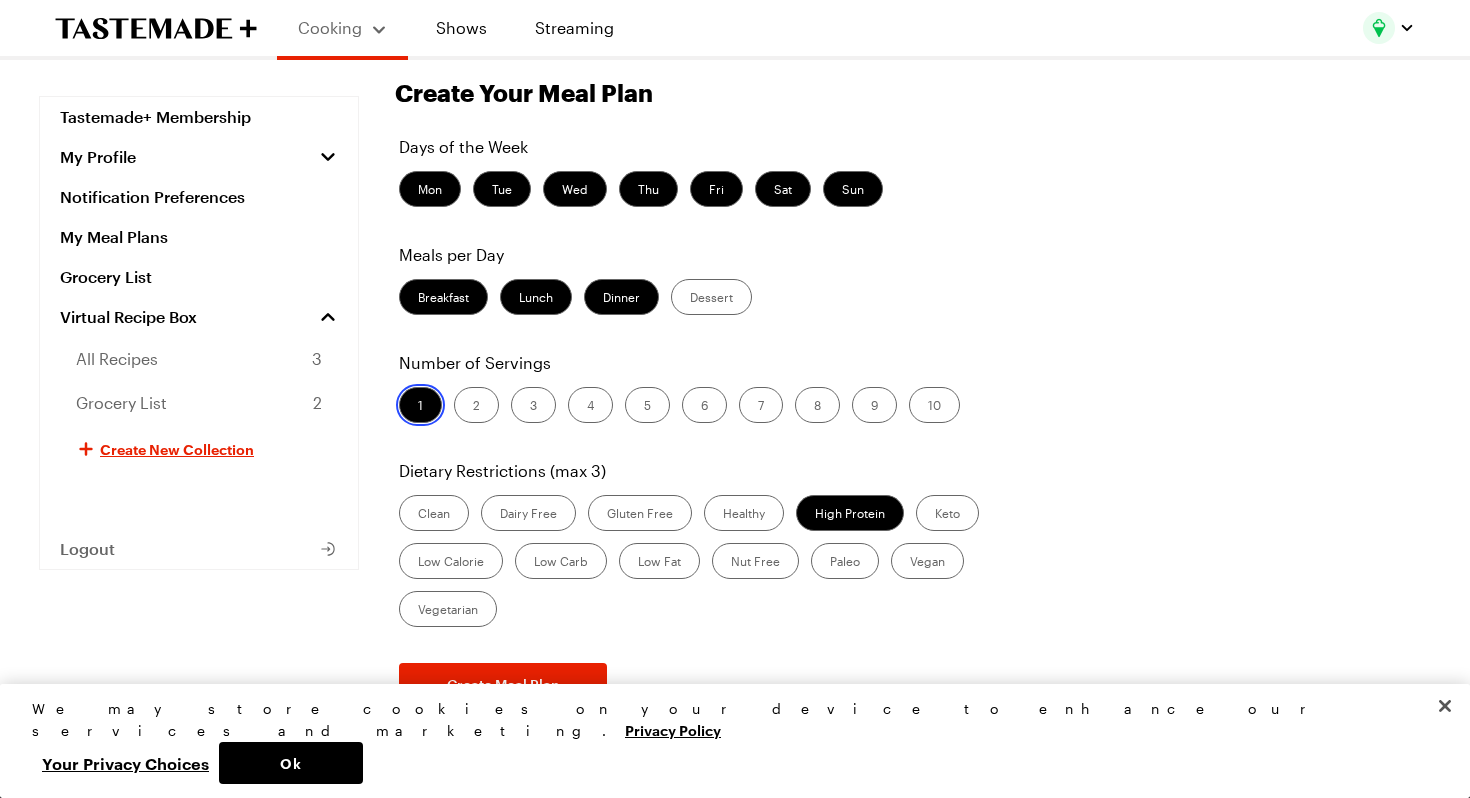 scroll, scrollTop: 65, scrollLeft: 0, axis: vertical 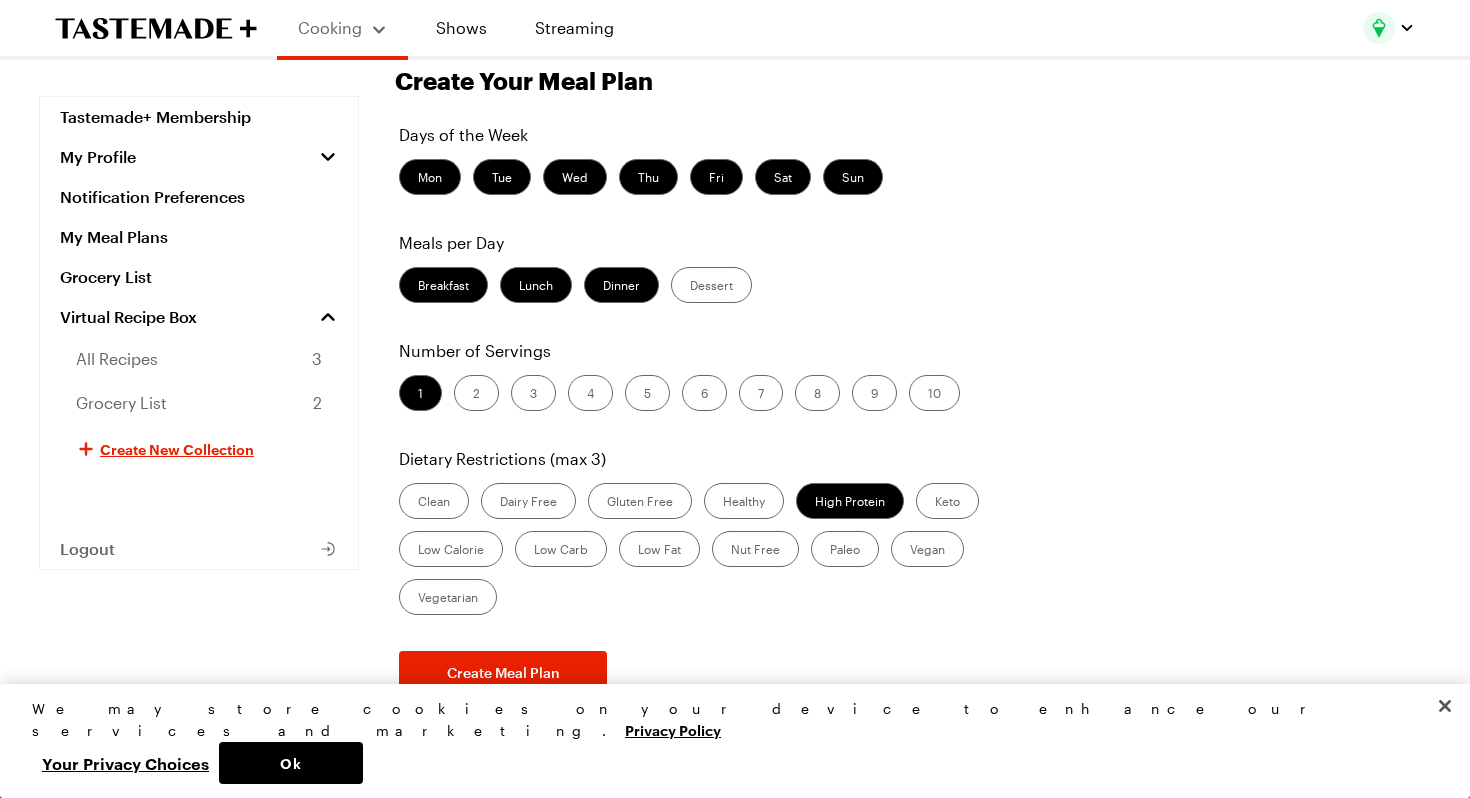 click on "Clean" at bounding box center (434, 501) 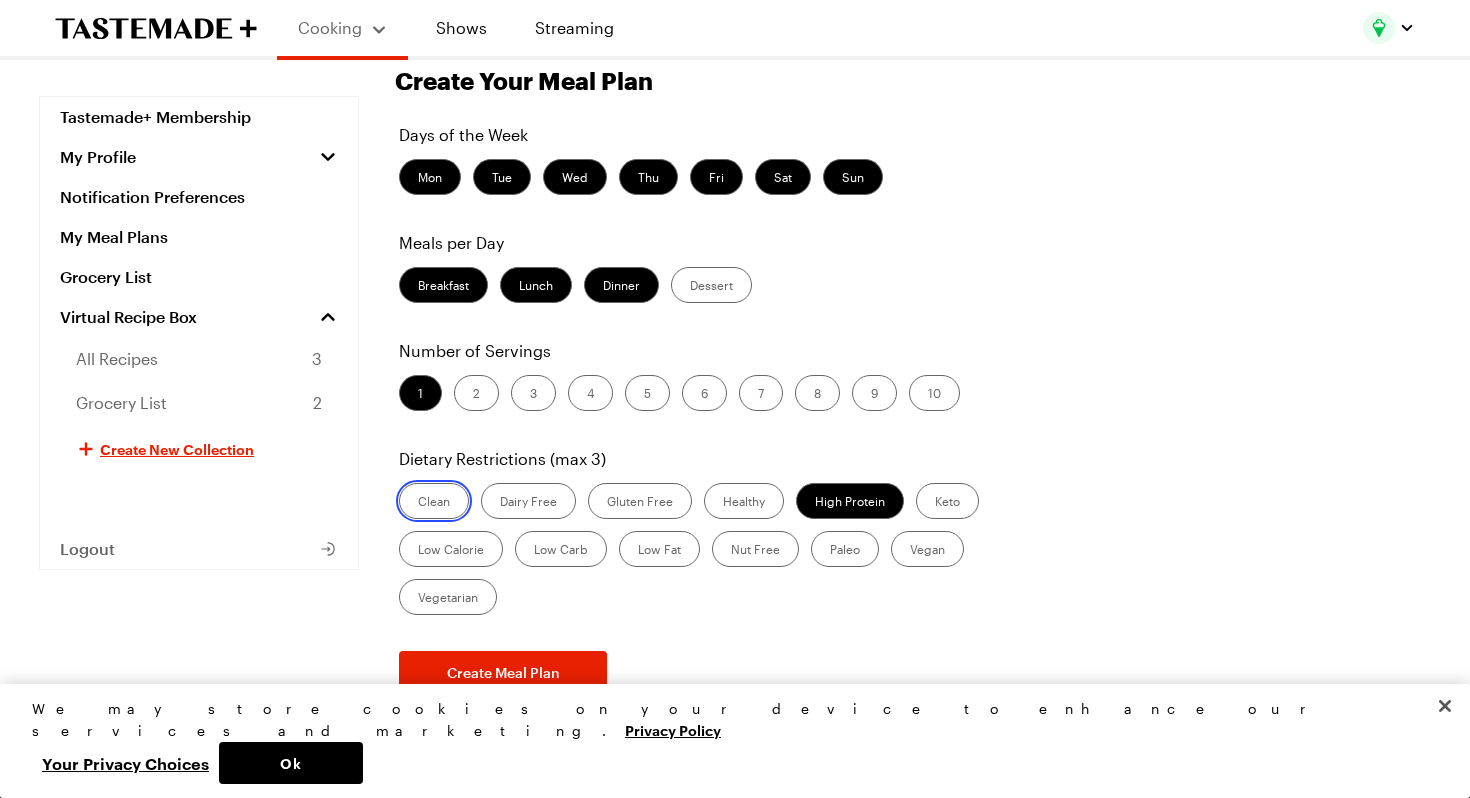 click on "Clean" at bounding box center [418, 503] 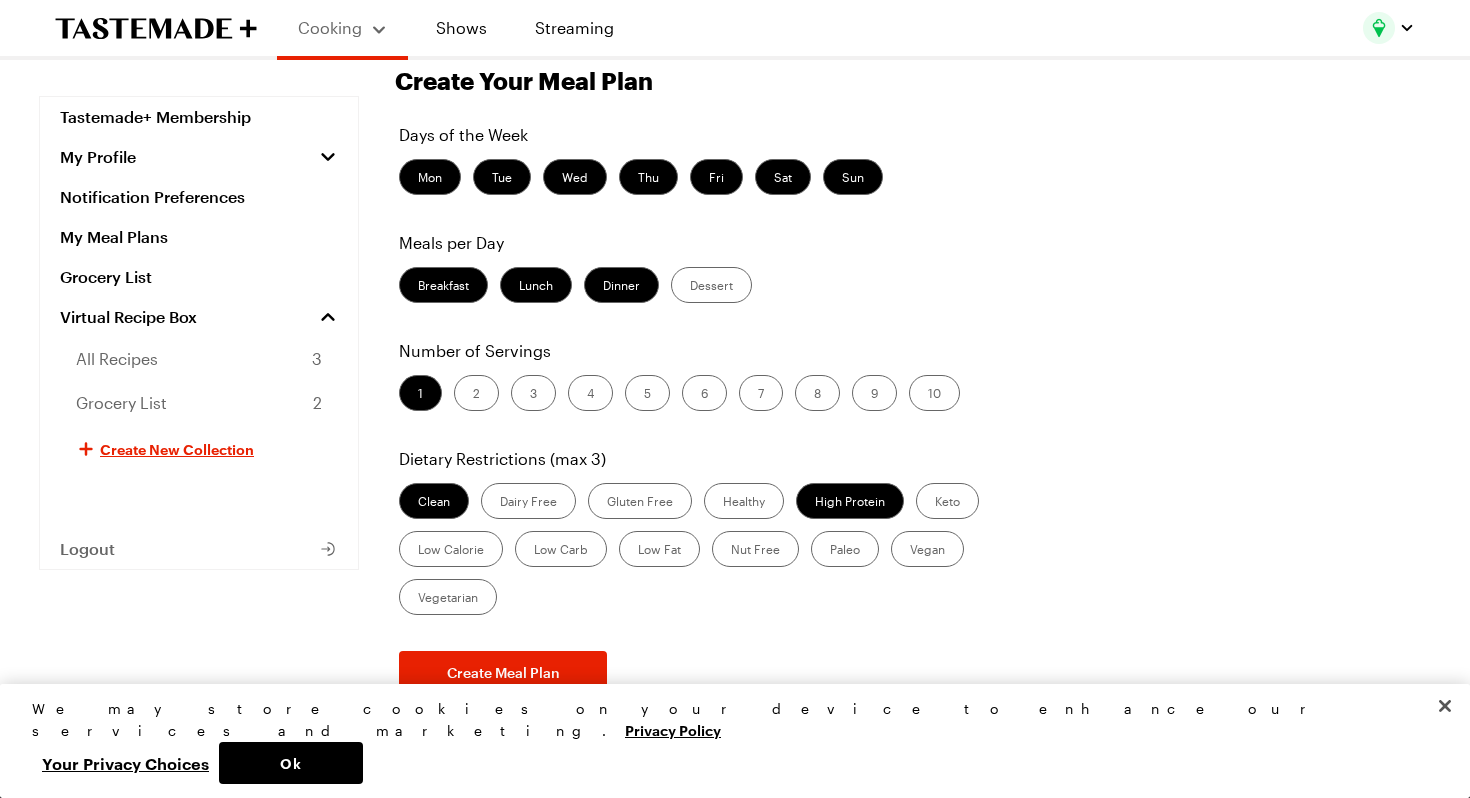 click on "Healthy" at bounding box center (744, 501) 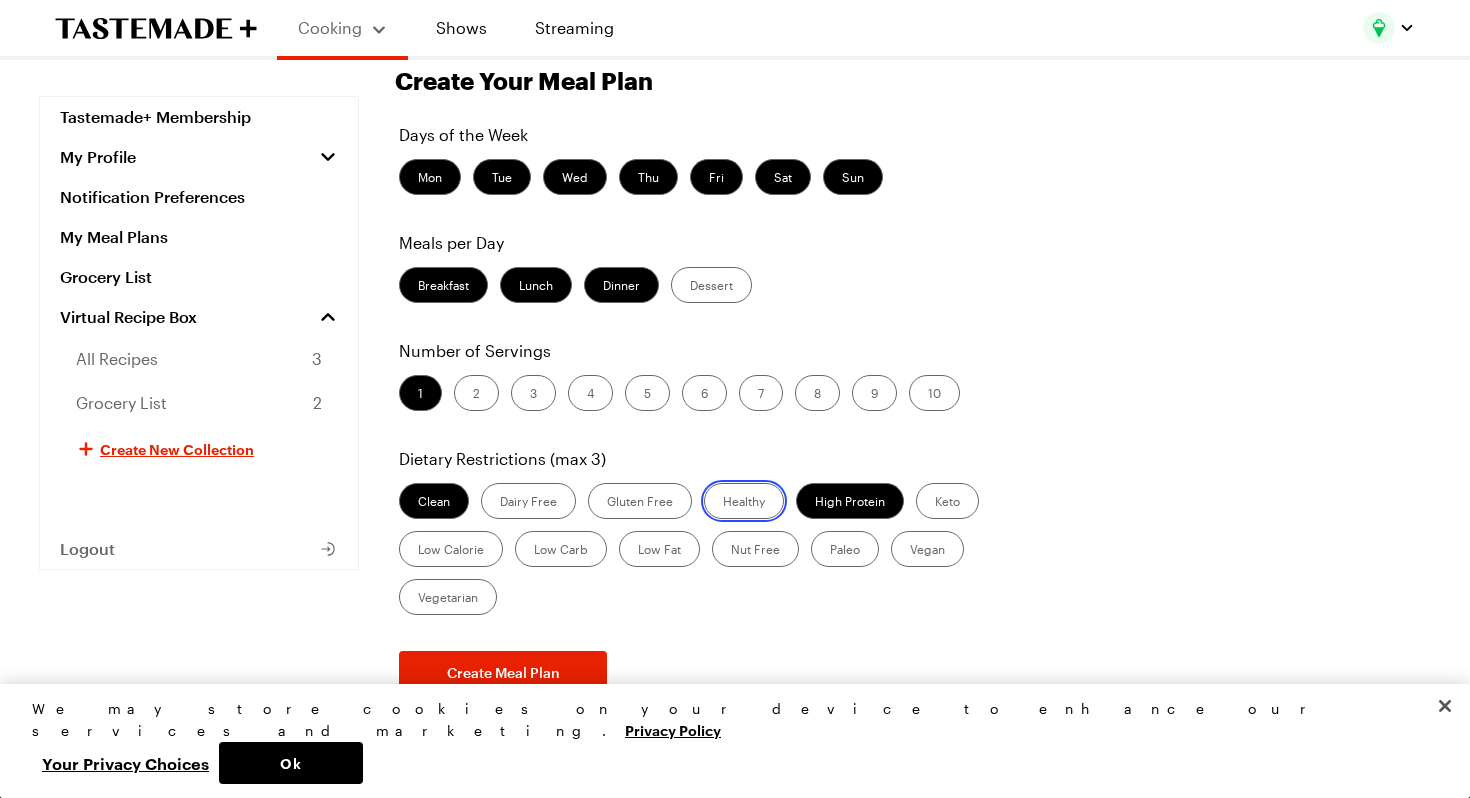 click on "Healthy" at bounding box center [723, 503] 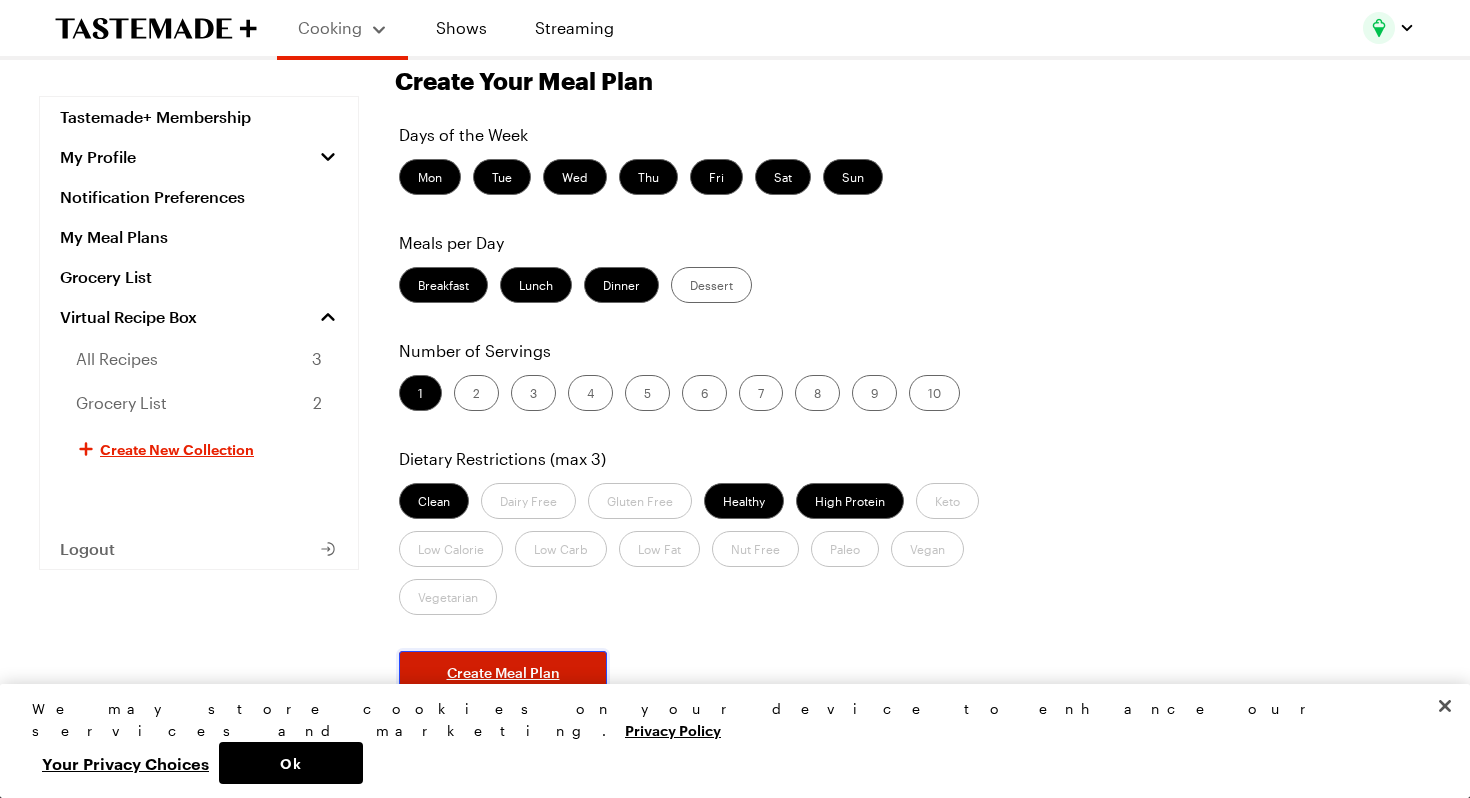 click on "Create Meal Plan" at bounding box center [503, 673] 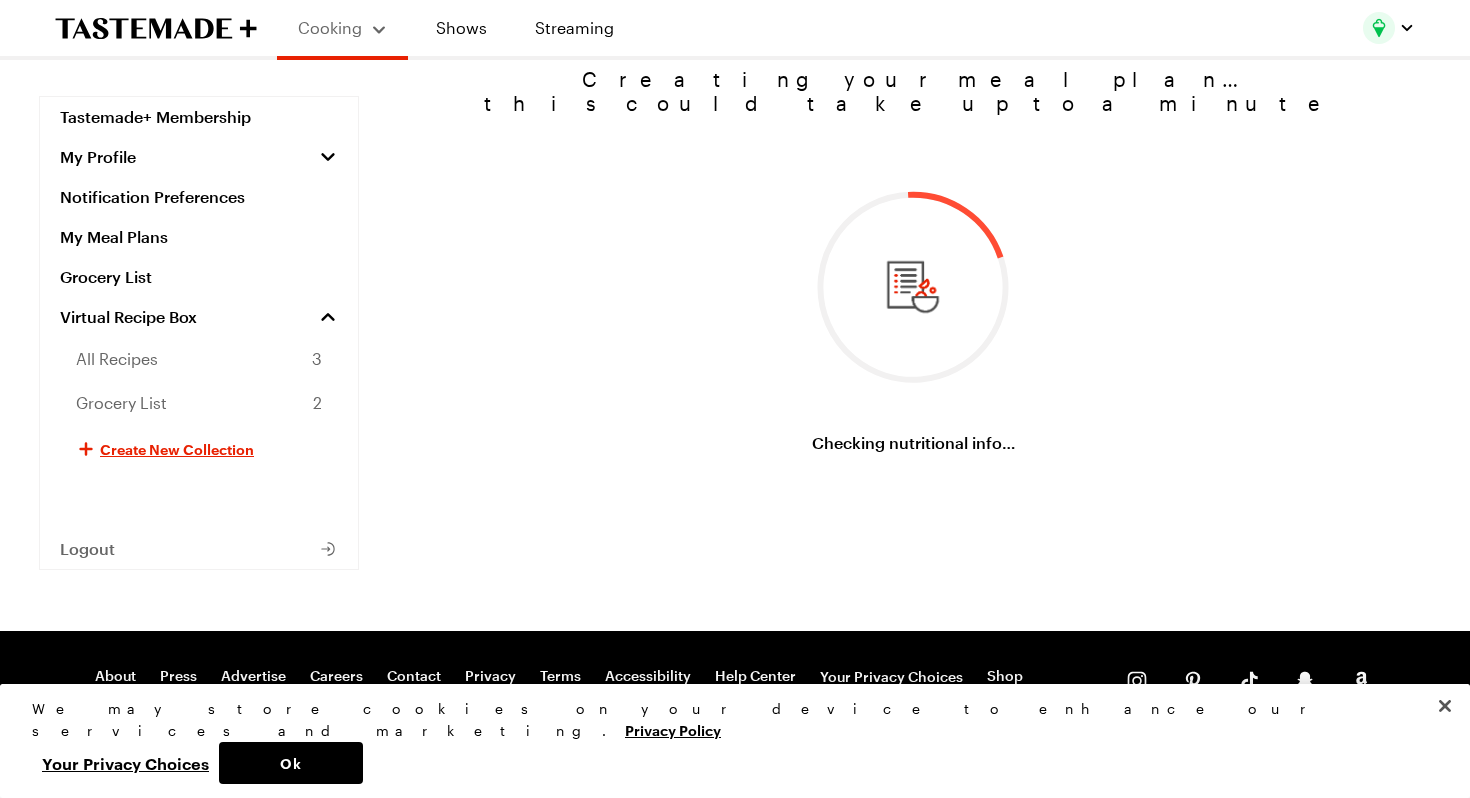 scroll, scrollTop: 0, scrollLeft: 0, axis: both 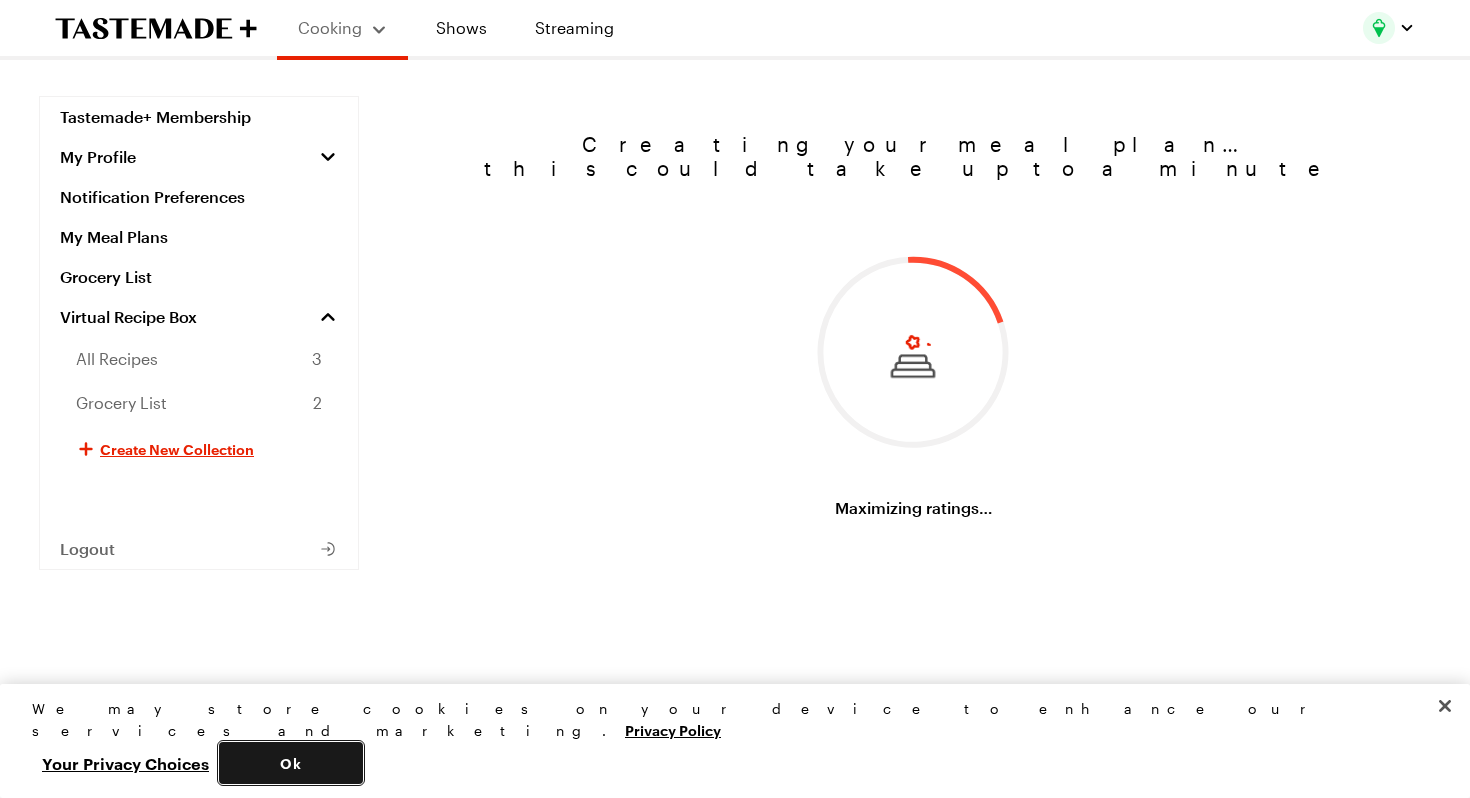 click on "Ok" at bounding box center [291, 763] 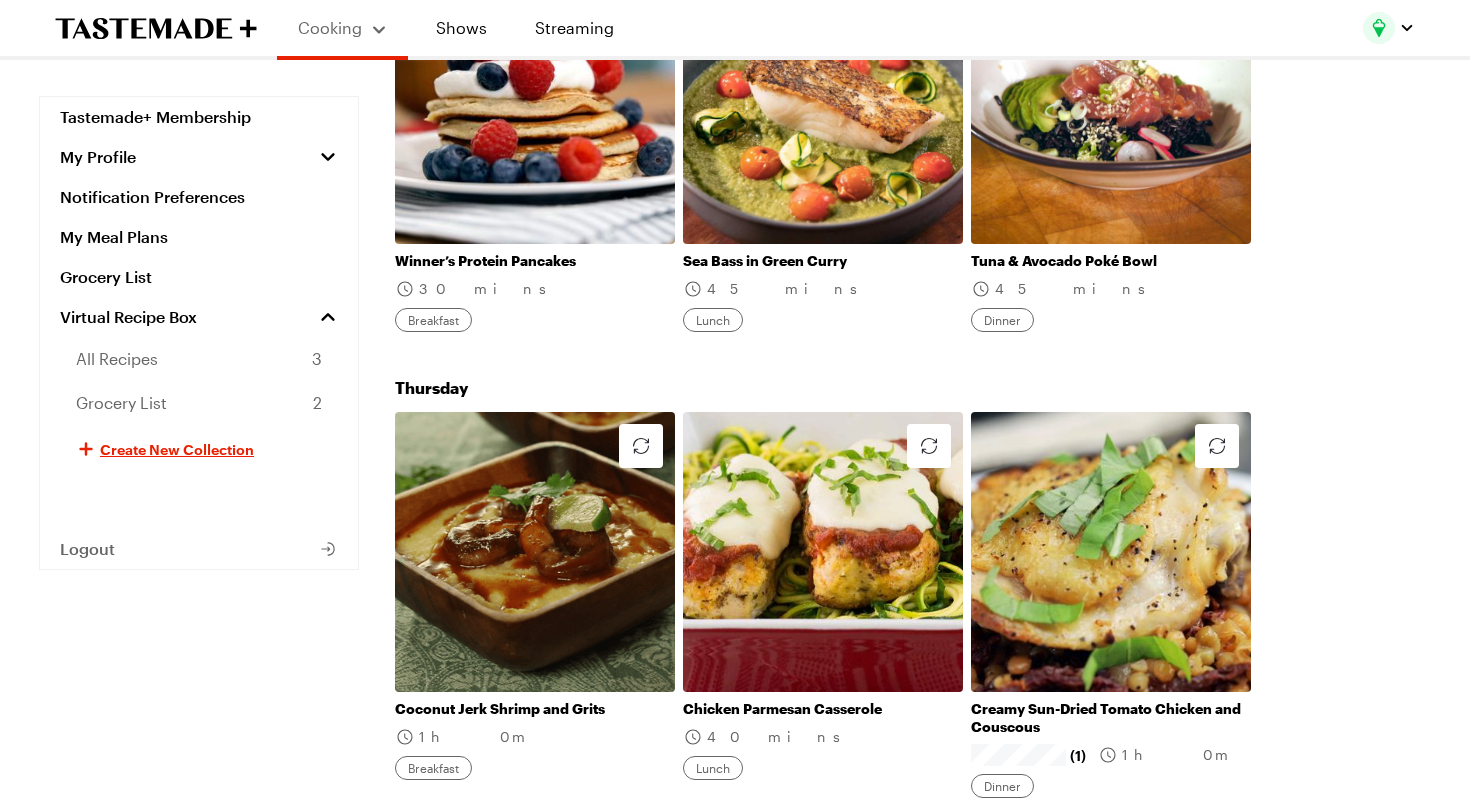 scroll, scrollTop: 1472, scrollLeft: 0, axis: vertical 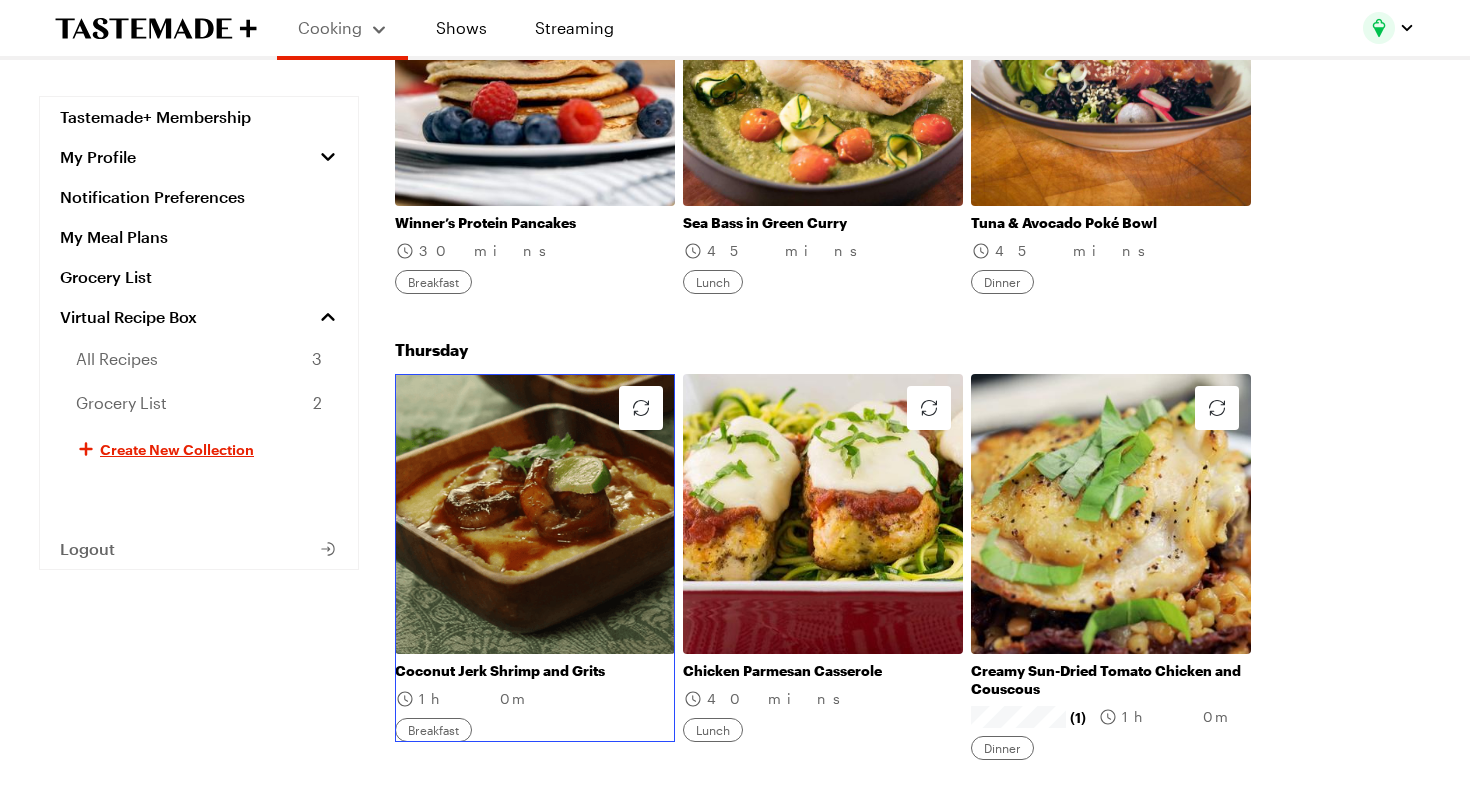 click on "Coconut Jerk Shrimp and Grits" at bounding box center [535, 671] 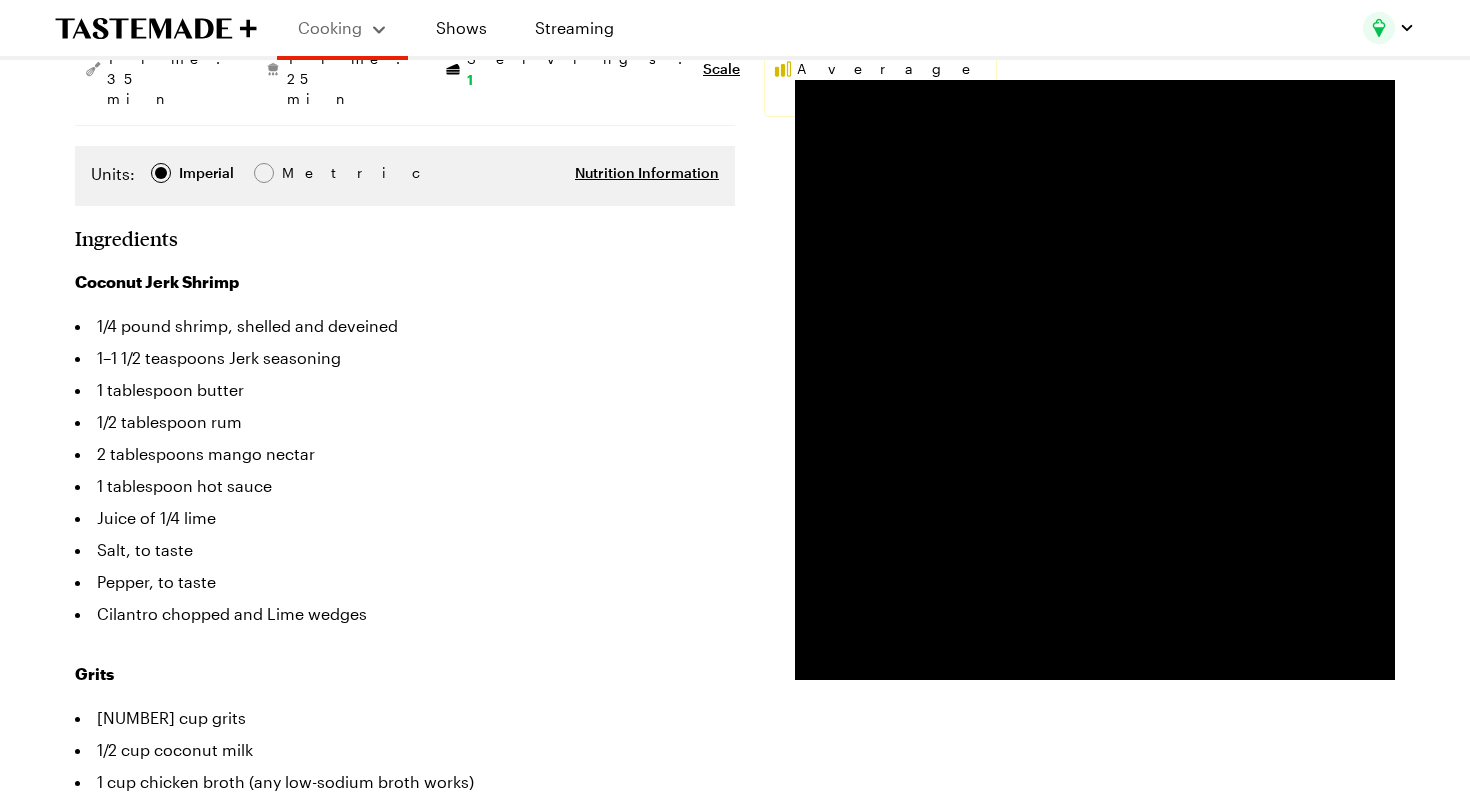 scroll, scrollTop: 0, scrollLeft: 0, axis: both 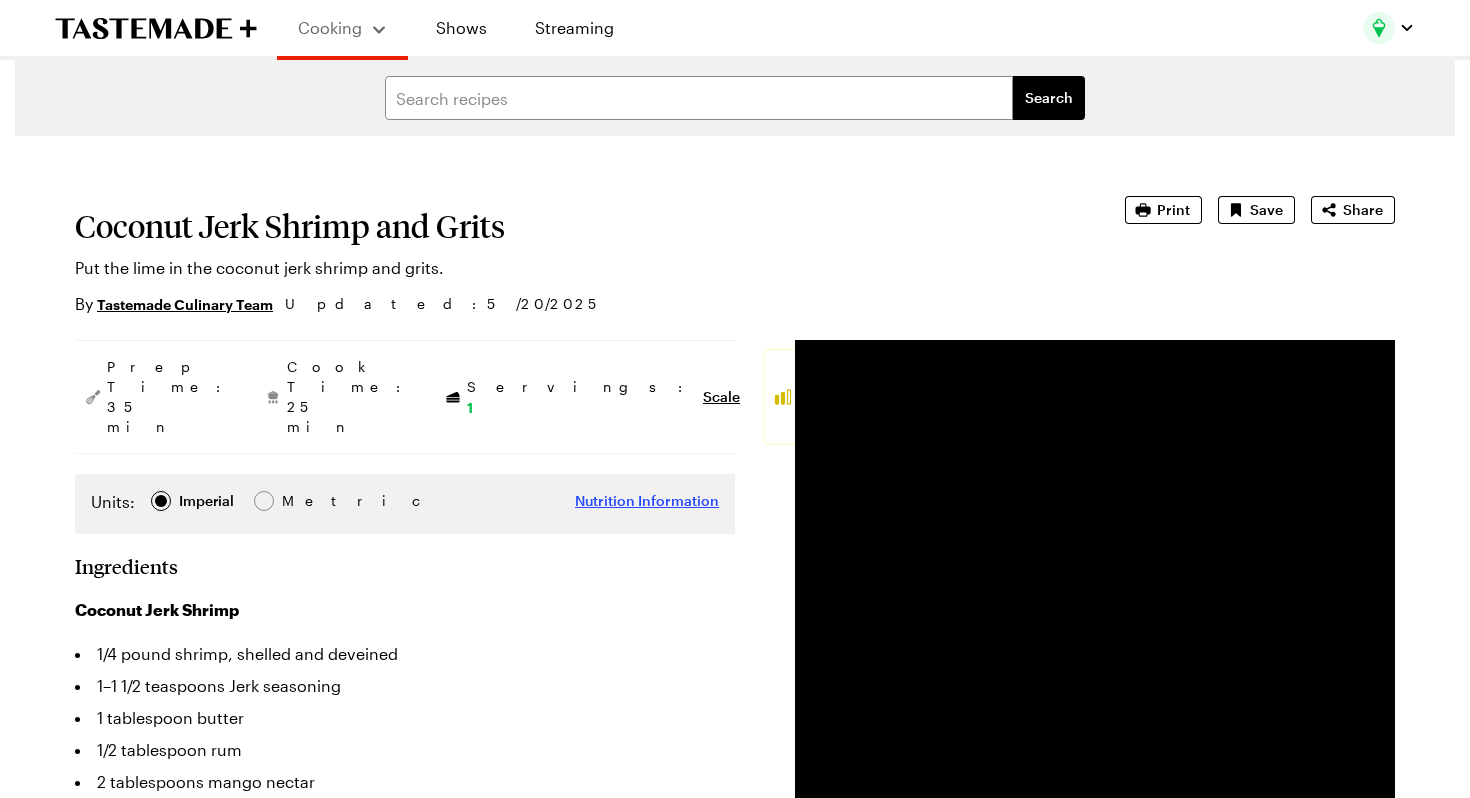 click on "Nutrition Information" at bounding box center [647, 501] 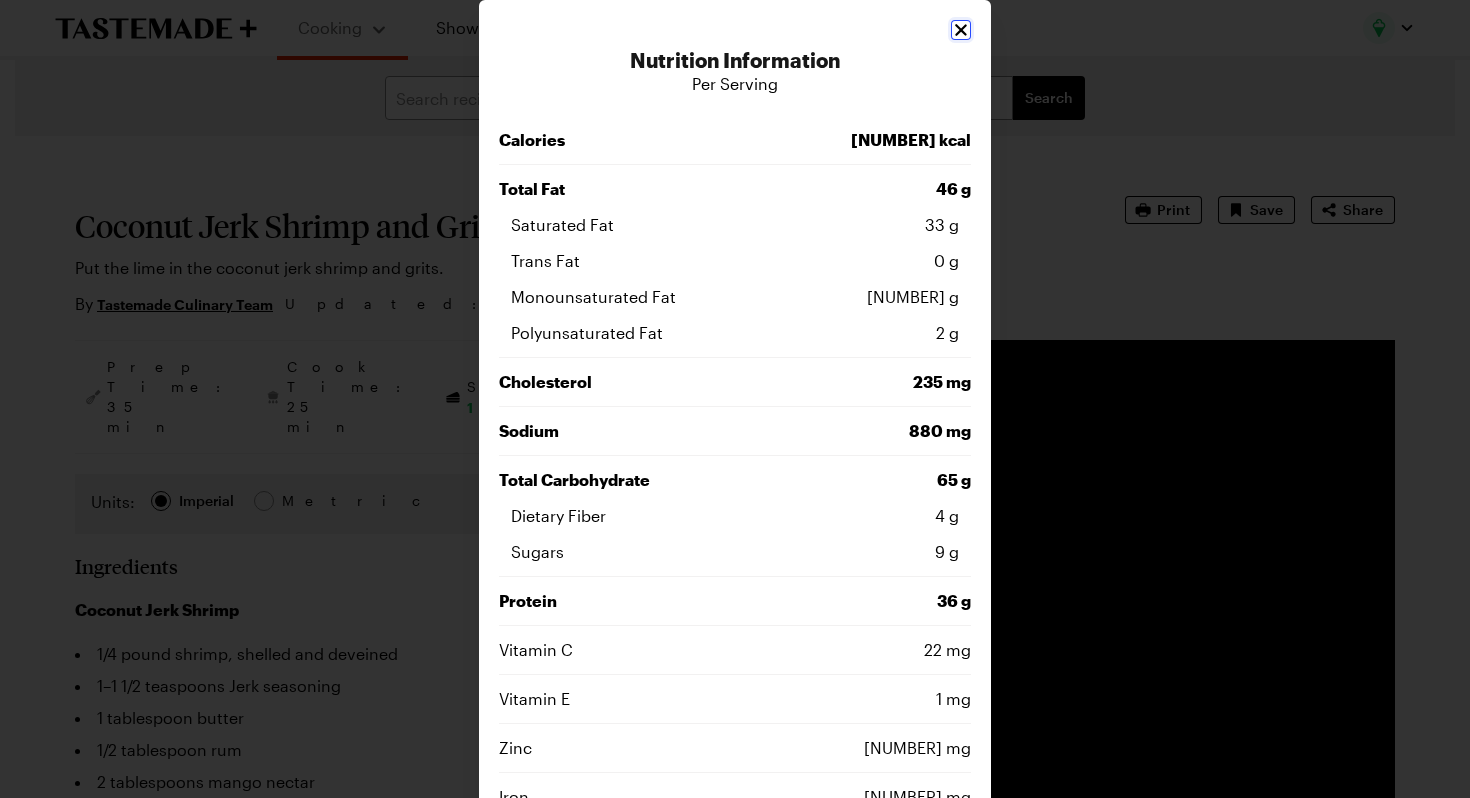 click on "Nutrition Information Per Serving Calories 820 kcal Total Fat 46 g Saturated Fat 33 g Trans Fat 0 g Monounsaturated Fat 8 g Polyunsaturated Fat 2 g Cholesterol 235 mg Sodium 880 mg Total Carbohydrate 65 g Dietary Fiber 4 g Sugars 9 g Protein 36 g Vitamin C 22 mg Vitamin E 1 mg Zinc 3 mg Iron 8 mg Magnesium 130 mg Niacin 7 mg Phosphorus 495 mg Potassium 946 mg Calcium 138 mg Close Note: Nutritional information from Edamam is only an estimate." at bounding box center (735, 627) 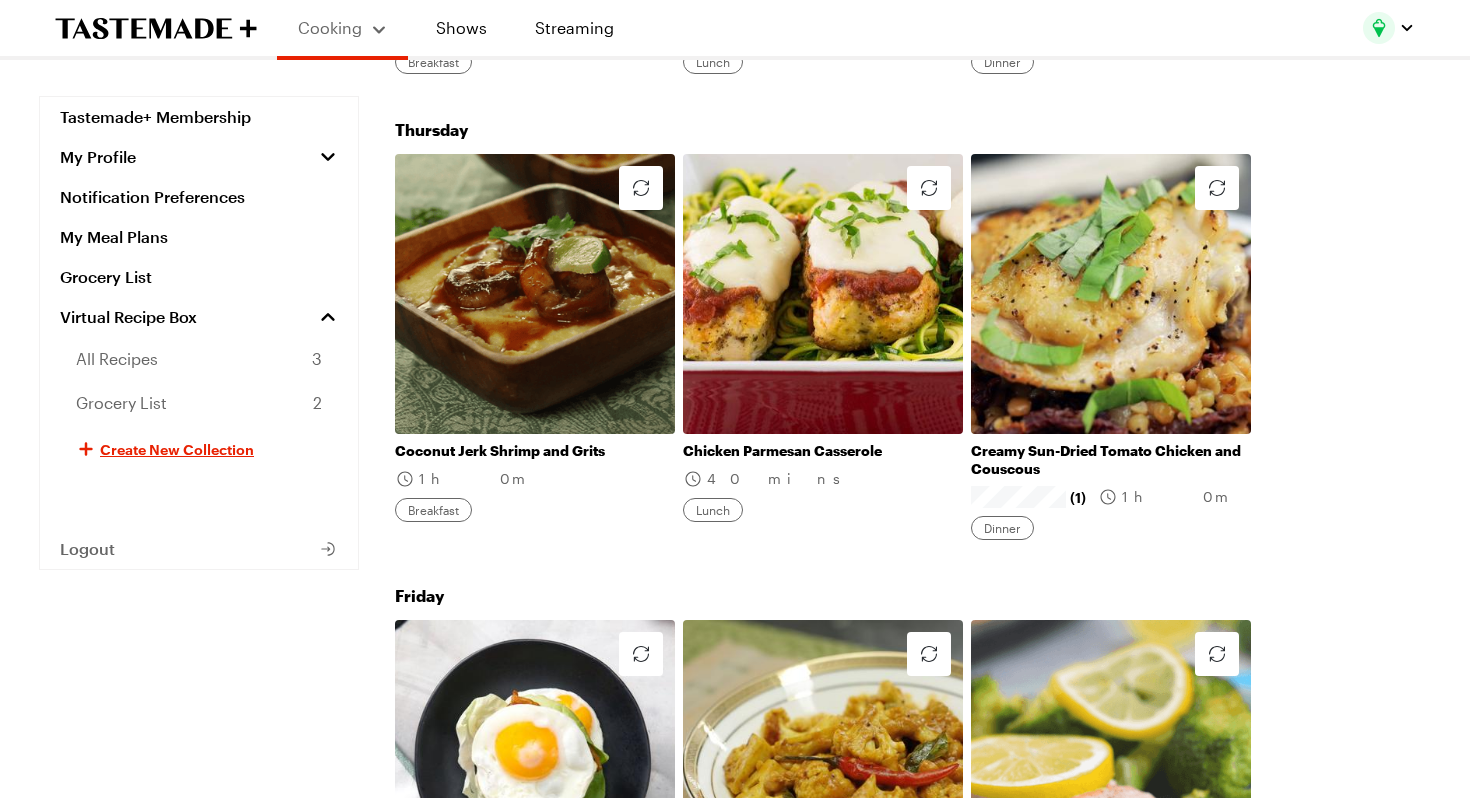 scroll, scrollTop: 1633, scrollLeft: 0, axis: vertical 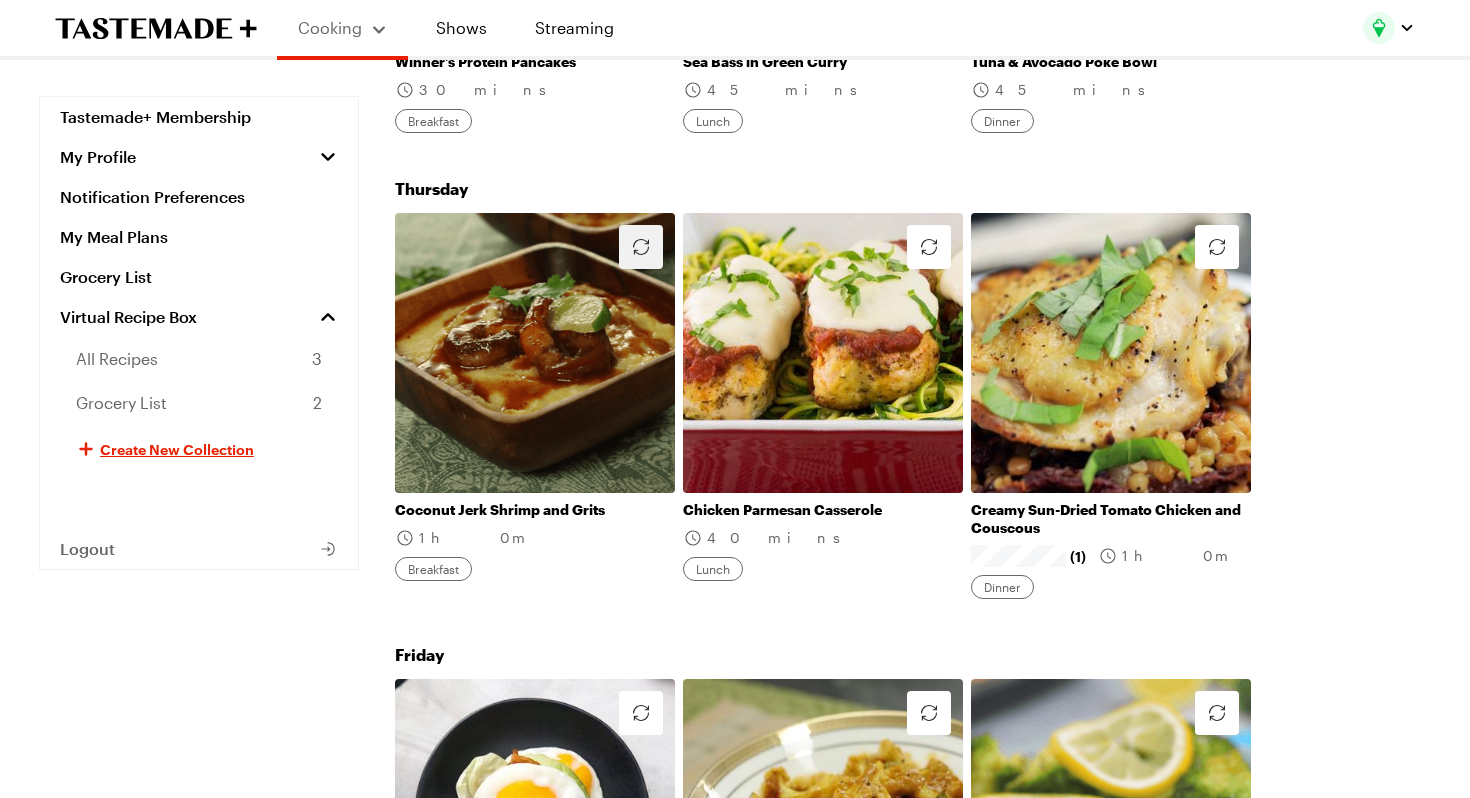 click 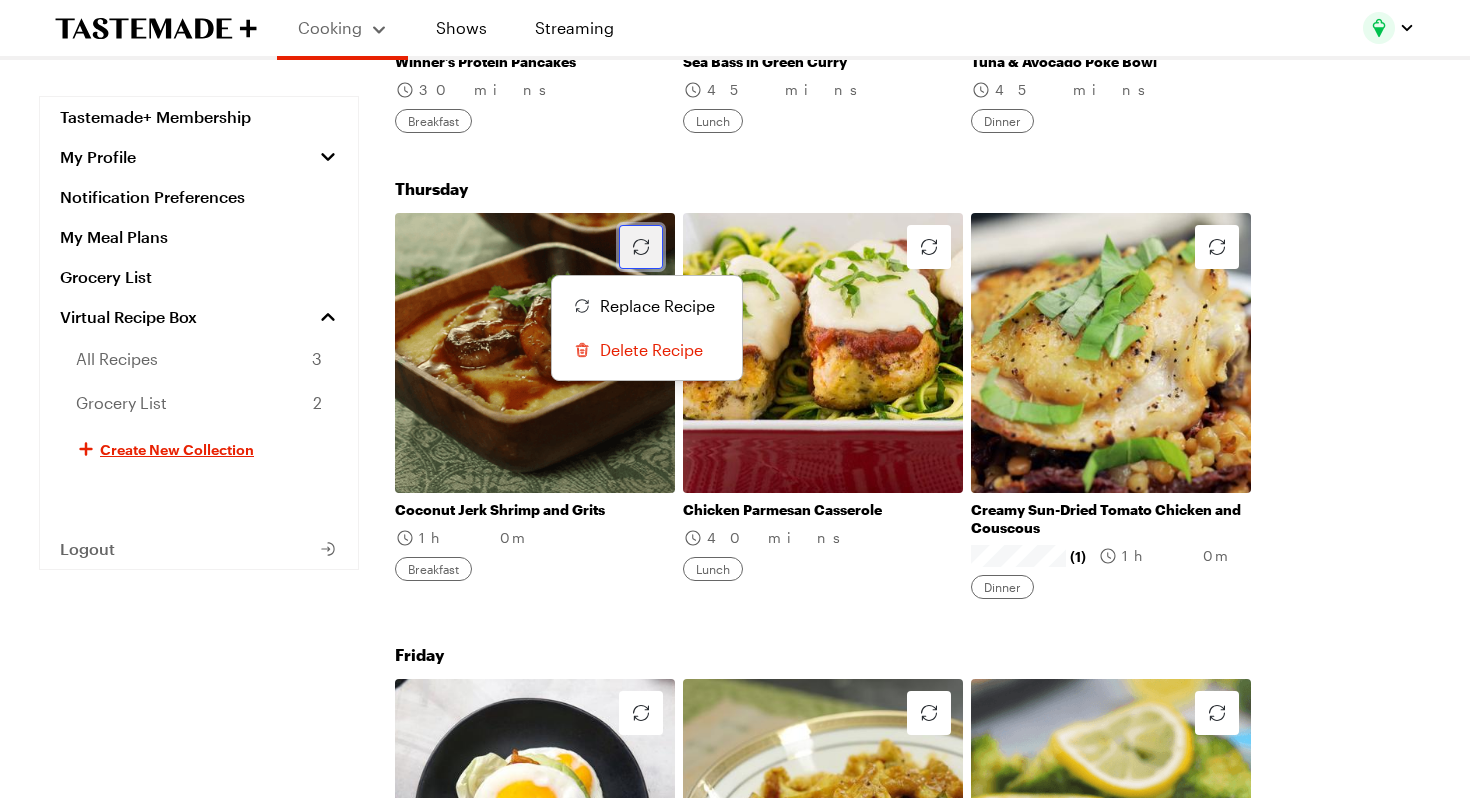 click 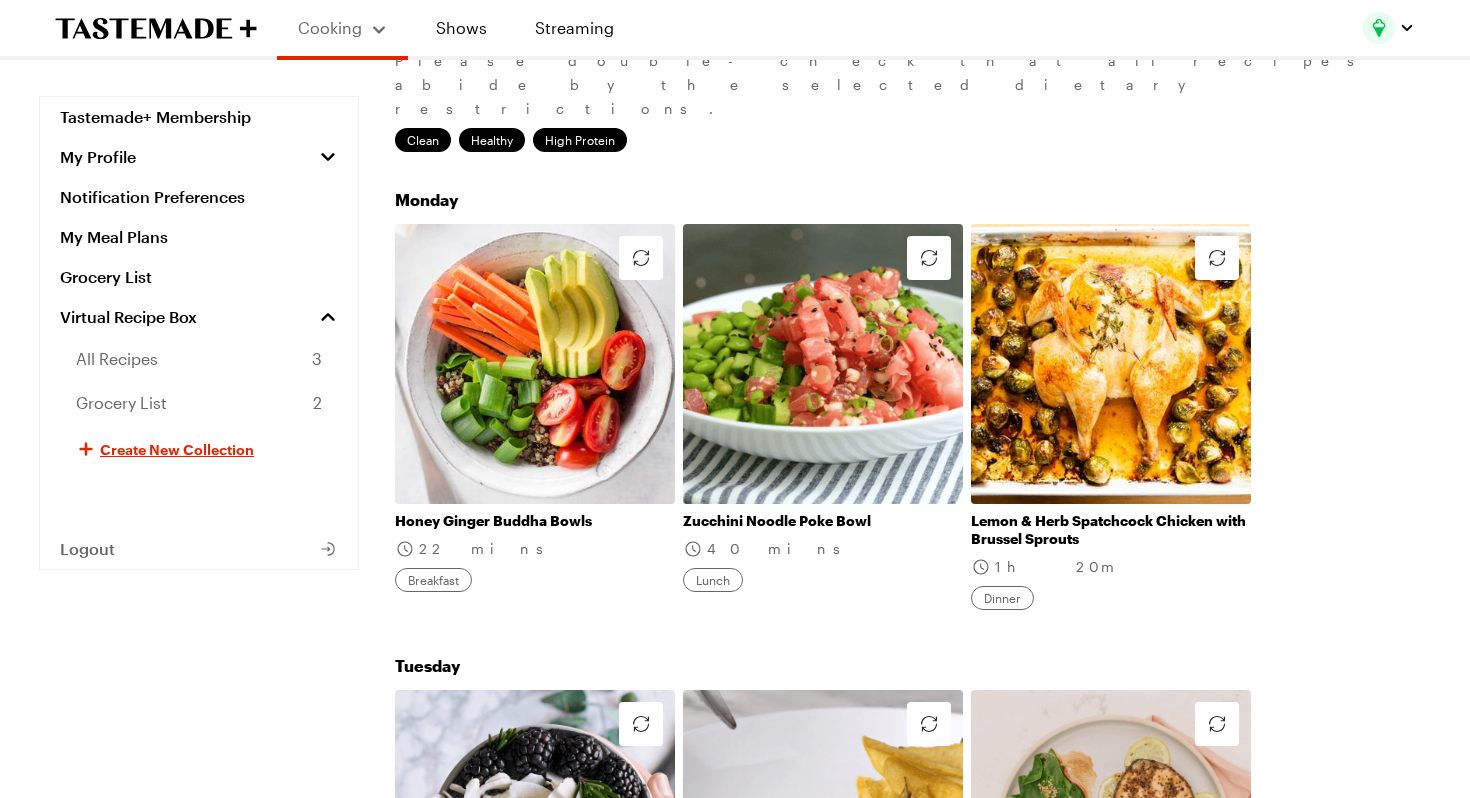 scroll, scrollTop: 213, scrollLeft: 0, axis: vertical 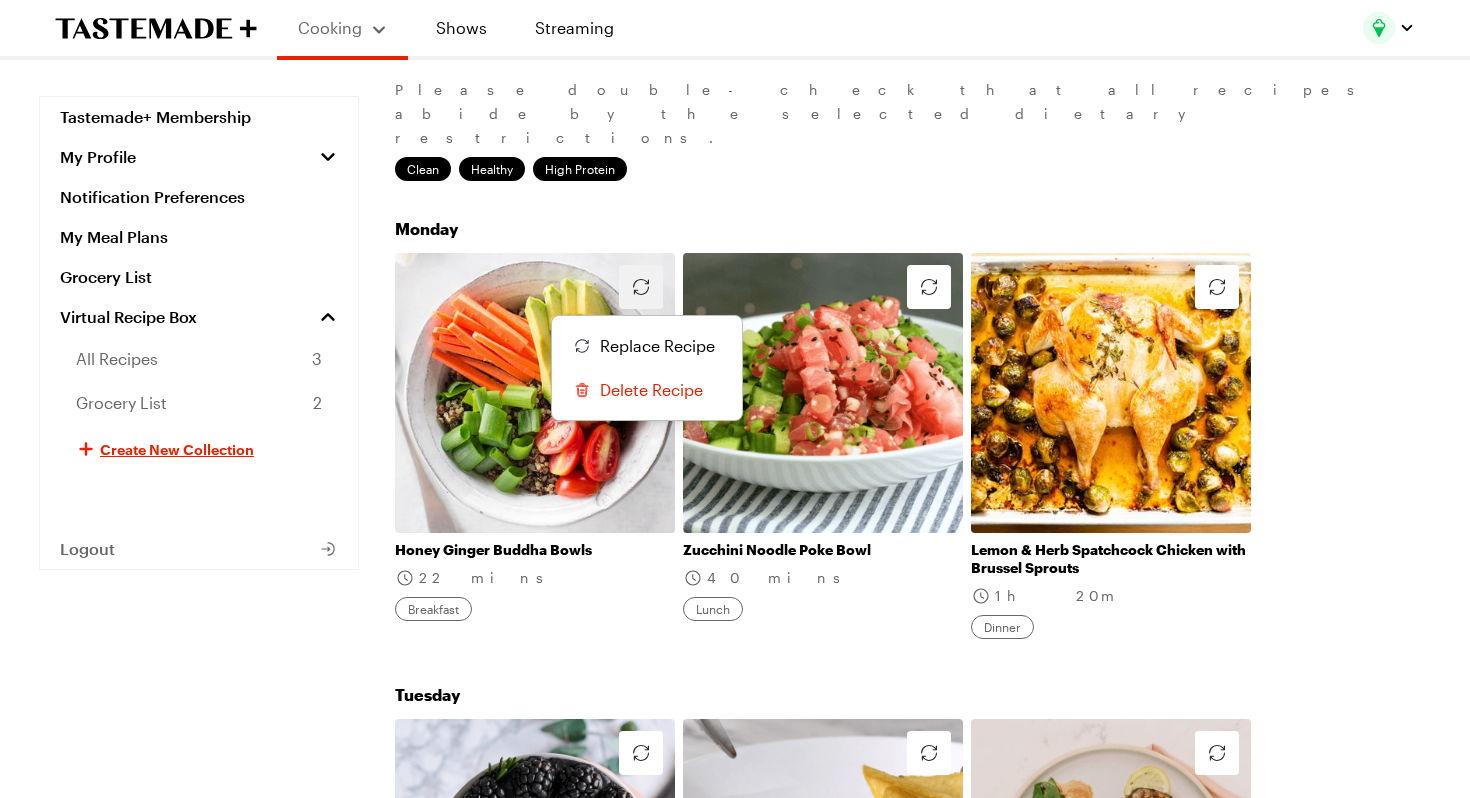 click 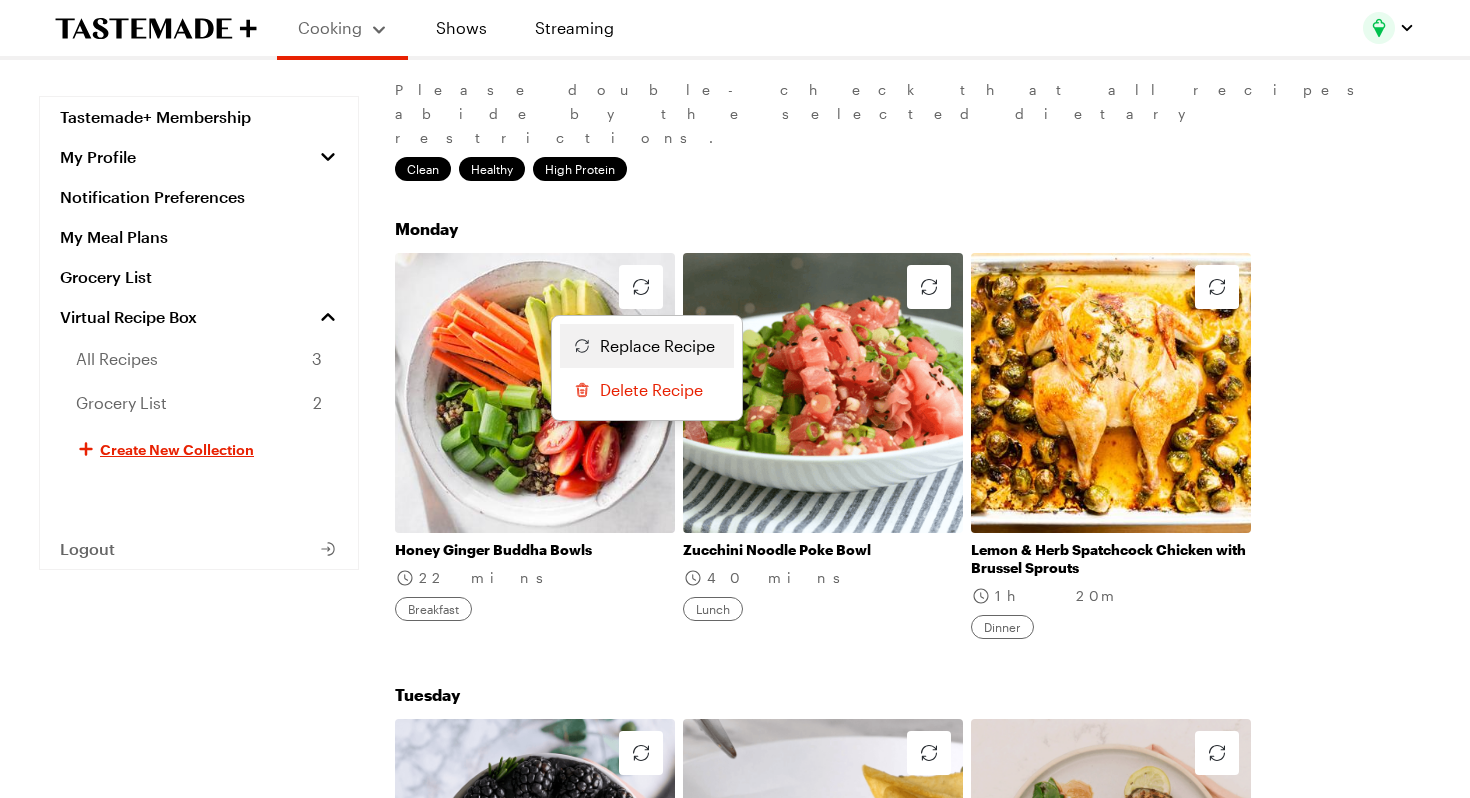 click on "Replace Recipe" at bounding box center (647, 346) 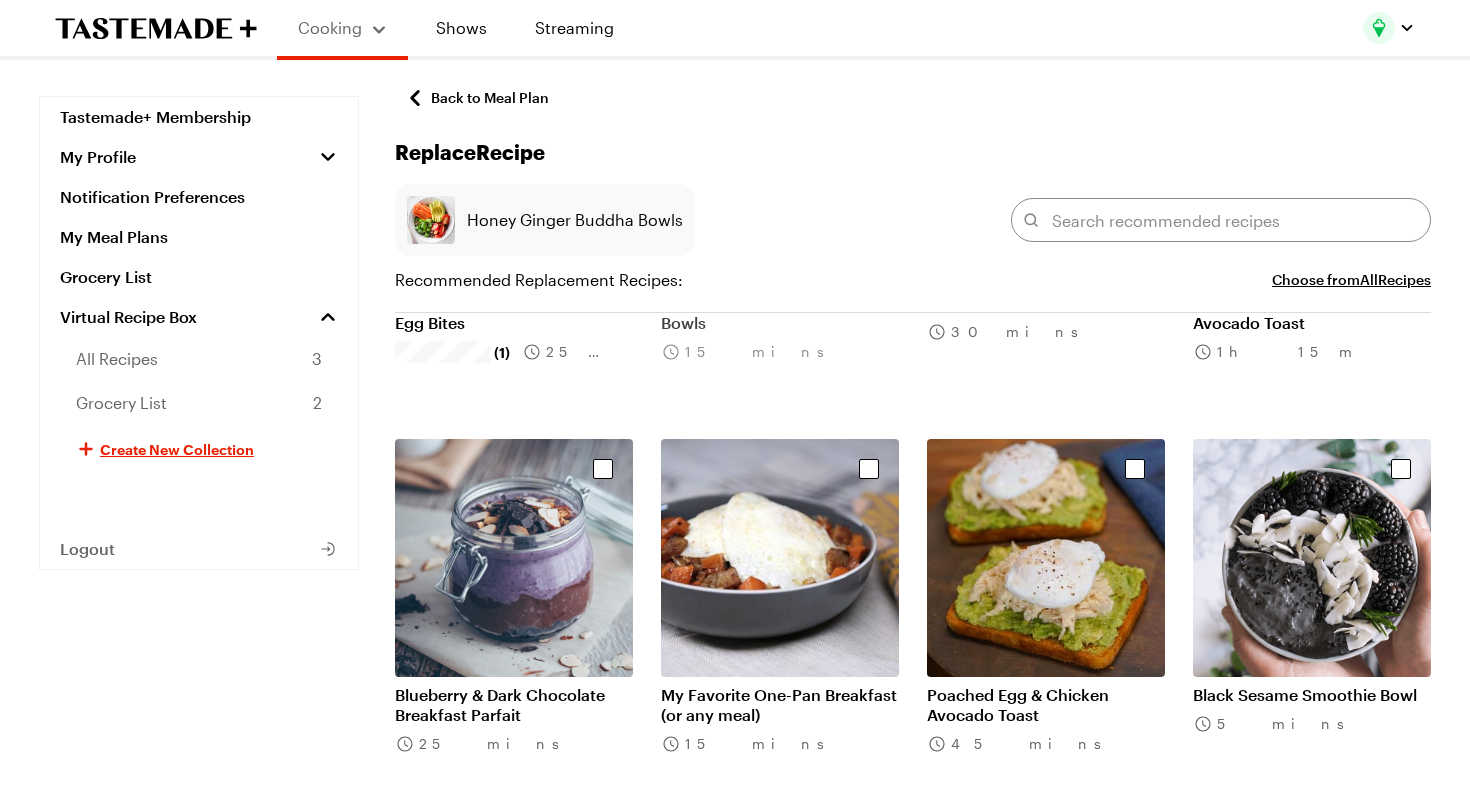 scroll, scrollTop: 420, scrollLeft: 0, axis: vertical 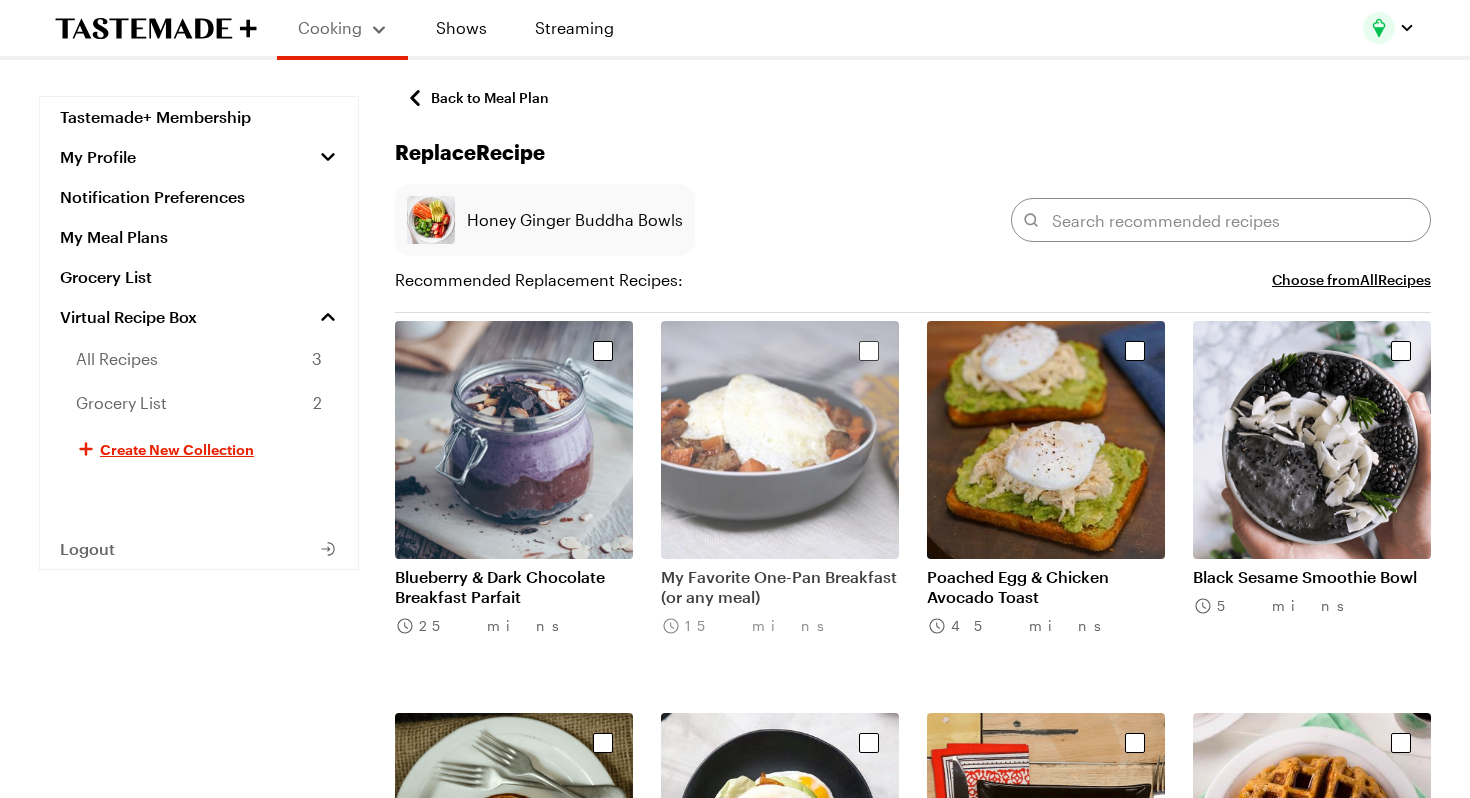 click at bounding box center [780, 440] 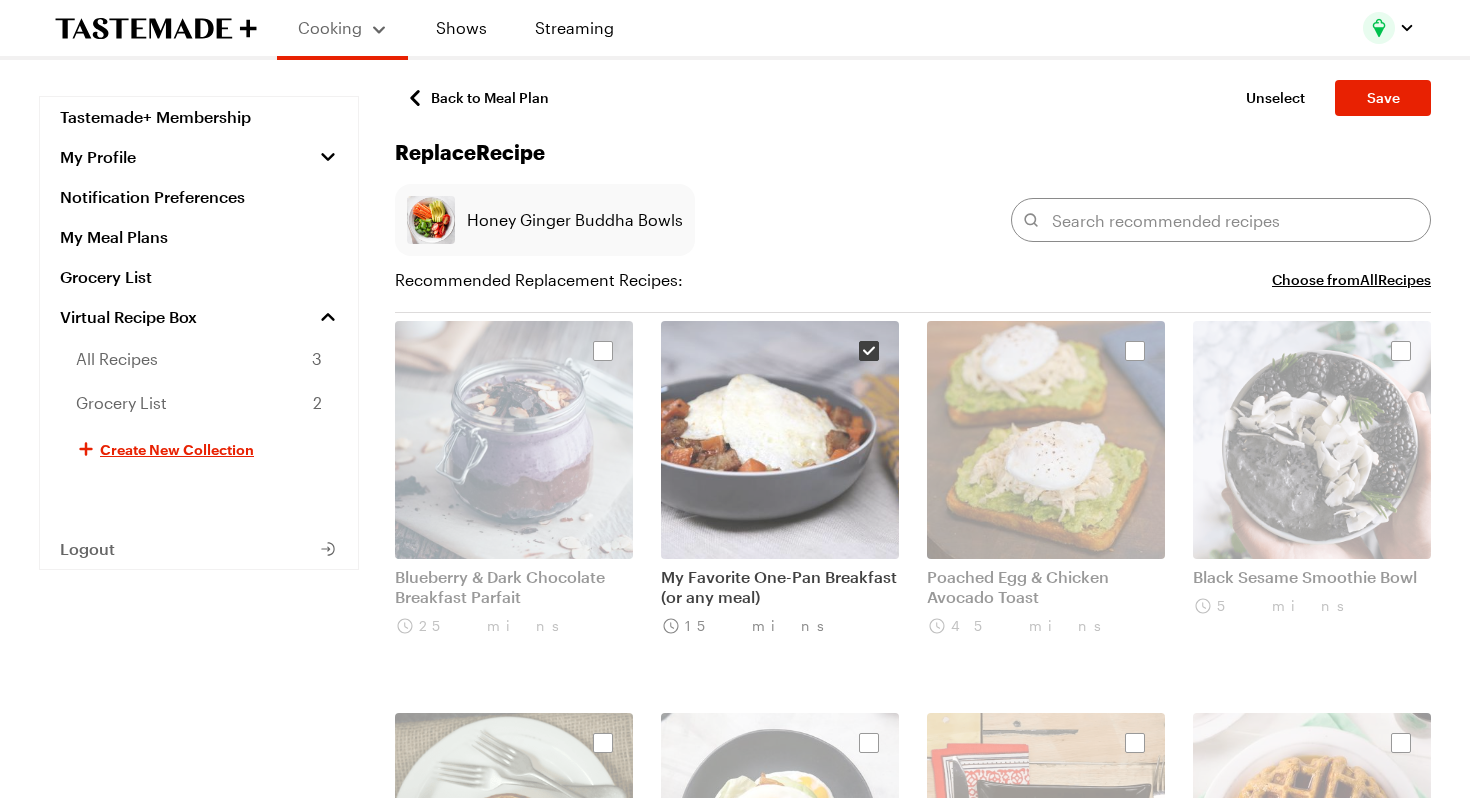 click at bounding box center (780, 440) 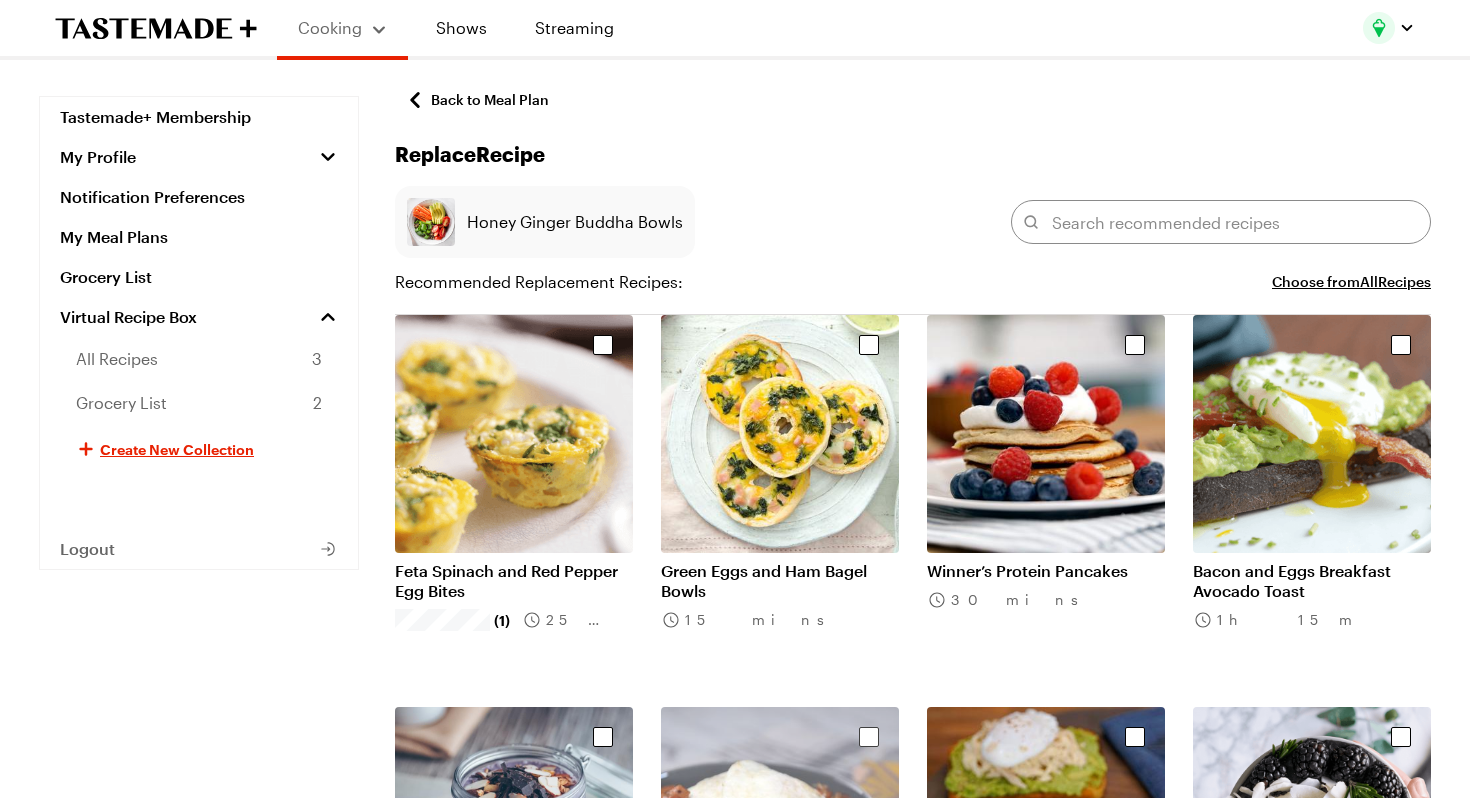 scroll, scrollTop: 31, scrollLeft: 0, axis: vertical 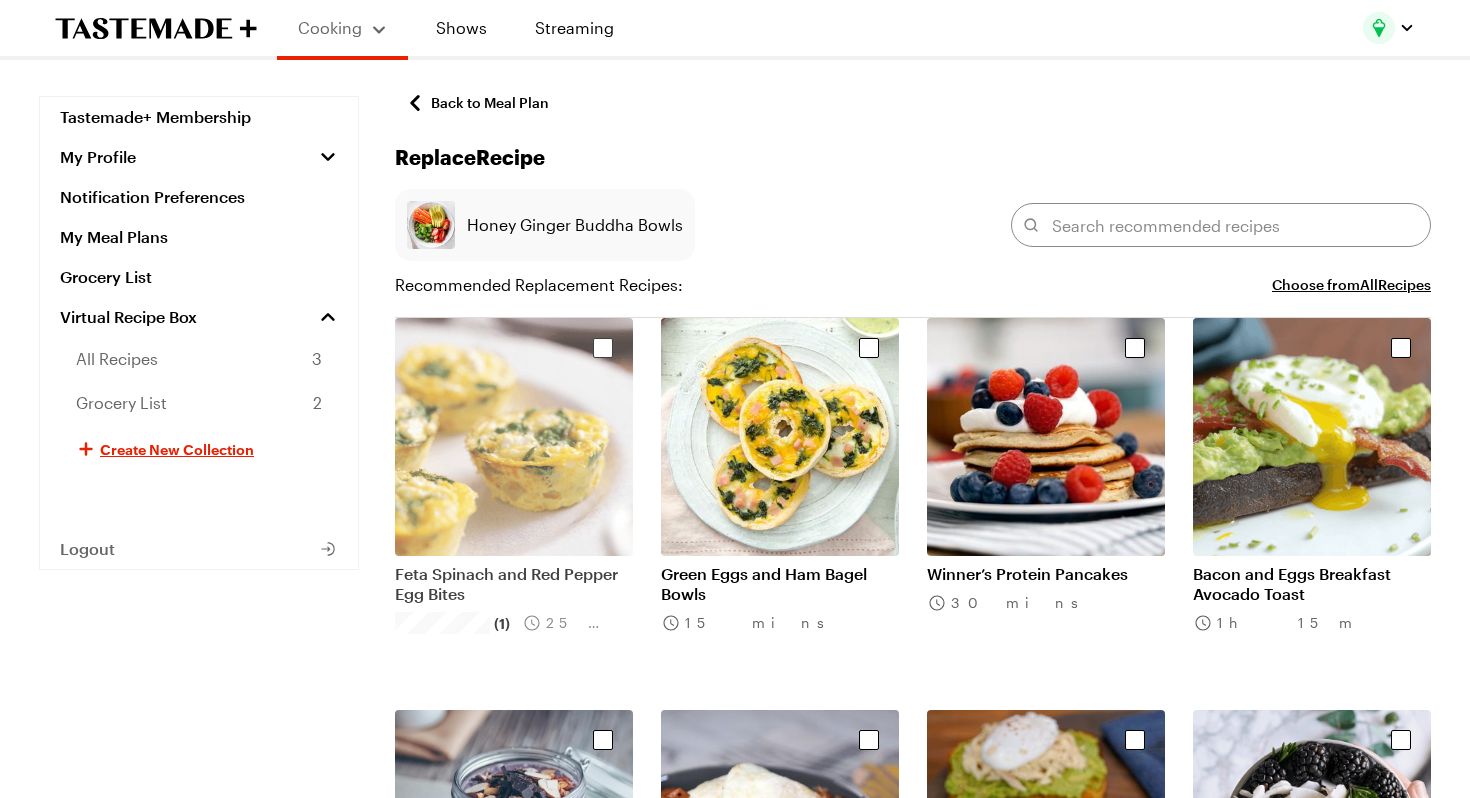 click at bounding box center [514, 437] 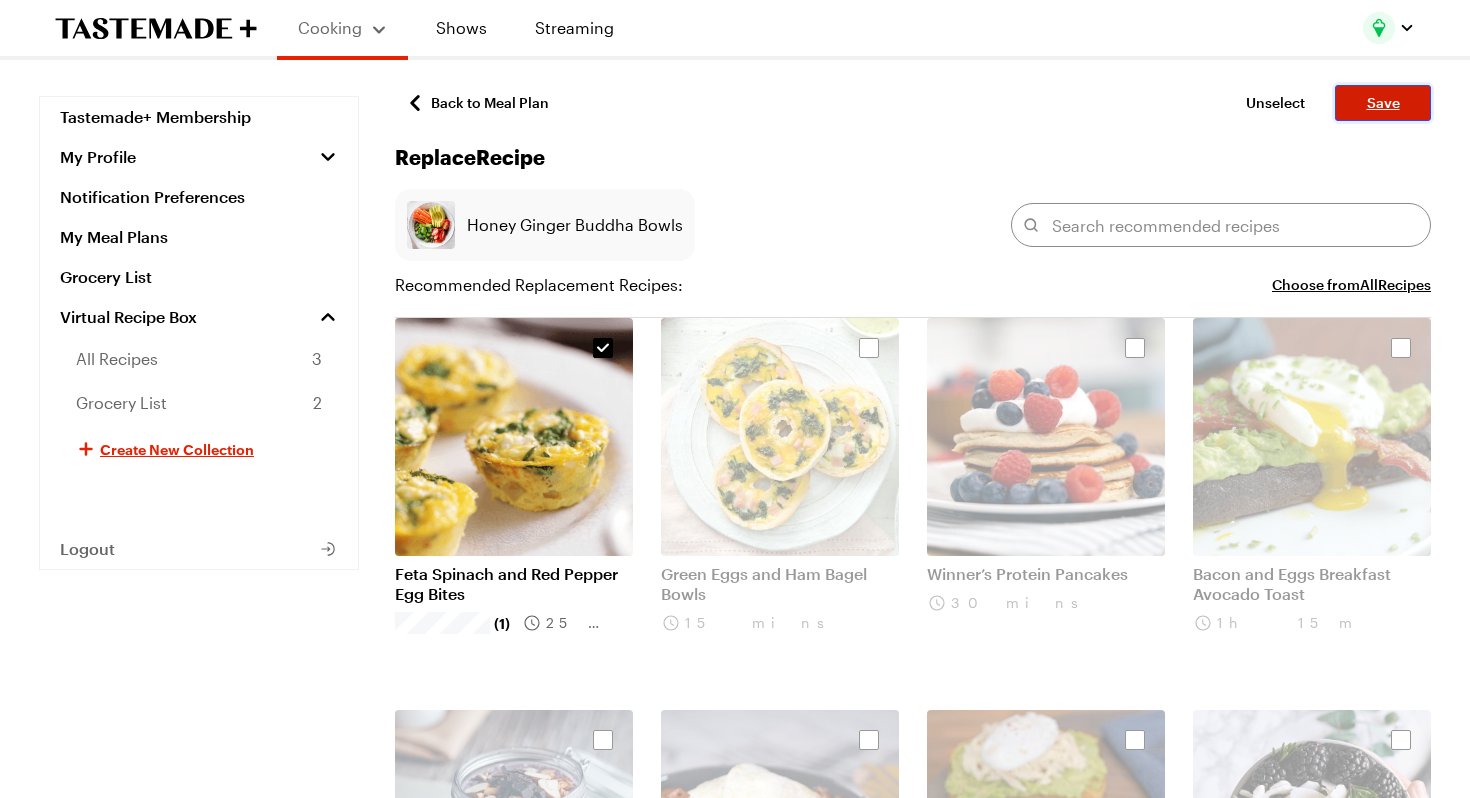 click on "Save" at bounding box center (1383, 103) 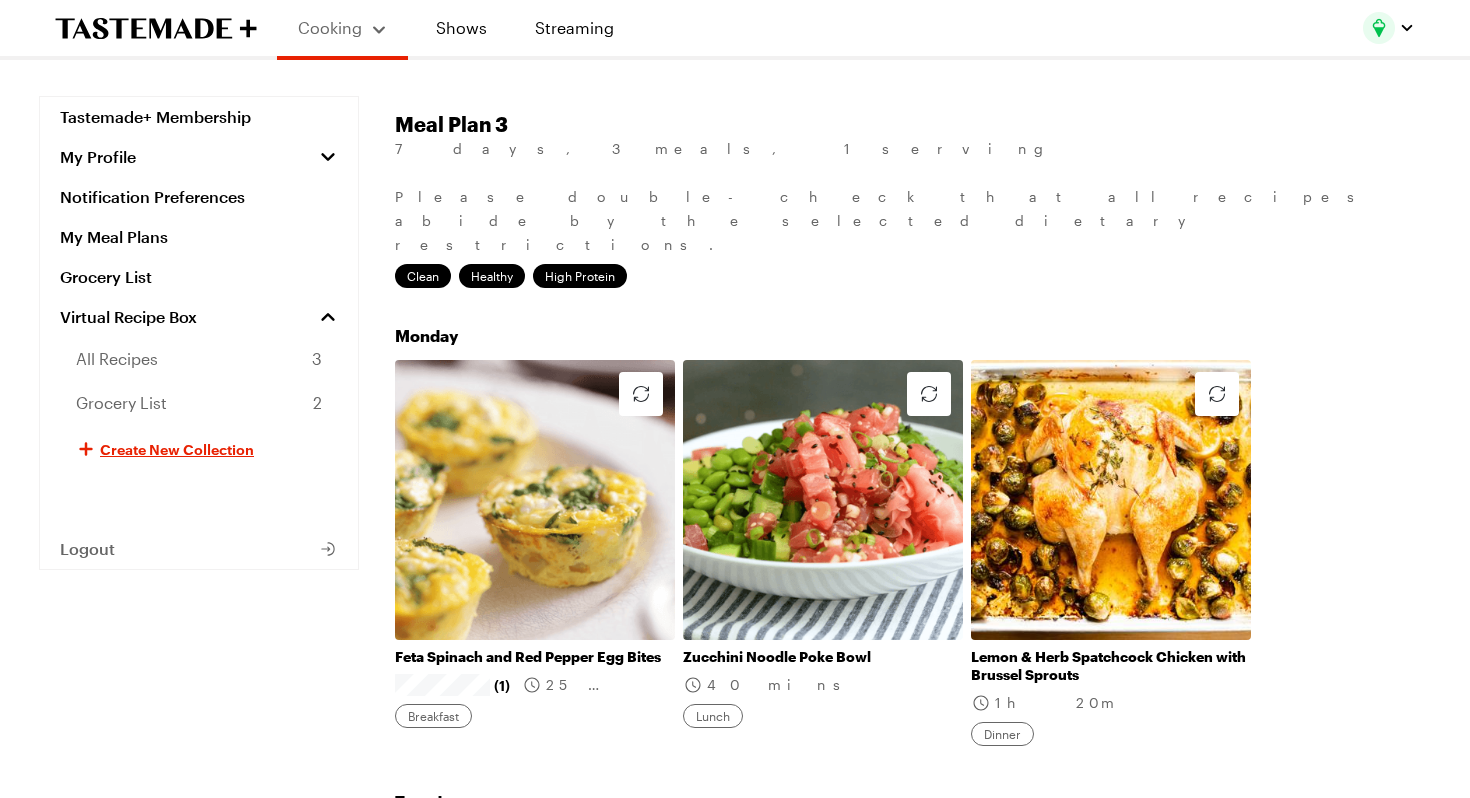 scroll, scrollTop: 111, scrollLeft: 0, axis: vertical 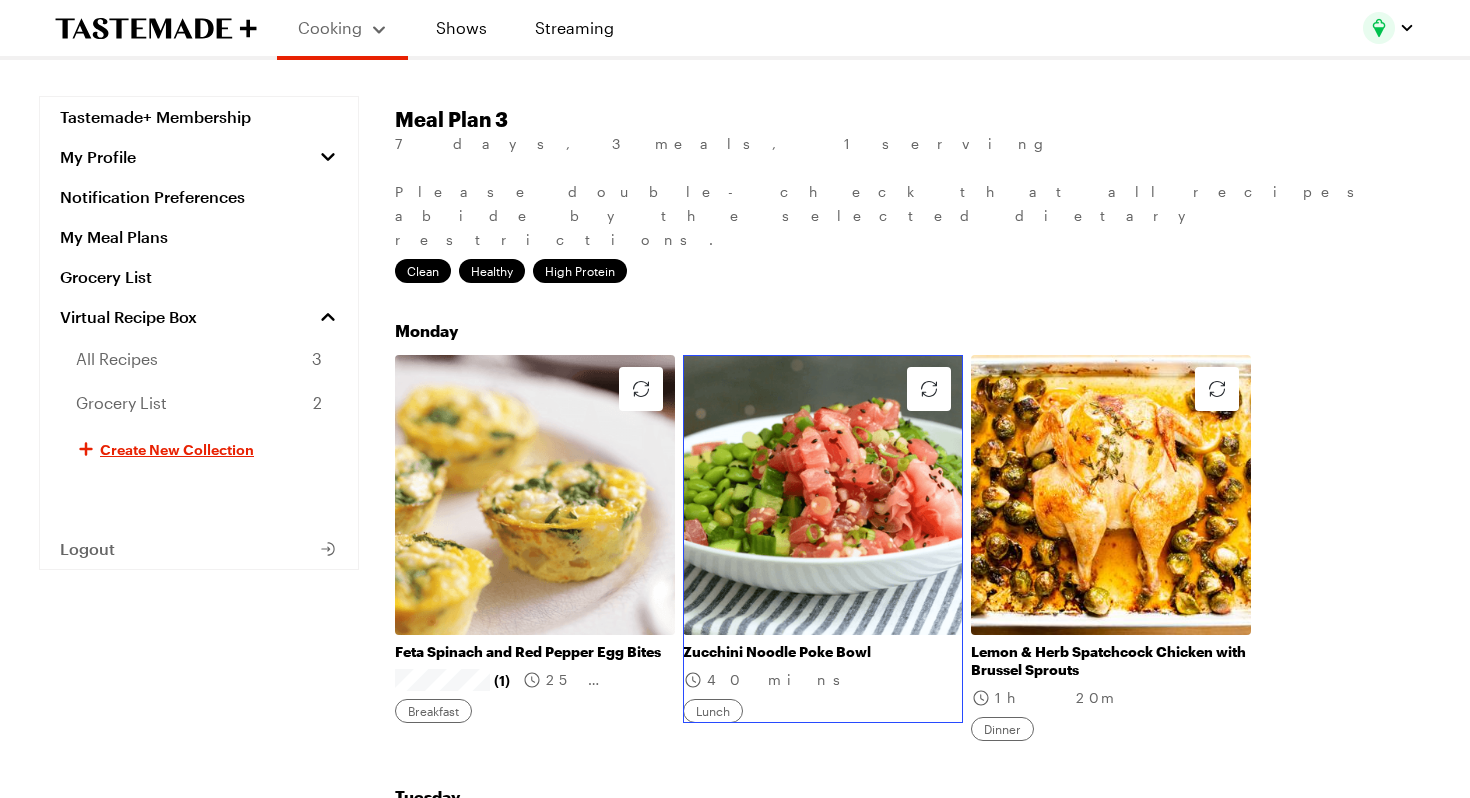 click on "Zucchini Noodle Poke Bowl" at bounding box center (823, 652) 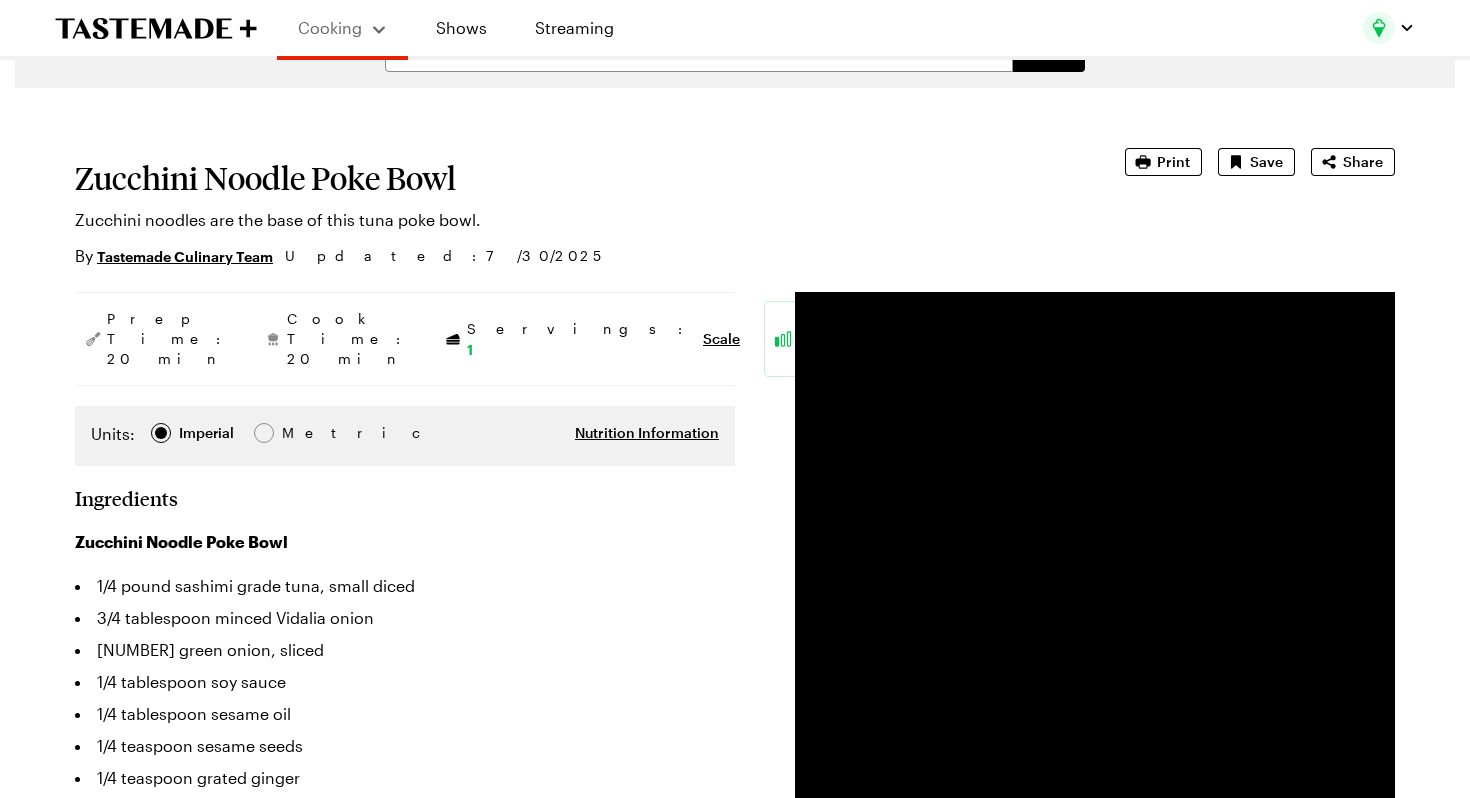 scroll, scrollTop: 0, scrollLeft: 0, axis: both 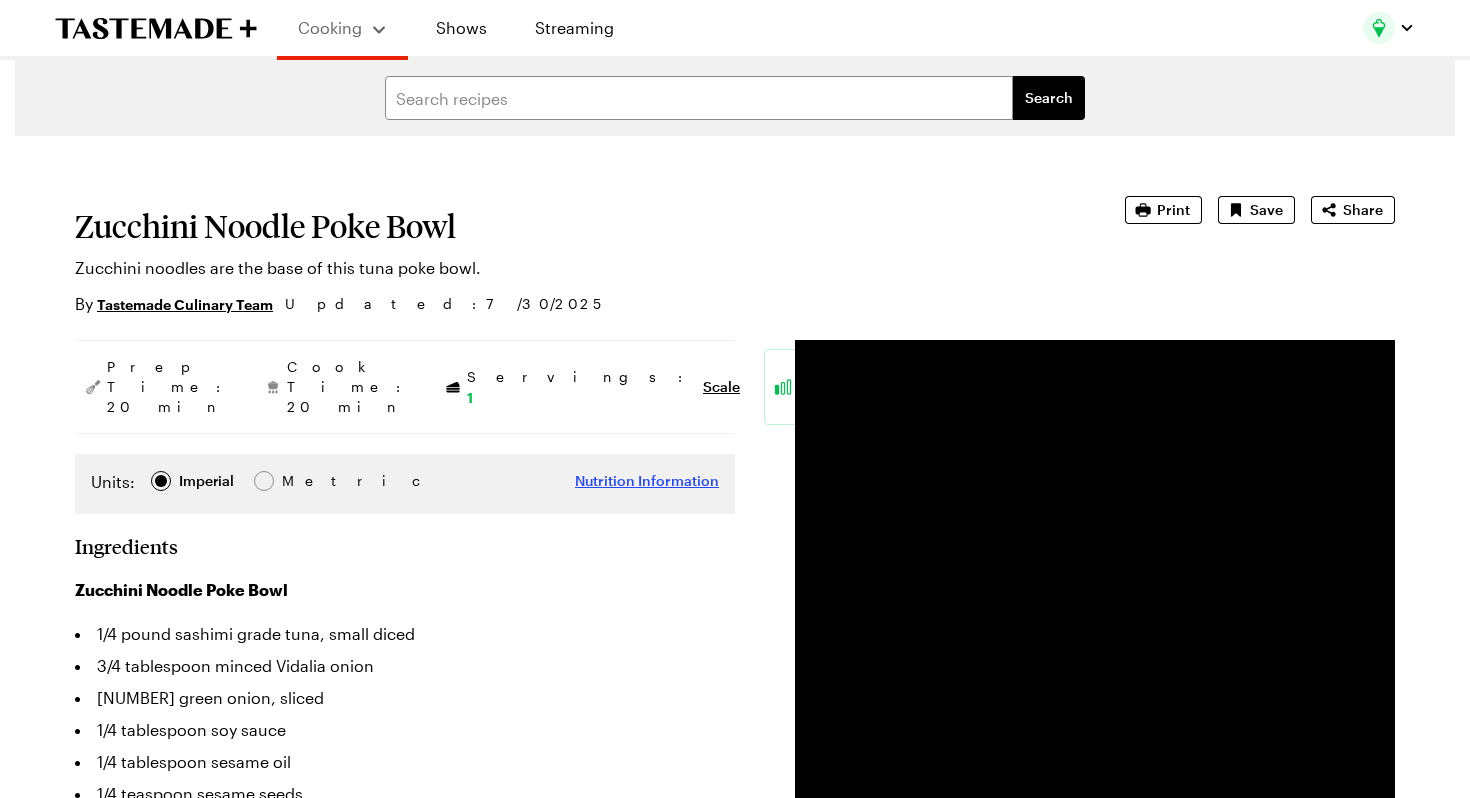 click on "Nutrition Information" at bounding box center (647, 481) 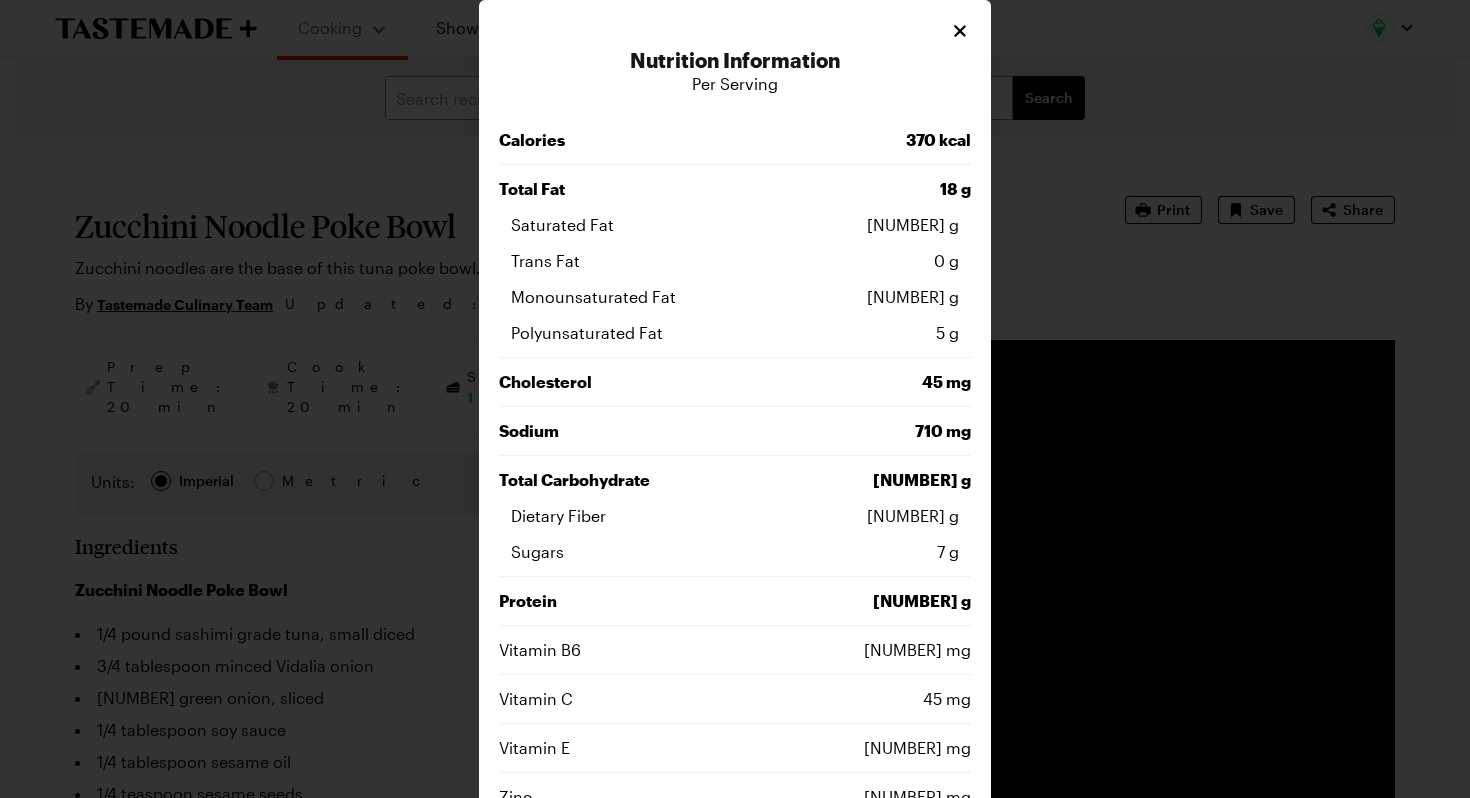 click on "Nutrition Information Per Serving Calories [NUMBER] kcal Total Fat [NUMBER] g Saturated Fat [NUMBER] g Trans Fat [NUMBER] g Monounsaturated Fat [NUMBER] g Polyunsaturated Fat [NUMBER] g Cholesterol [NUMBER] mg Sodium [NUMBER] mg Total Carbohydrate [NUMBER] g Dietary Fiber [NUMBER] g Sugars [NUMBER] g Protein [NUMBER] g Vitamin B6 [NUMBER] mg Vitamin C [NUMBER] mg Vitamin E [NUMBER] mg Zinc [NUMBER] mg Iron [NUMBER] mg Magnesium [NUMBER] mg Niacin [NUMBER] mg Phosphorus [NUMBER] mg Potassium [NUMBER] g Calcium [NUMBER] mg Close Note: Nutritional information from Edamam is only an estimate." at bounding box center [735, 651] 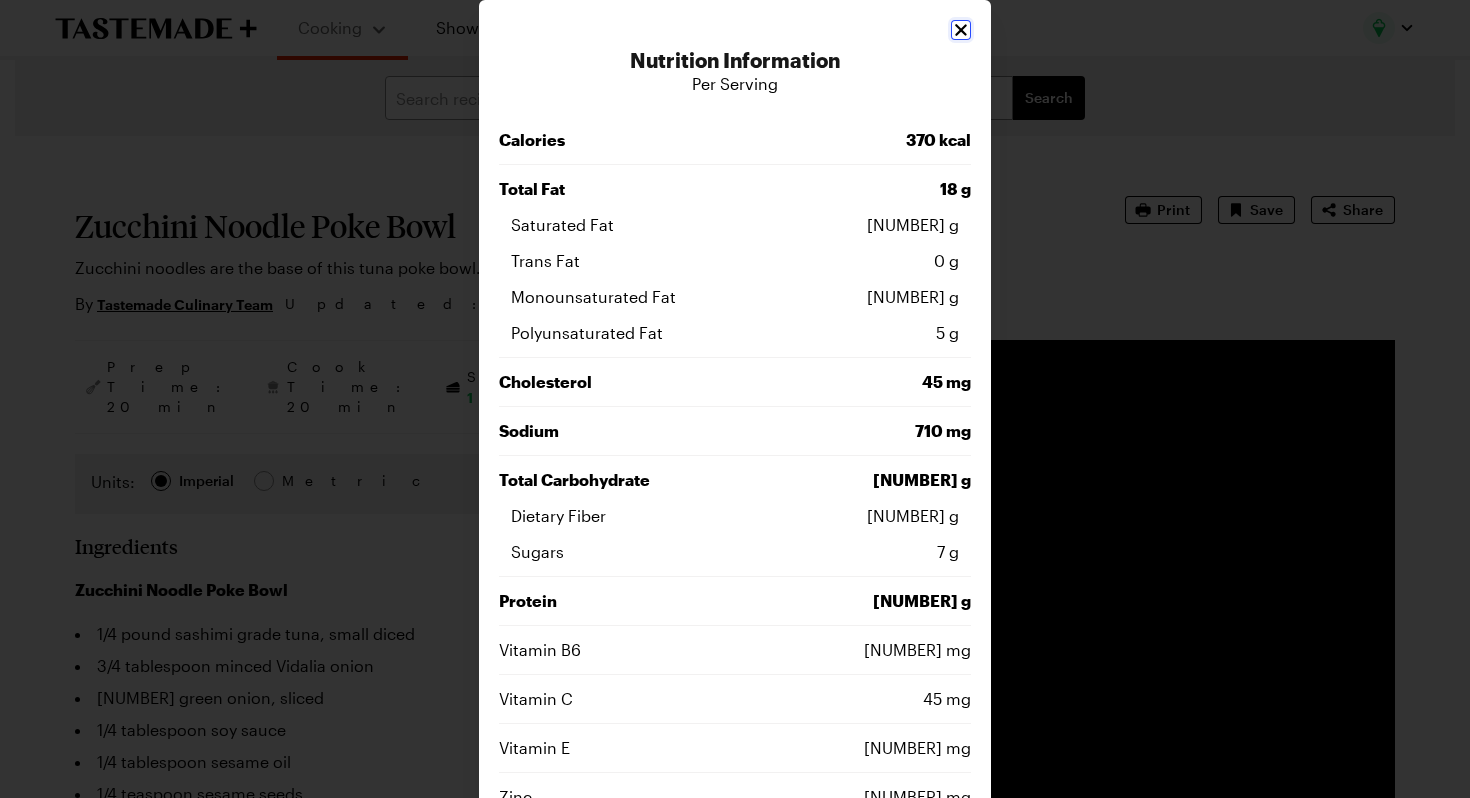 click 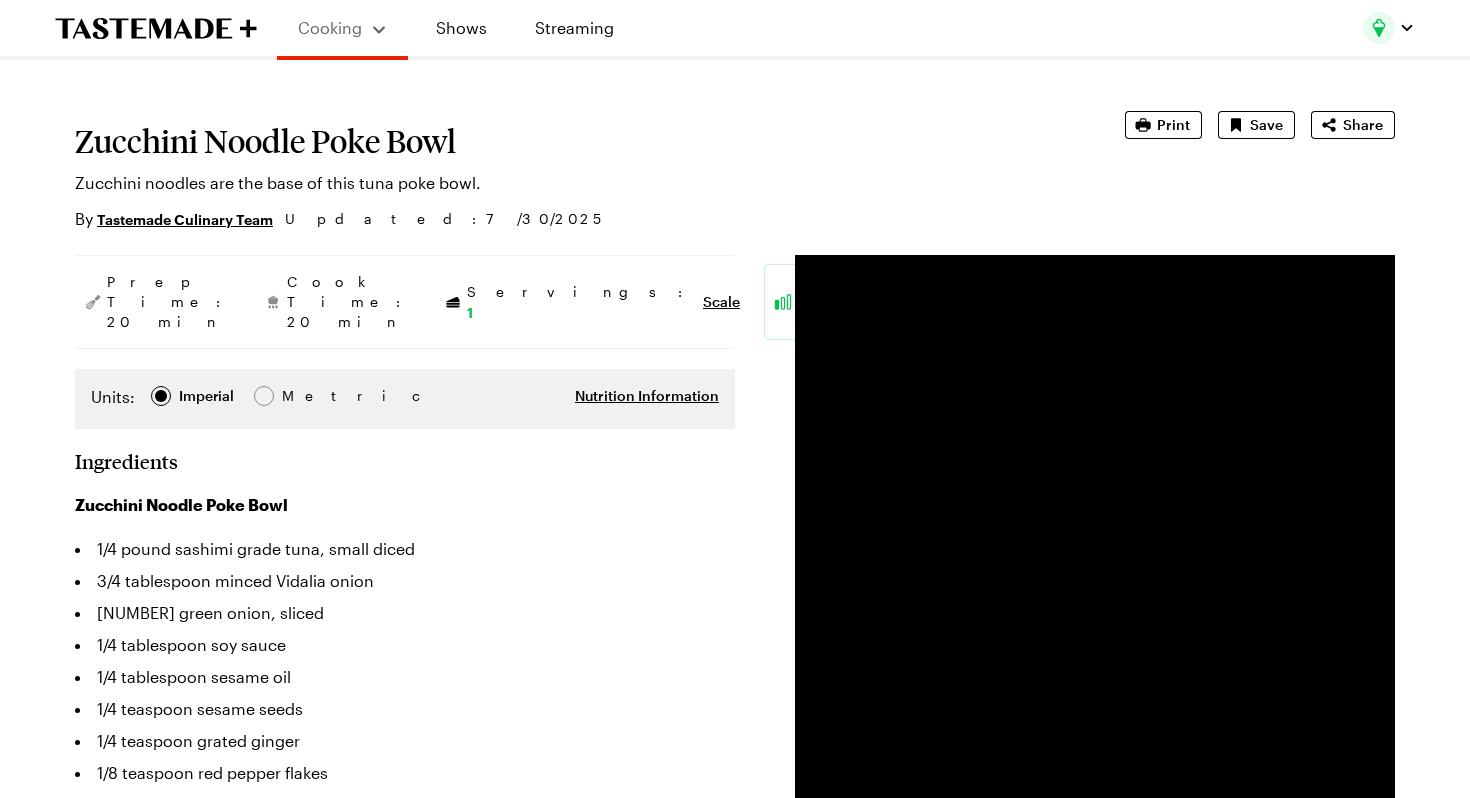 scroll, scrollTop: 20, scrollLeft: 0, axis: vertical 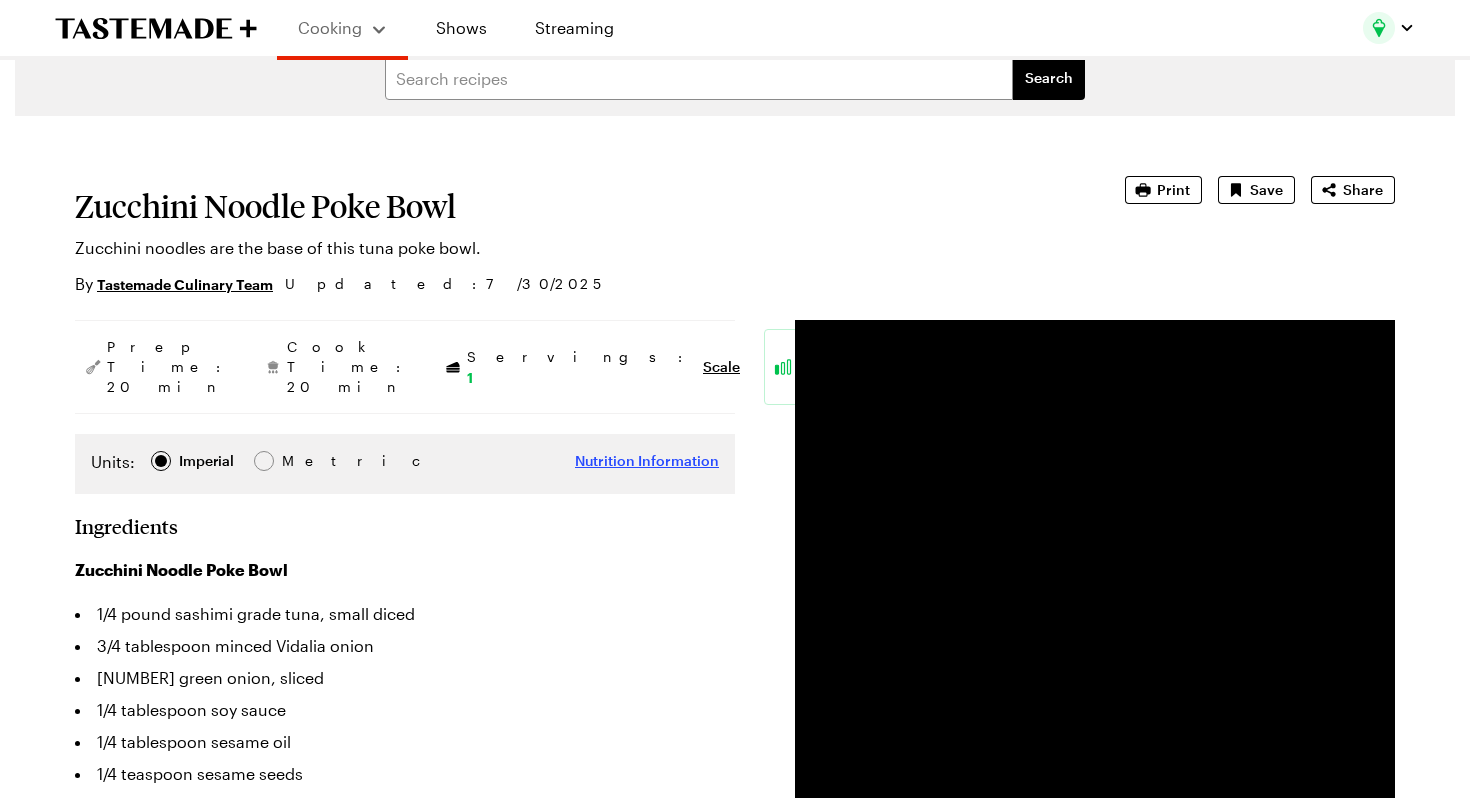 click on "Nutrition Information" at bounding box center (647, 461) 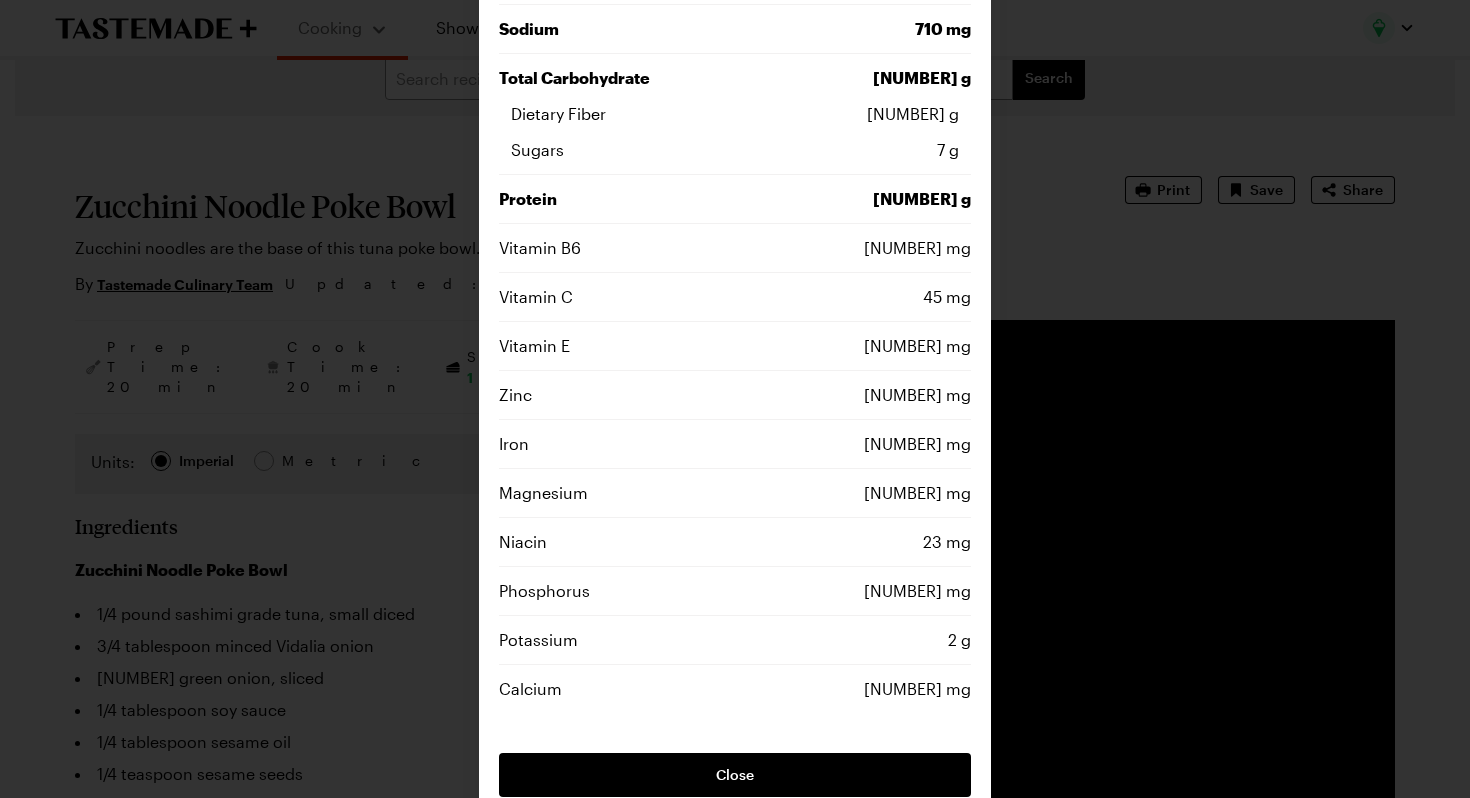 scroll, scrollTop: 505, scrollLeft: 0, axis: vertical 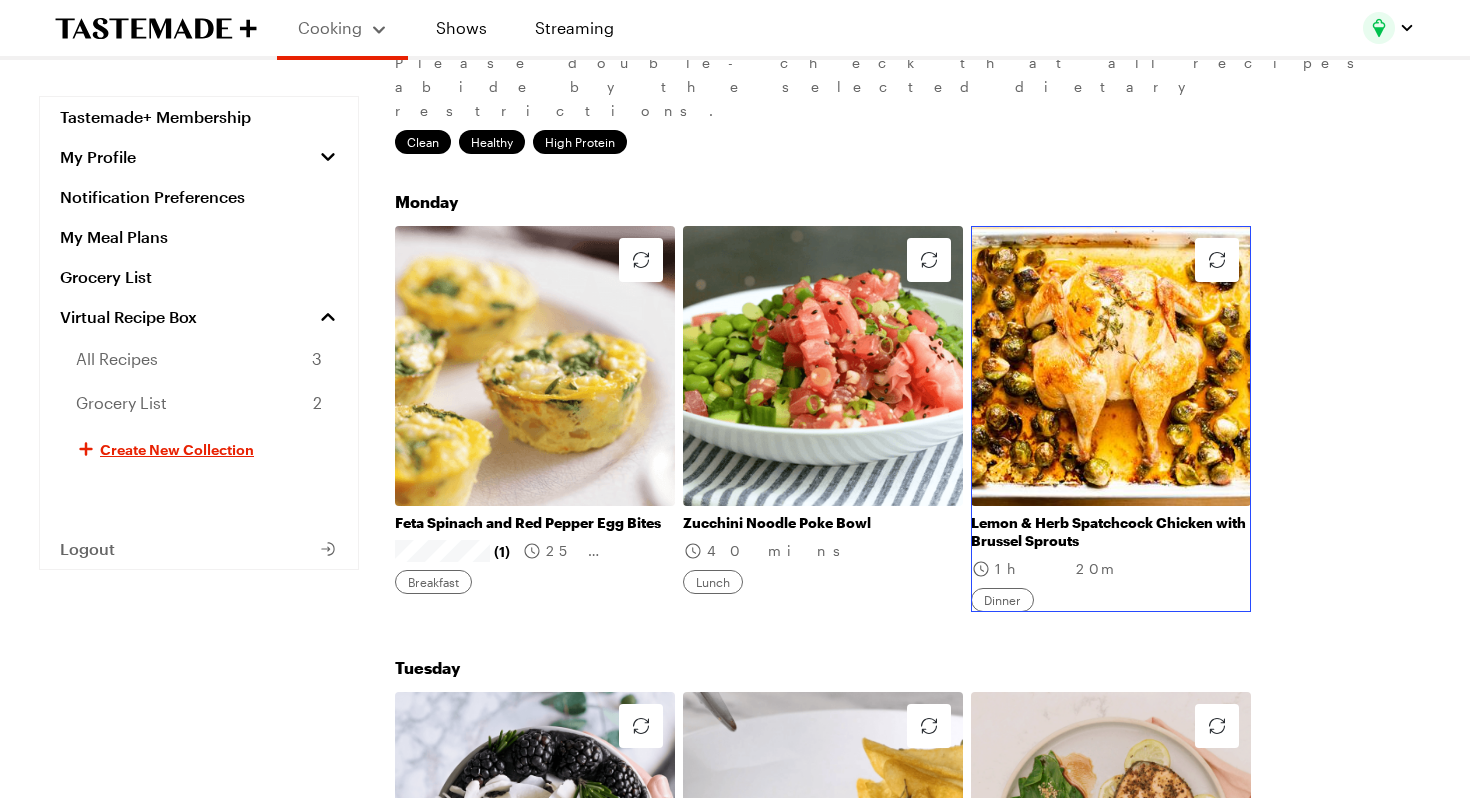 click on "Lemon & Herb Spatchcock Chicken with Brussel Sprouts" at bounding box center [1111, 532] 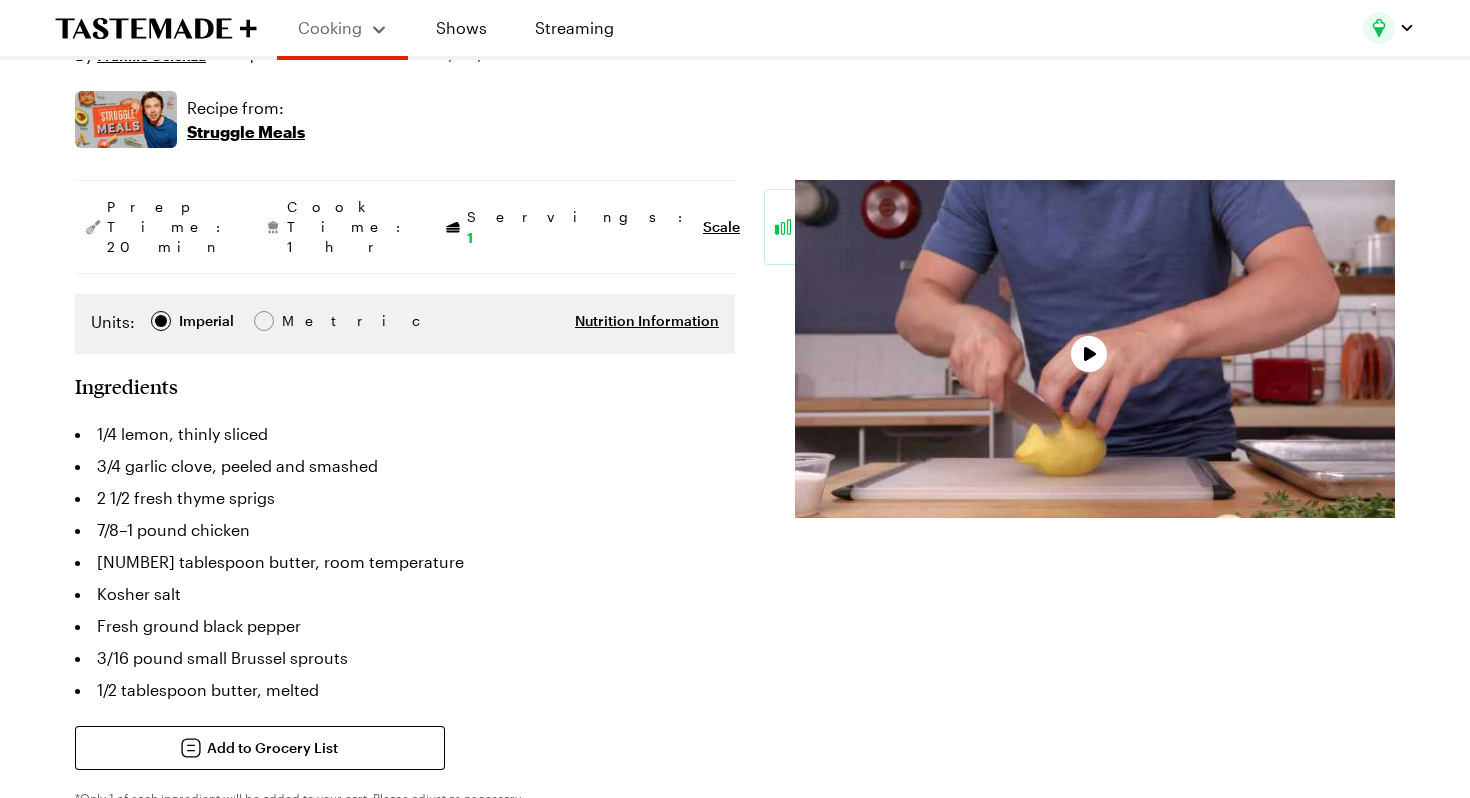 scroll, scrollTop: 285, scrollLeft: 0, axis: vertical 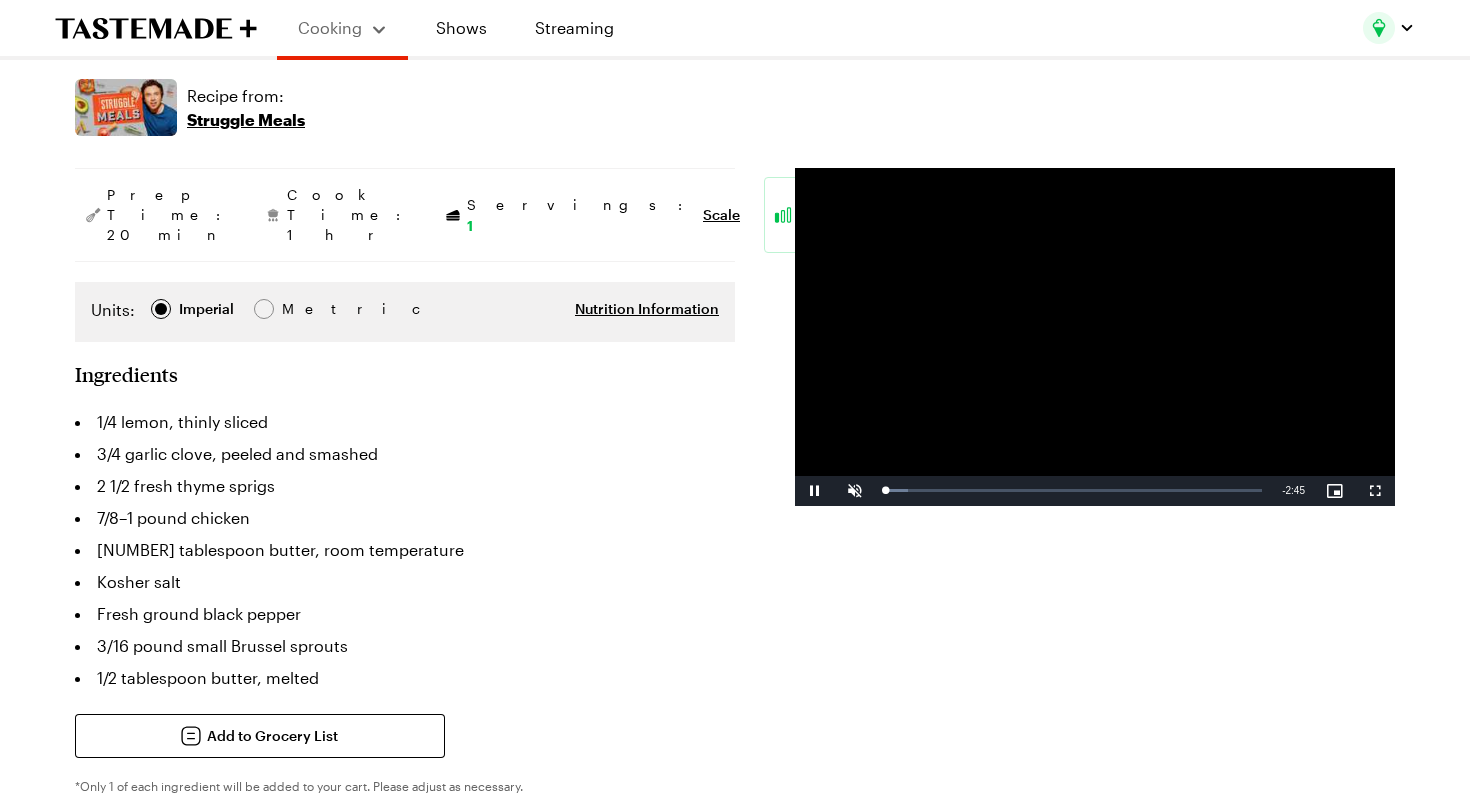click on "Units: Imperial Imperial Metric Metric Nutrition Information" at bounding box center [405, 312] 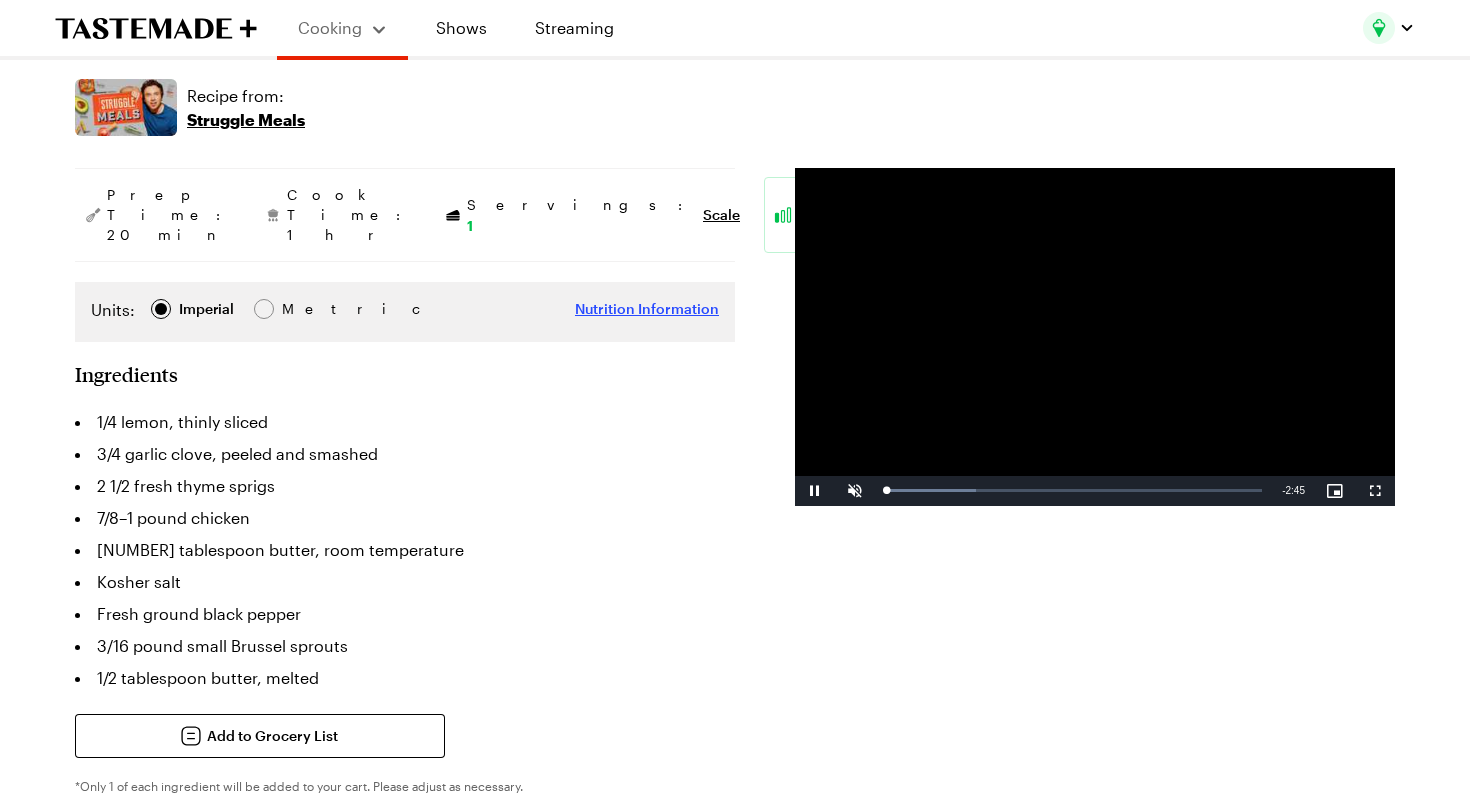 click on "Nutrition Information" at bounding box center [647, 309] 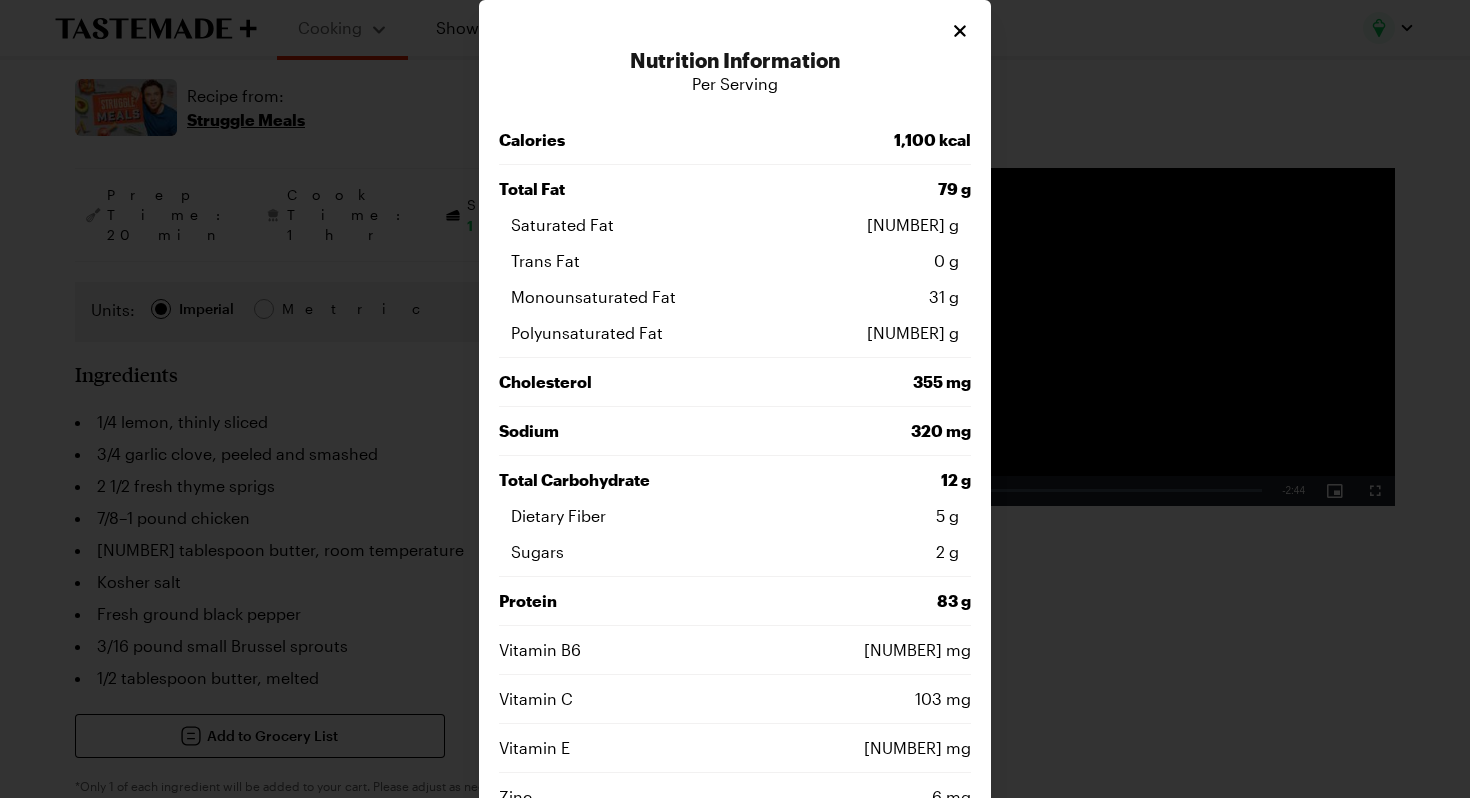 scroll, scrollTop: 23, scrollLeft: 0, axis: vertical 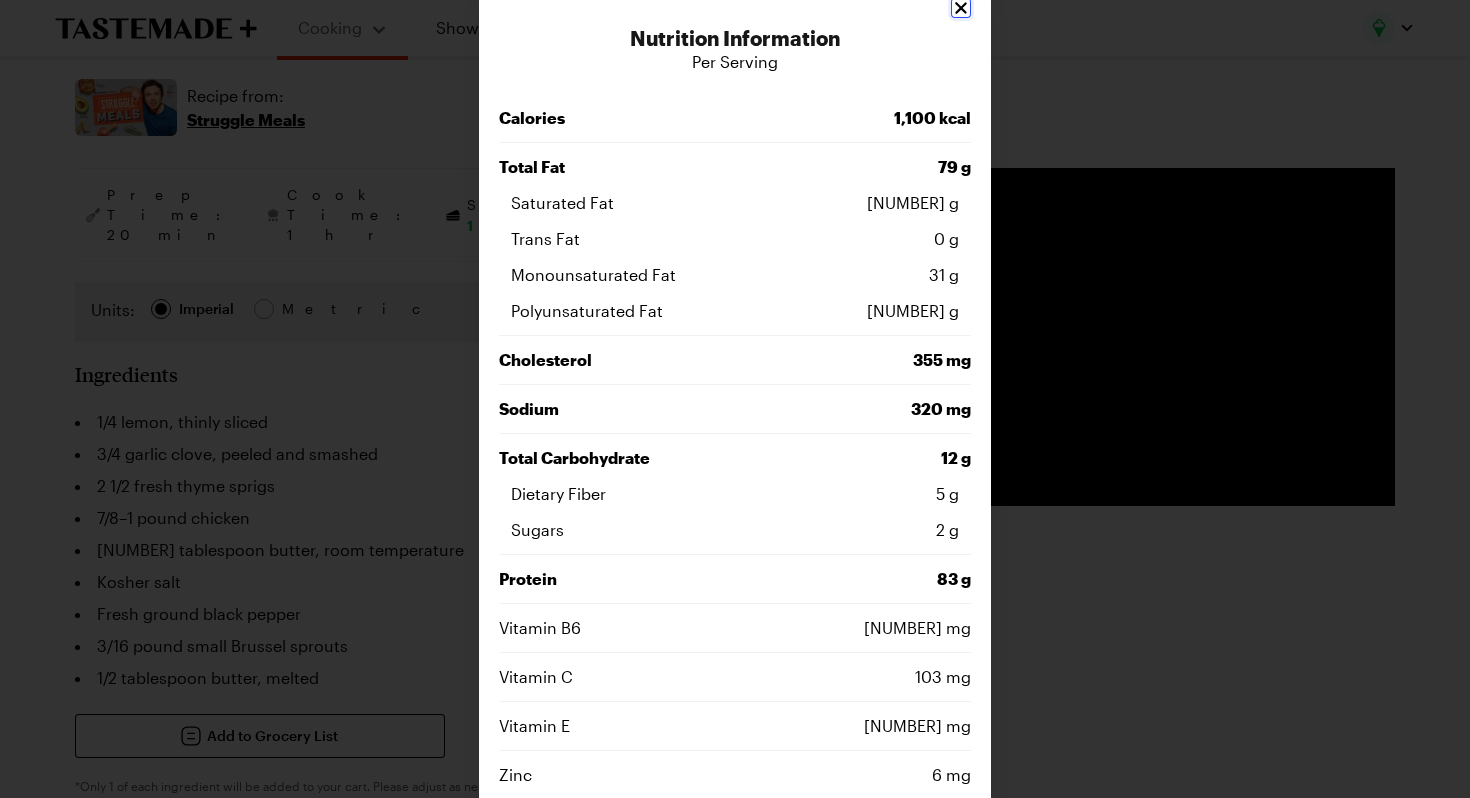 click 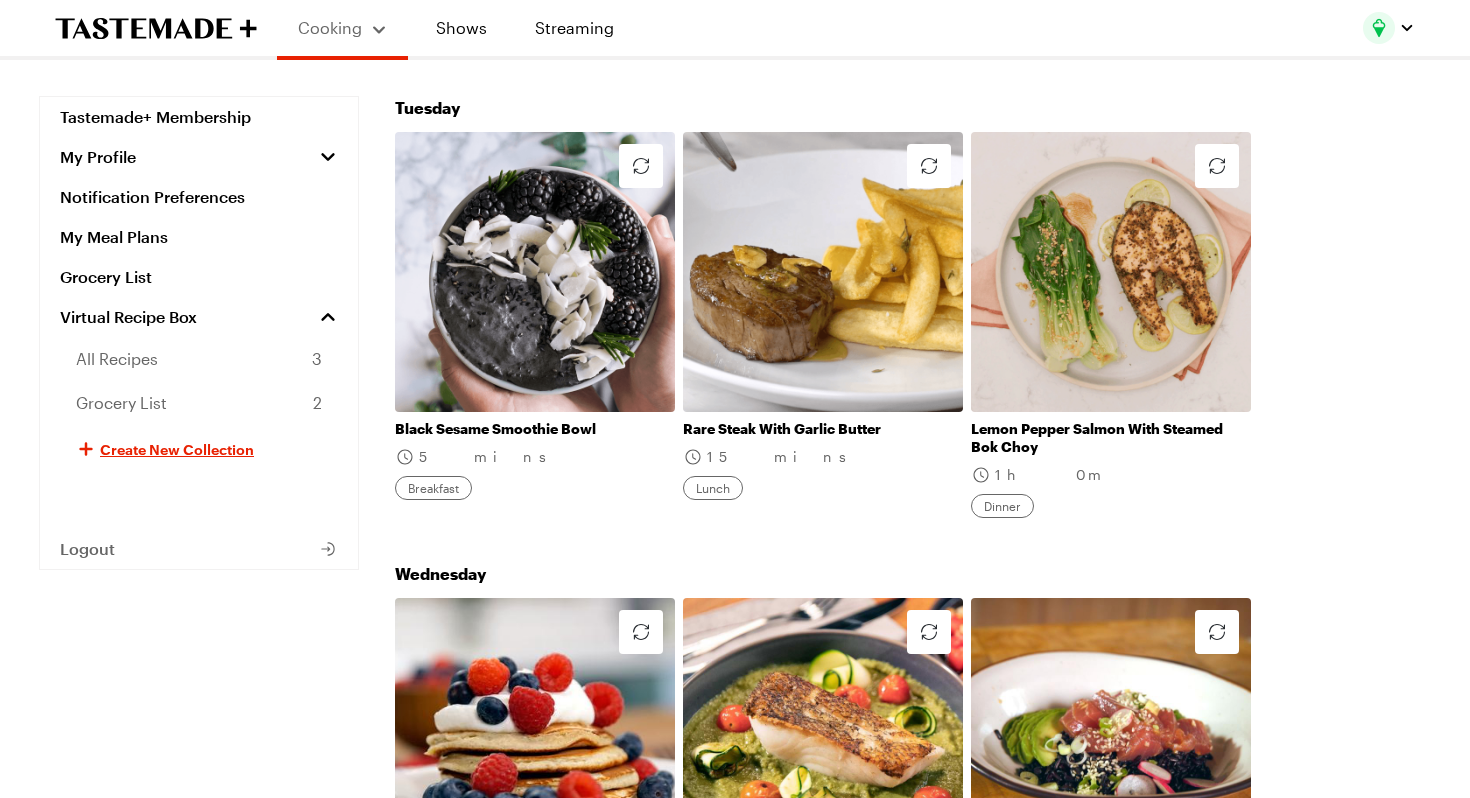 scroll, scrollTop: 776, scrollLeft: 0, axis: vertical 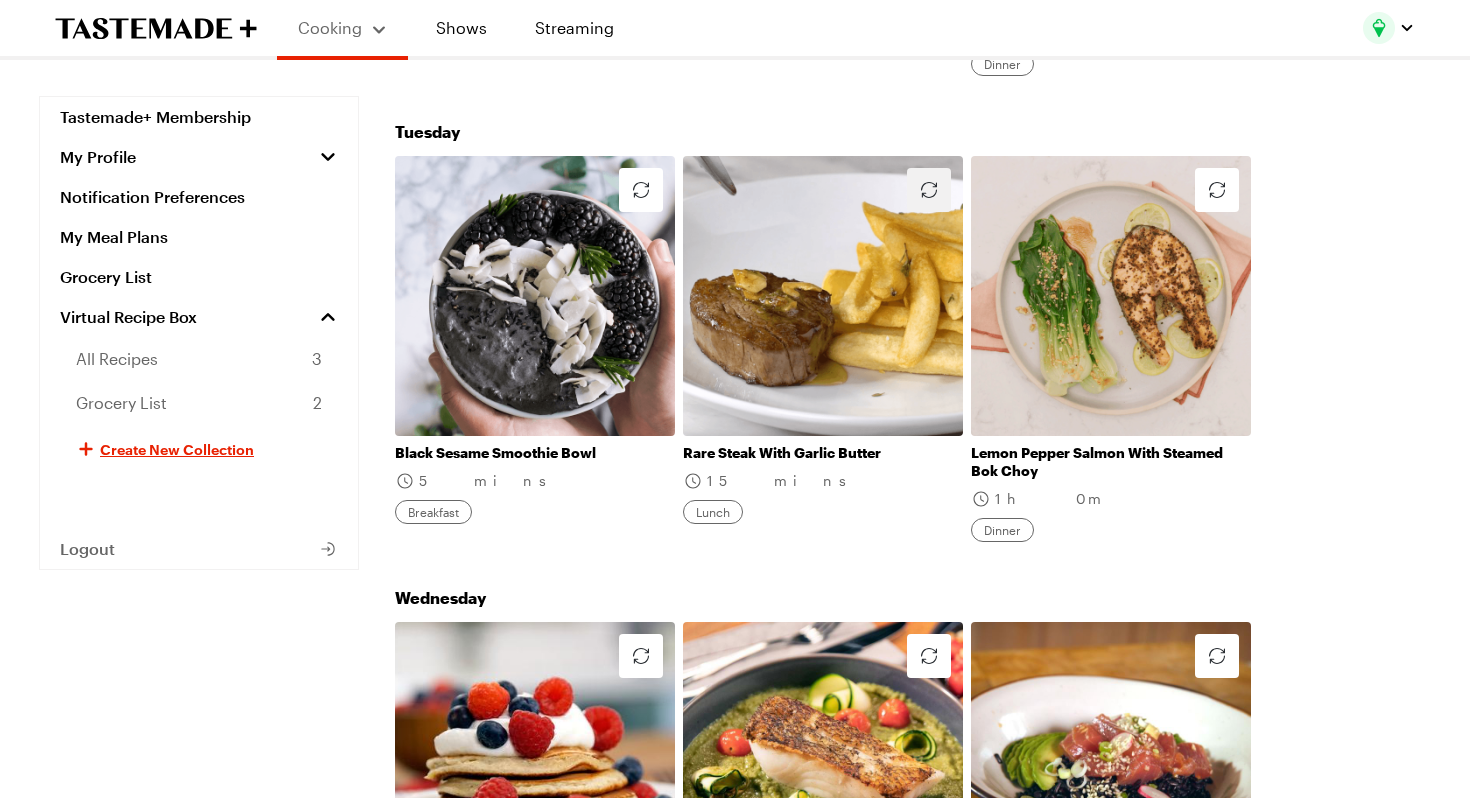 click at bounding box center (929, 190) 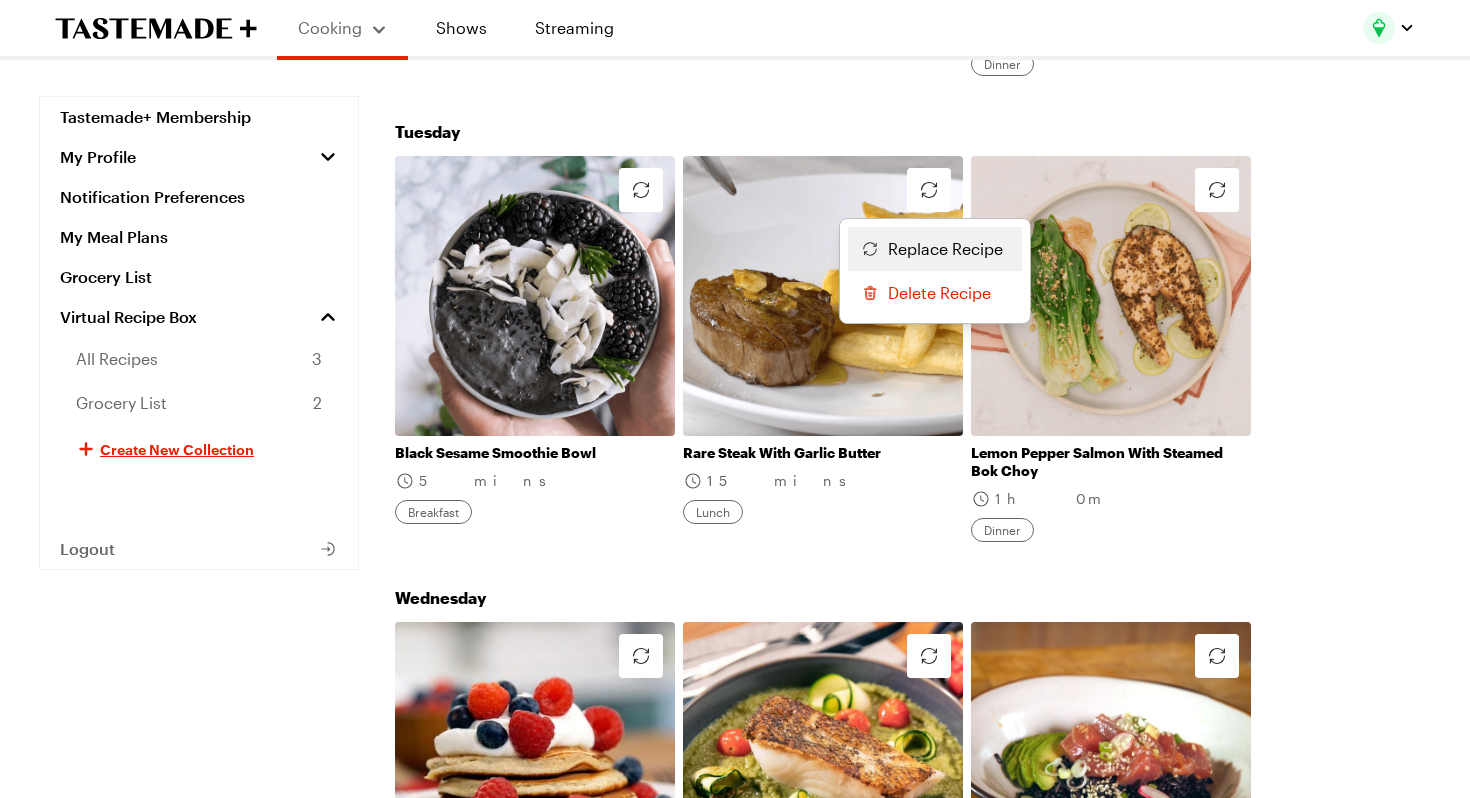 click on "Replace Recipe" at bounding box center (945, 249) 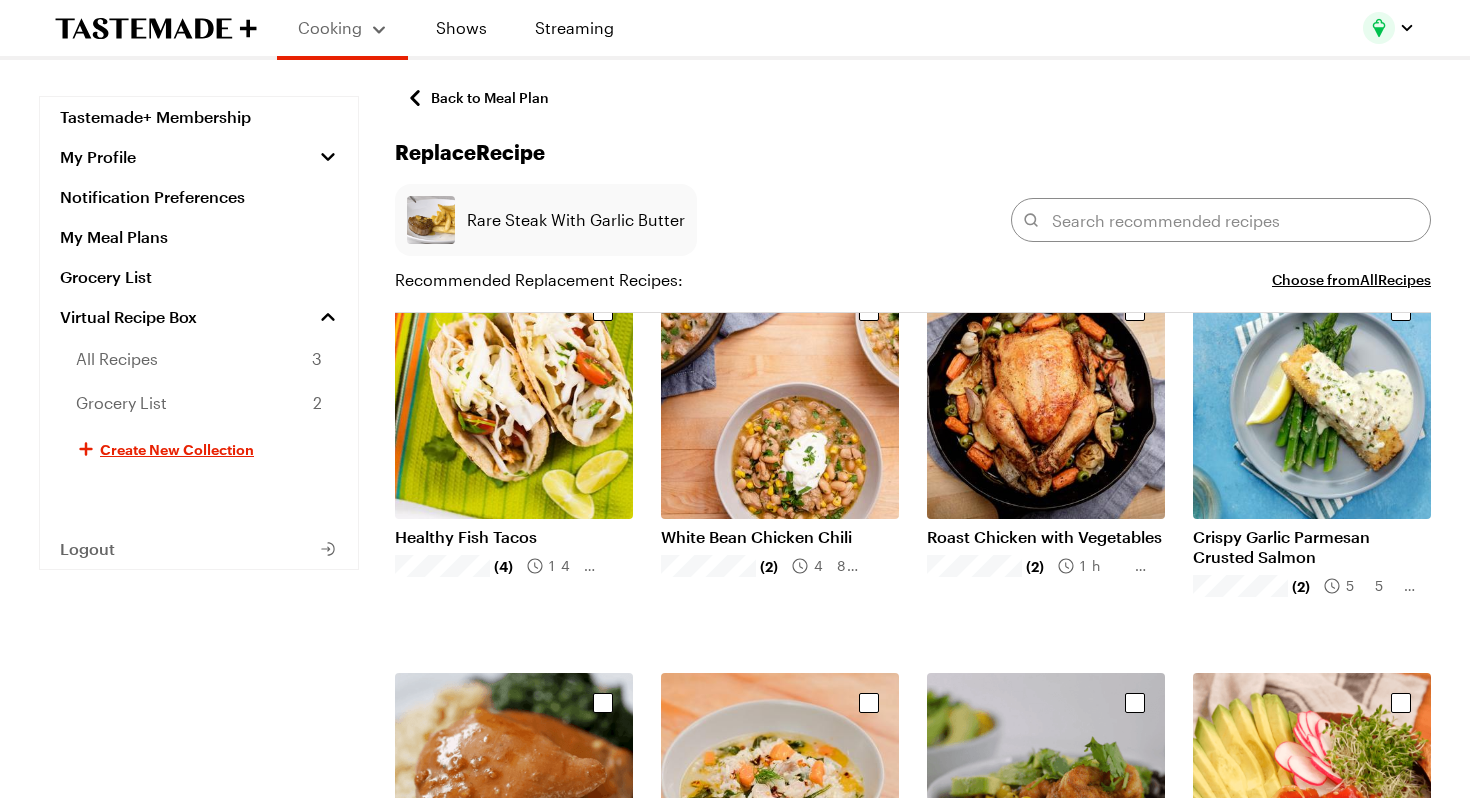 scroll, scrollTop: 49, scrollLeft: 0, axis: vertical 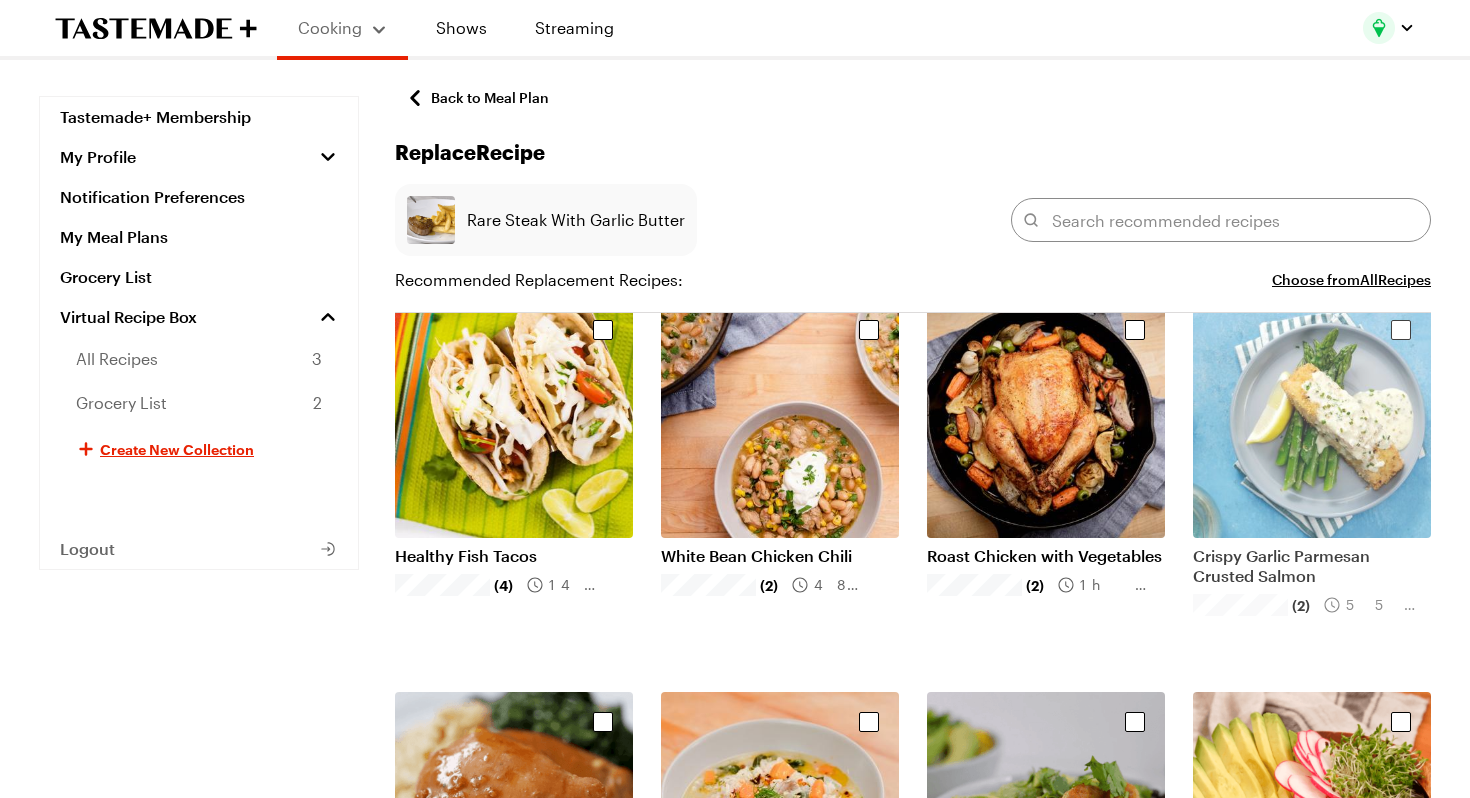 click at bounding box center [1312, 419] 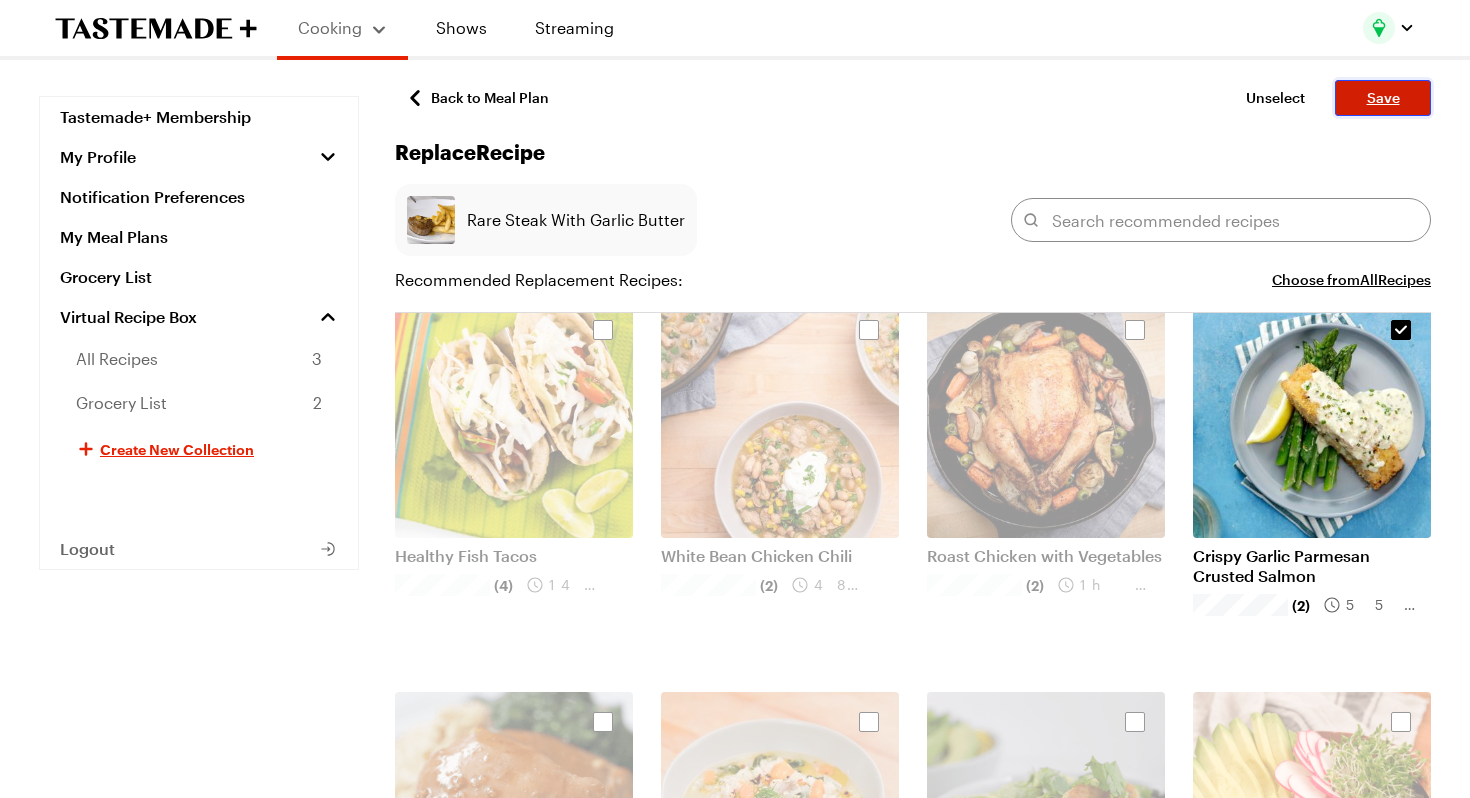 click on "Save" at bounding box center [1383, 98] 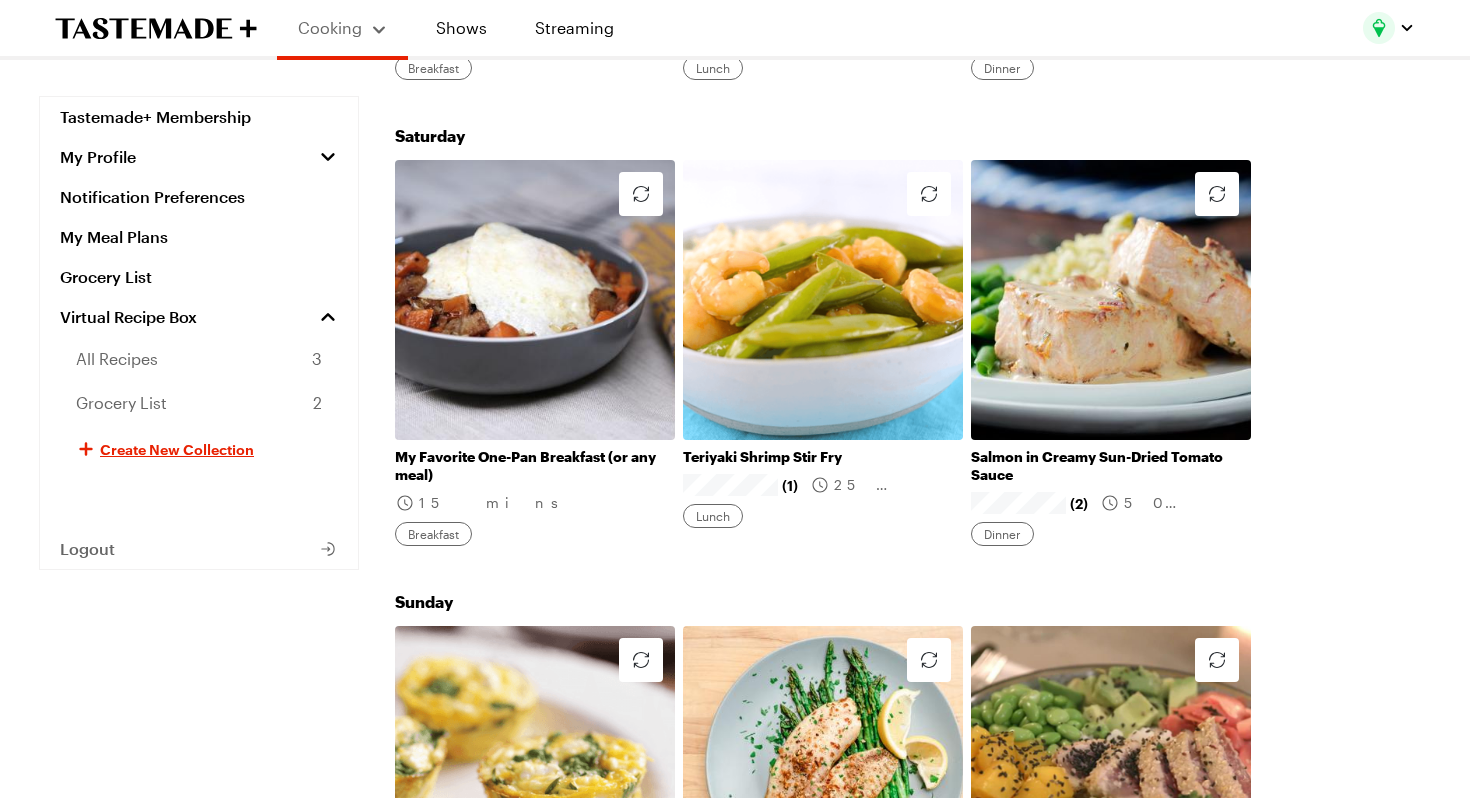 scroll, scrollTop: 2599, scrollLeft: 0, axis: vertical 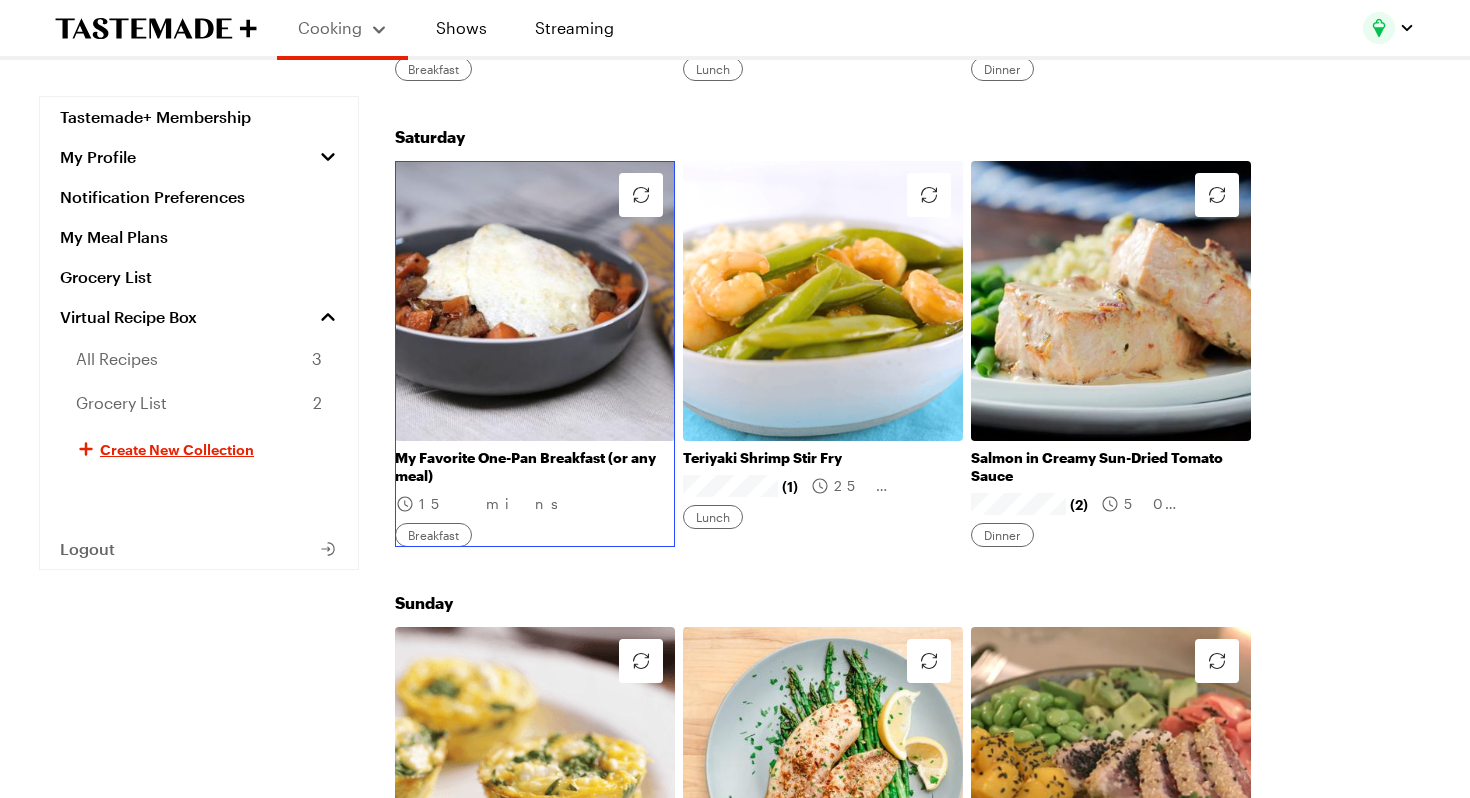 click on "My Favorite One-Pan Breakfast (or any meal)" at bounding box center (535, 467) 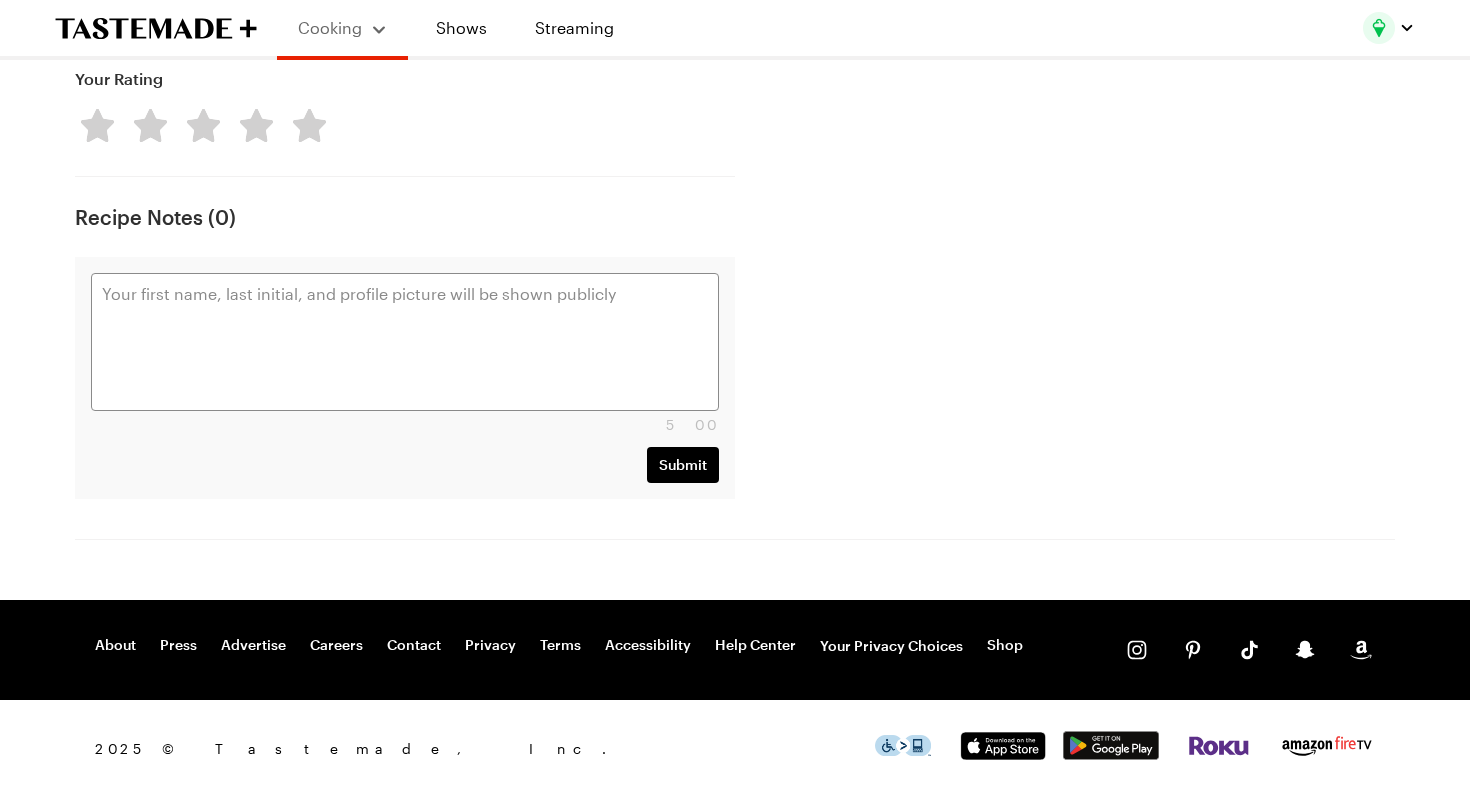 scroll, scrollTop: 0, scrollLeft: 0, axis: both 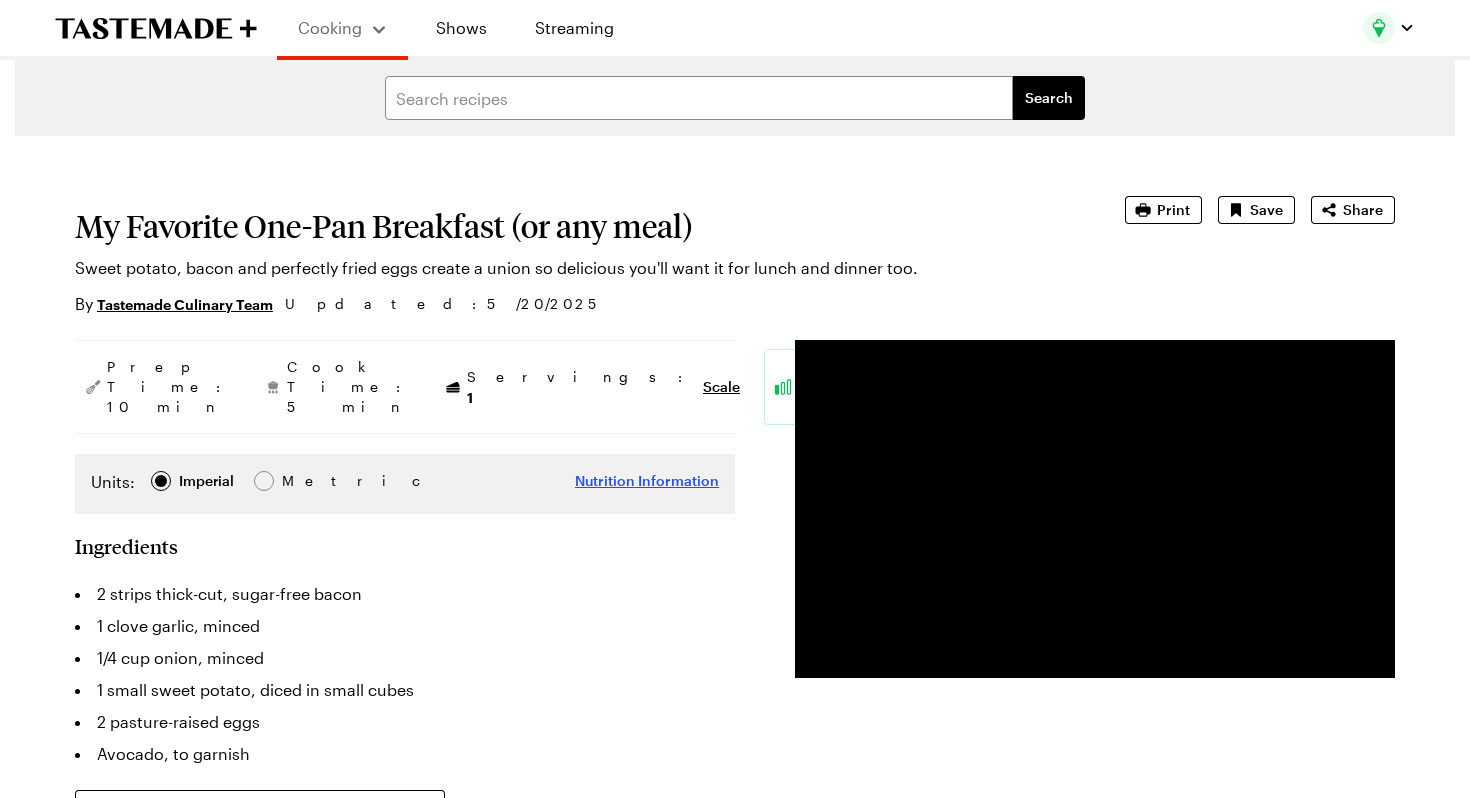 click on "Nutrition Information" at bounding box center [647, 481] 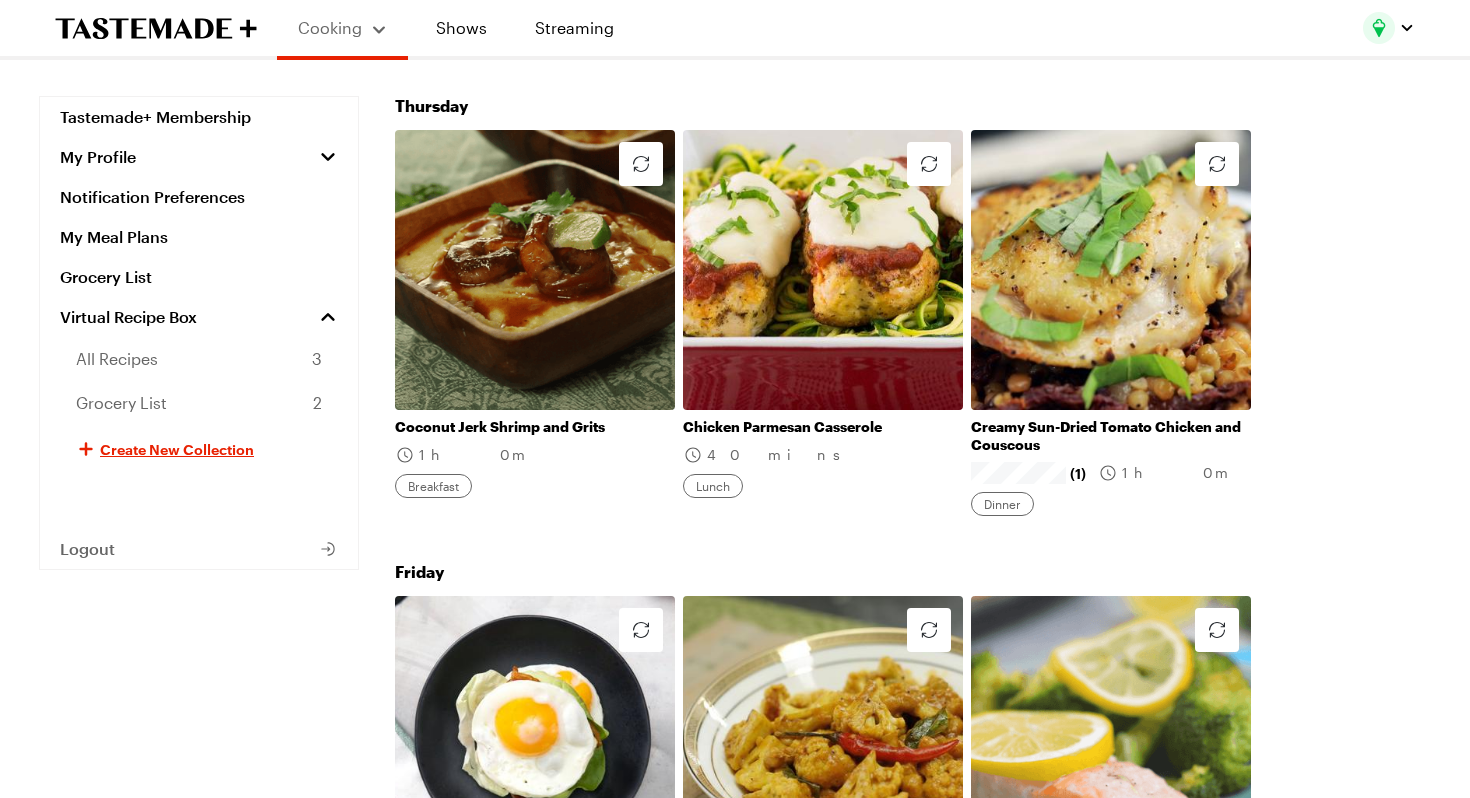 scroll, scrollTop: 1714, scrollLeft: 0, axis: vertical 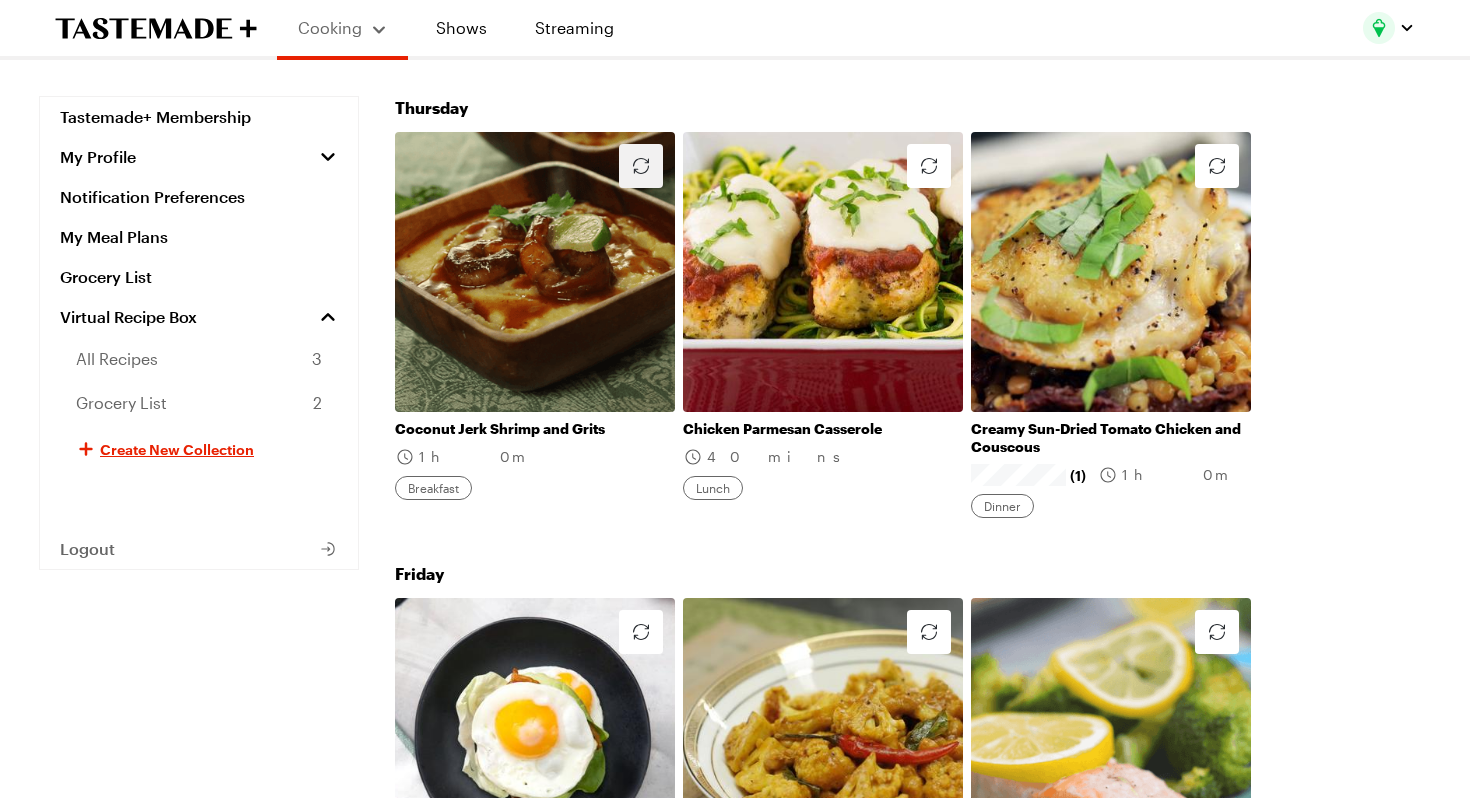 click 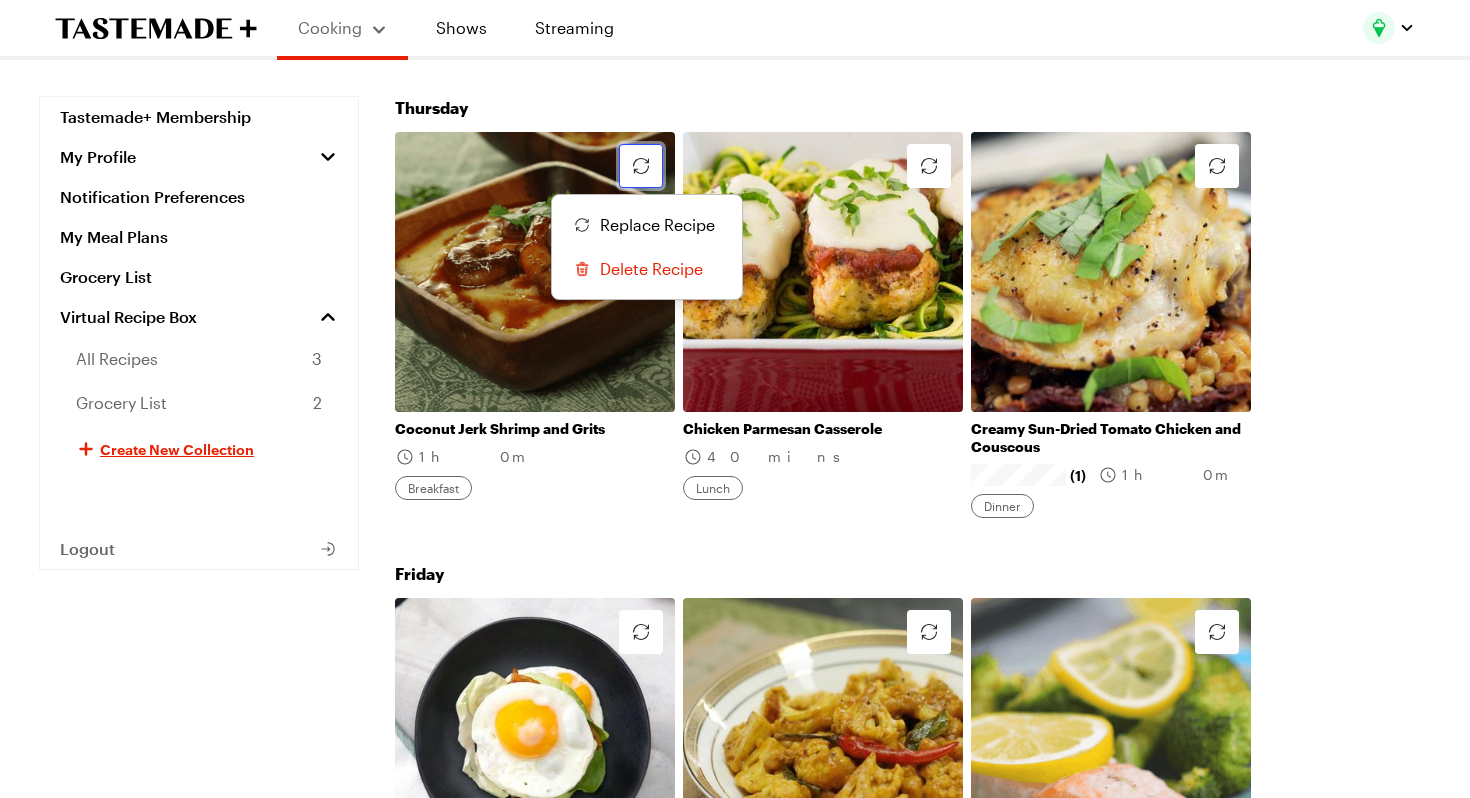 click on "Coconut Jerk Shrimp and Grits 1h 0m Breakfast Replace Recipe Delete Recipe Chicken Parmesan Casserole 40 mins Lunch Creamy Sun-Dried Tomato Chicken and Couscous (1) 1h 0m Dinner" at bounding box center [913, 329] 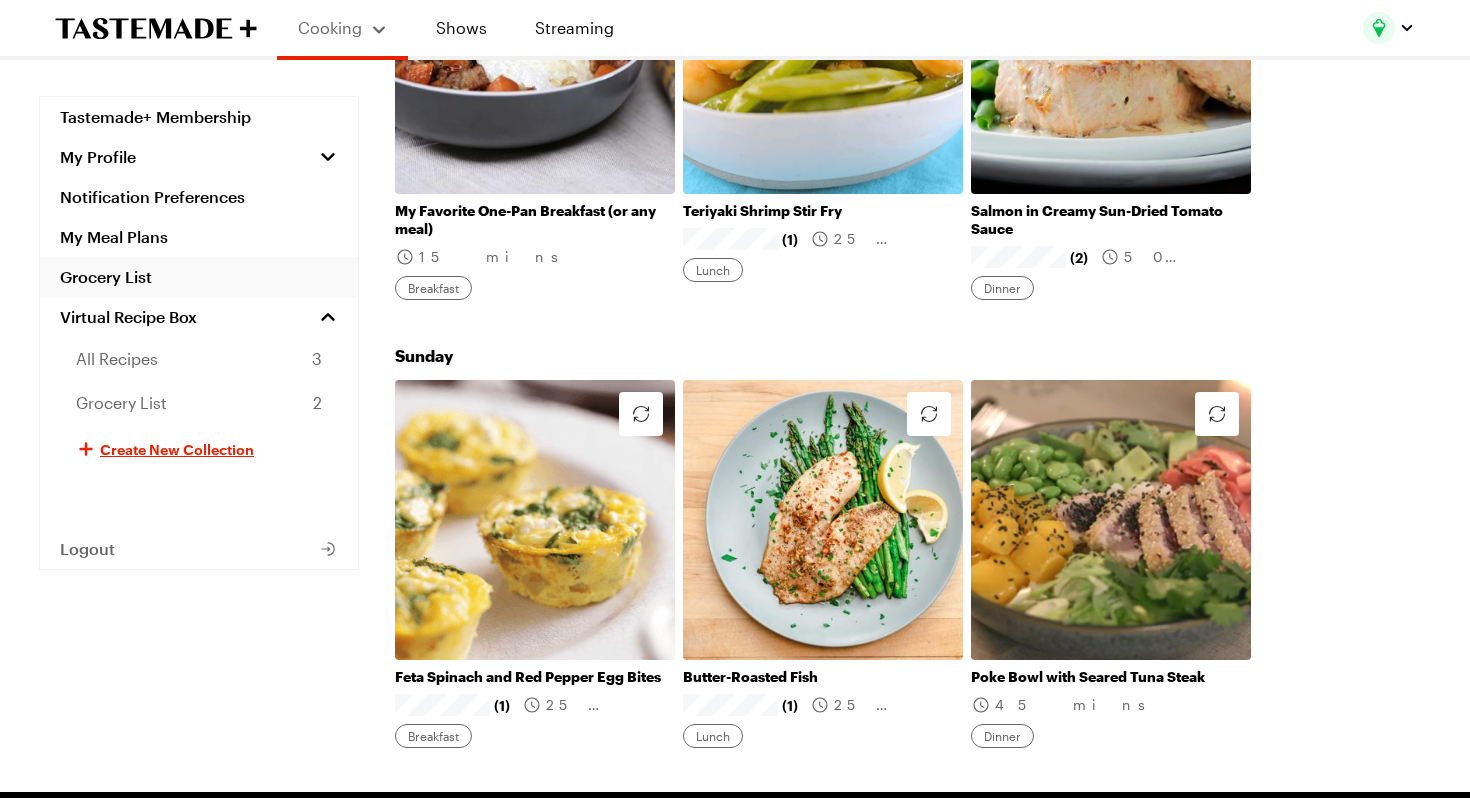 scroll, scrollTop: 2990, scrollLeft: 0, axis: vertical 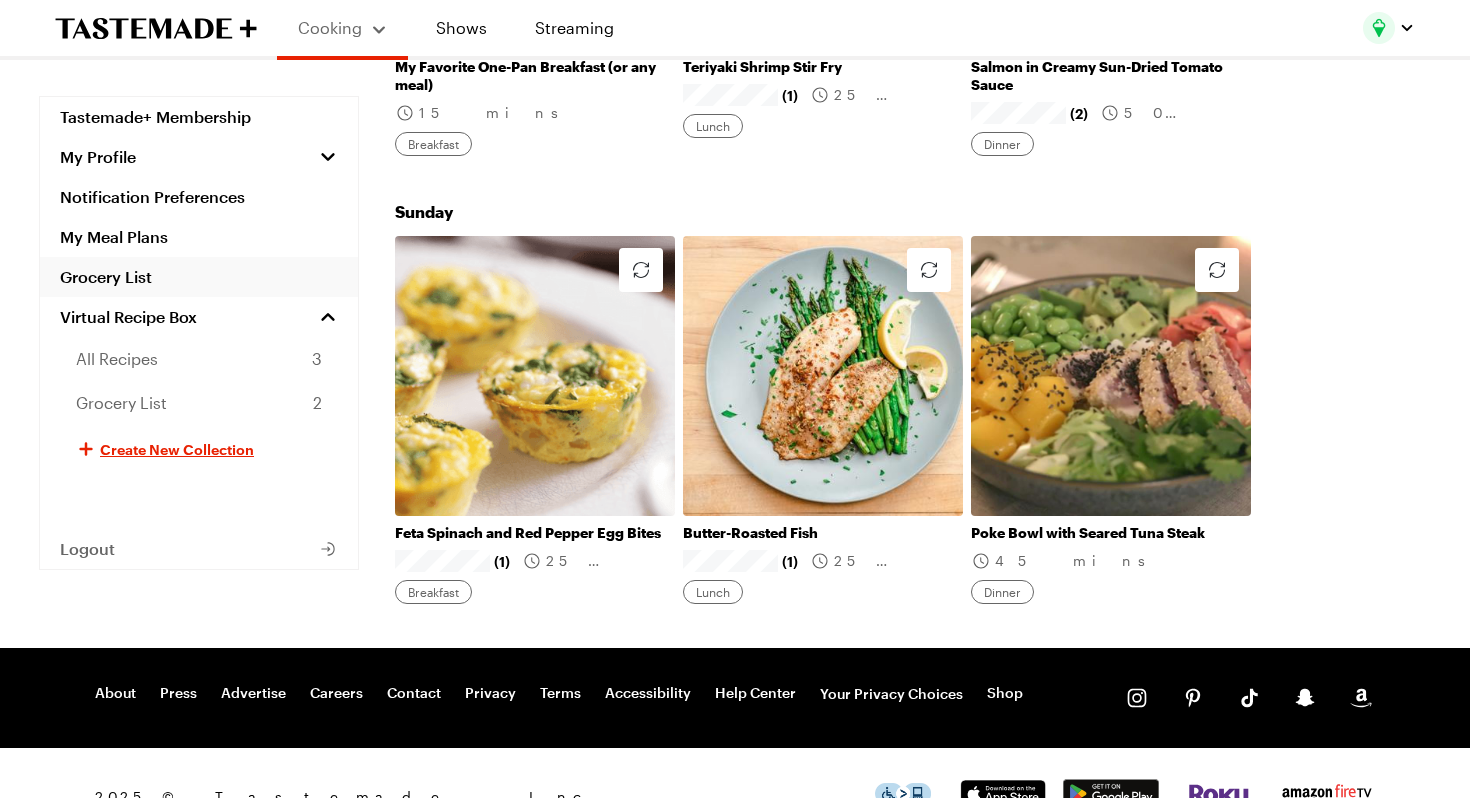 click on "Grocery List" at bounding box center (199, 277) 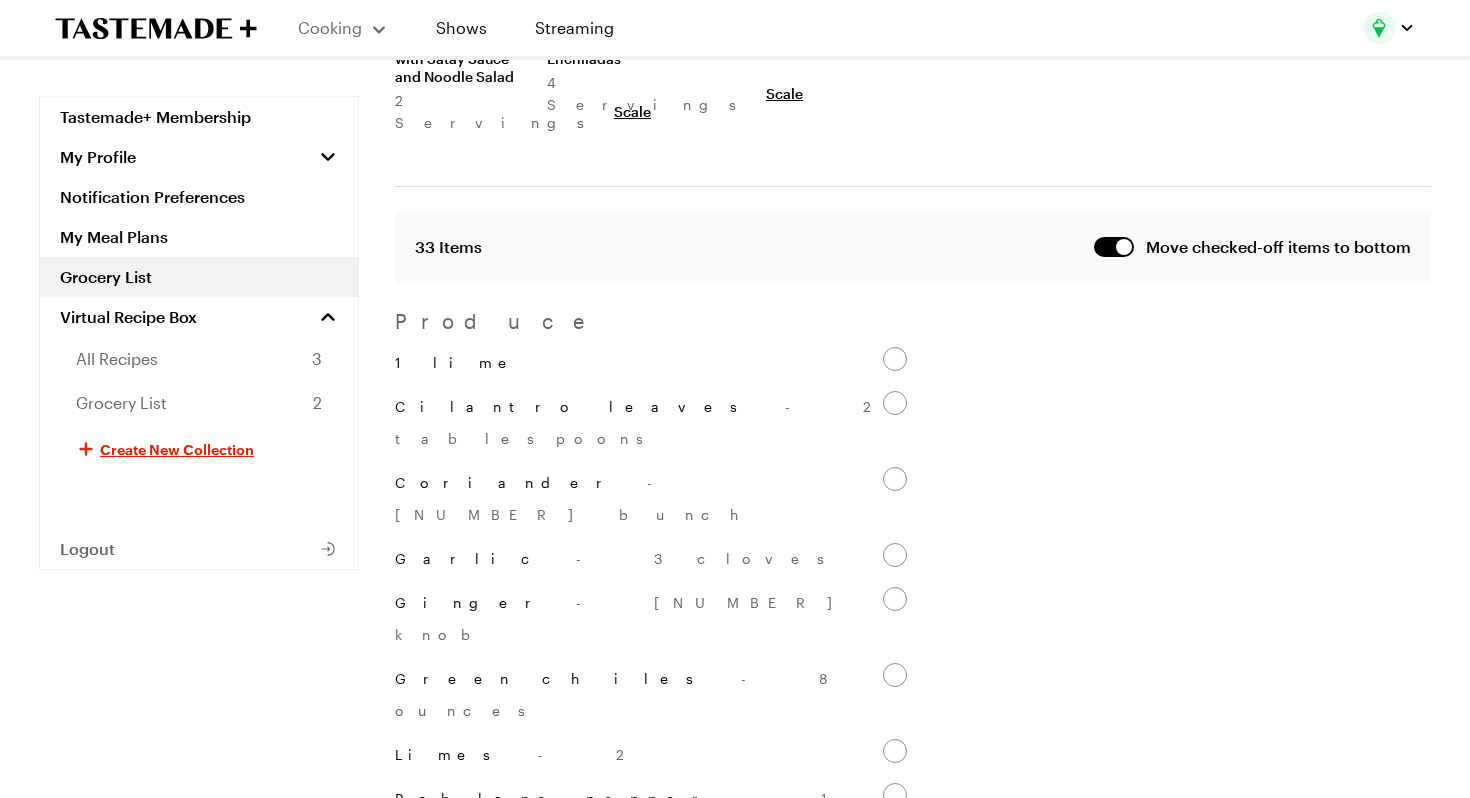 scroll, scrollTop: 0, scrollLeft: 0, axis: both 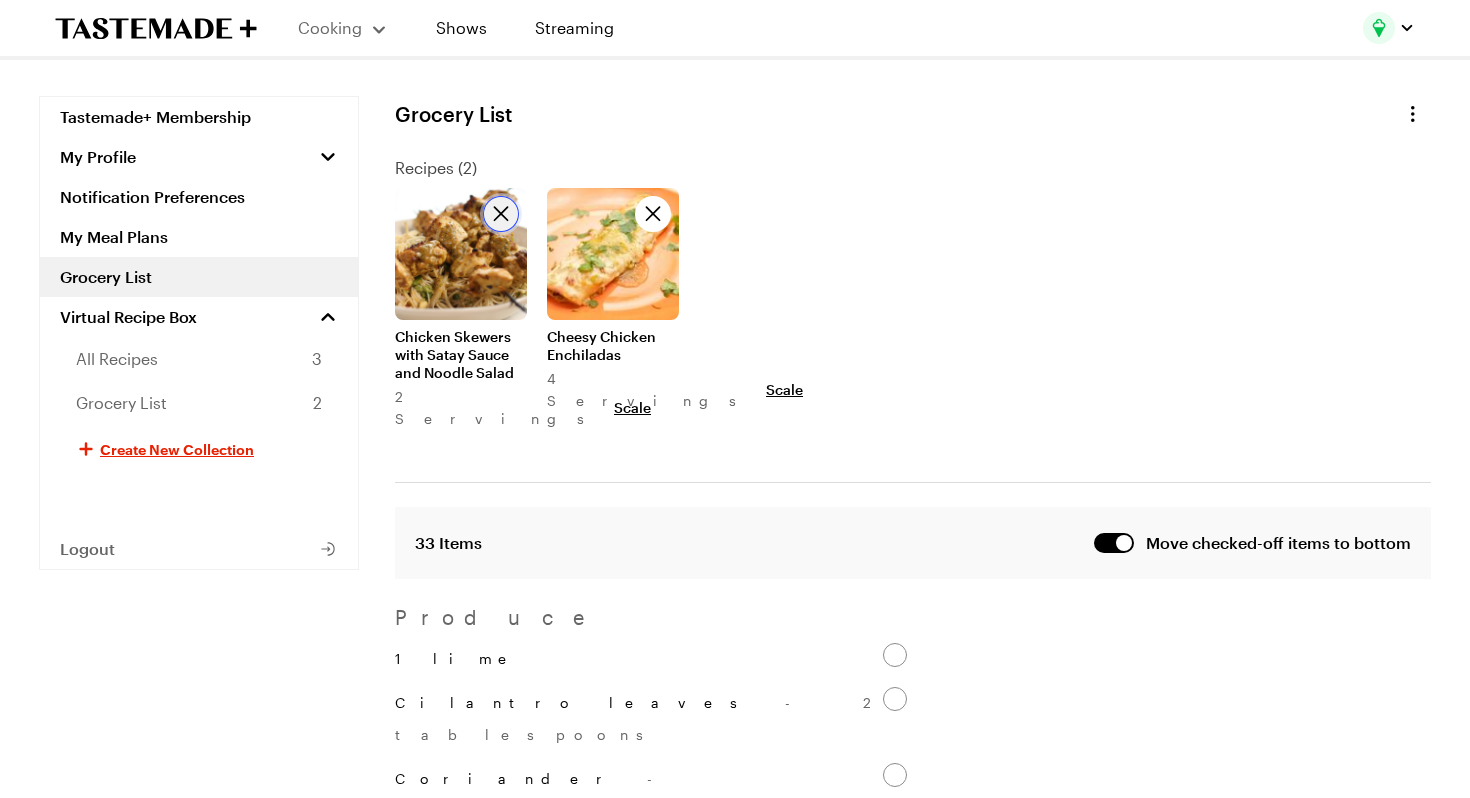 click at bounding box center (501, 214) 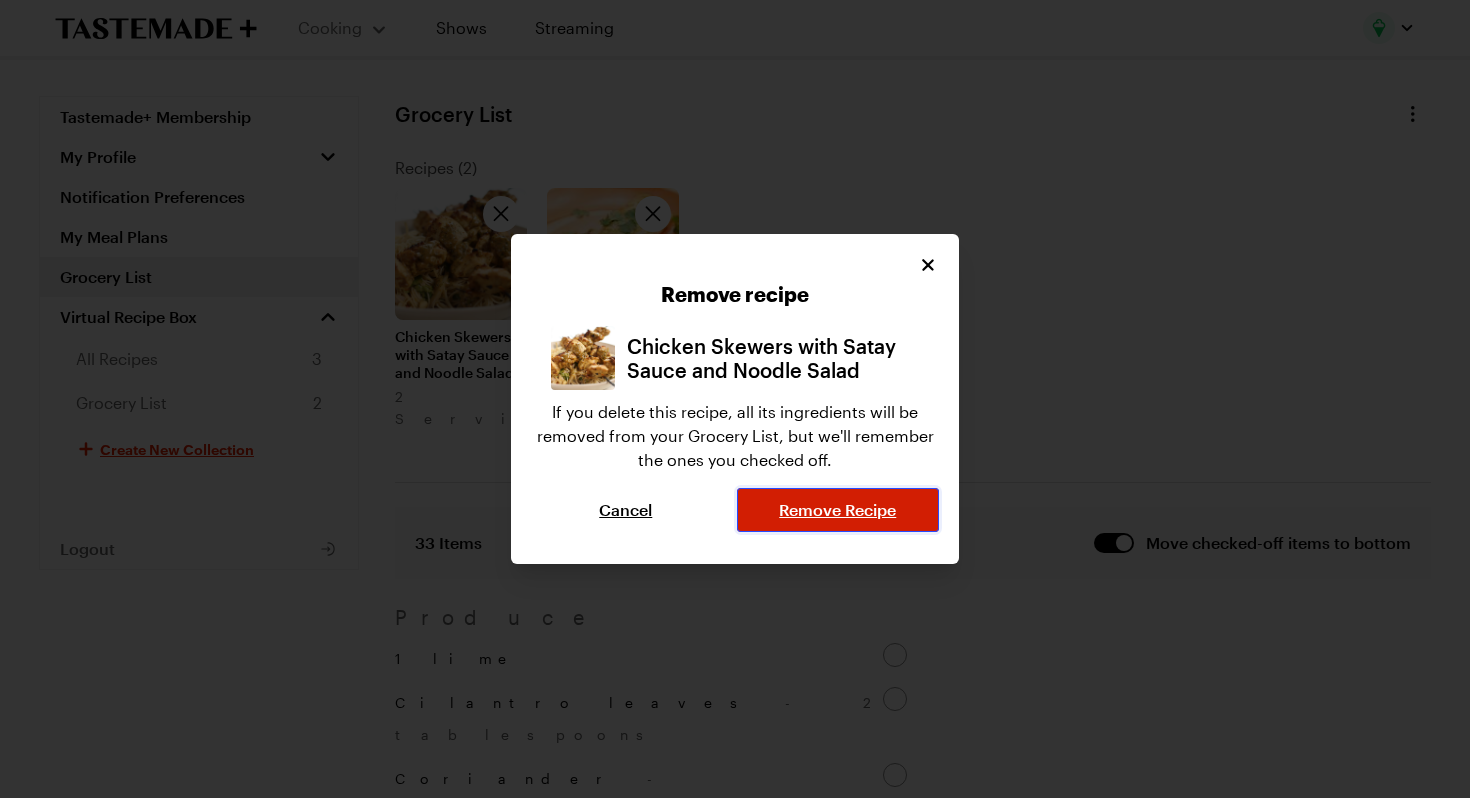 click on "Remove Recipe" at bounding box center (837, 510) 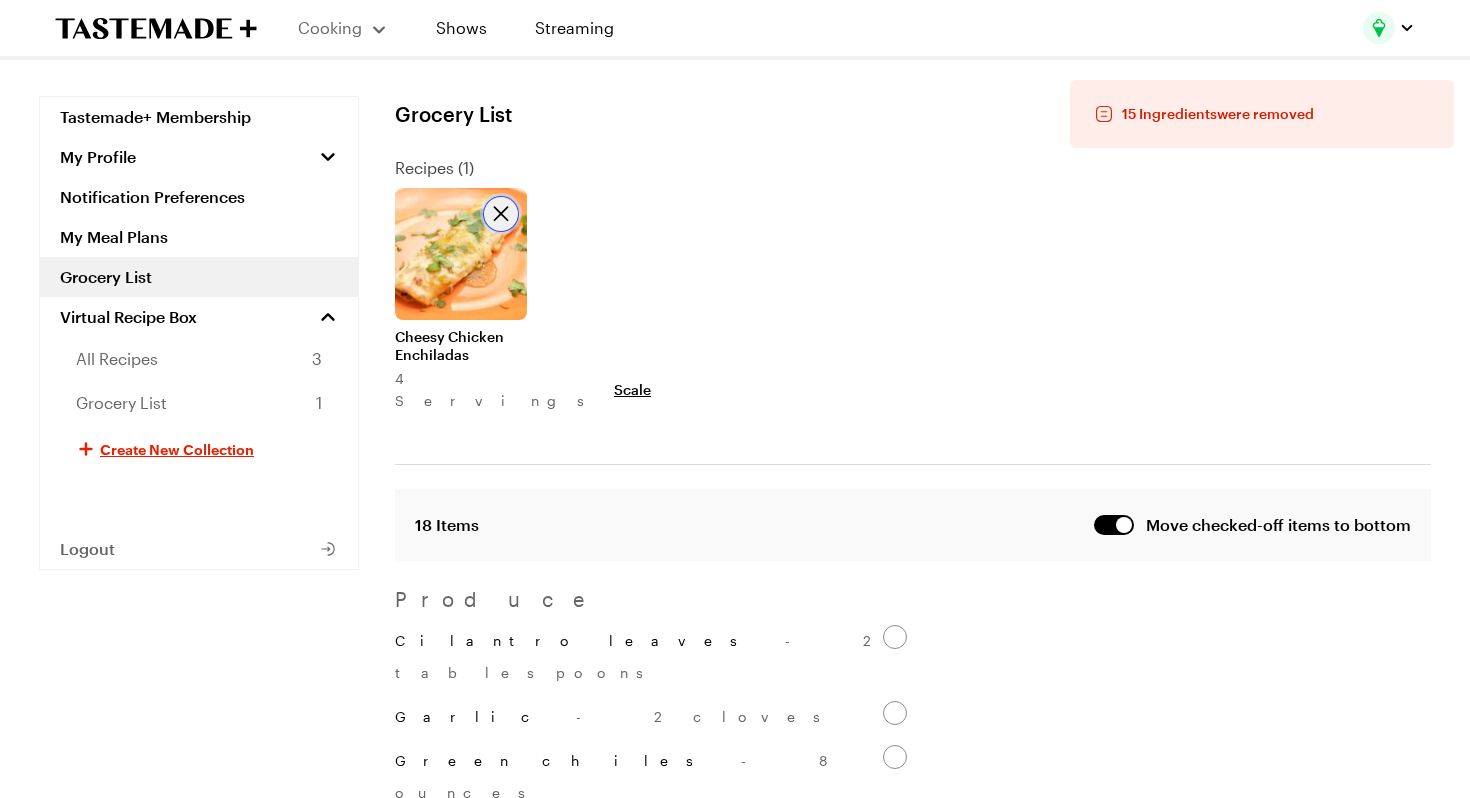click 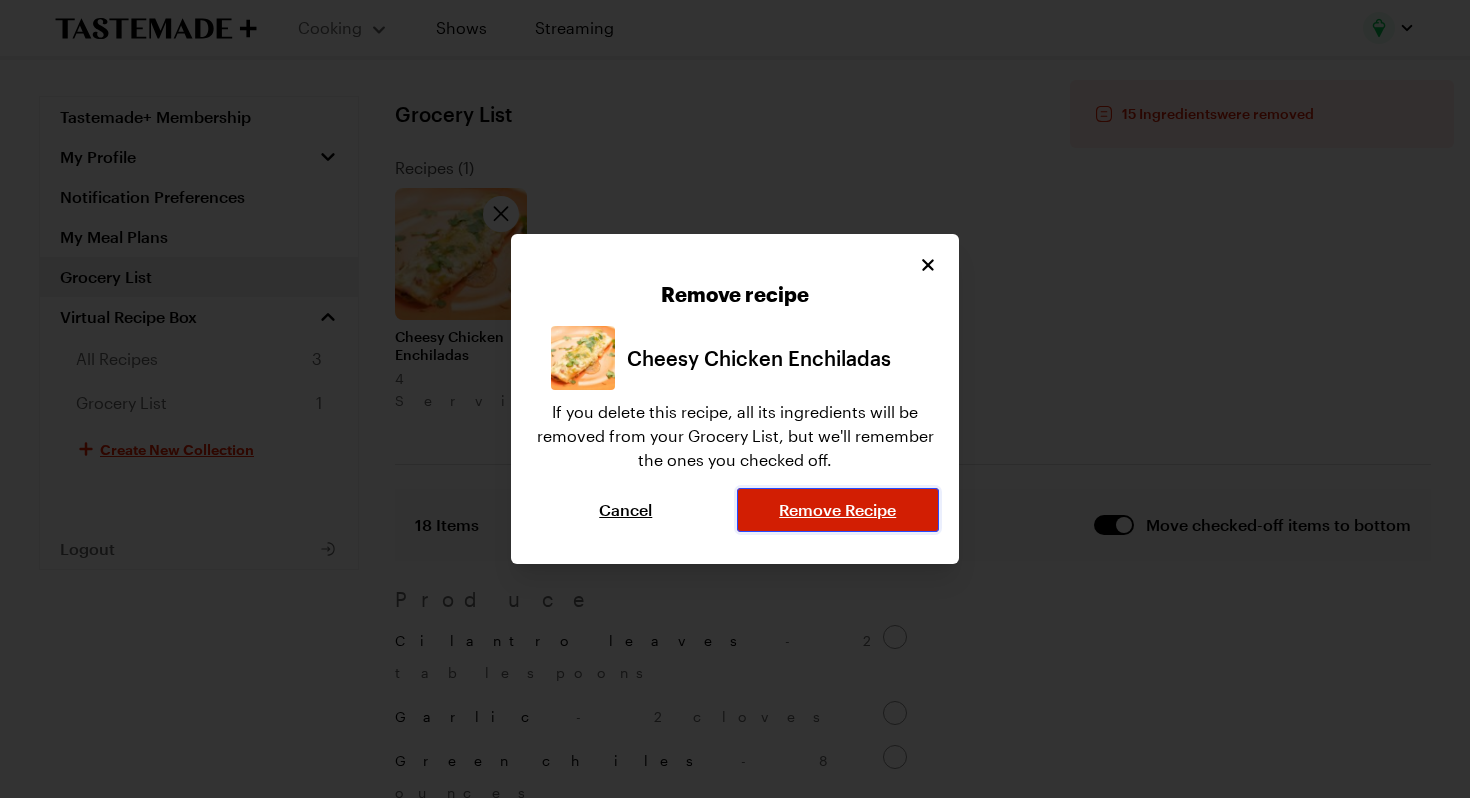click on "Remove Recipe" at bounding box center (838, 510) 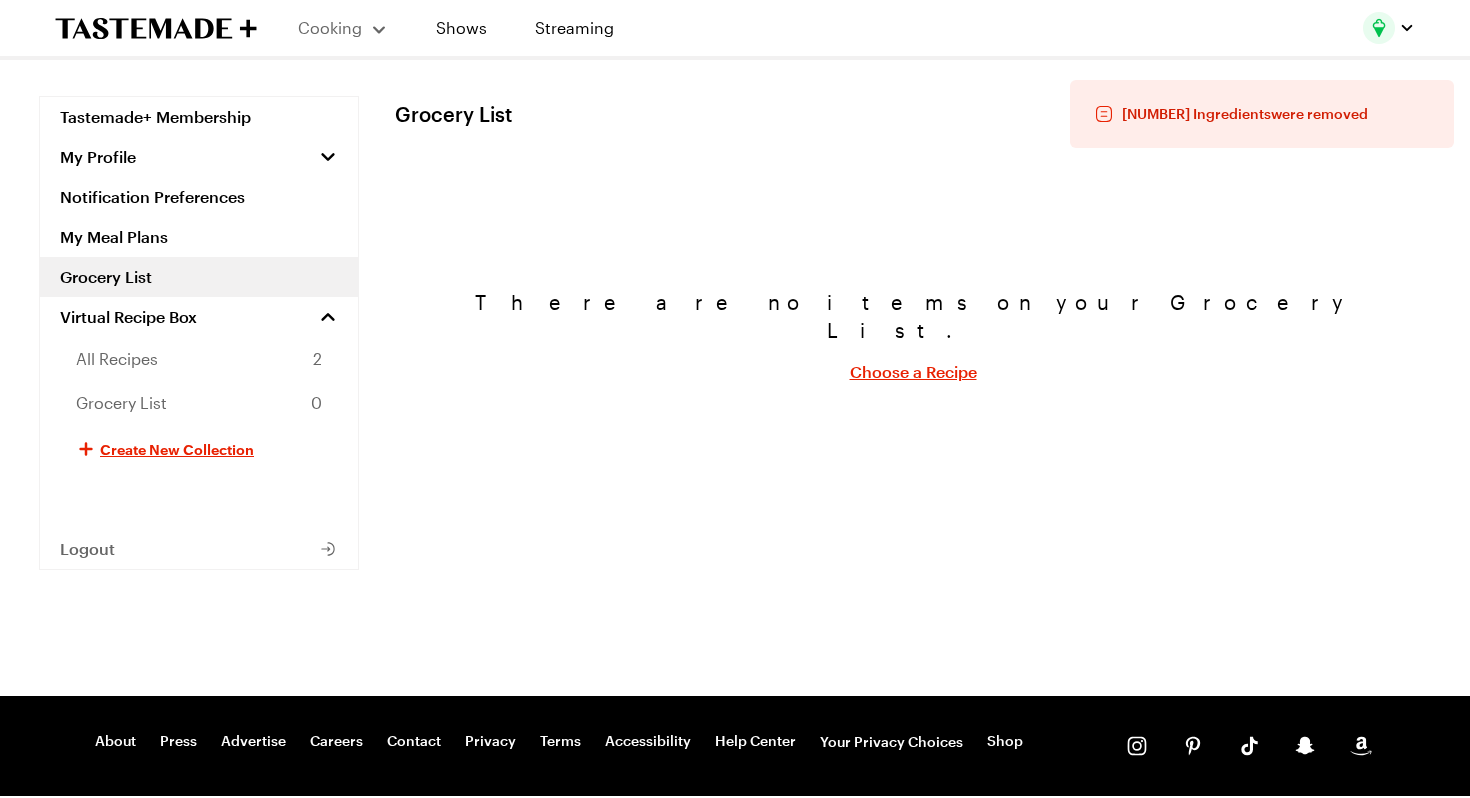 click on "Choose a Recipe" at bounding box center [913, 372] 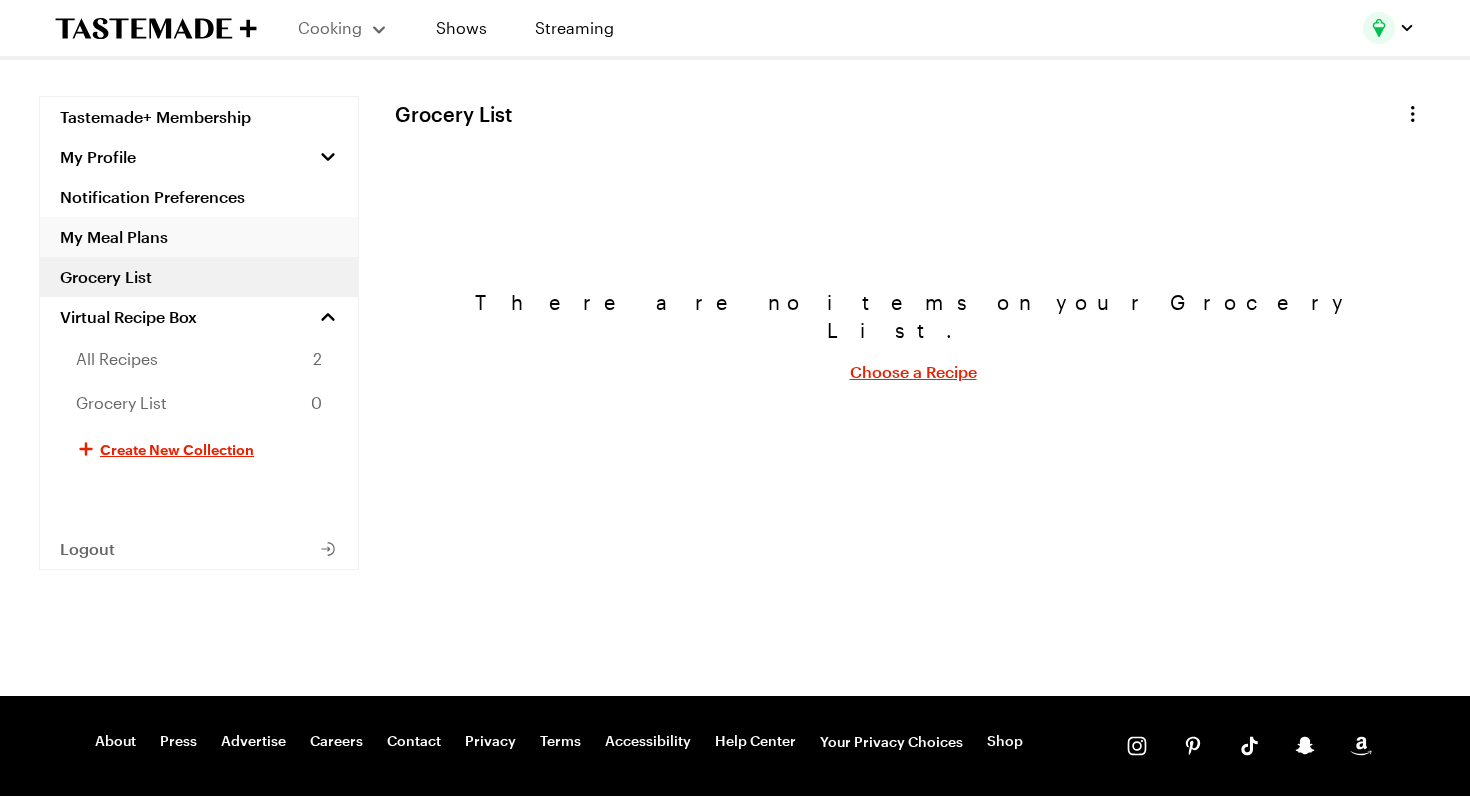 click on "My Meal Plans" at bounding box center (199, 237) 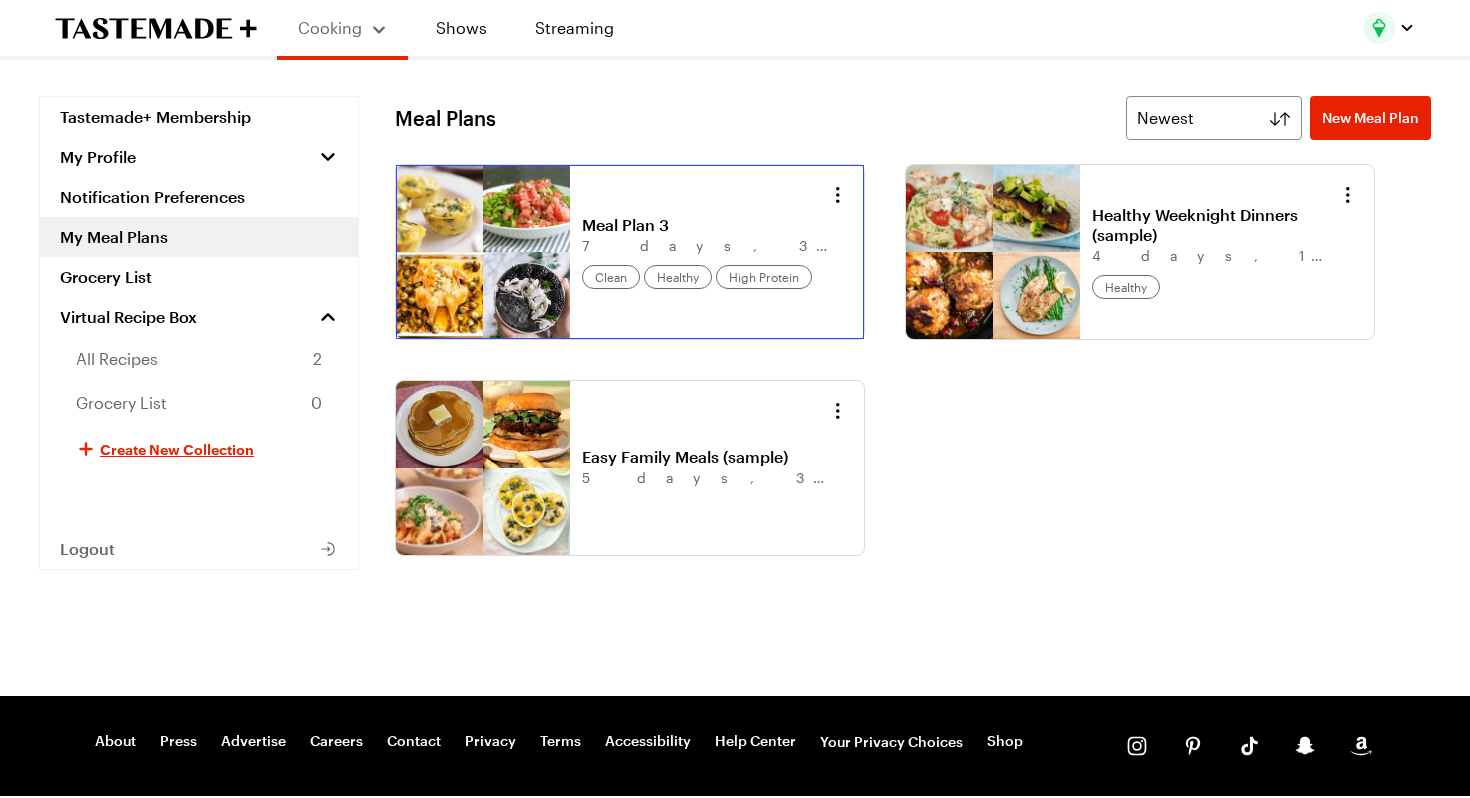 click on "Meal Plan 3" at bounding box center (706, 225) 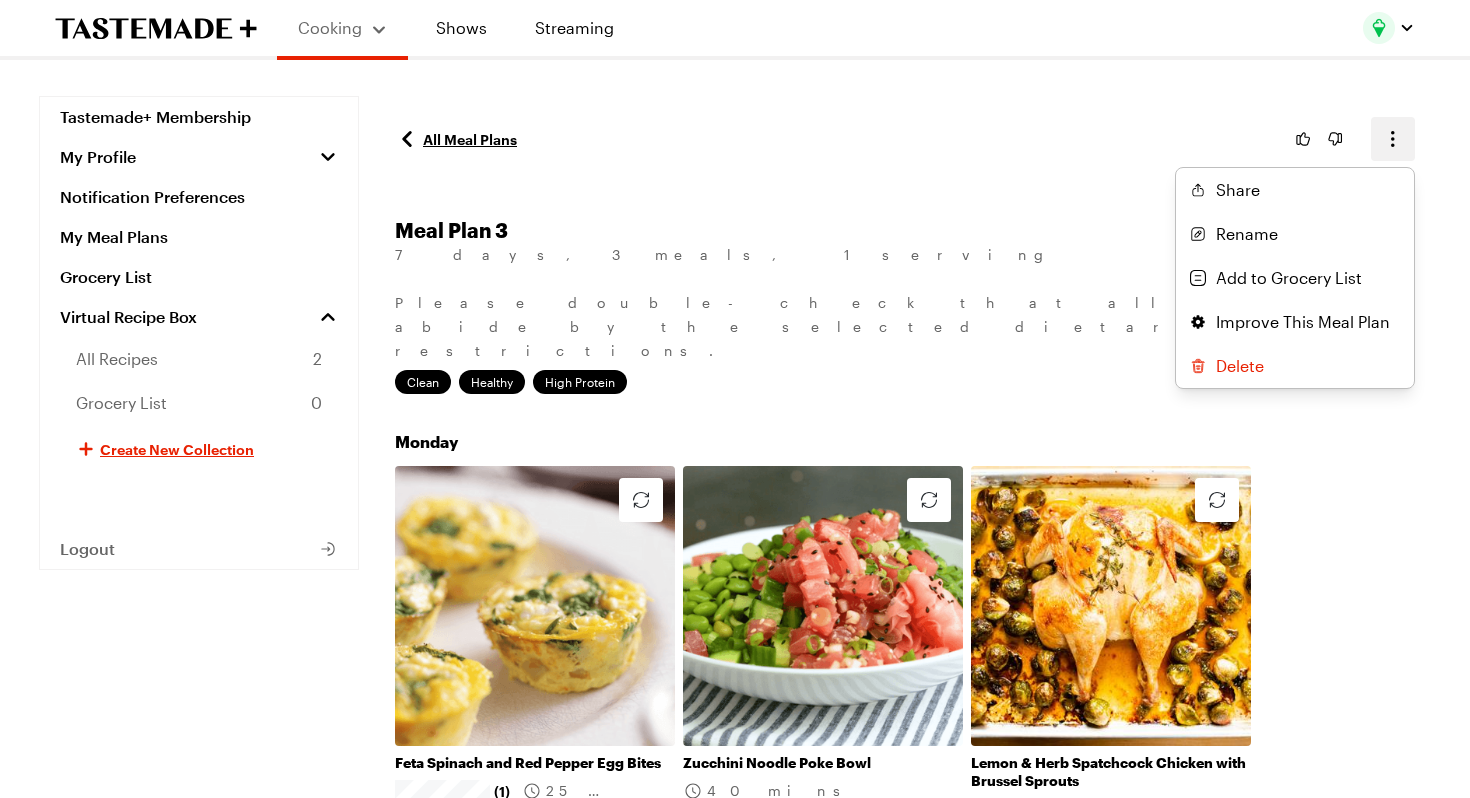 click 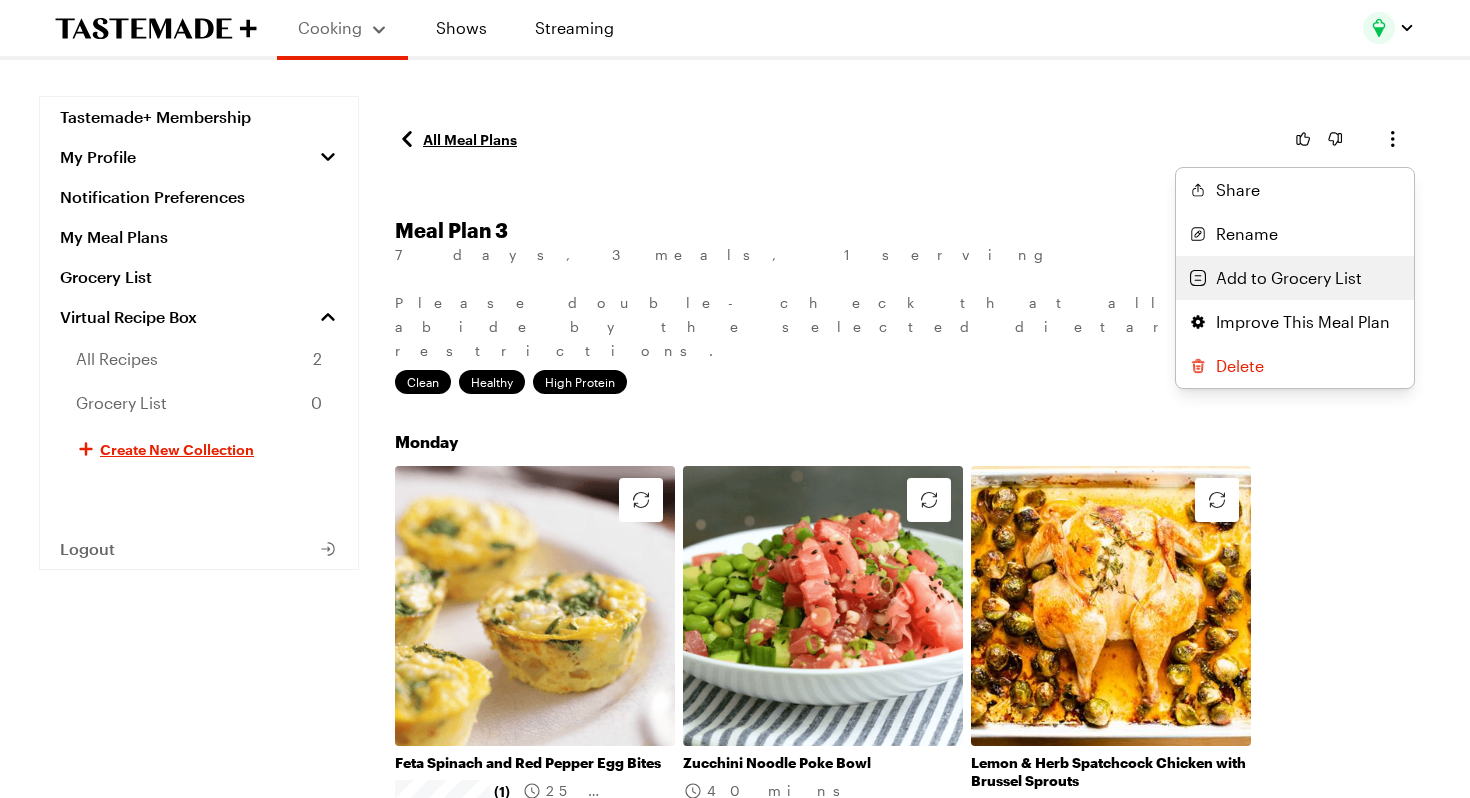 click on "Add to Grocery List" at bounding box center [1289, 278] 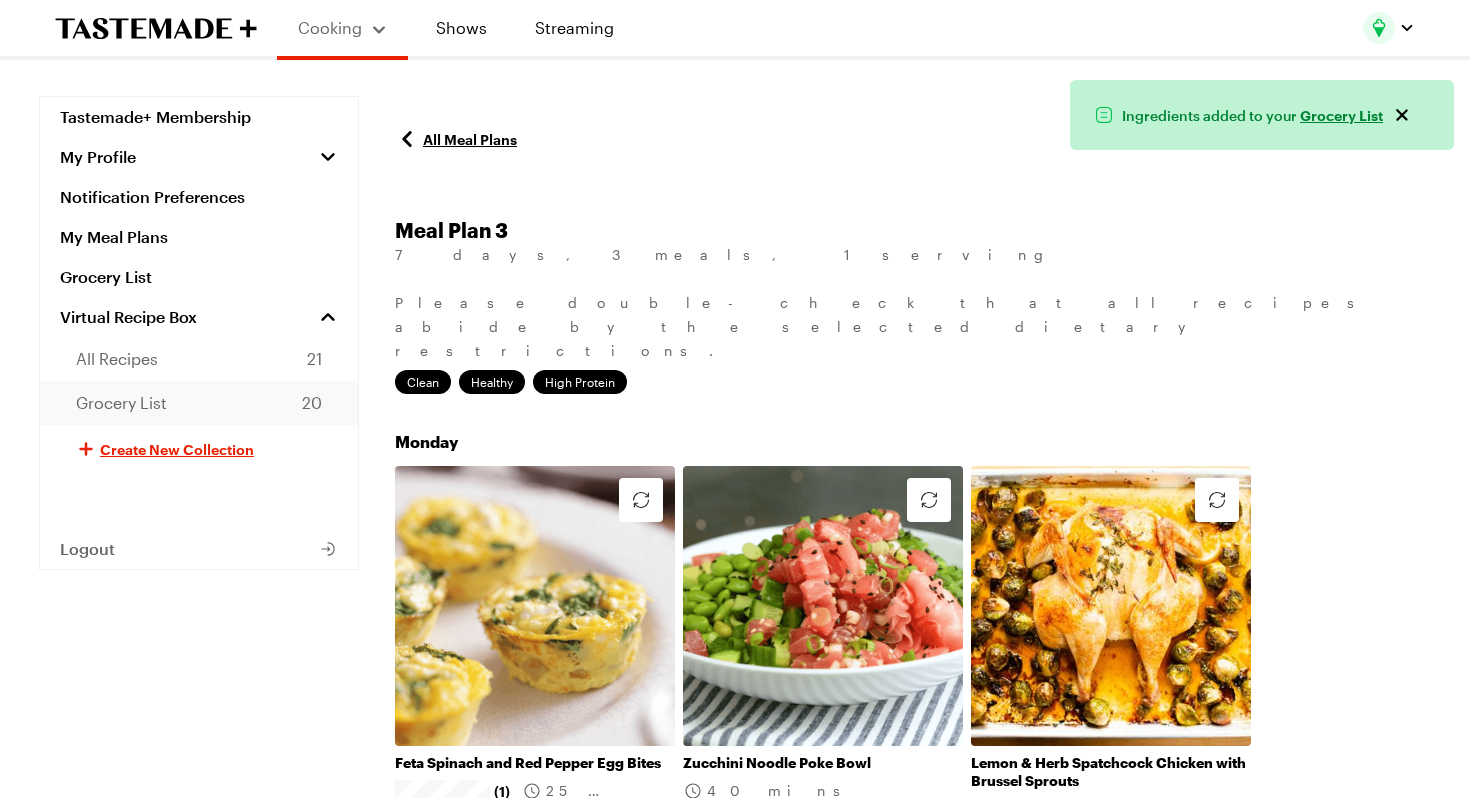 click on "Grocery List [NUMBER]" at bounding box center (199, 403) 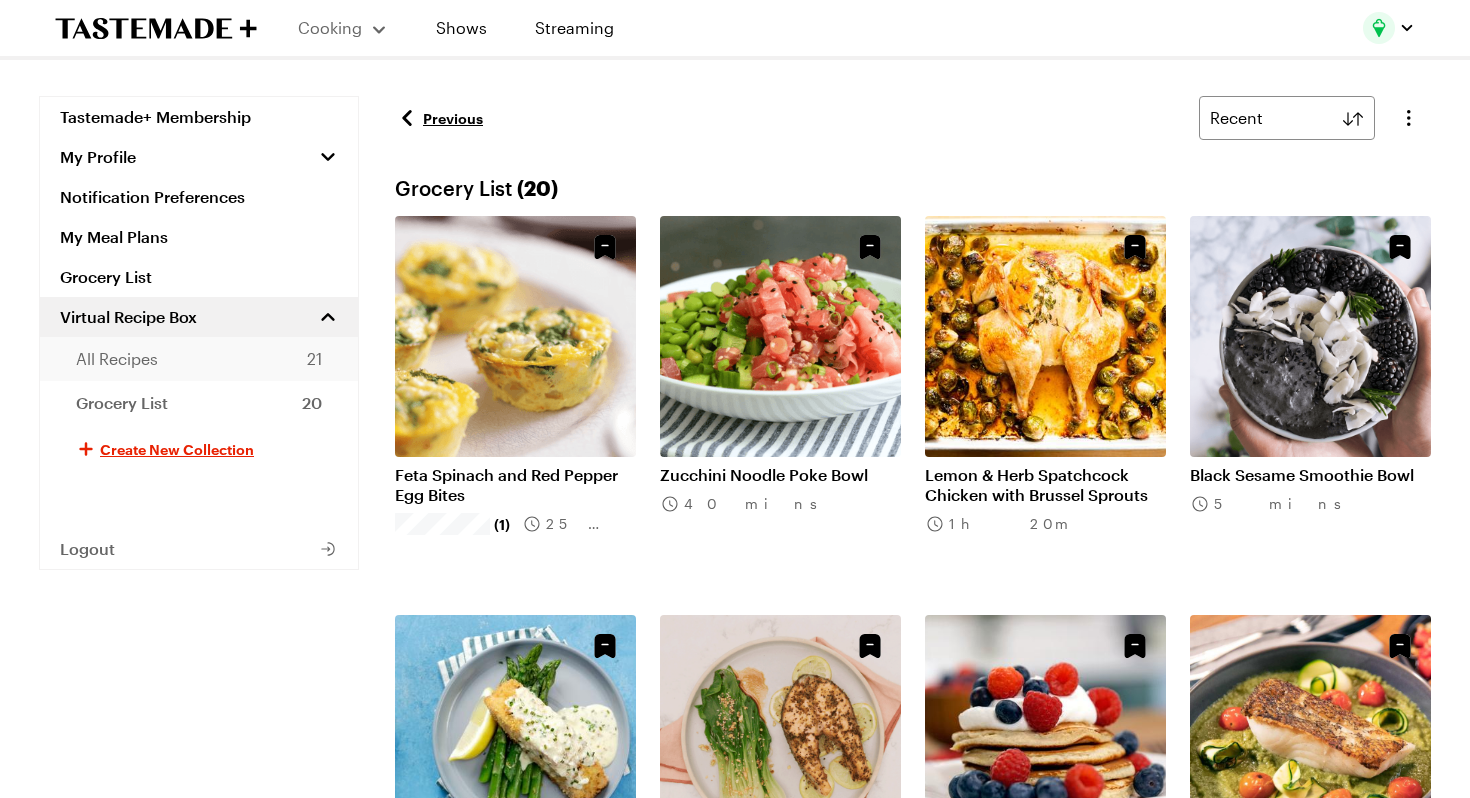 click on "All Recipes [NUMBER]" at bounding box center [199, 359] 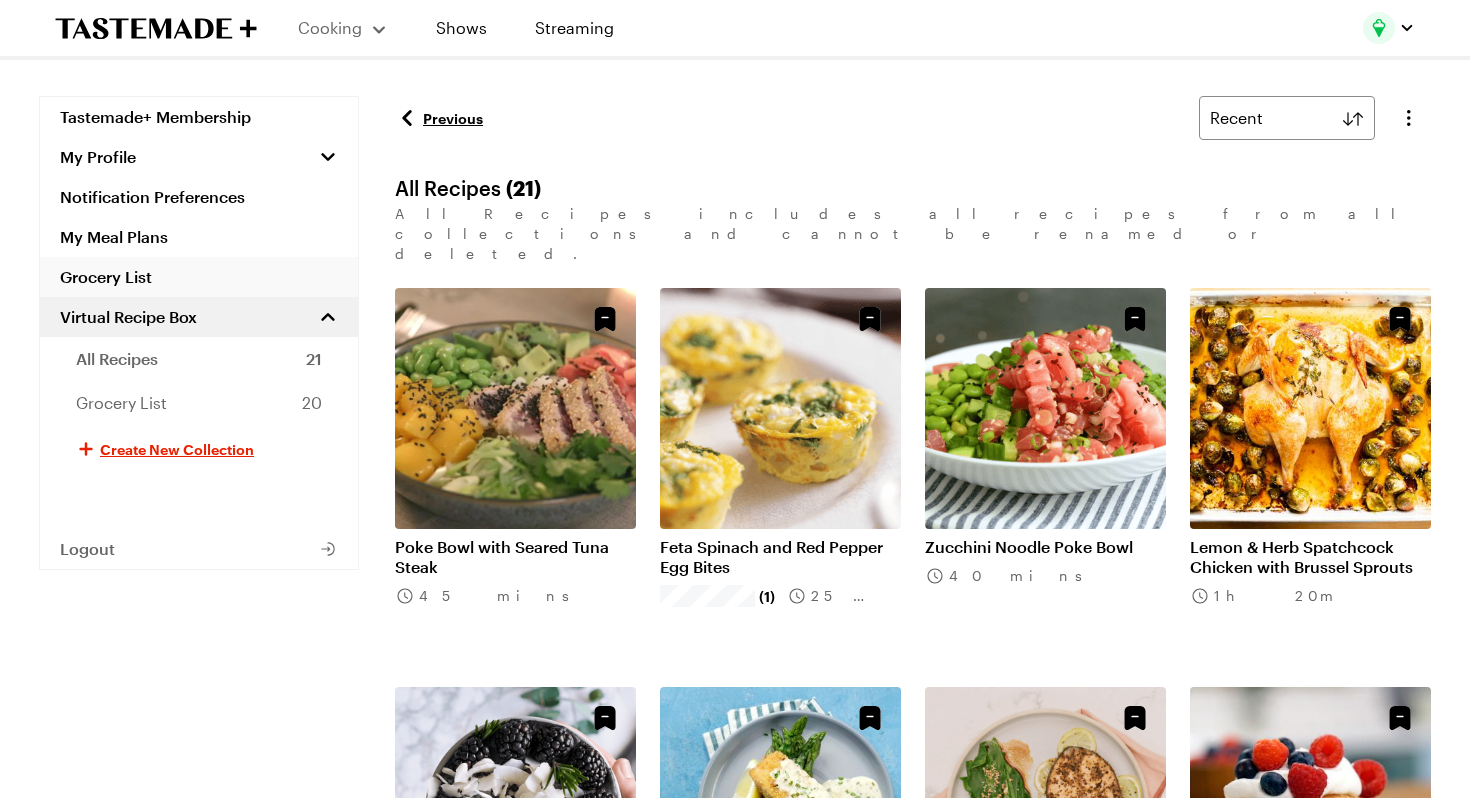 click on "Grocery List" at bounding box center (199, 277) 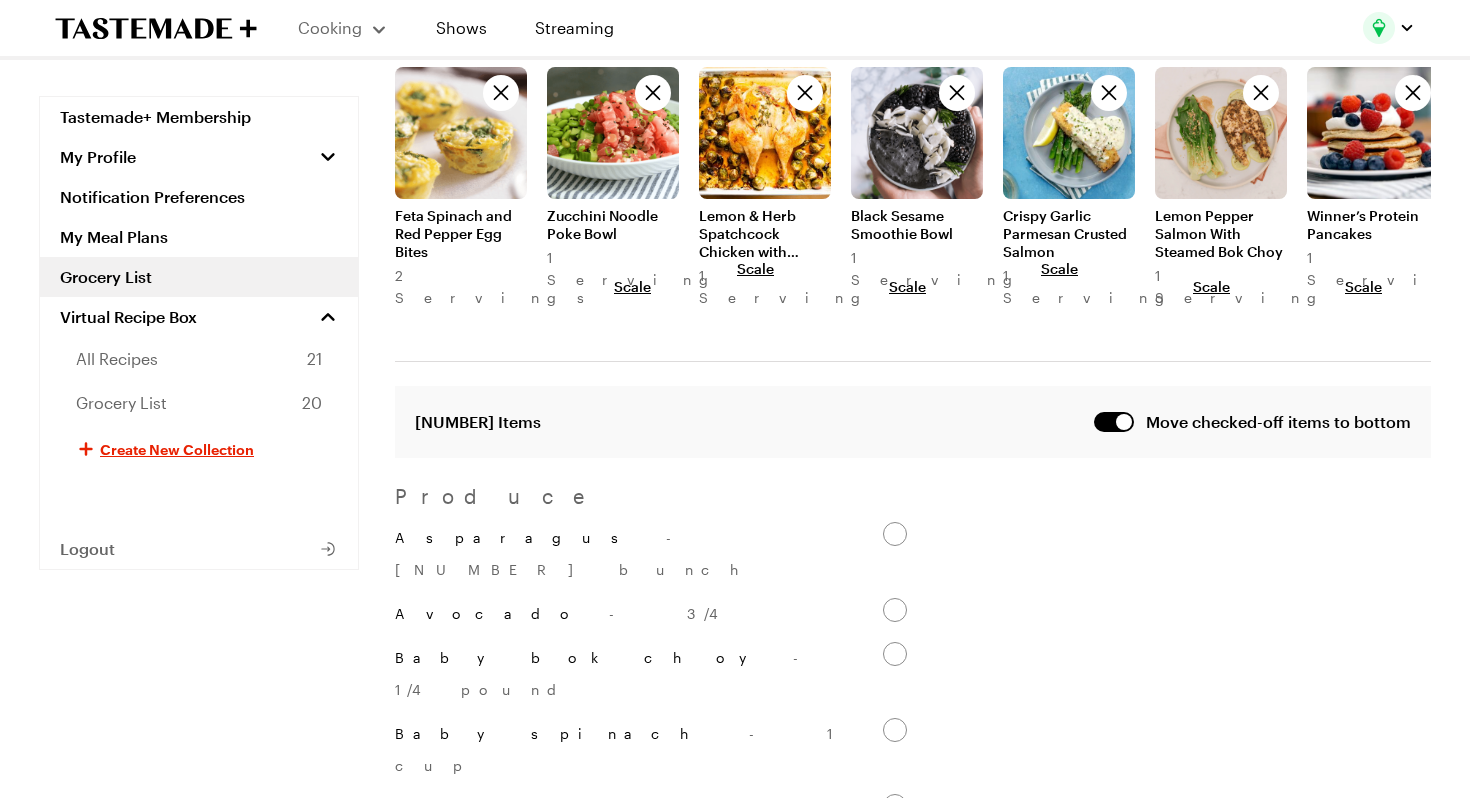 scroll, scrollTop: 0, scrollLeft: 0, axis: both 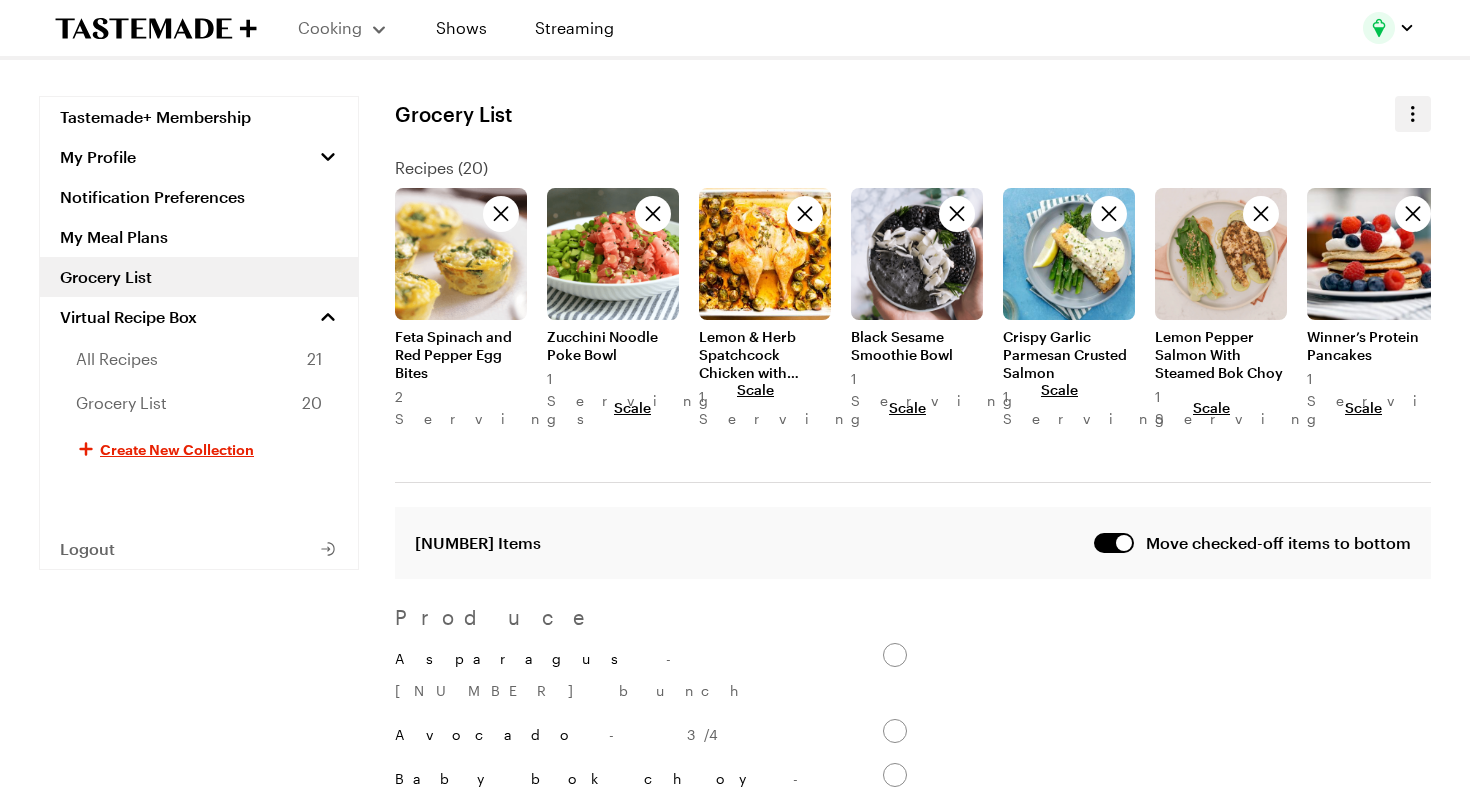 click 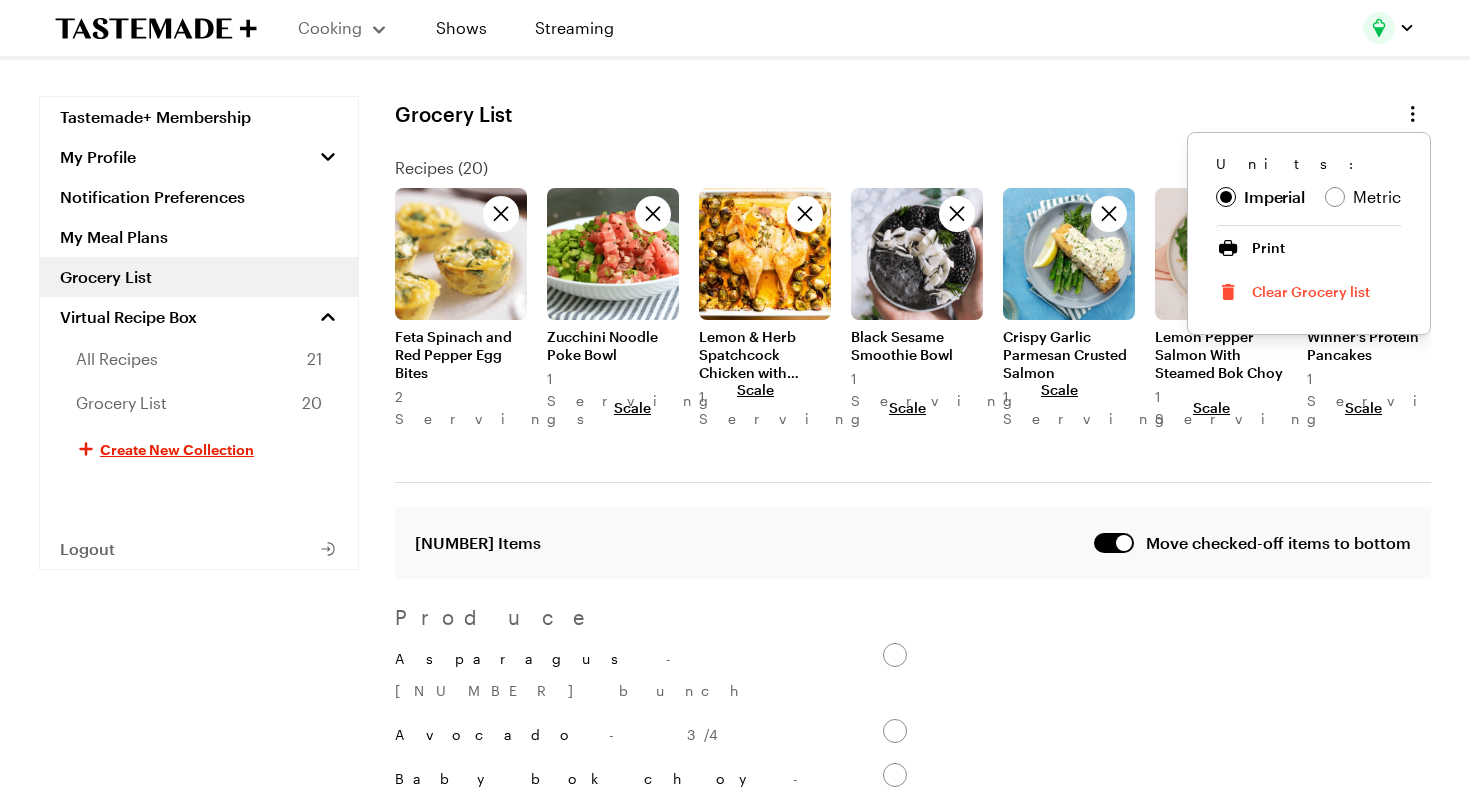 click on "Clear Grocery list" at bounding box center (1309, 292) 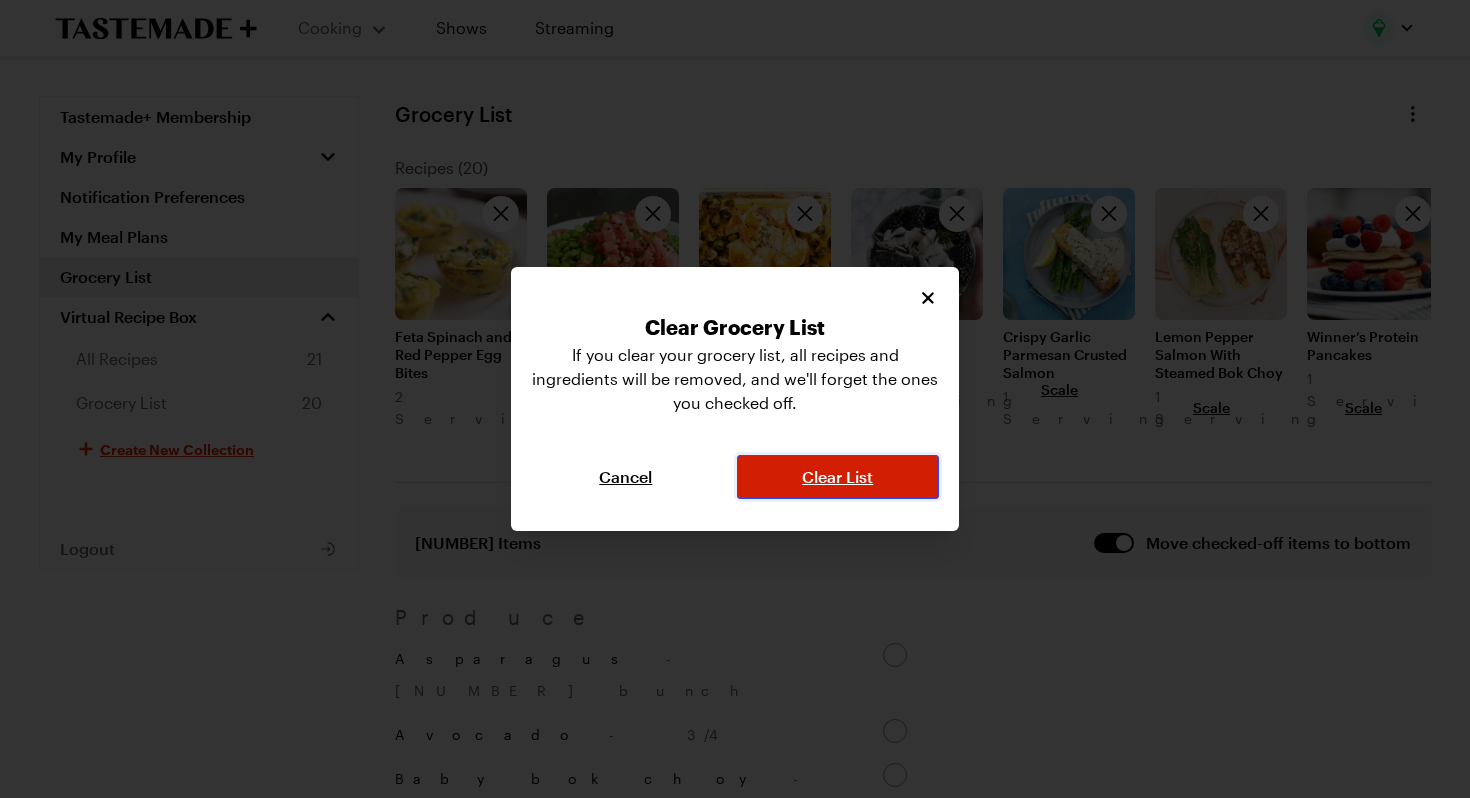 click on "Clear List" at bounding box center [837, 477] 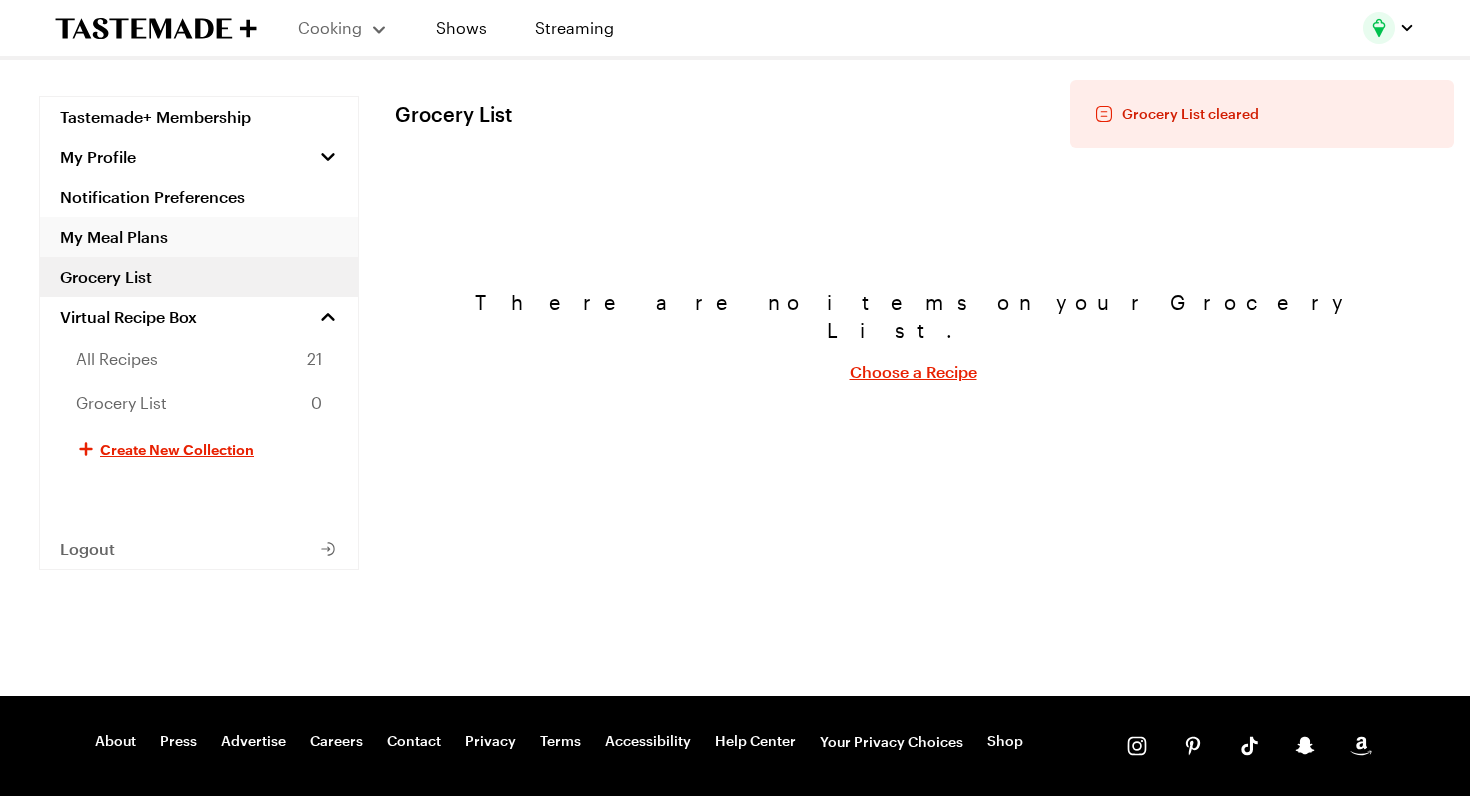 click on "My Meal Plans" at bounding box center (199, 237) 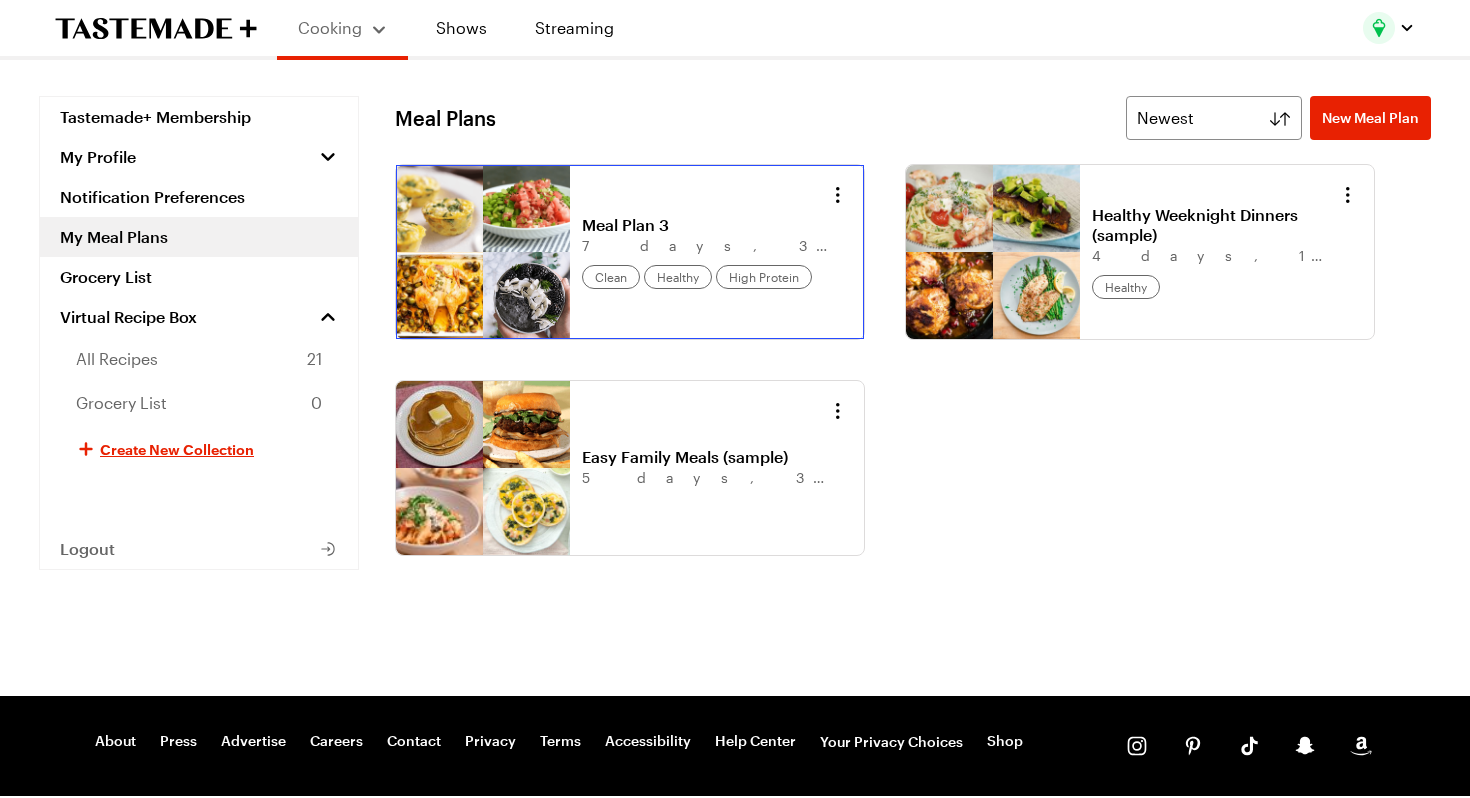 click on "Meal Plan 3" at bounding box center [706, 225] 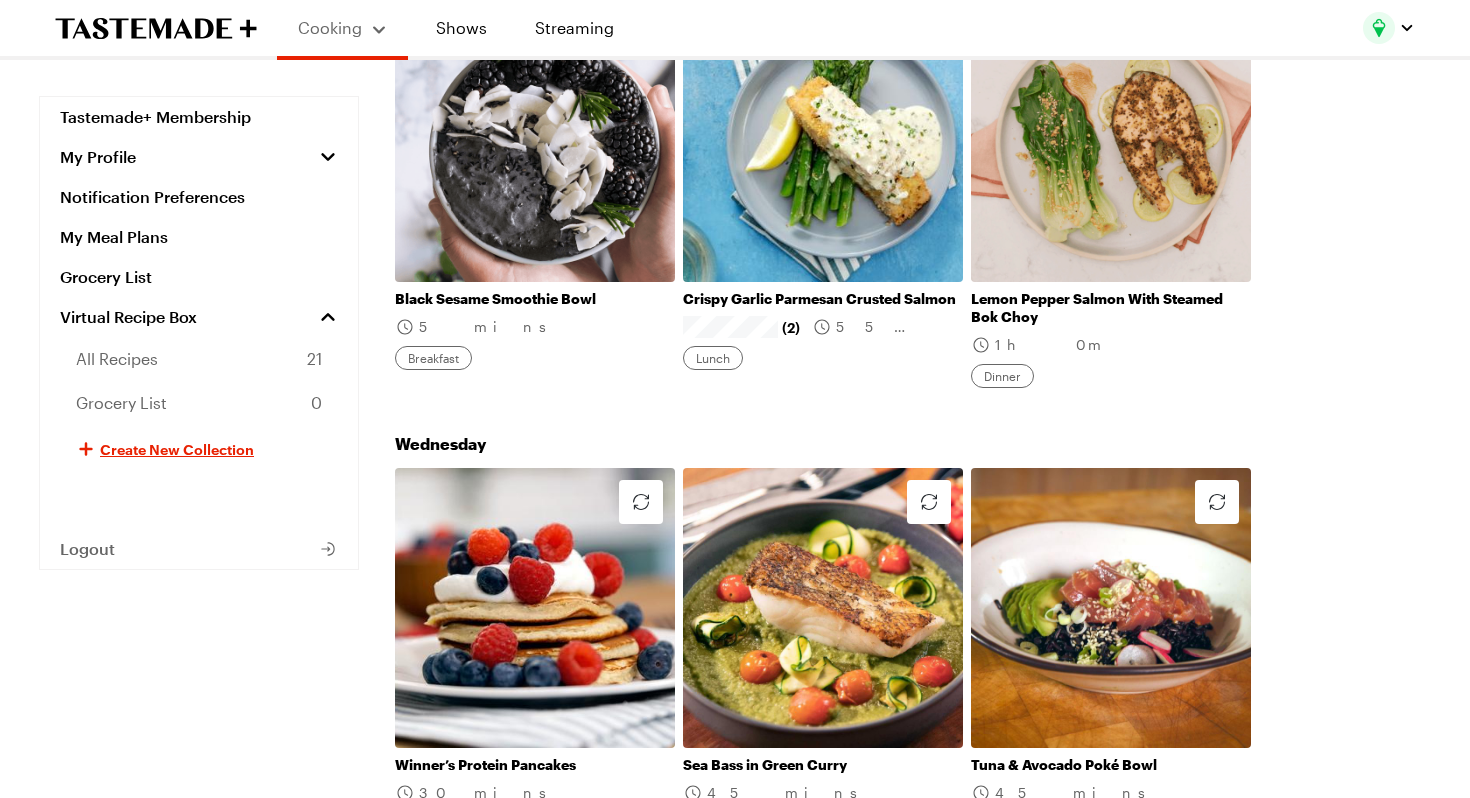 scroll, scrollTop: 928, scrollLeft: 0, axis: vertical 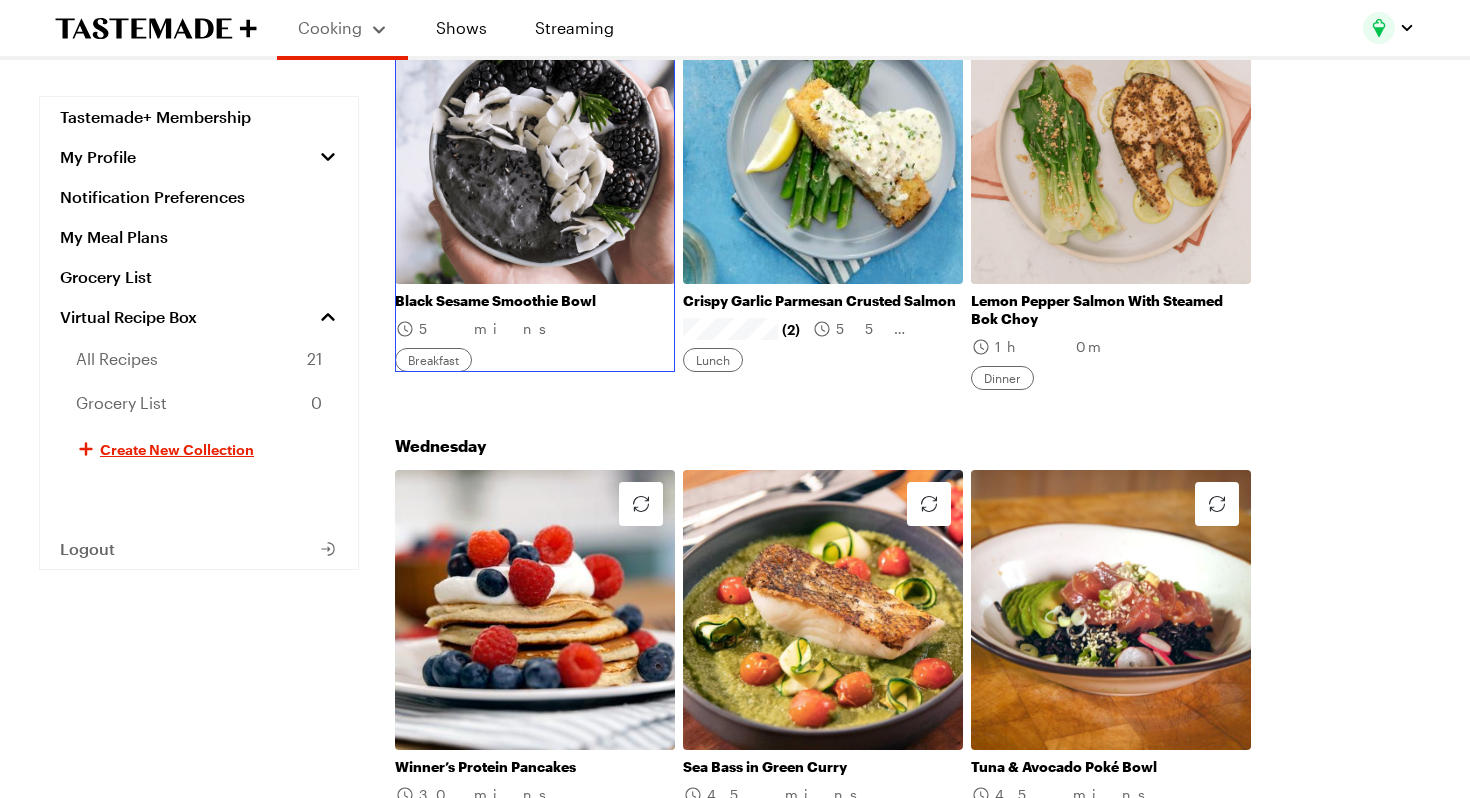 click on "Black Sesame Smoothie Bowl" at bounding box center (535, 301) 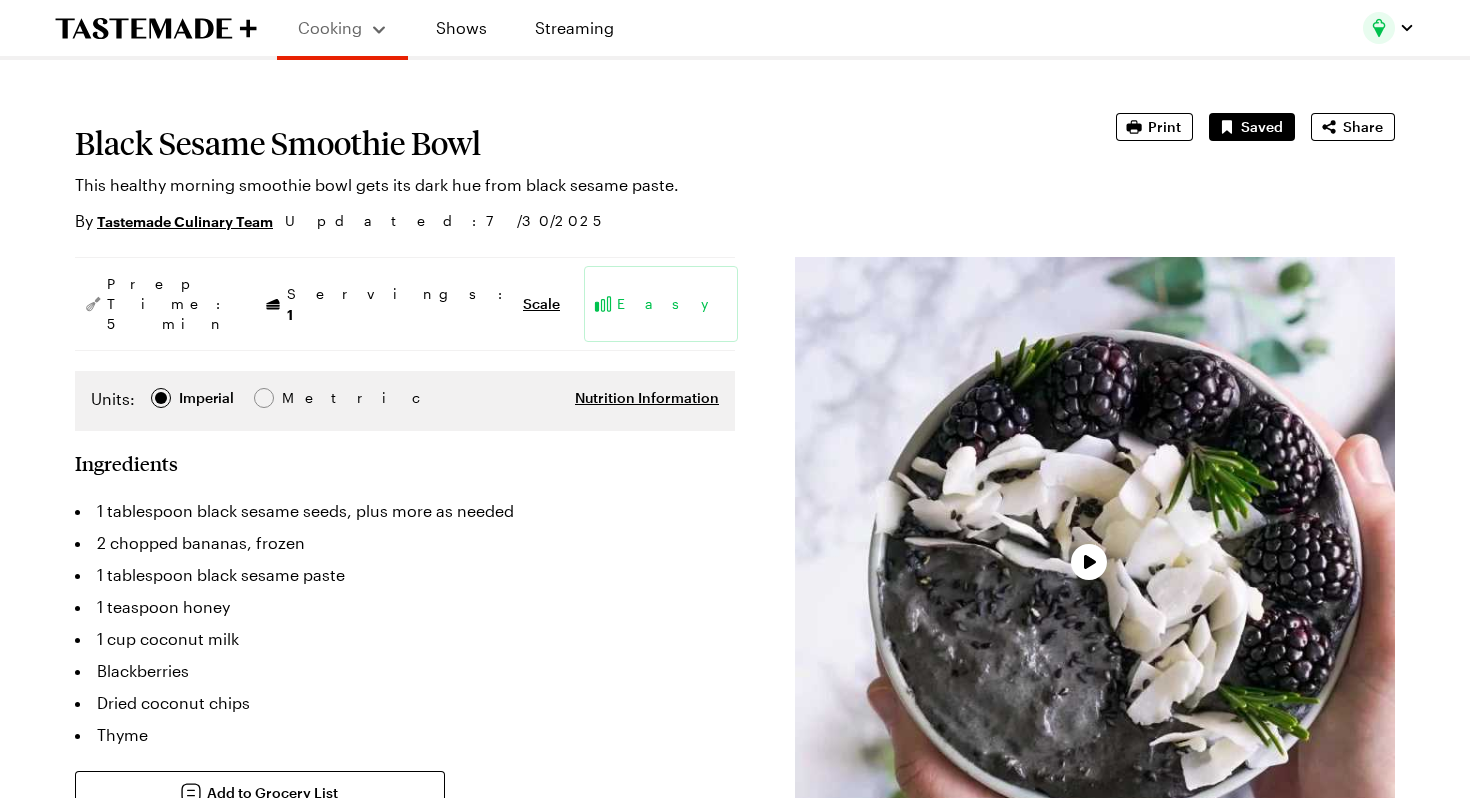 scroll, scrollTop: 85, scrollLeft: 0, axis: vertical 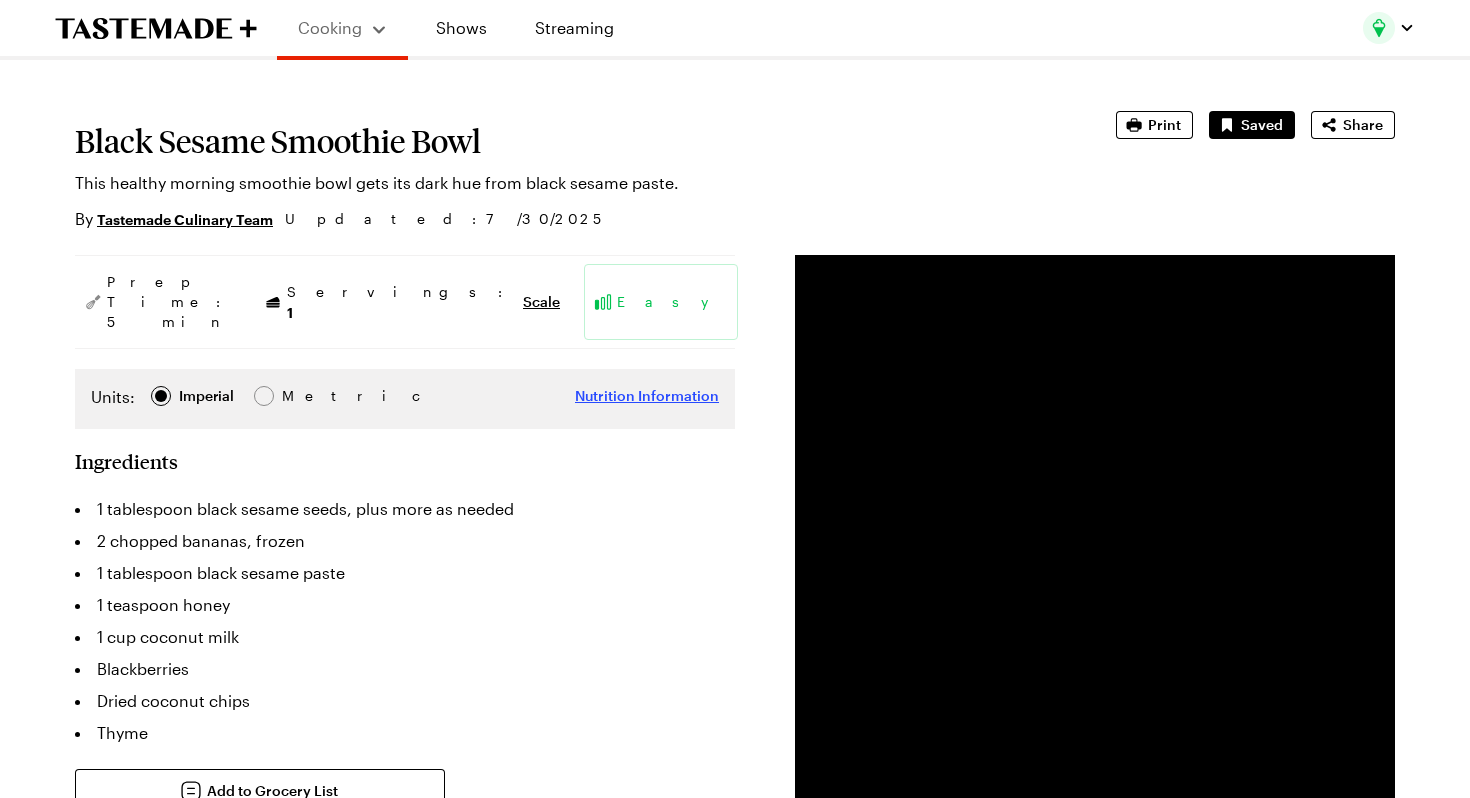 click on "Nutrition Information" at bounding box center (647, 396) 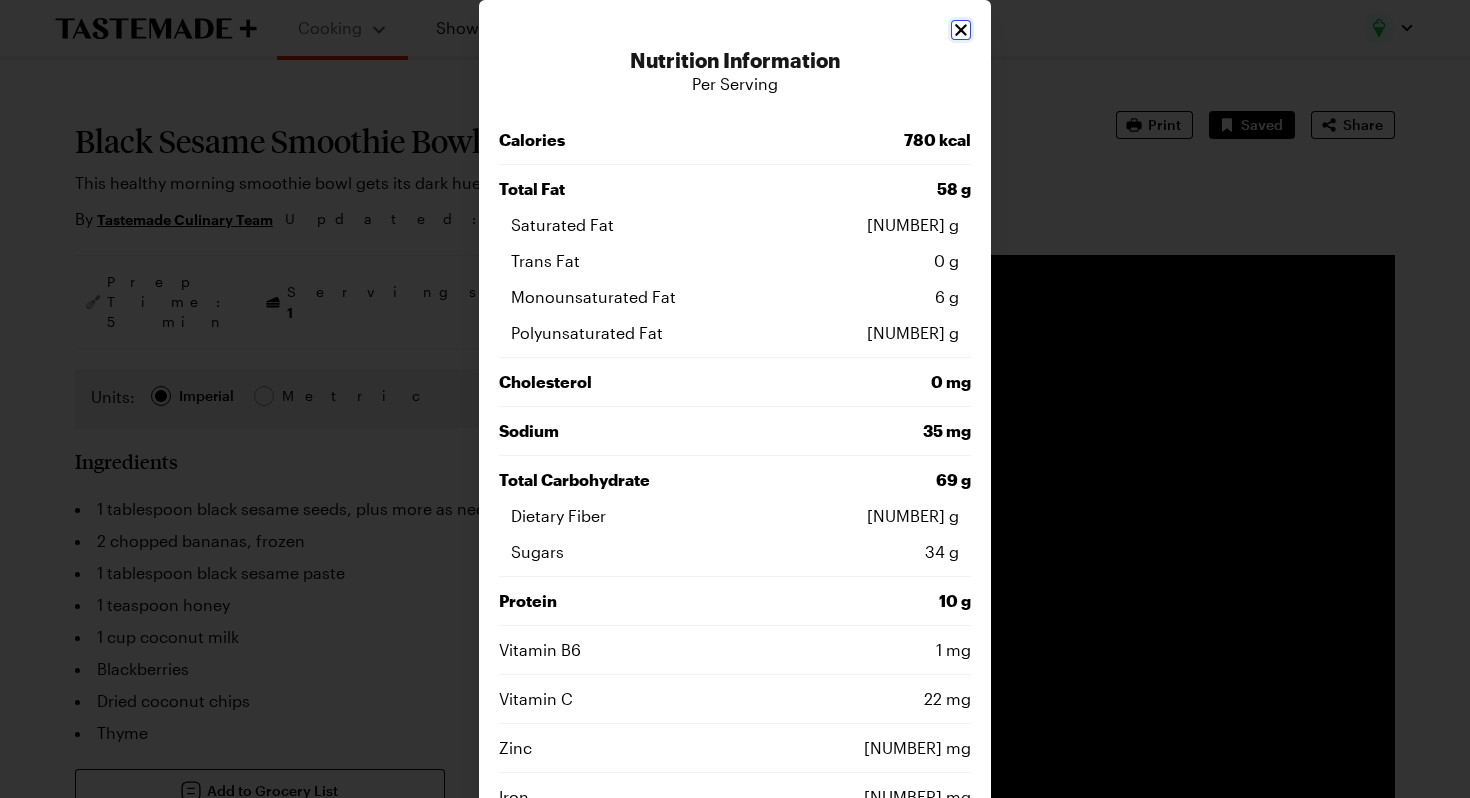 click on "Nutrition Information Per Serving Calories [NUMBER] kcal Total Fat [NUMBER] g Saturated Fat [NUMBER] g Trans Fat [NUMBER] g Monounsaturated Fat [NUMBER] g Polyunsaturated Fat [NUMBER] g Cholesterol [NUMBER] mg Sodium [NUMBER] mg Total Carbohydrate [NUMBER] g Dietary Fiber [NUMBER] g Sugars [NUMBER] g Protein [NUMBER] g Vitamin B6 [NUMBER] mg Vitamin C [NUMBER] mg Zinc [NUMBER] mg Iron [NUMBER] mg Magnesium [NUMBER] mg Niacin [NUMBER] mg Phosphorus [NUMBER] mg Potassium [NUMBER] g Calcium [NUMBER] mg Close Note: Nutritional information from Edamam is only an estimate." at bounding box center [735, 627] 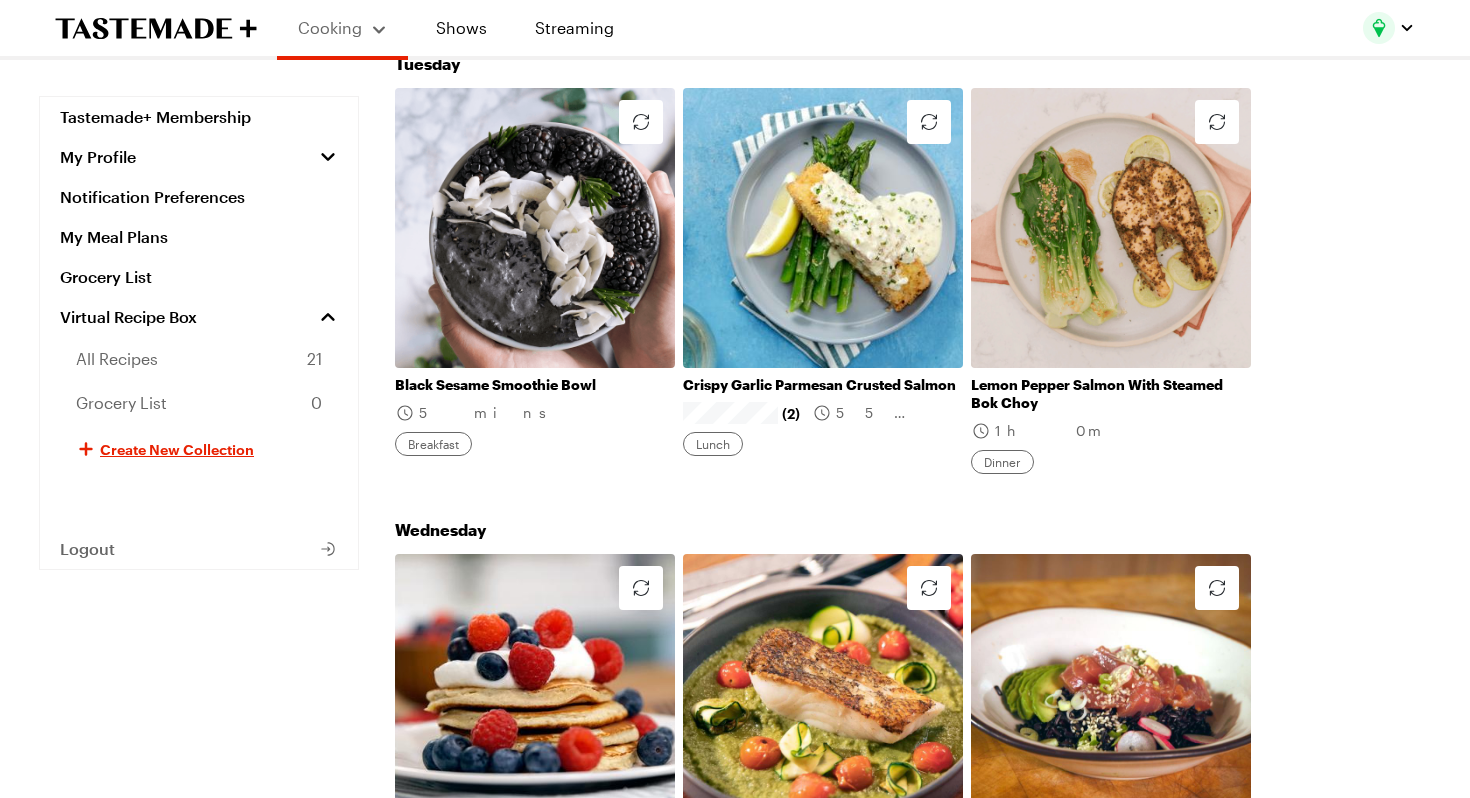 scroll, scrollTop: 741, scrollLeft: 0, axis: vertical 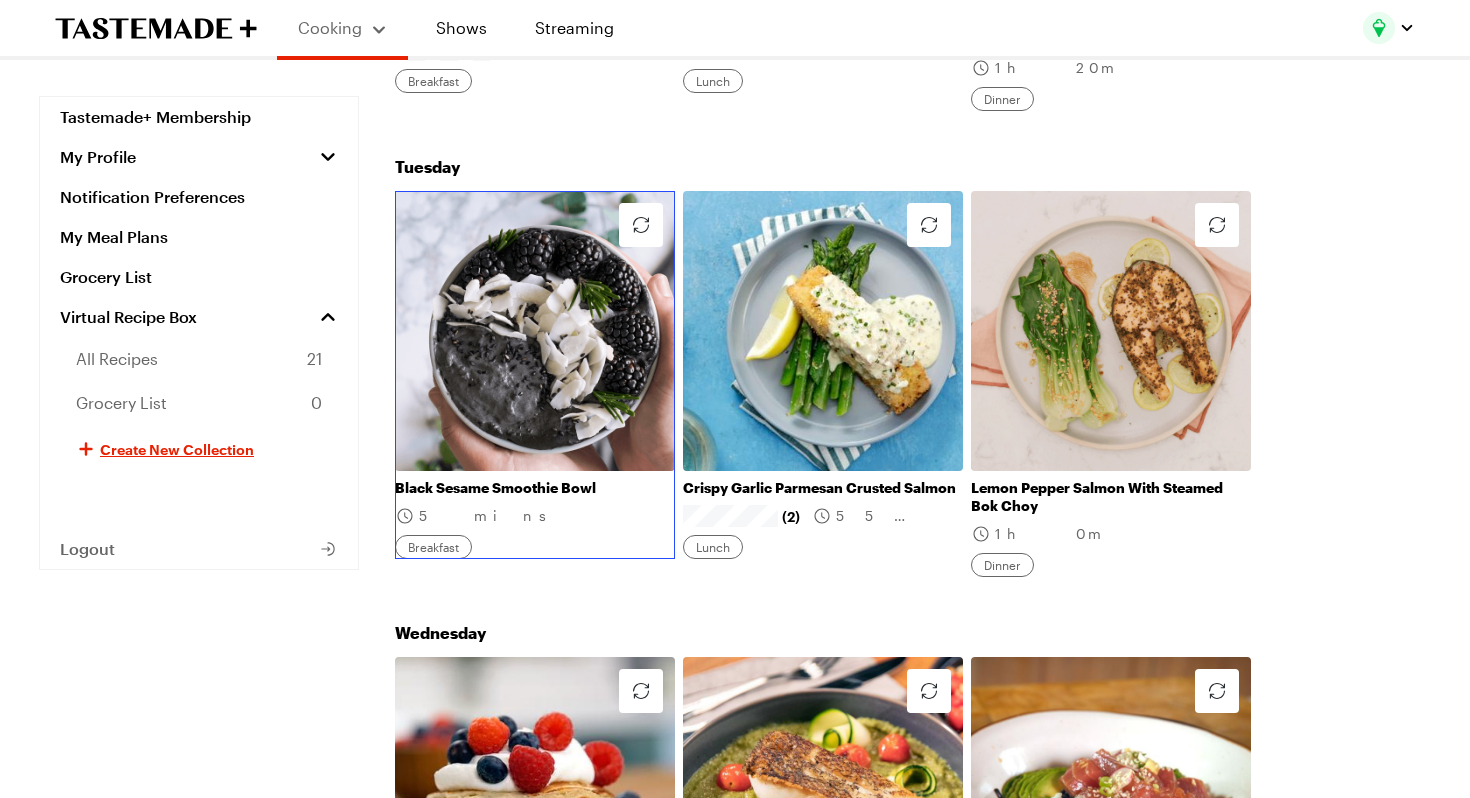 click on "Black Sesame Smoothie Bowl" at bounding box center [535, 488] 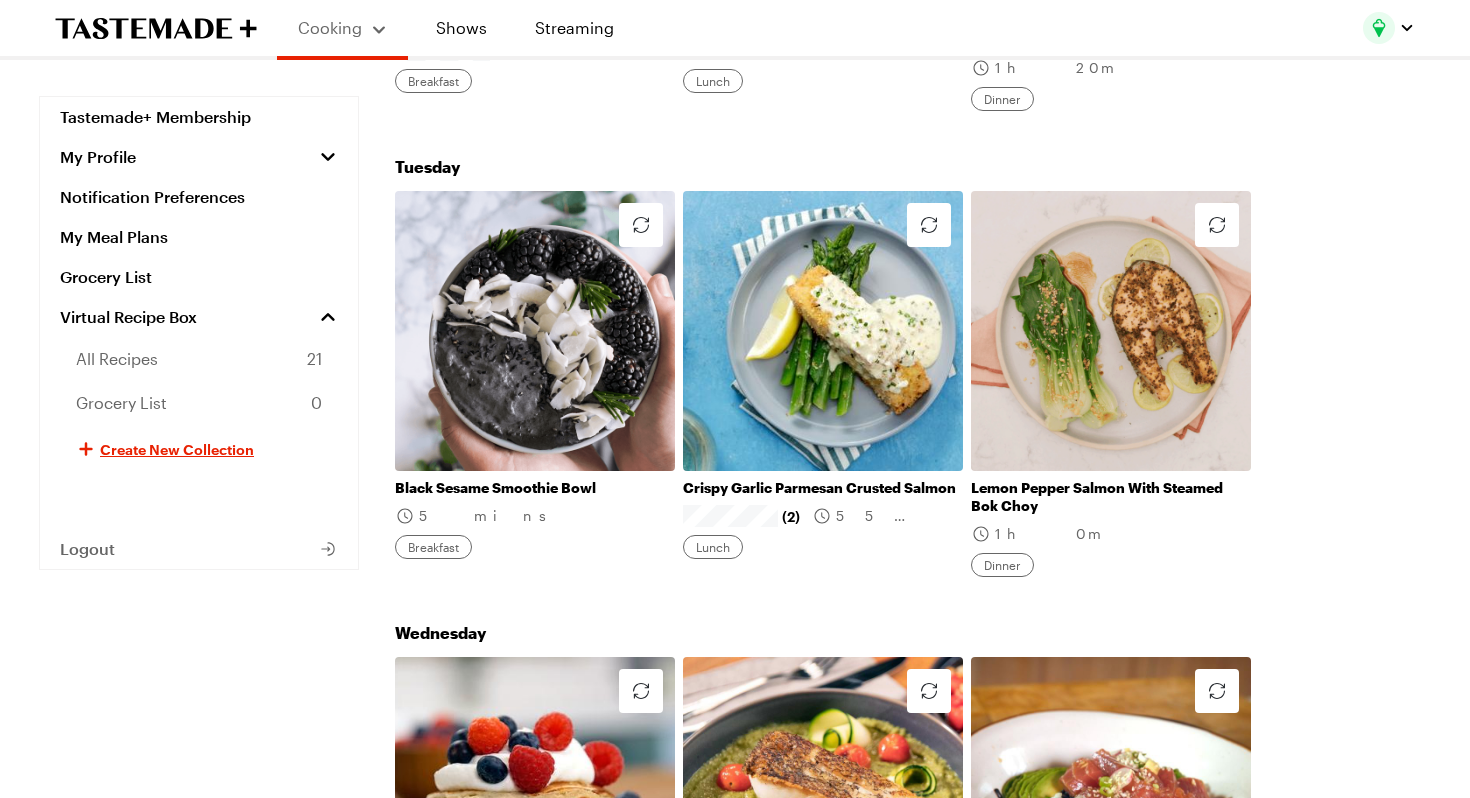 scroll, scrollTop: 0, scrollLeft: 0, axis: both 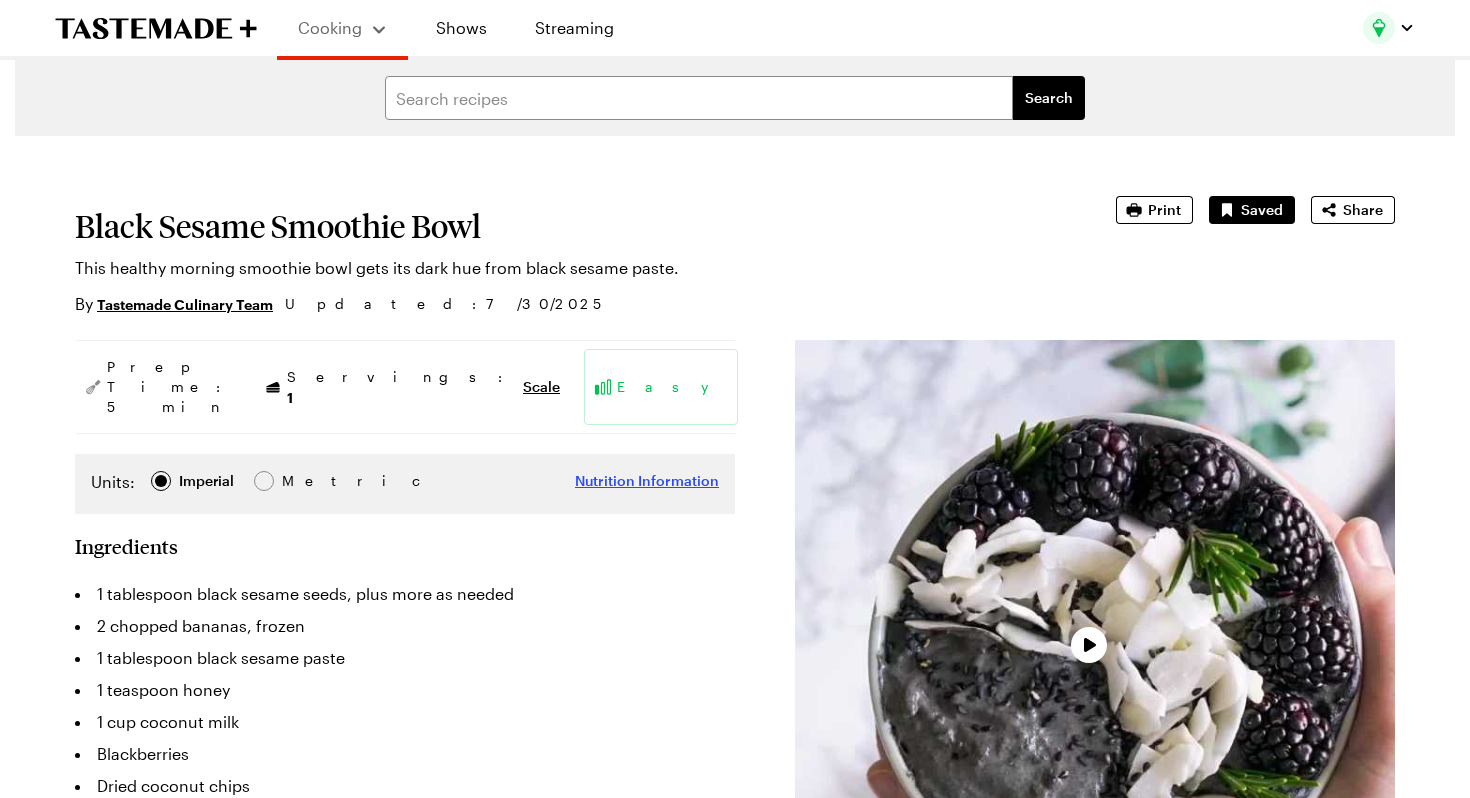 click on "Nutrition Information" at bounding box center [647, 481] 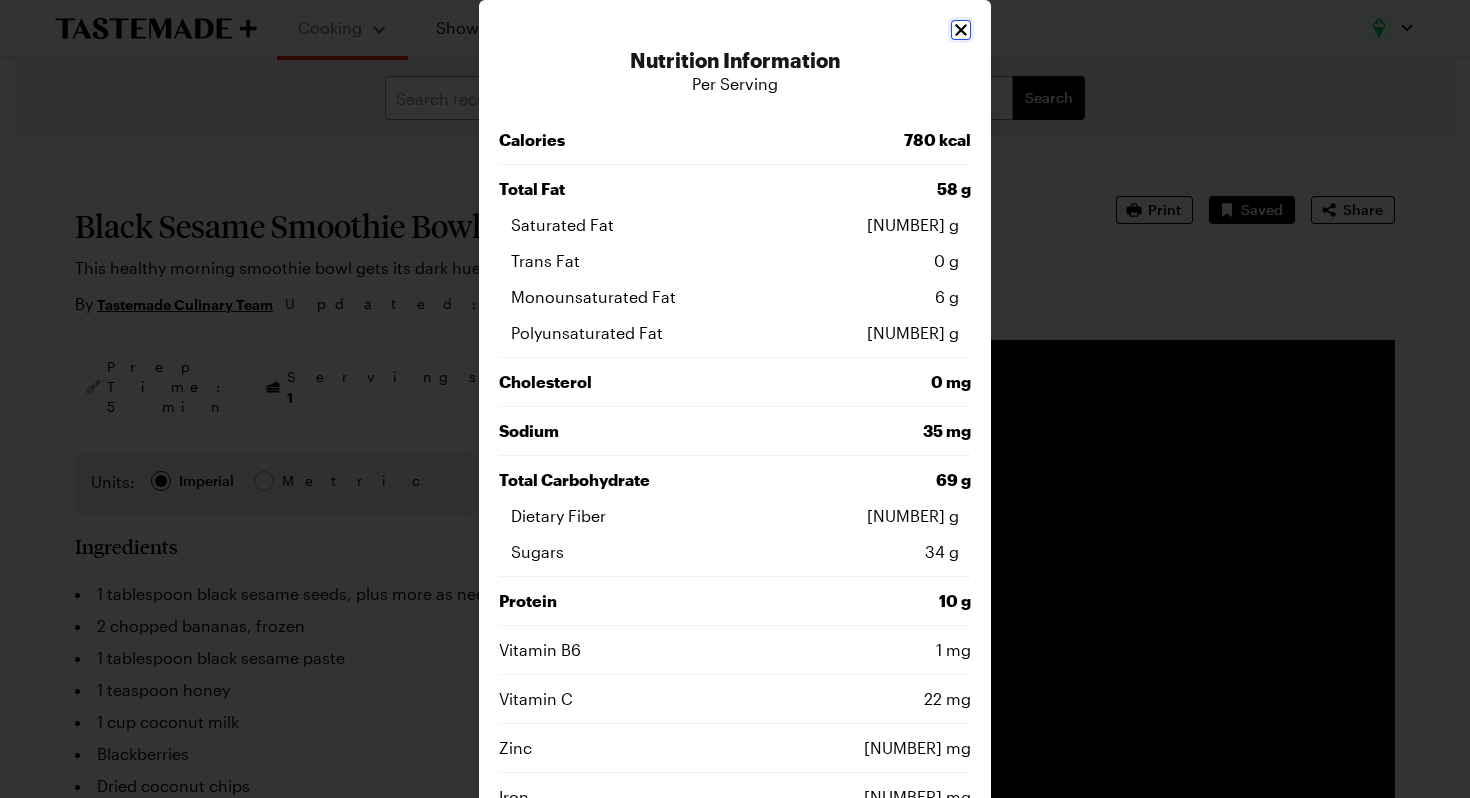 click 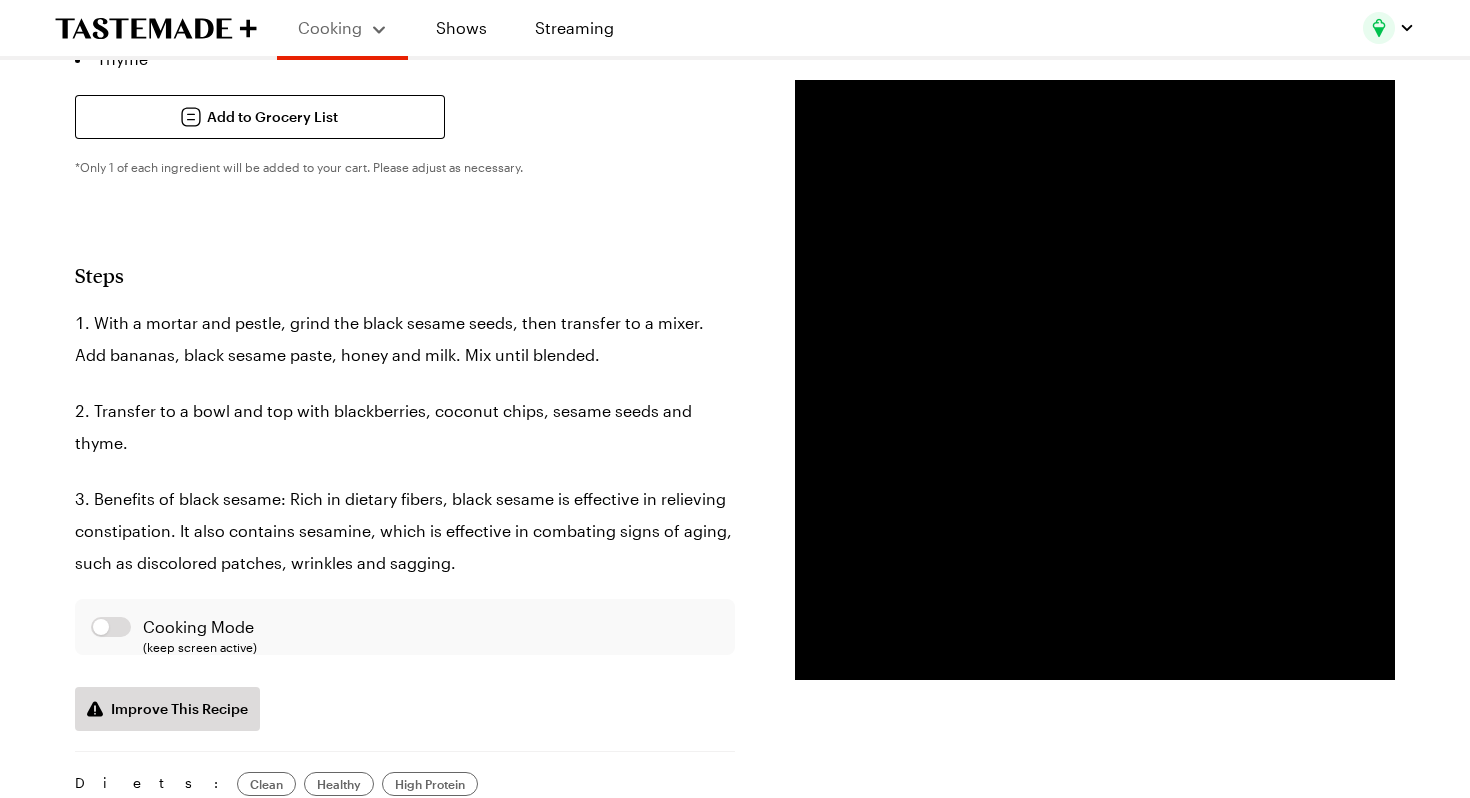 scroll, scrollTop: 842, scrollLeft: 0, axis: vertical 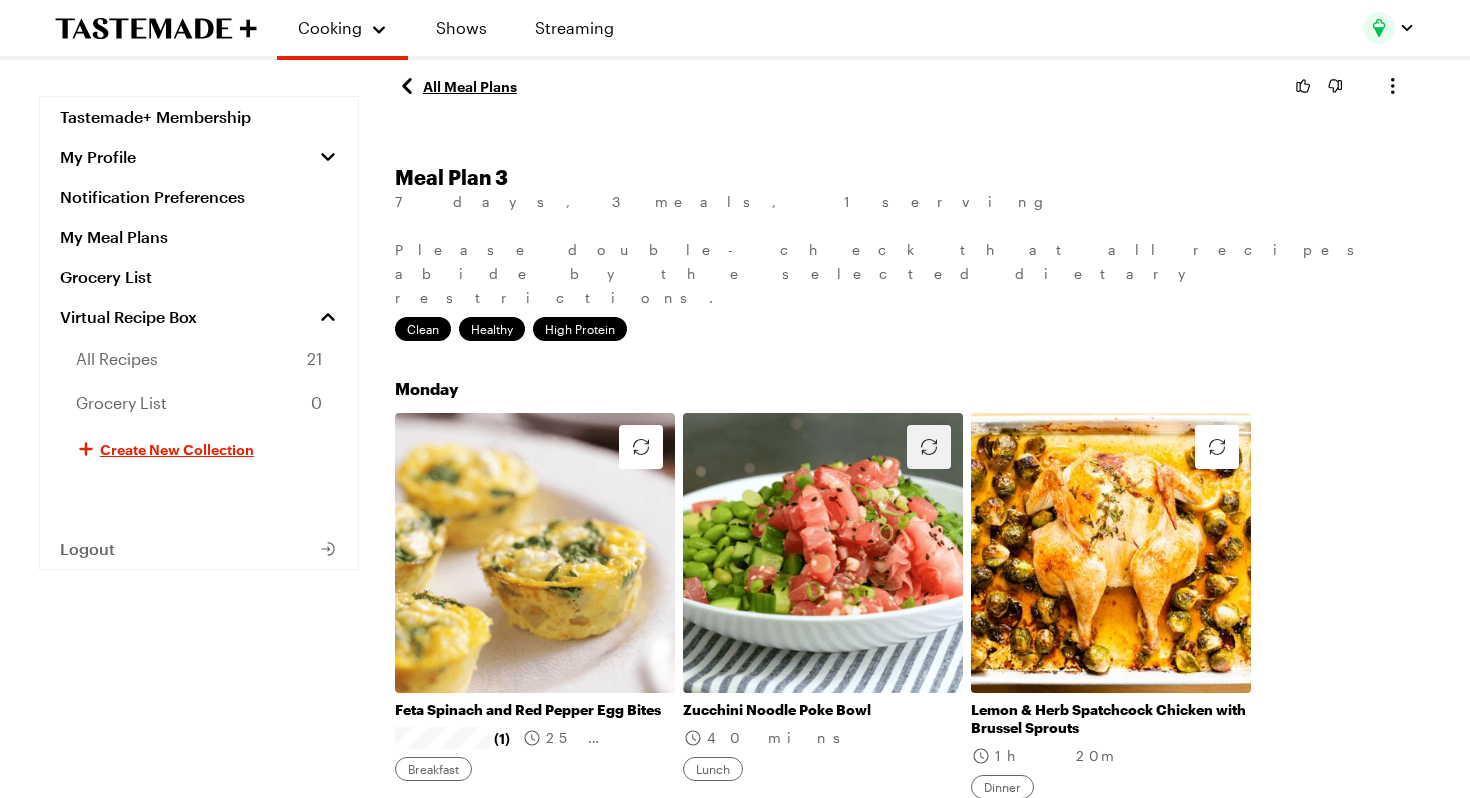 click 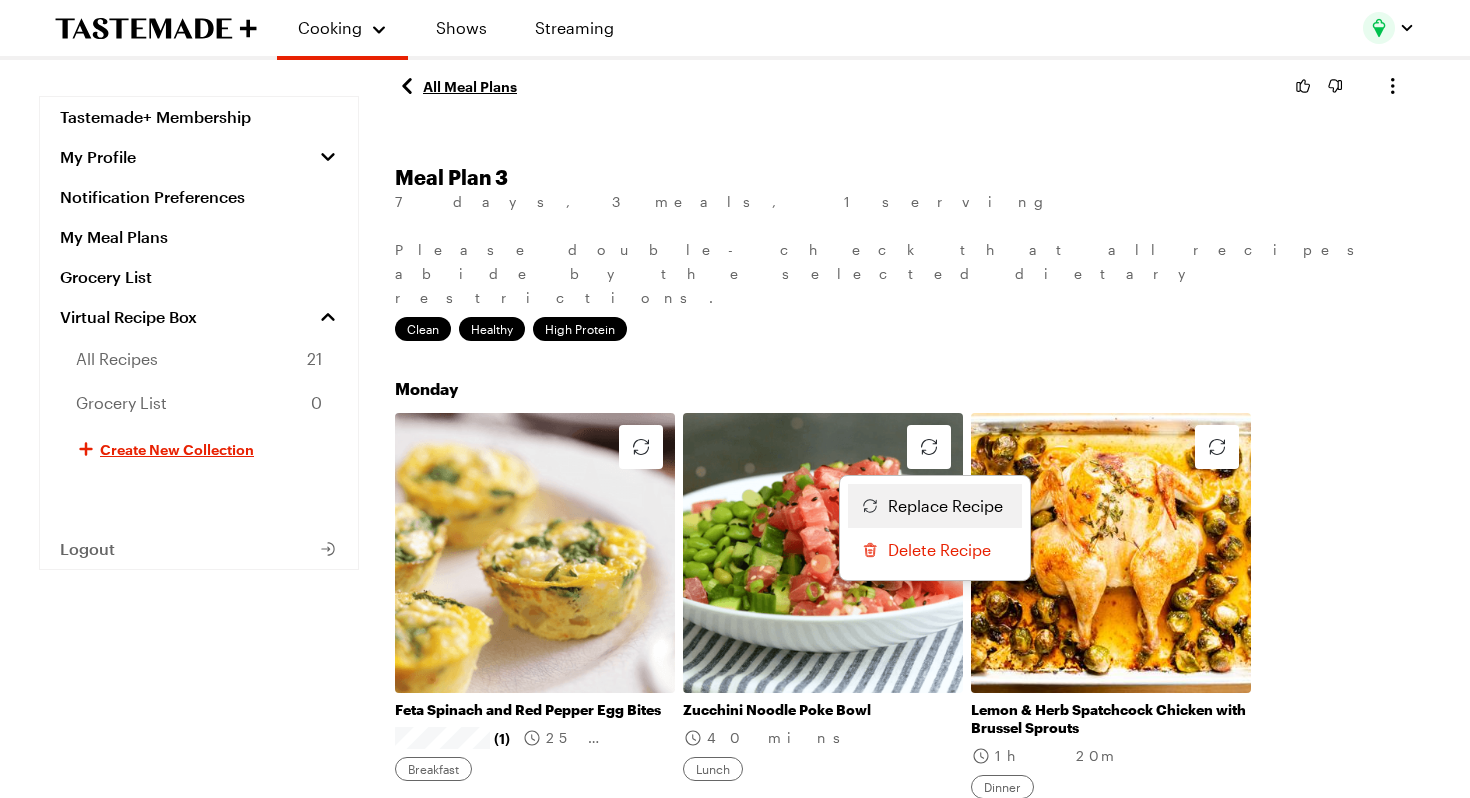 click on "Replace Recipe" at bounding box center (945, 506) 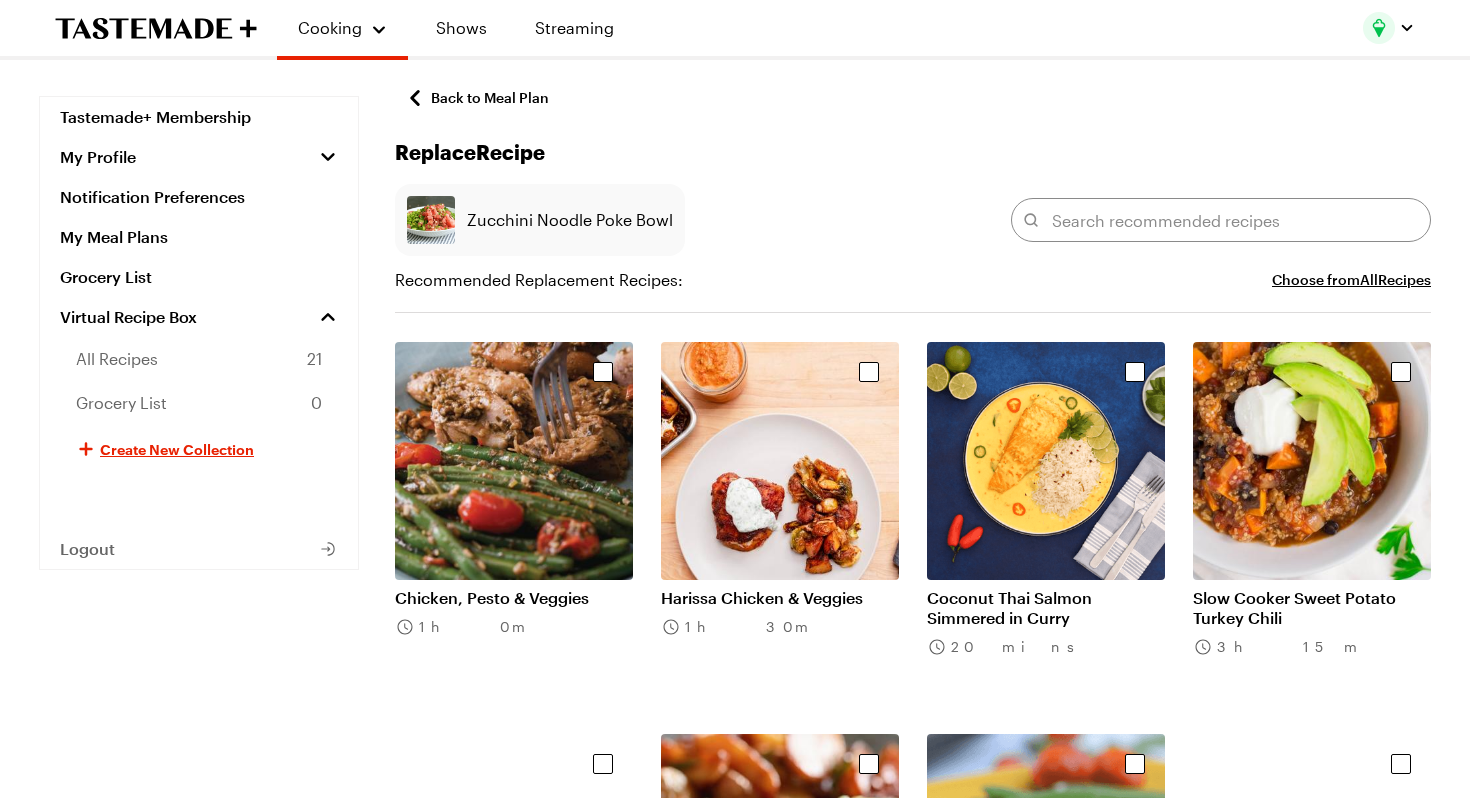 scroll, scrollTop: 1951, scrollLeft: 0, axis: vertical 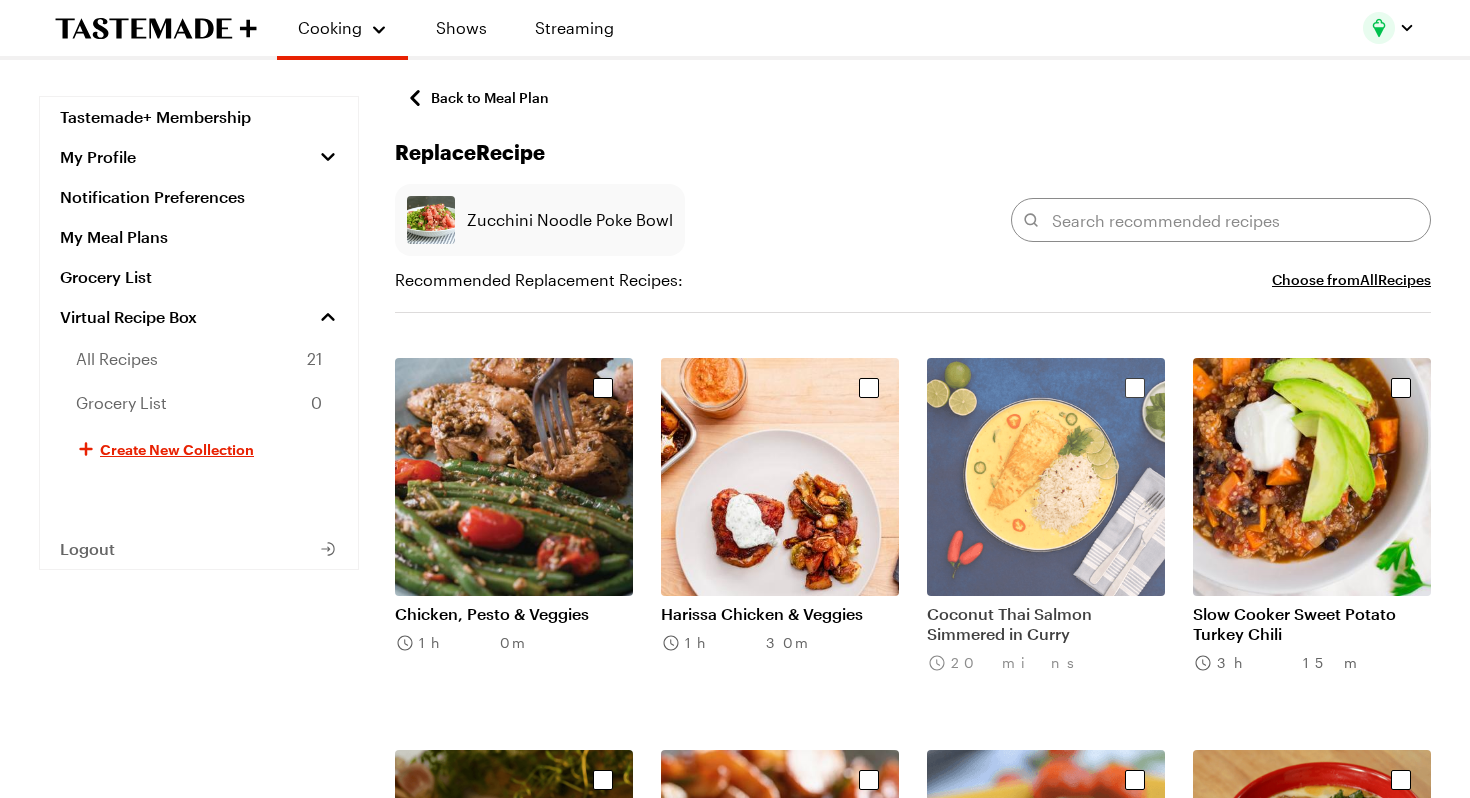 click at bounding box center (1046, 477) 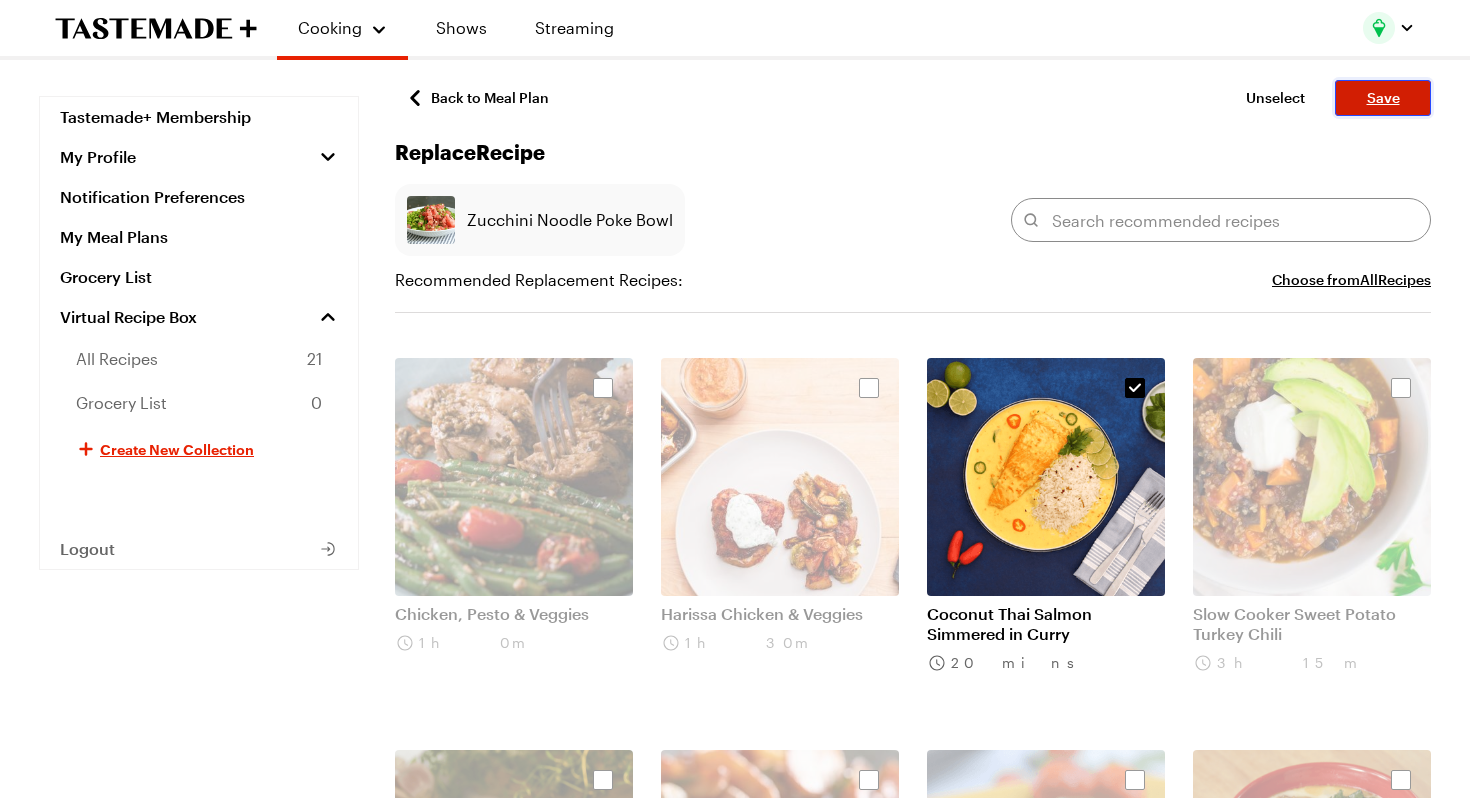 click on "Save" at bounding box center (1383, 98) 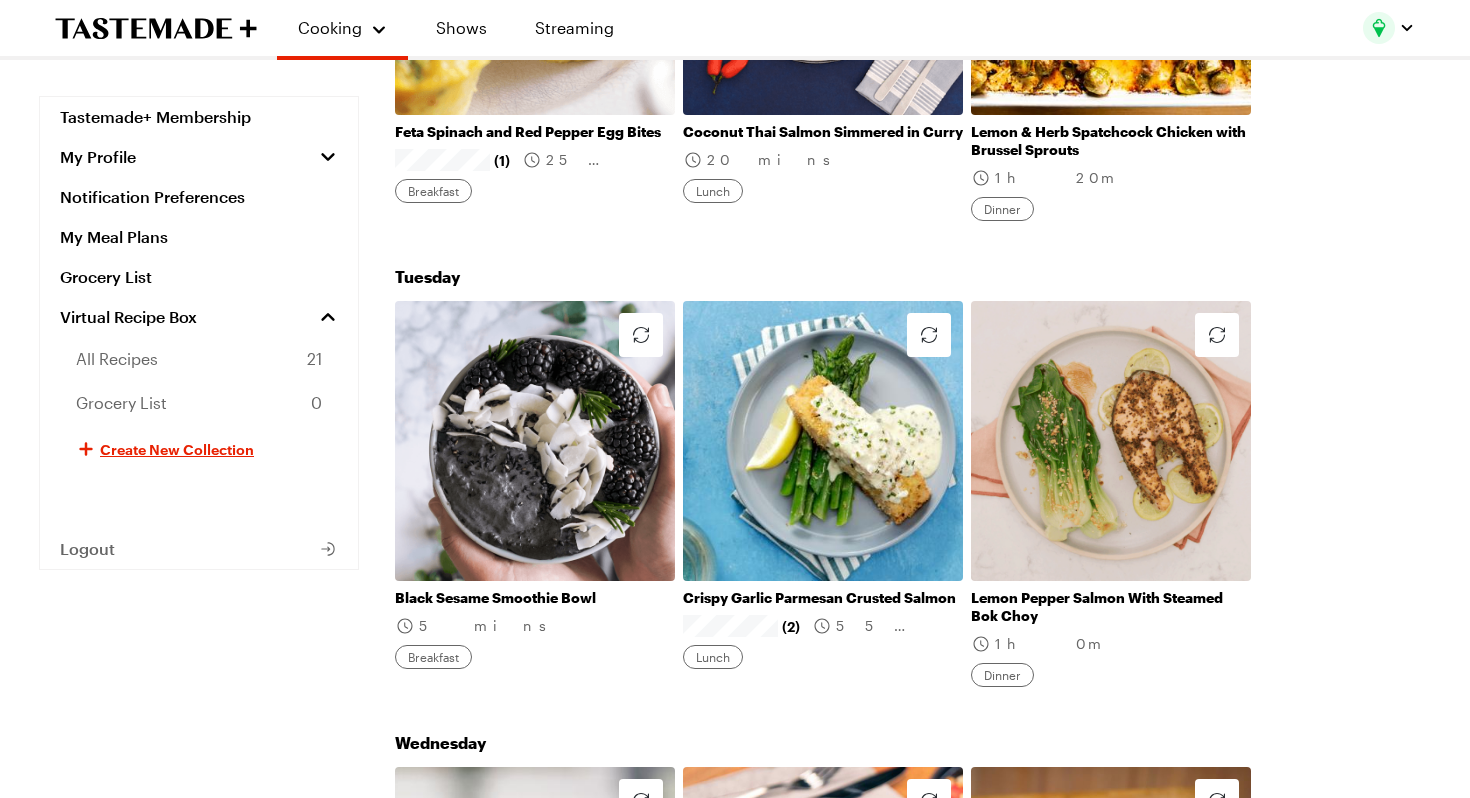 scroll, scrollTop: 632, scrollLeft: 0, axis: vertical 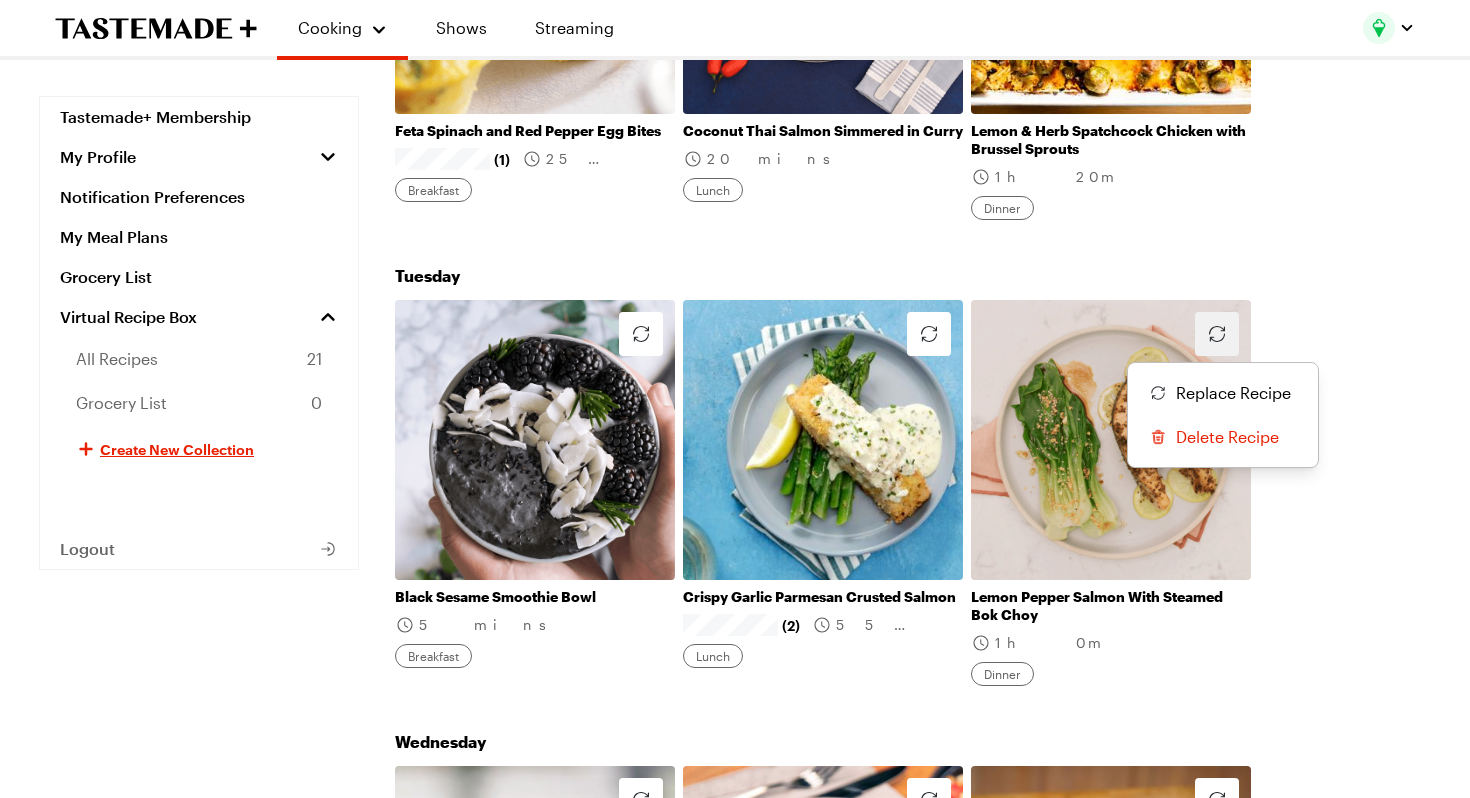 click 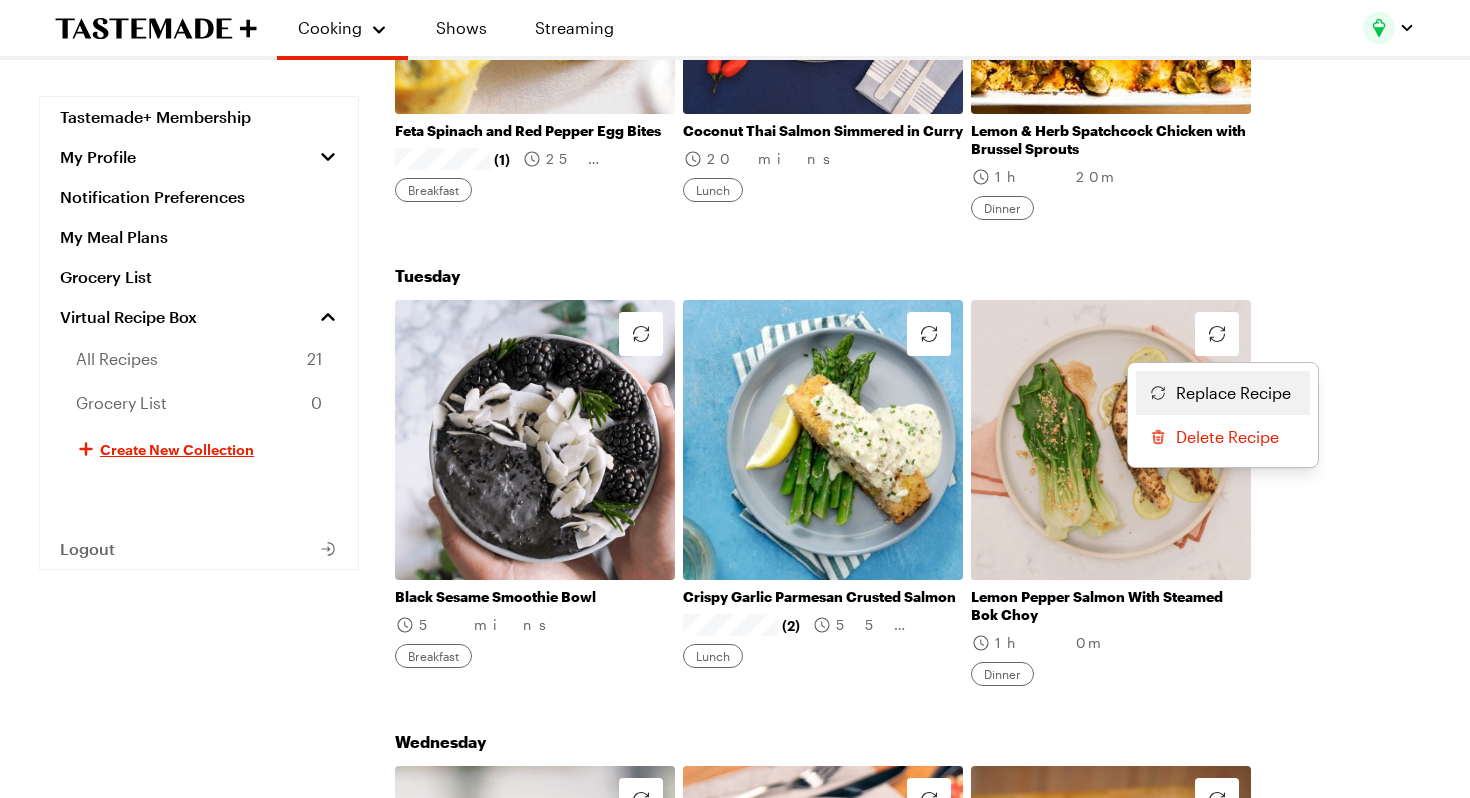 click on "Replace Recipe" at bounding box center [1233, 393] 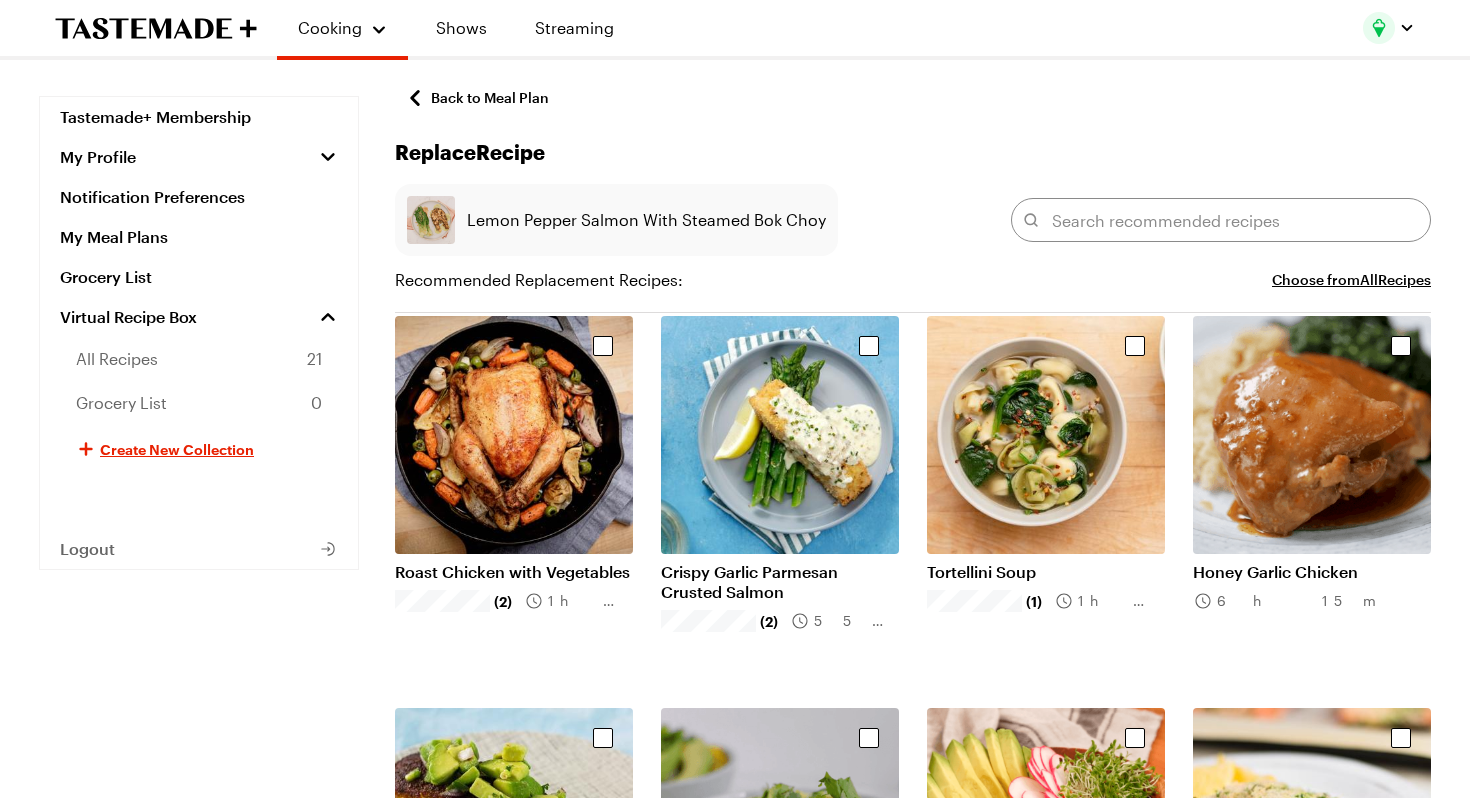 scroll, scrollTop: 732, scrollLeft: 0, axis: vertical 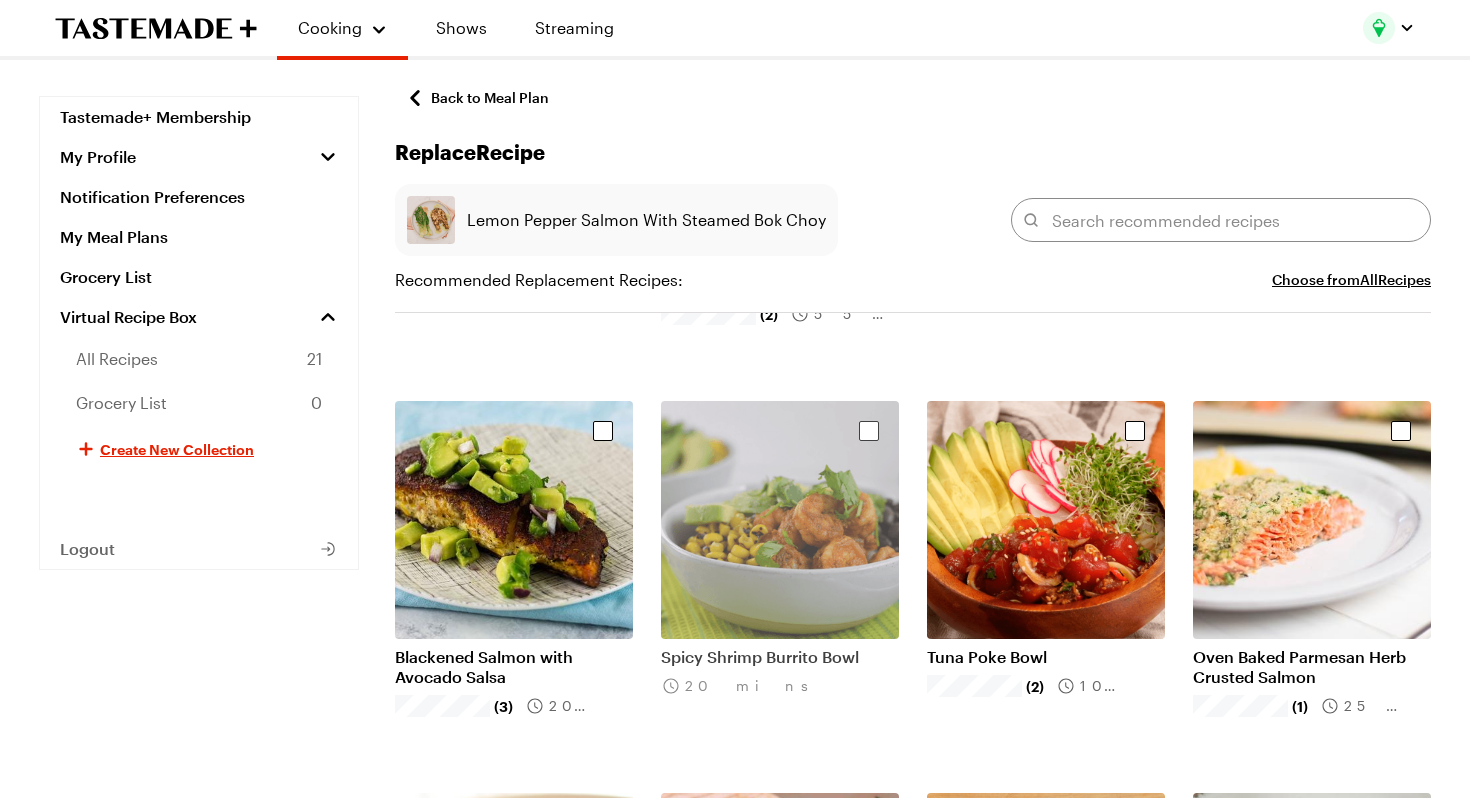 click at bounding box center (780, 520) 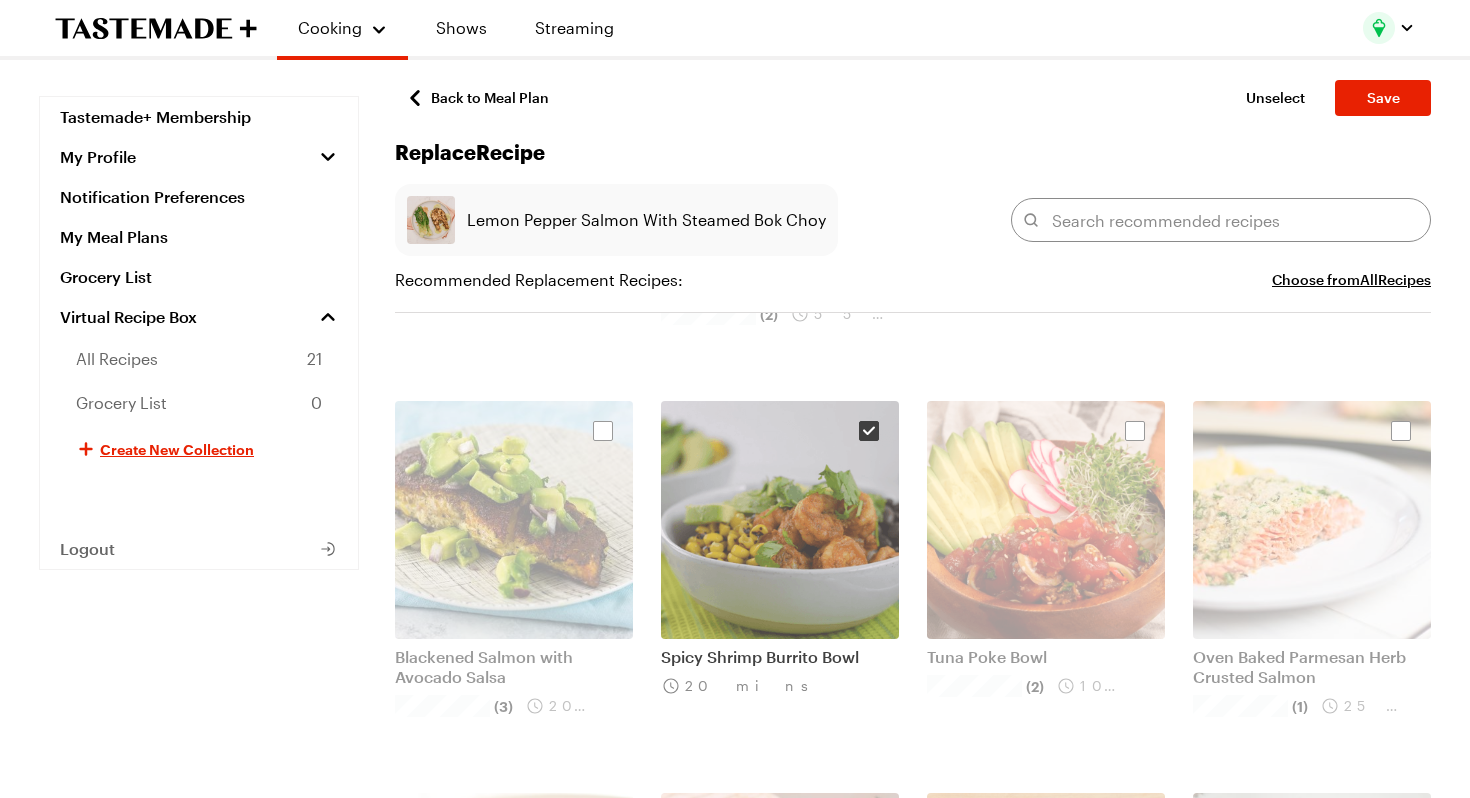 click at bounding box center (780, 520) 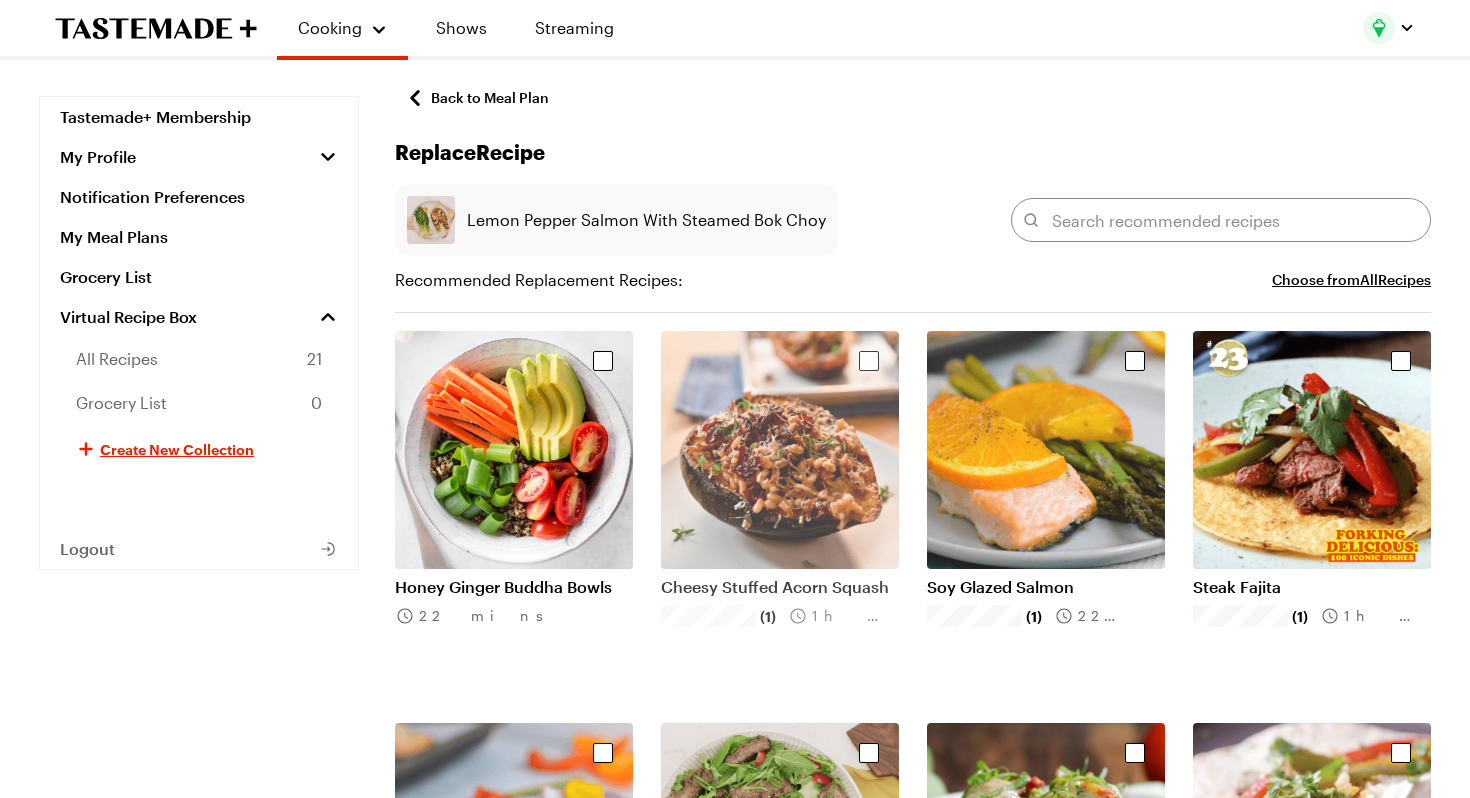 scroll, scrollTop: 1583, scrollLeft: 0, axis: vertical 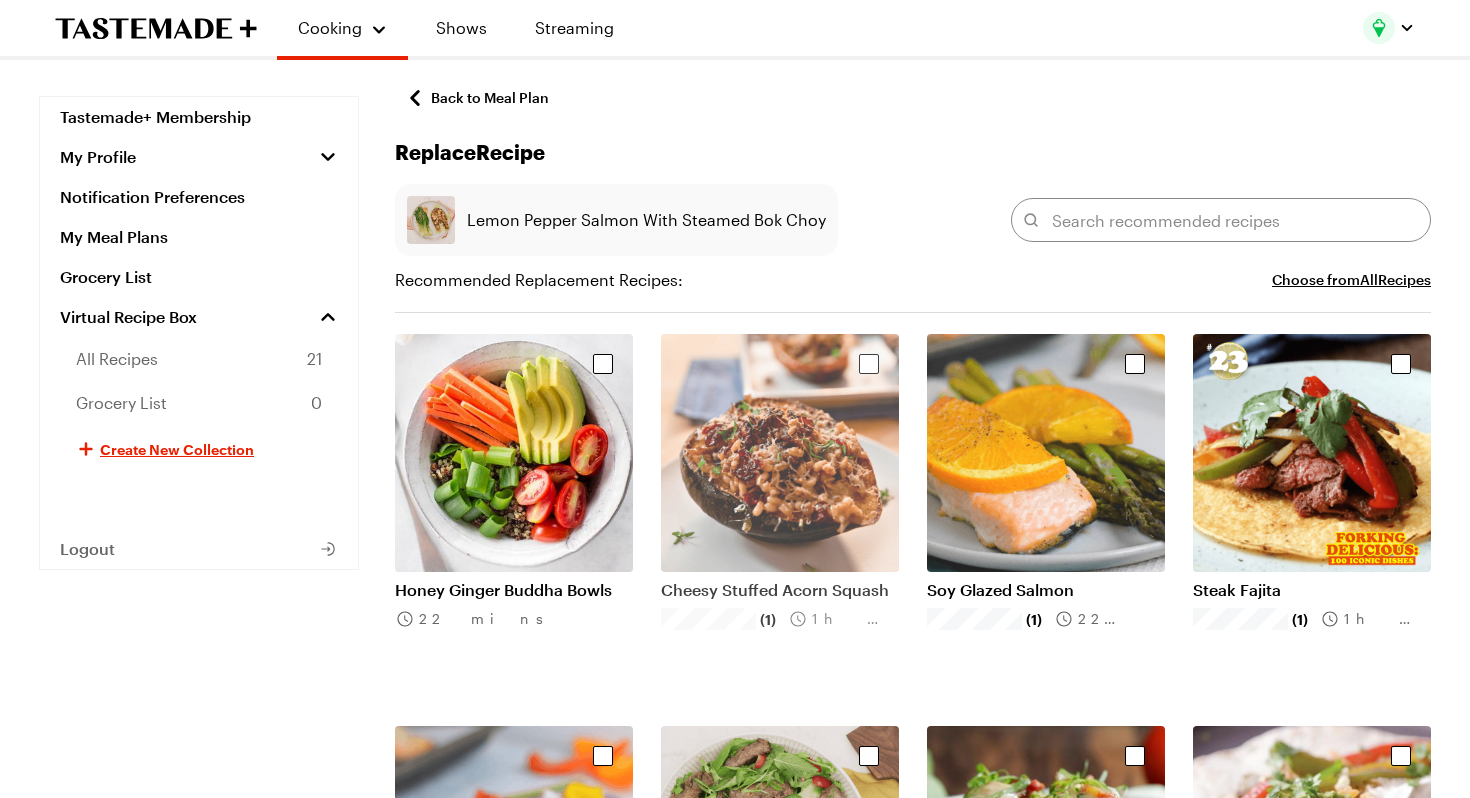 click at bounding box center [780, 453] 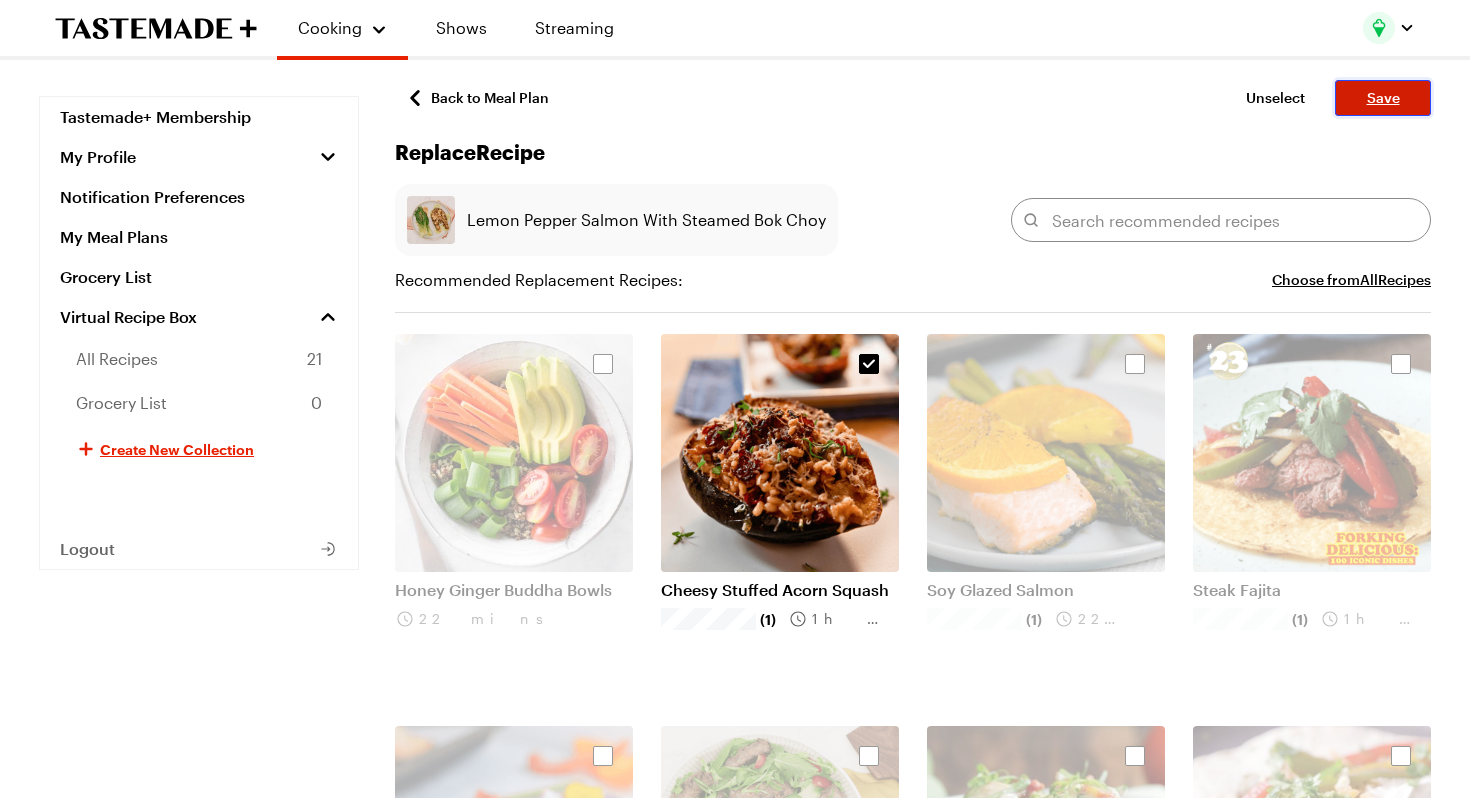 click on "Save" at bounding box center (1383, 98) 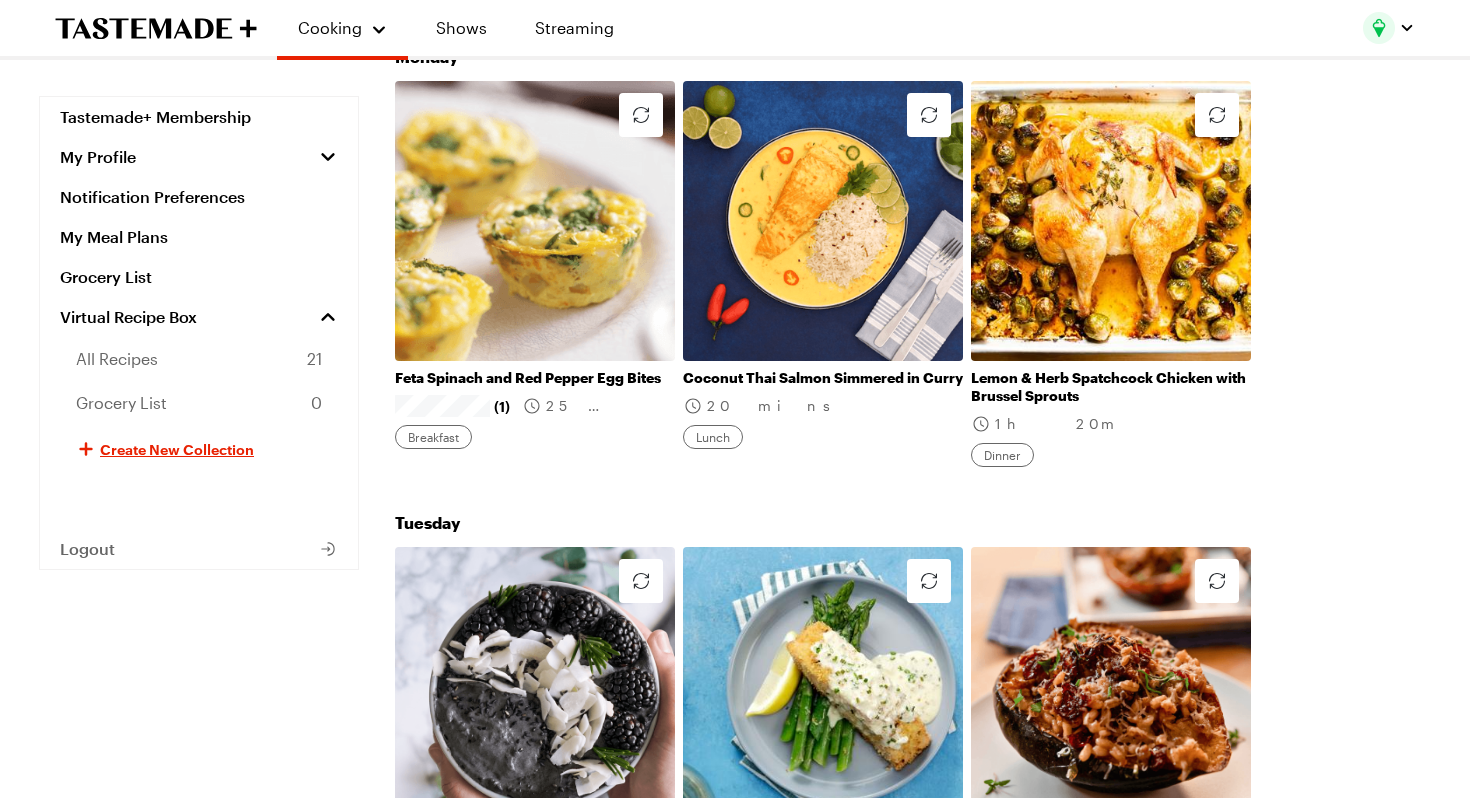 scroll, scrollTop: 537, scrollLeft: 0, axis: vertical 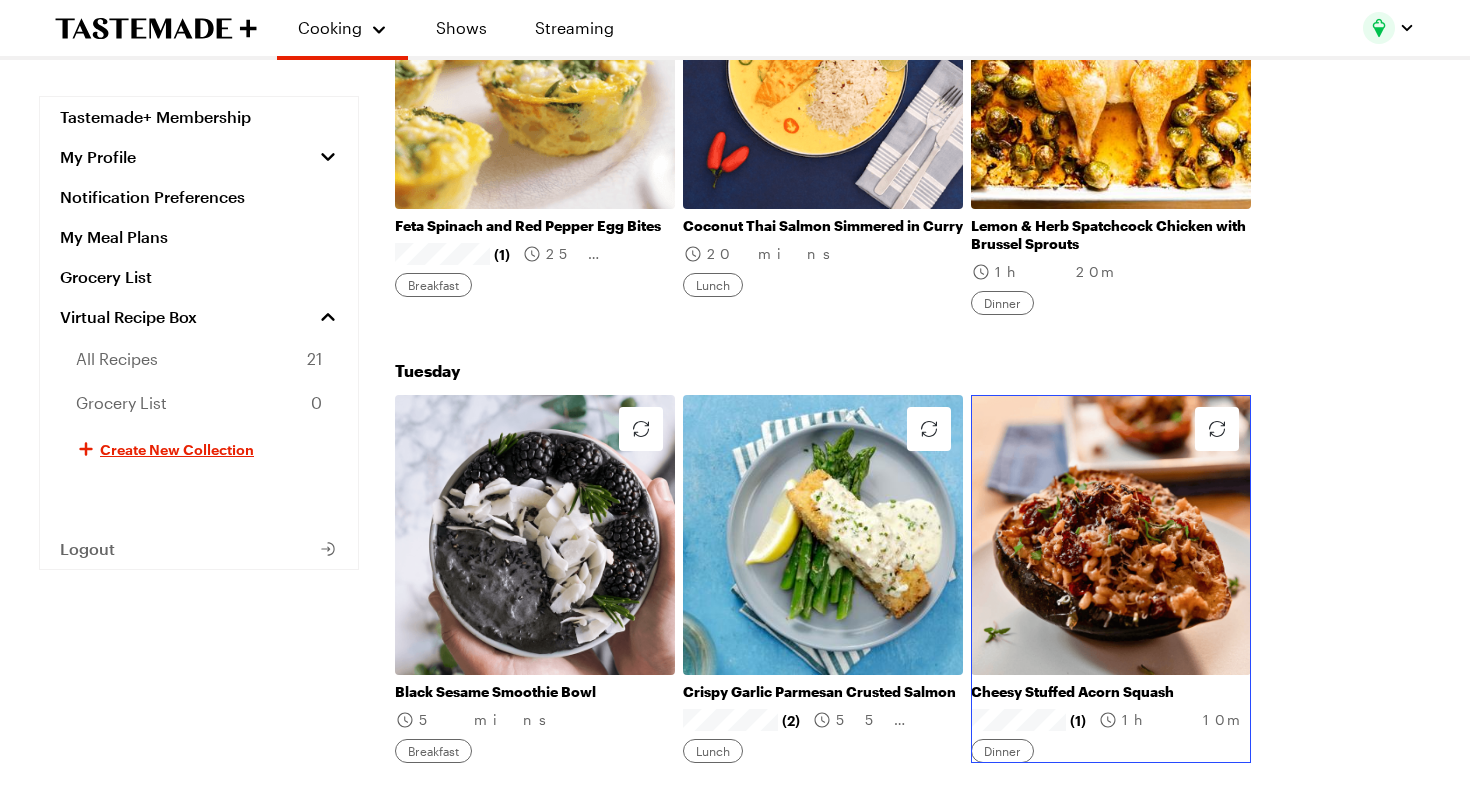 click on "Cheesy Stuffed Acorn Squash" at bounding box center [1111, 692] 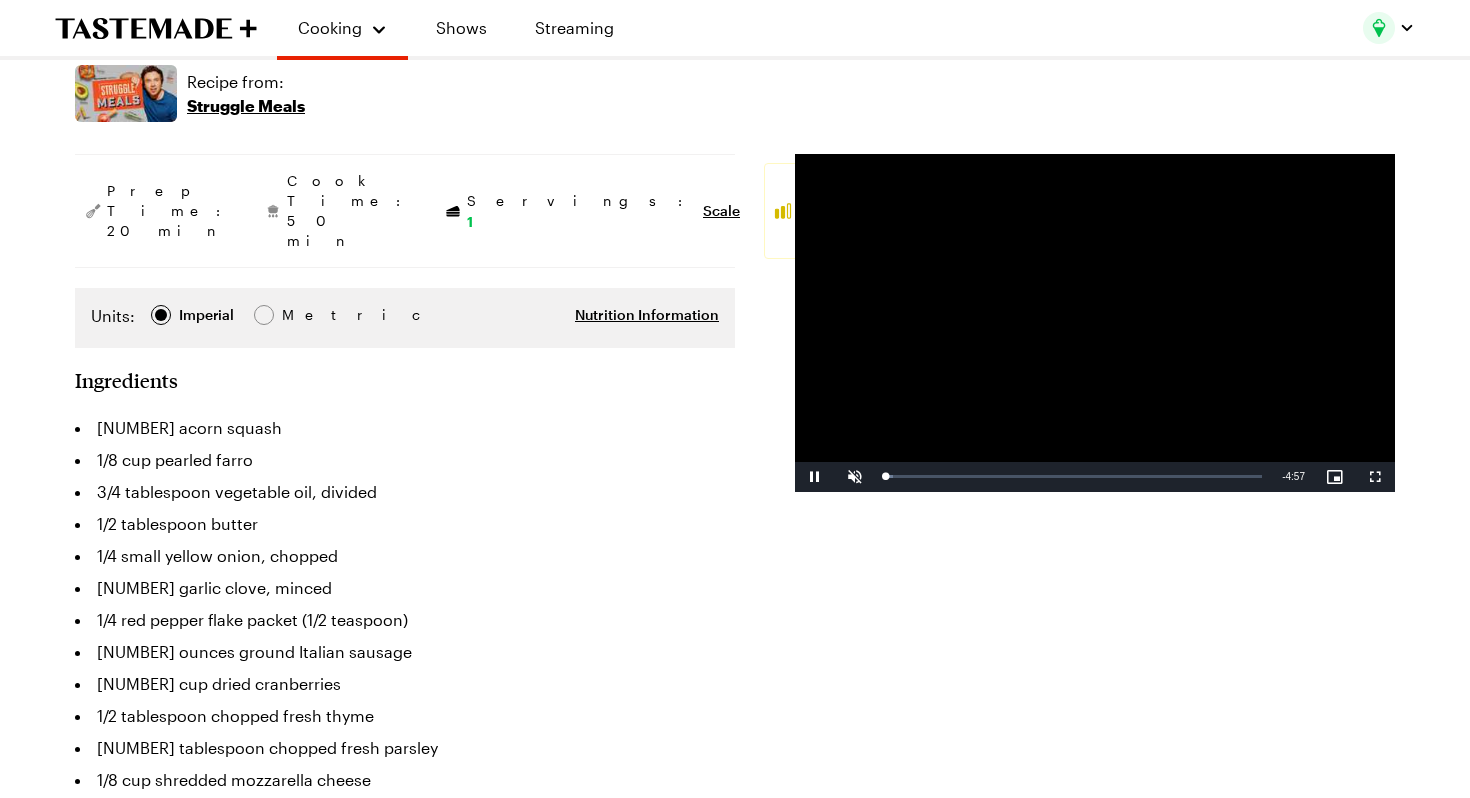 scroll, scrollTop: 345, scrollLeft: 0, axis: vertical 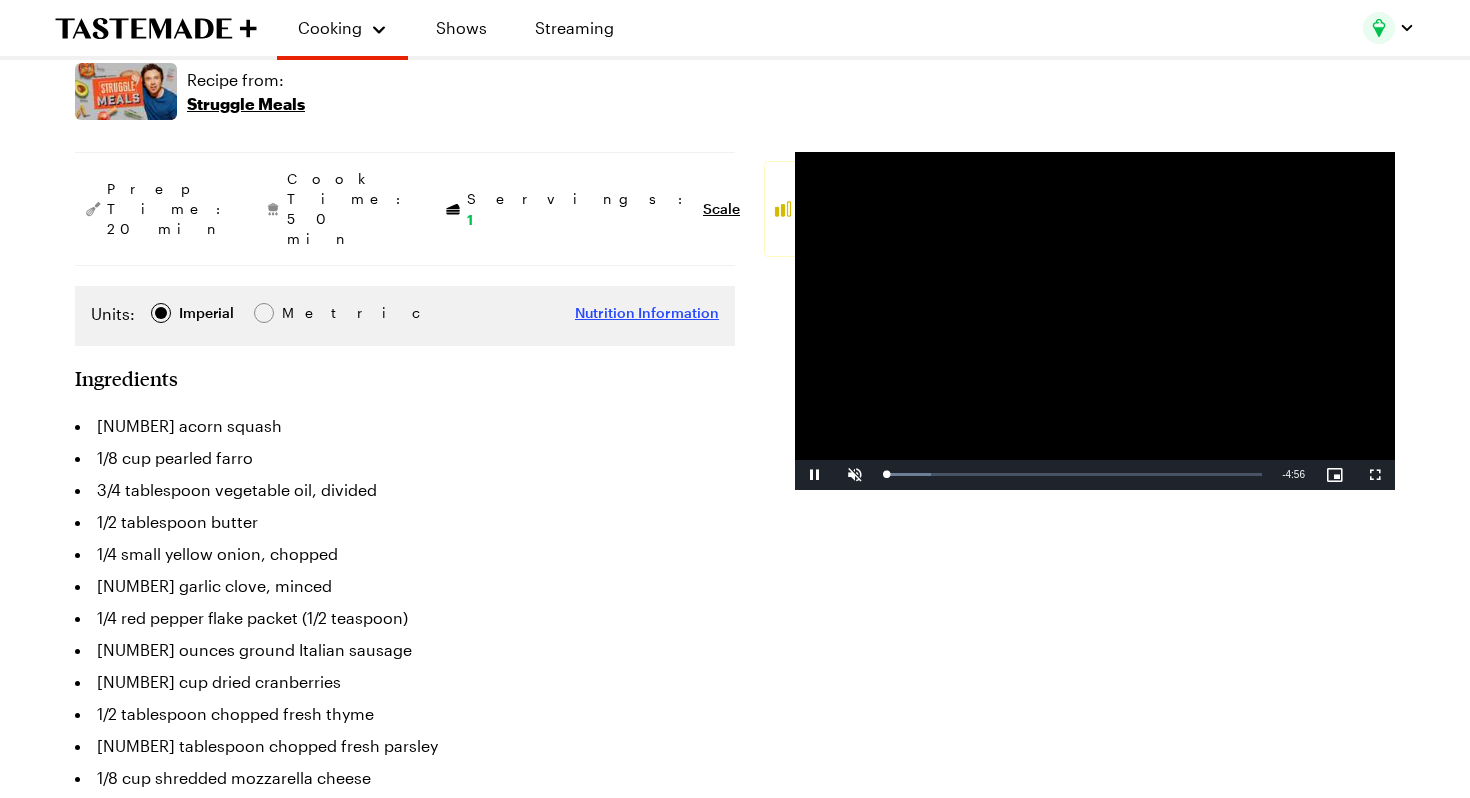 click on "Nutrition Information" at bounding box center [647, 313] 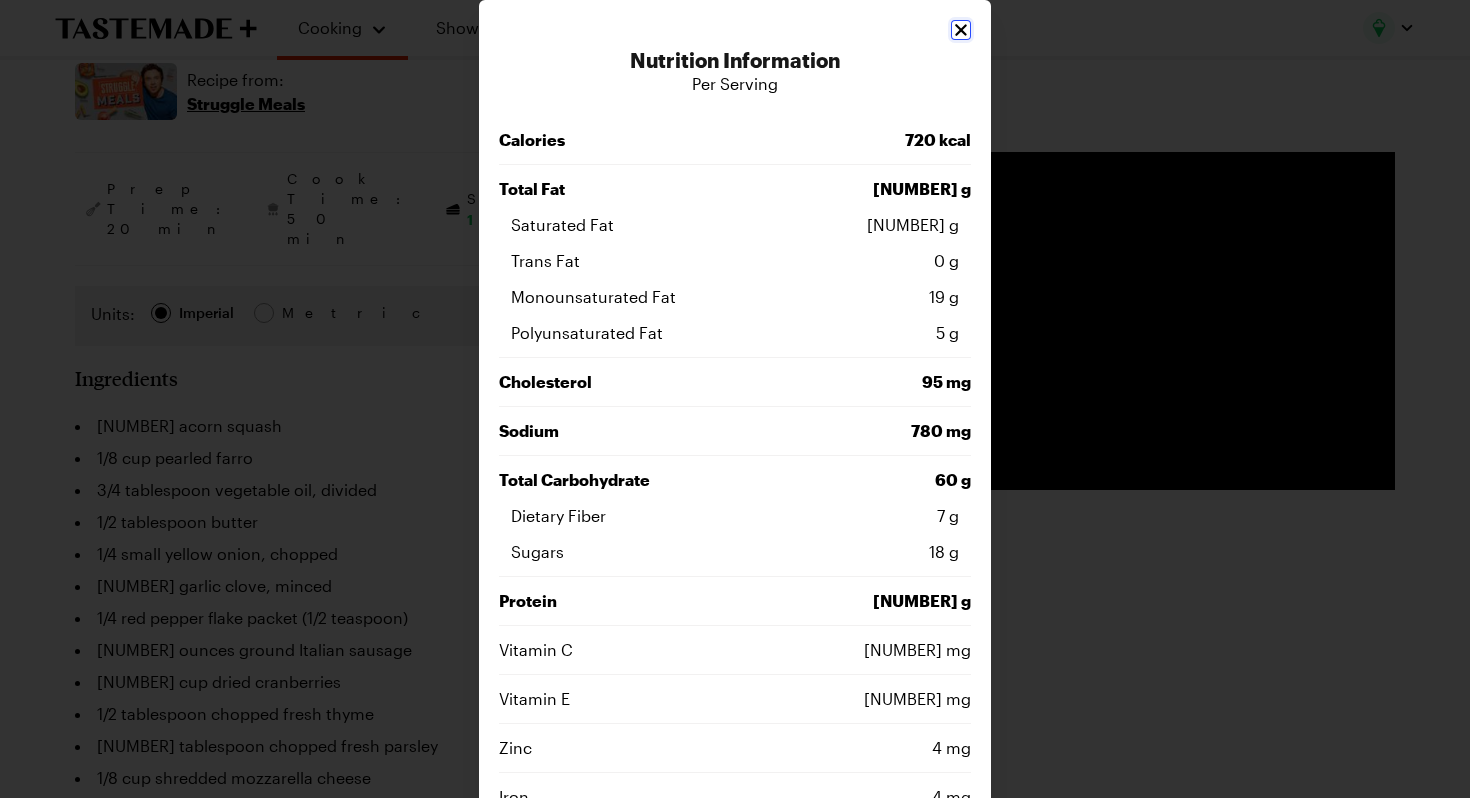 click 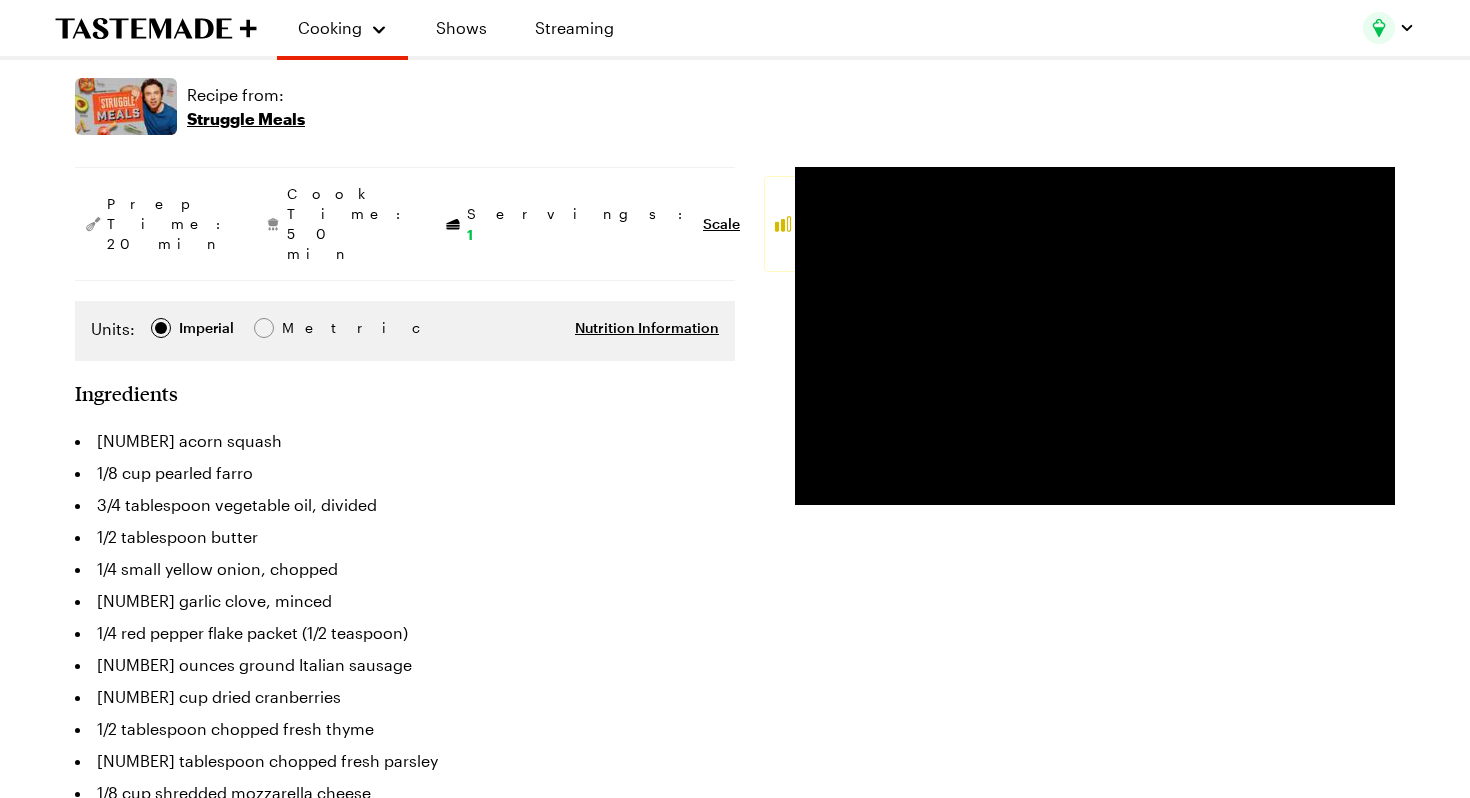 scroll, scrollTop: 327, scrollLeft: 0, axis: vertical 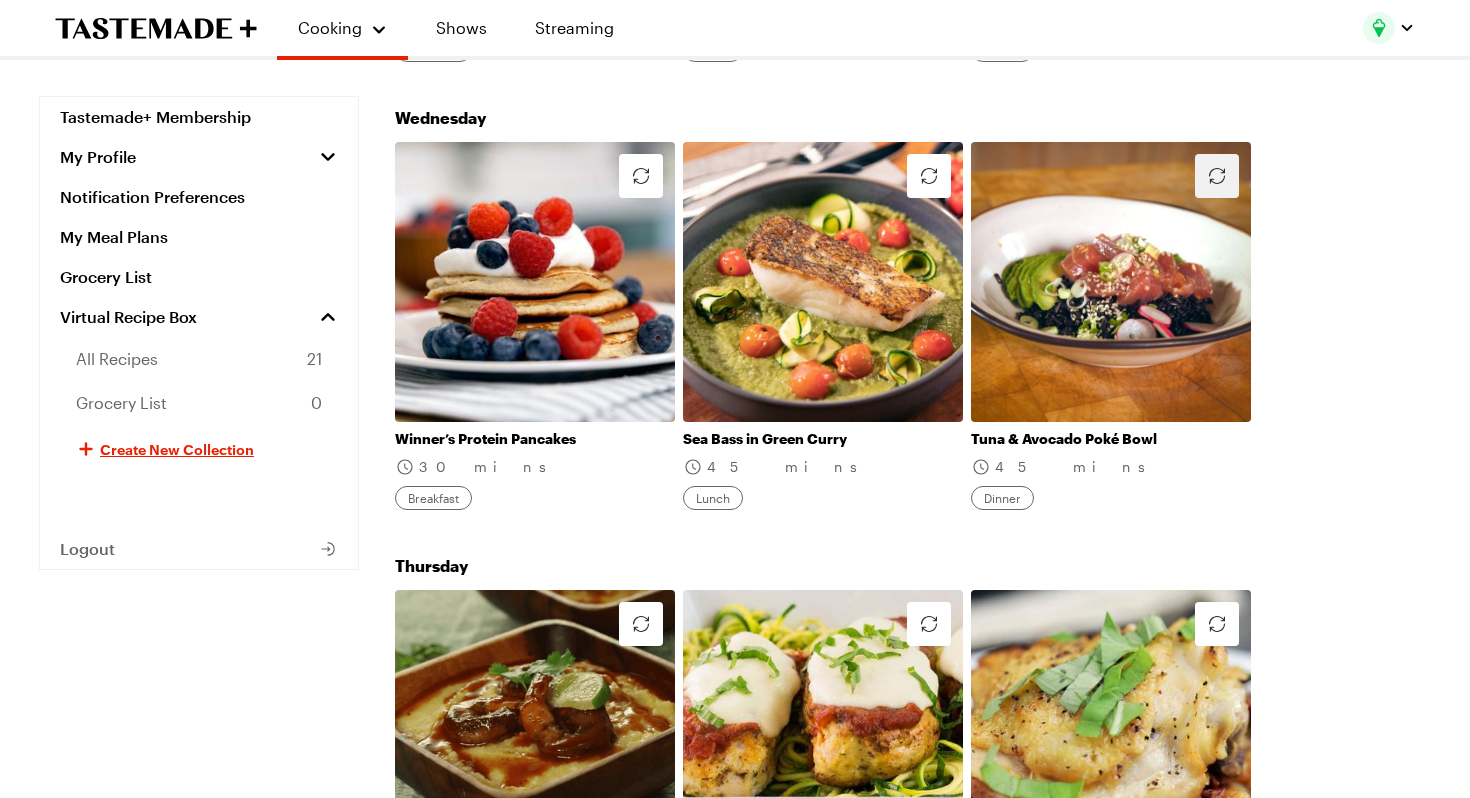 click 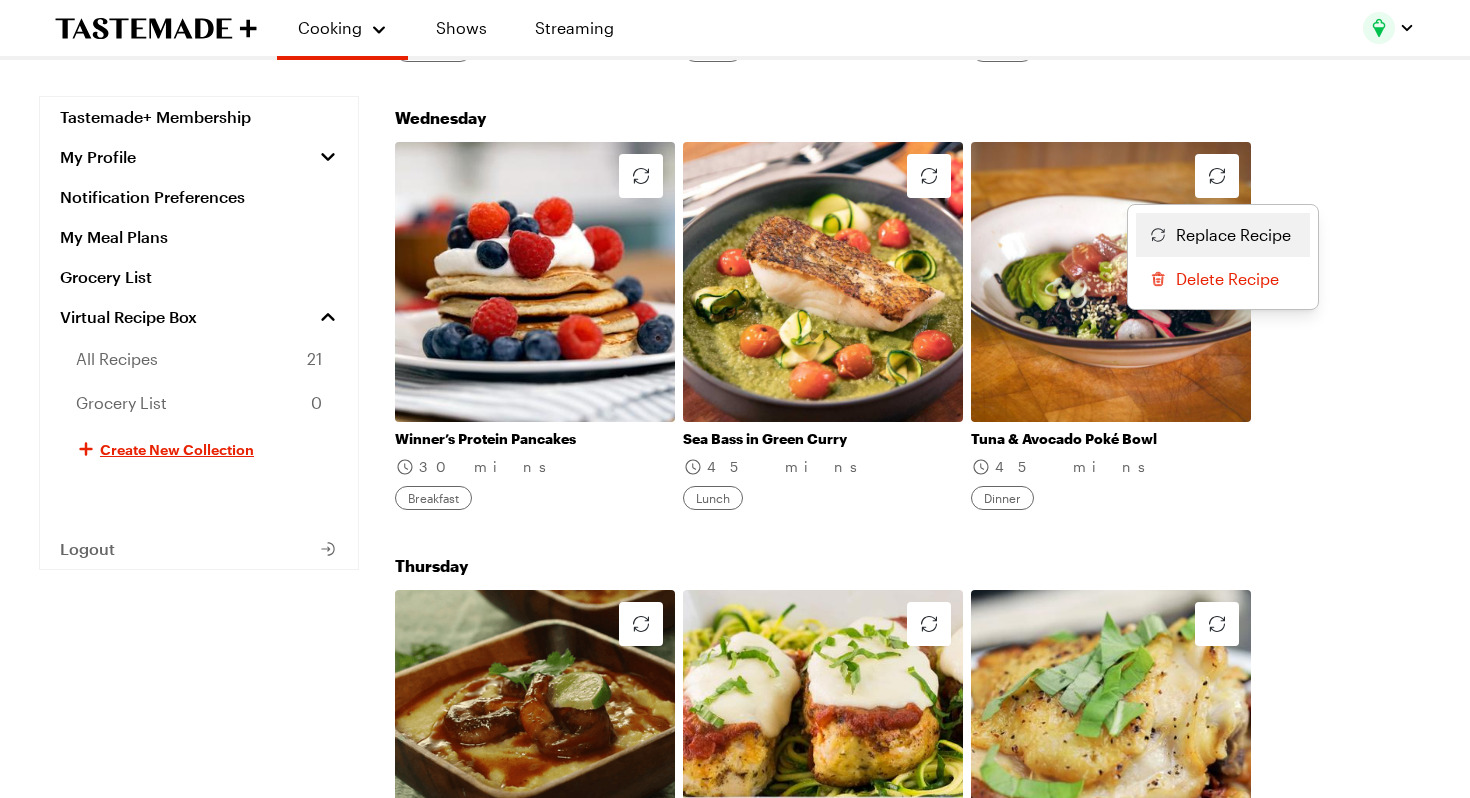 click on "Replace Recipe" at bounding box center [1233, 235] 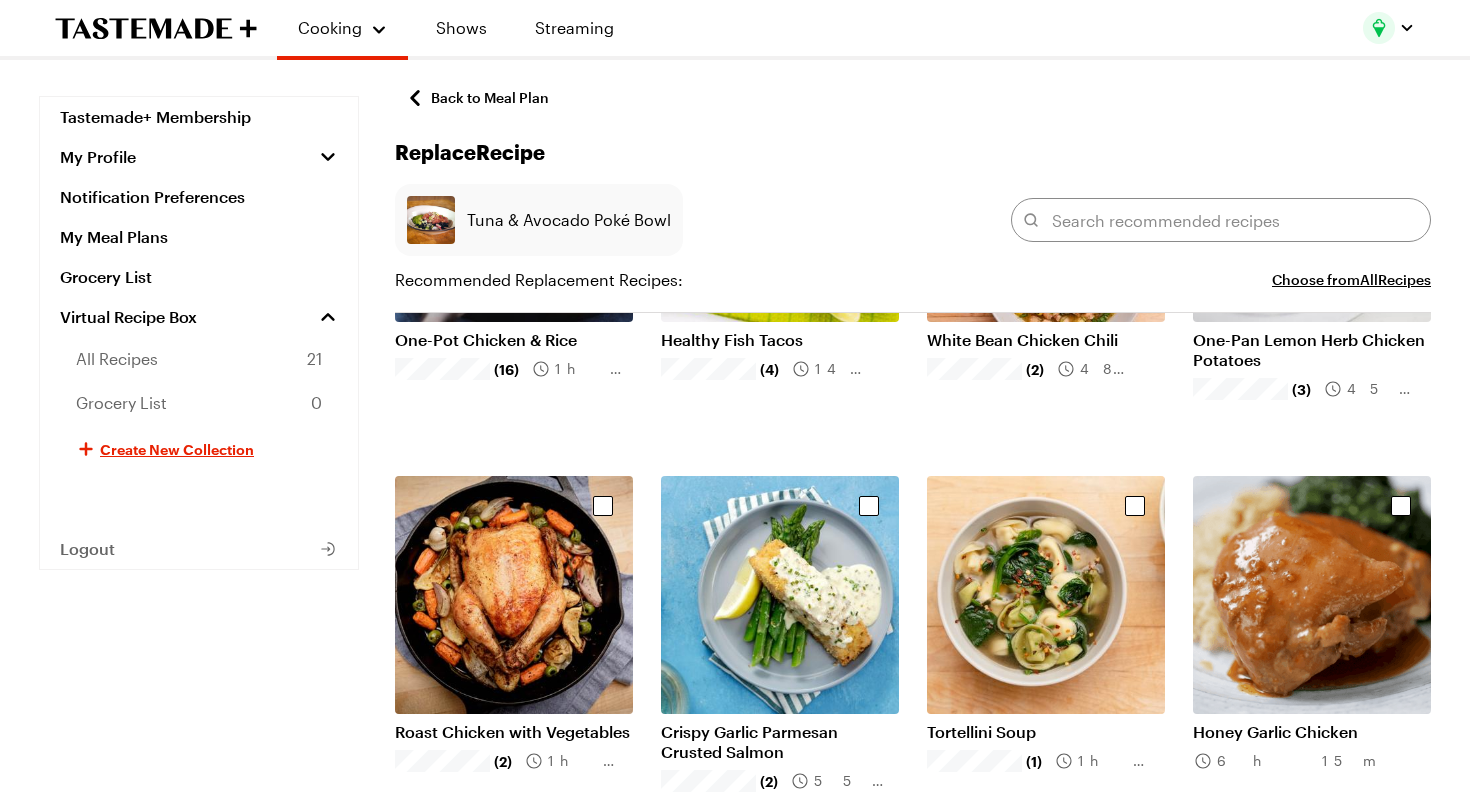 scroll, scrollTop: 340, scrollLeft: 0, axis: vertical 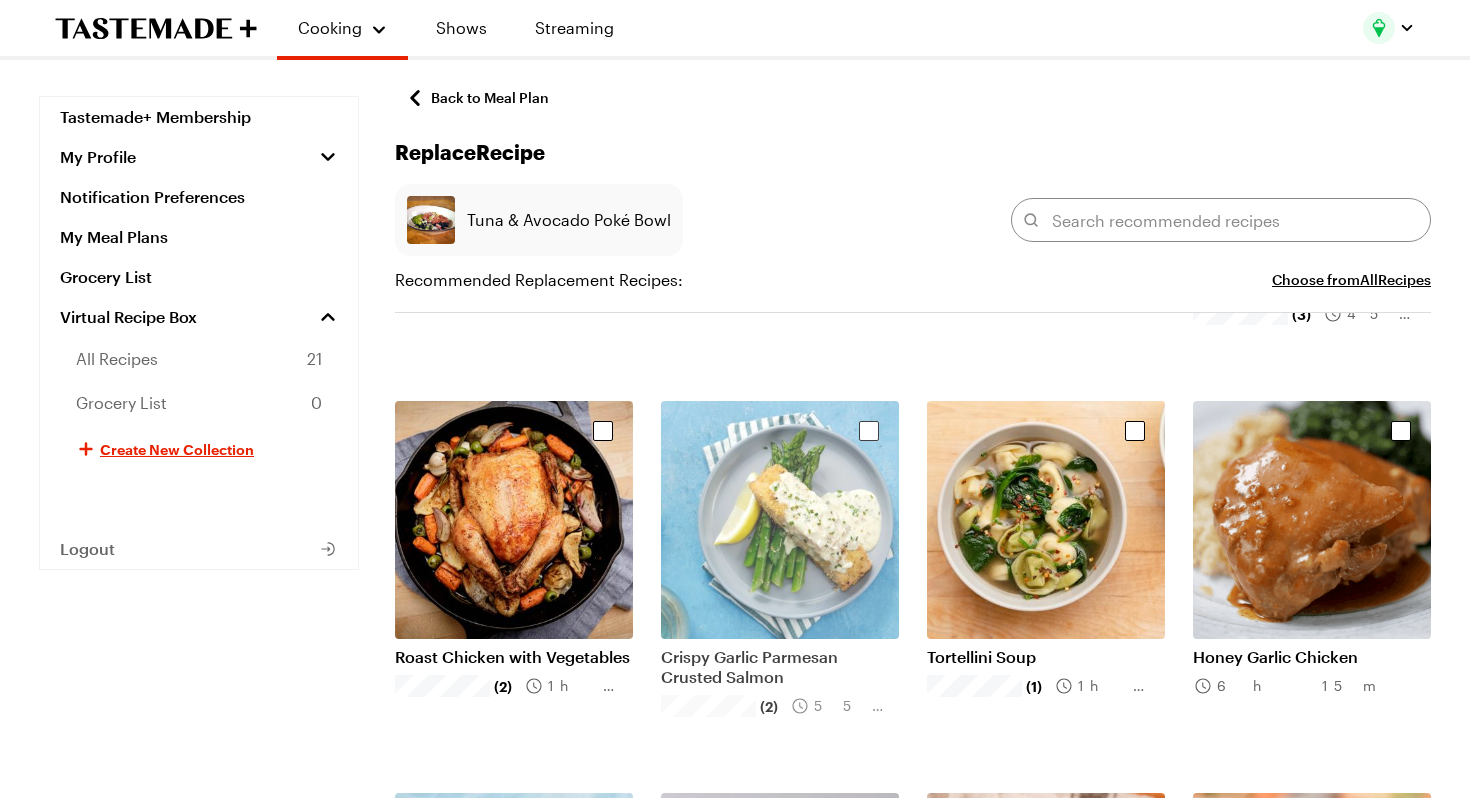 click at bounding box center [780, 520] 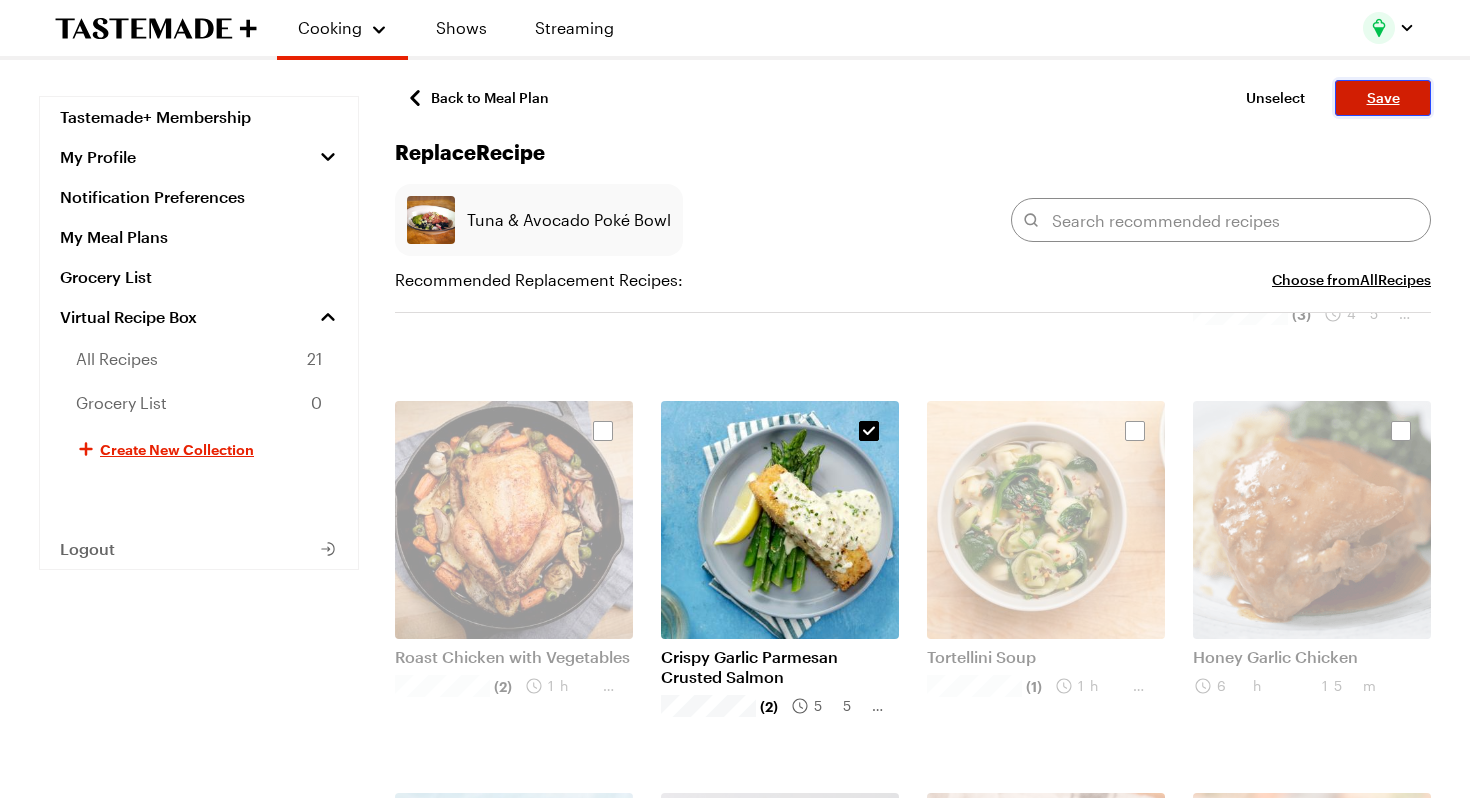 click on "Save" at bounding box center (1383, 98) 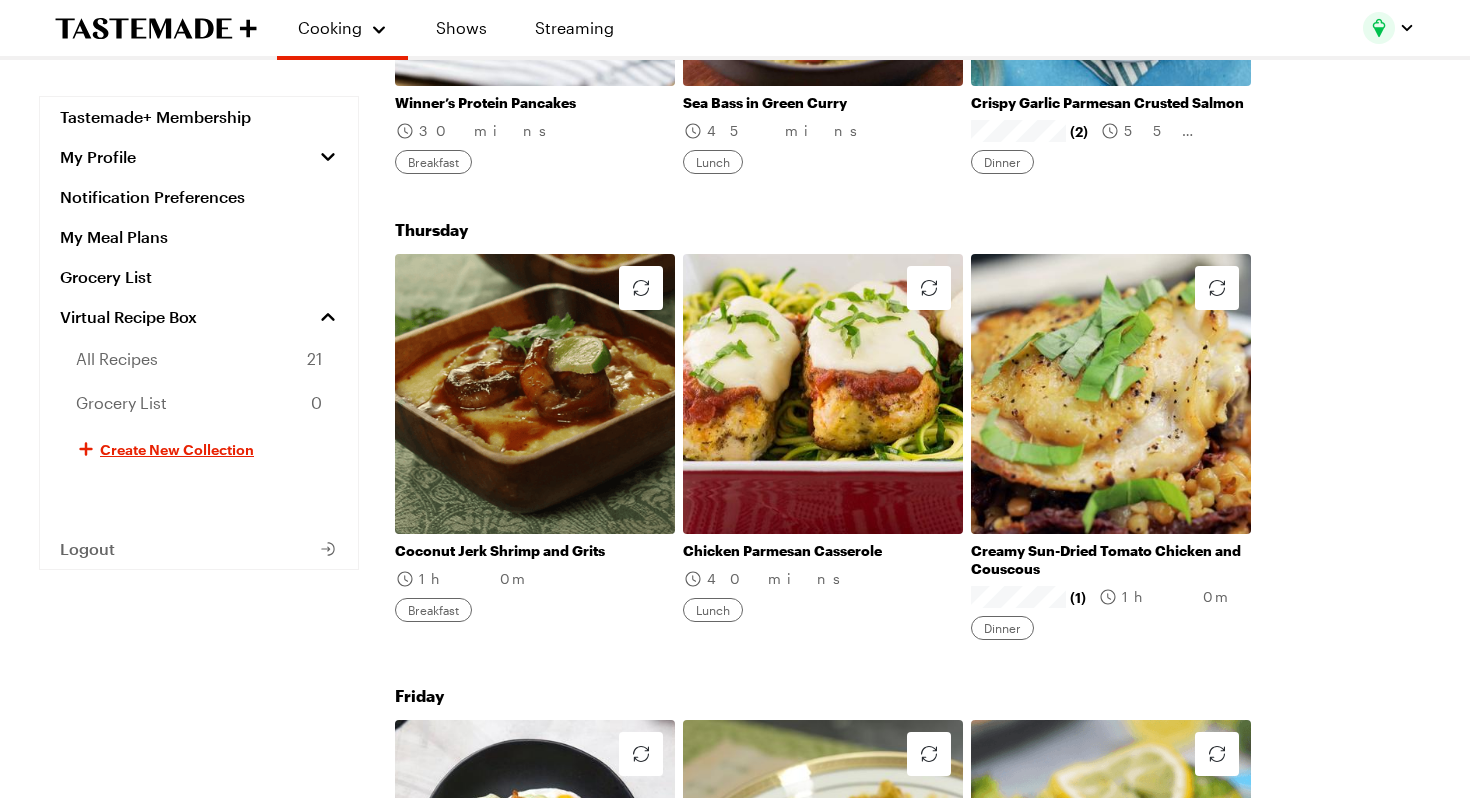 scroll, scrollTop: 1579, scrollLeft: 0, axis: vertical 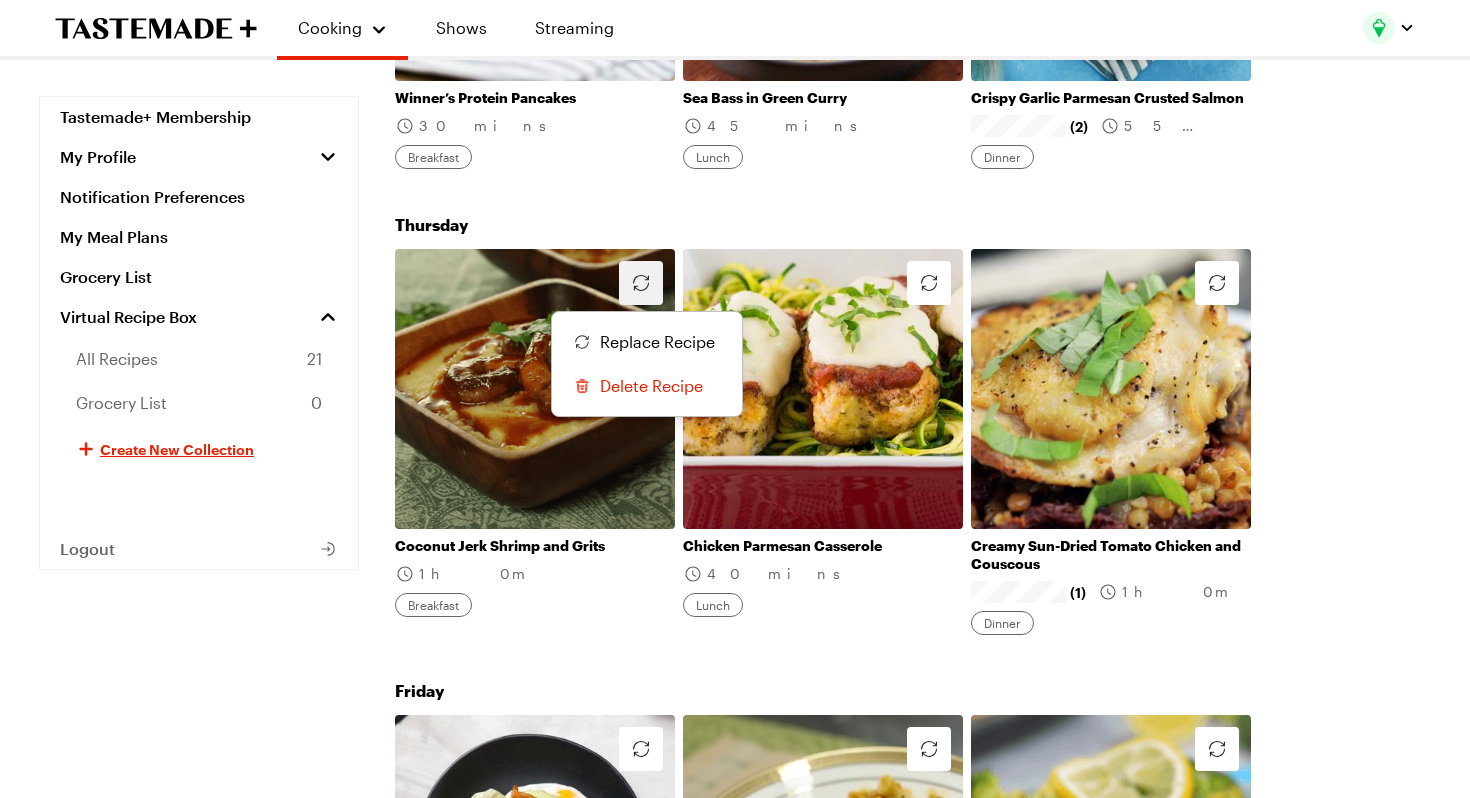 click 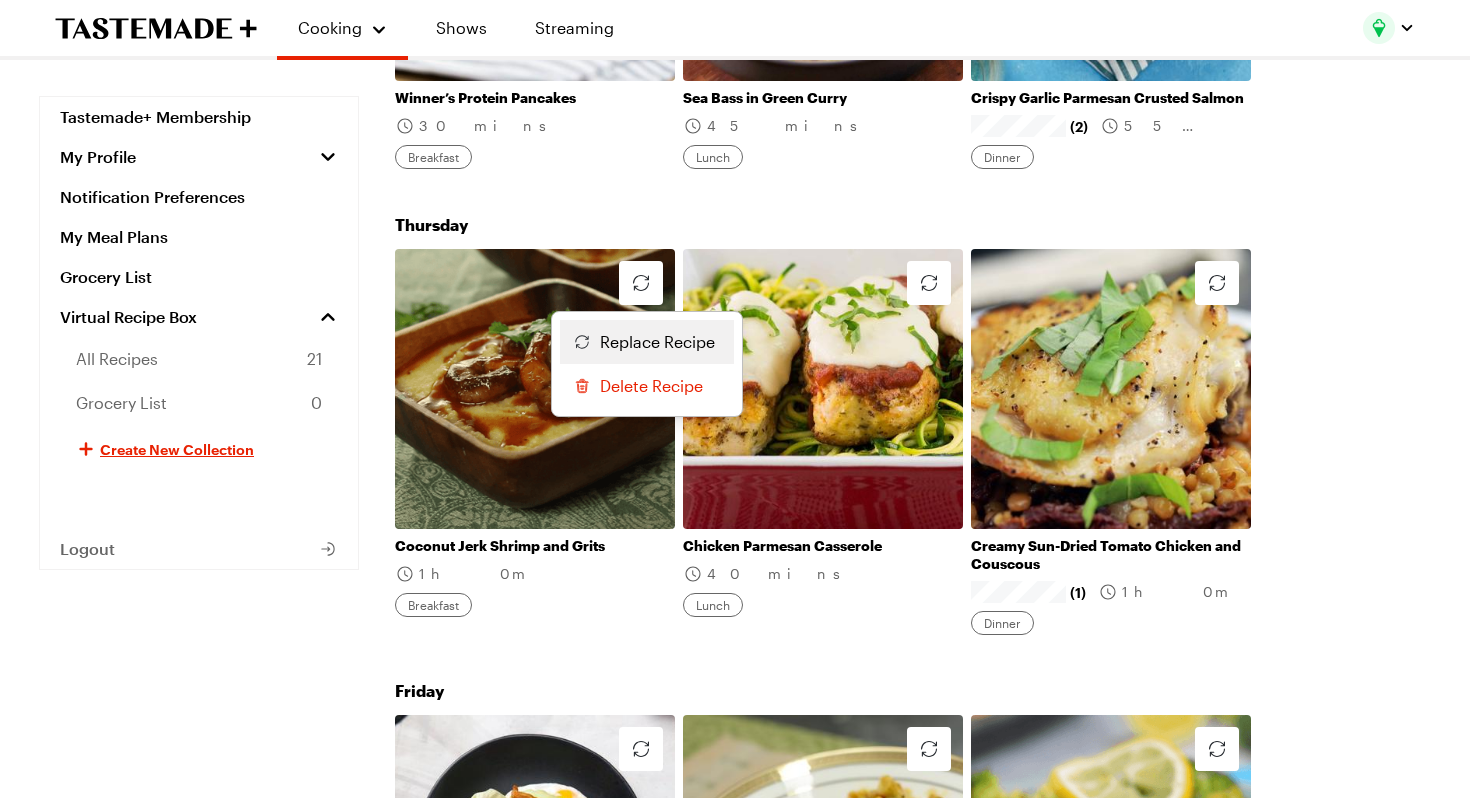 click on "Replace Recipe" at bounding box center [657, 342] 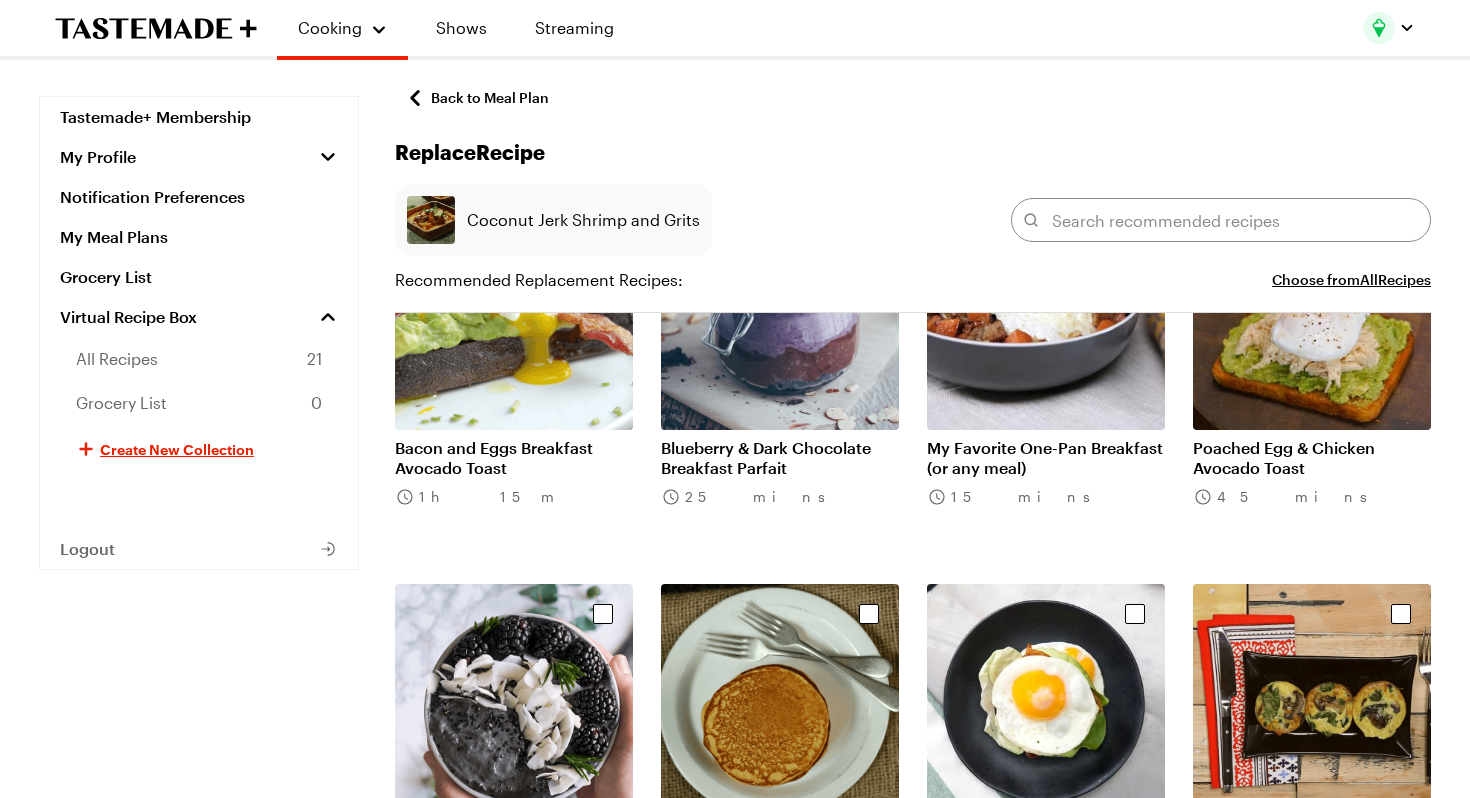 scroll, scrollTop: 579, scrollLeft: 0, axis: vertical 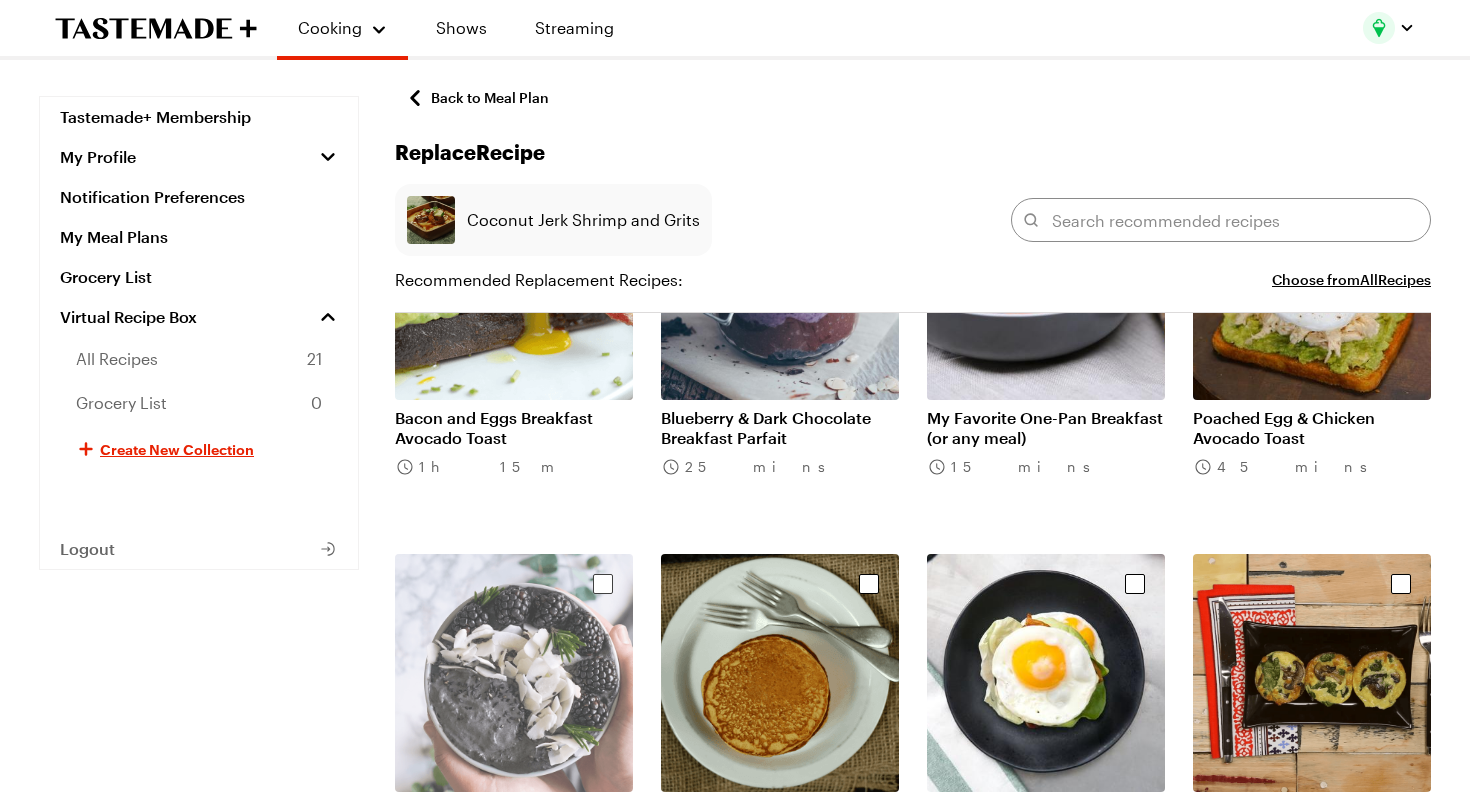 click at bounding box center (514, 673) 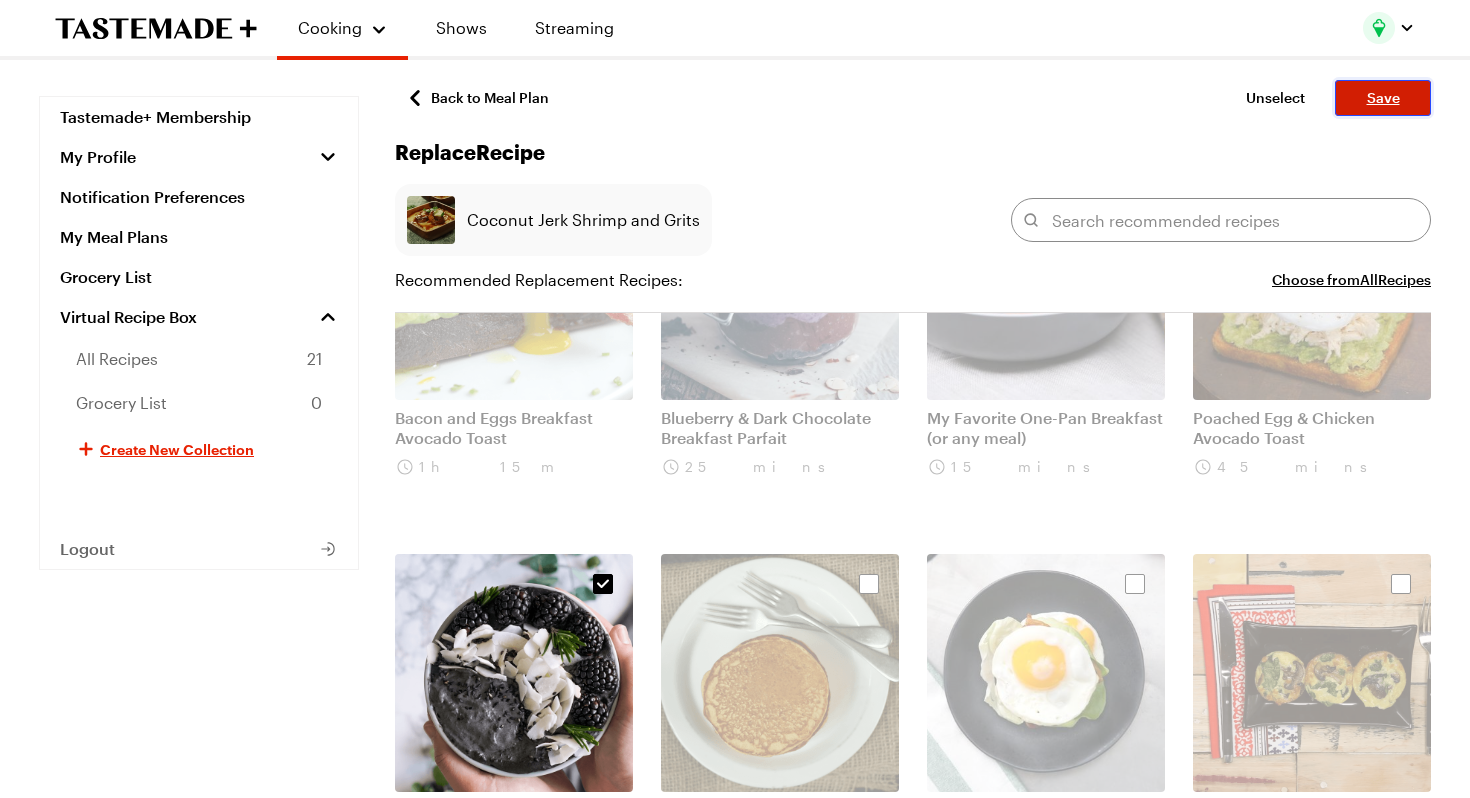 click on "Save" at bounding box center [1383, 98] 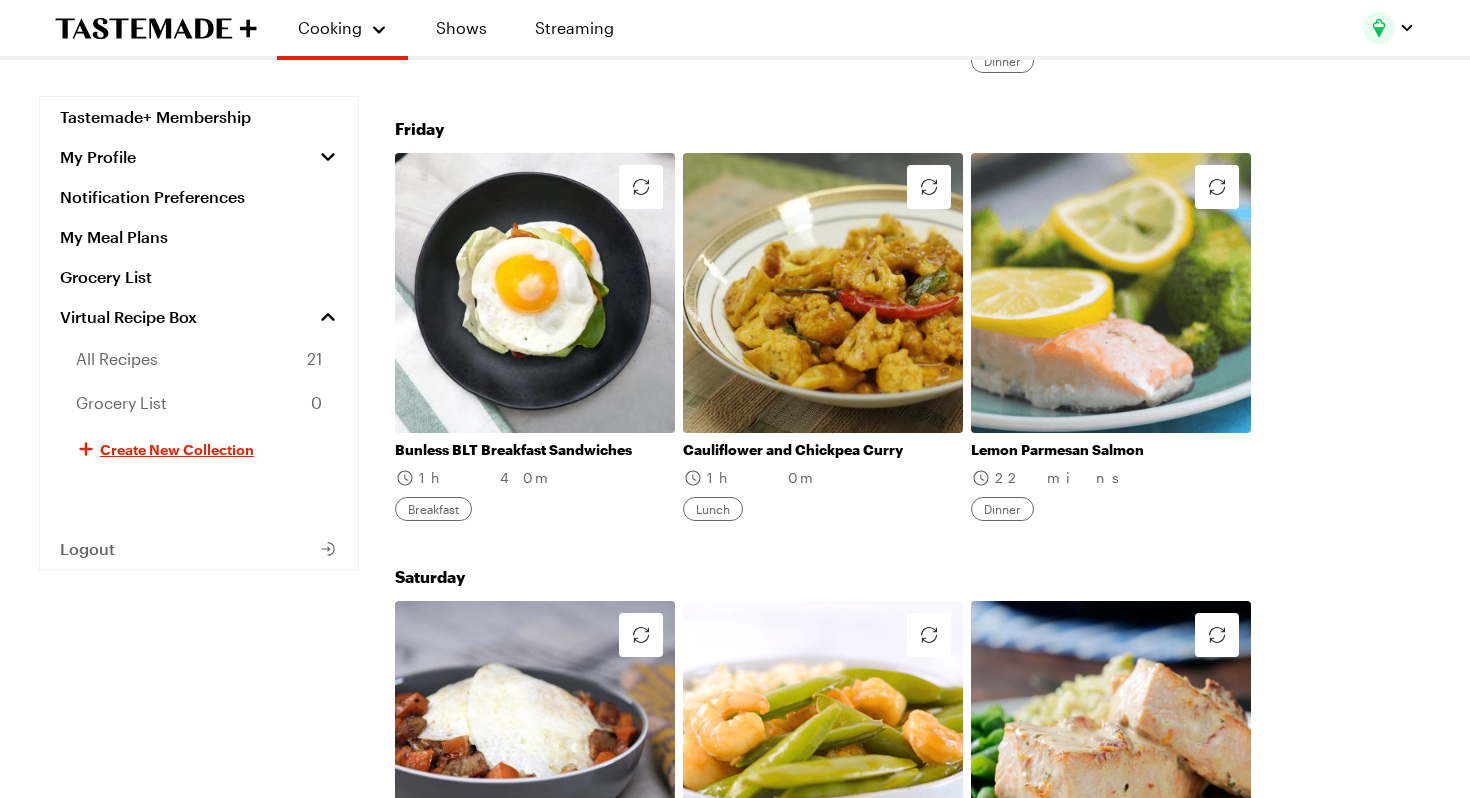 scroll, scrollTop: 2153, scrollLeft: 0, axis: vertical 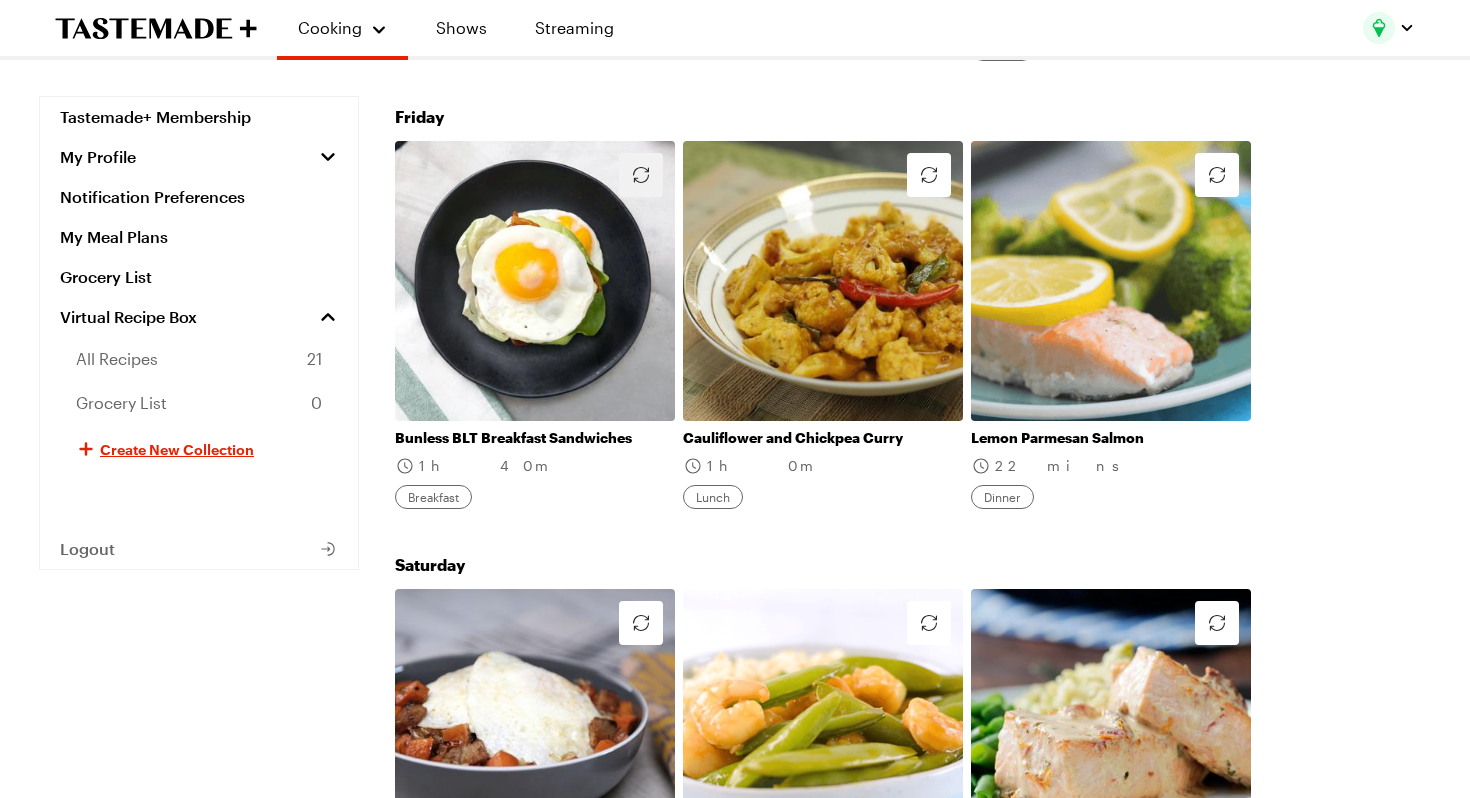 click 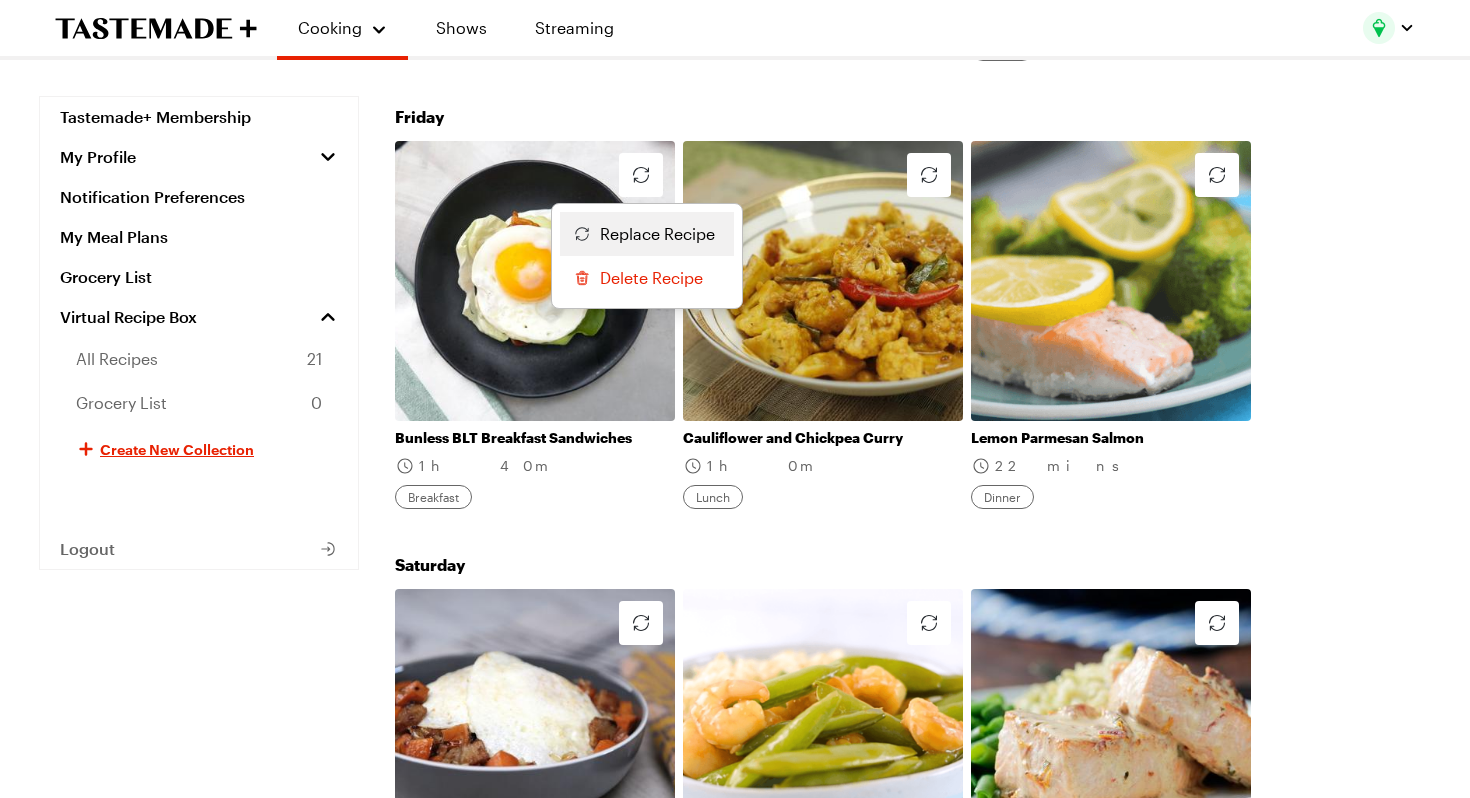 click on "Replace Recipe" at bounding box center (657, 234) 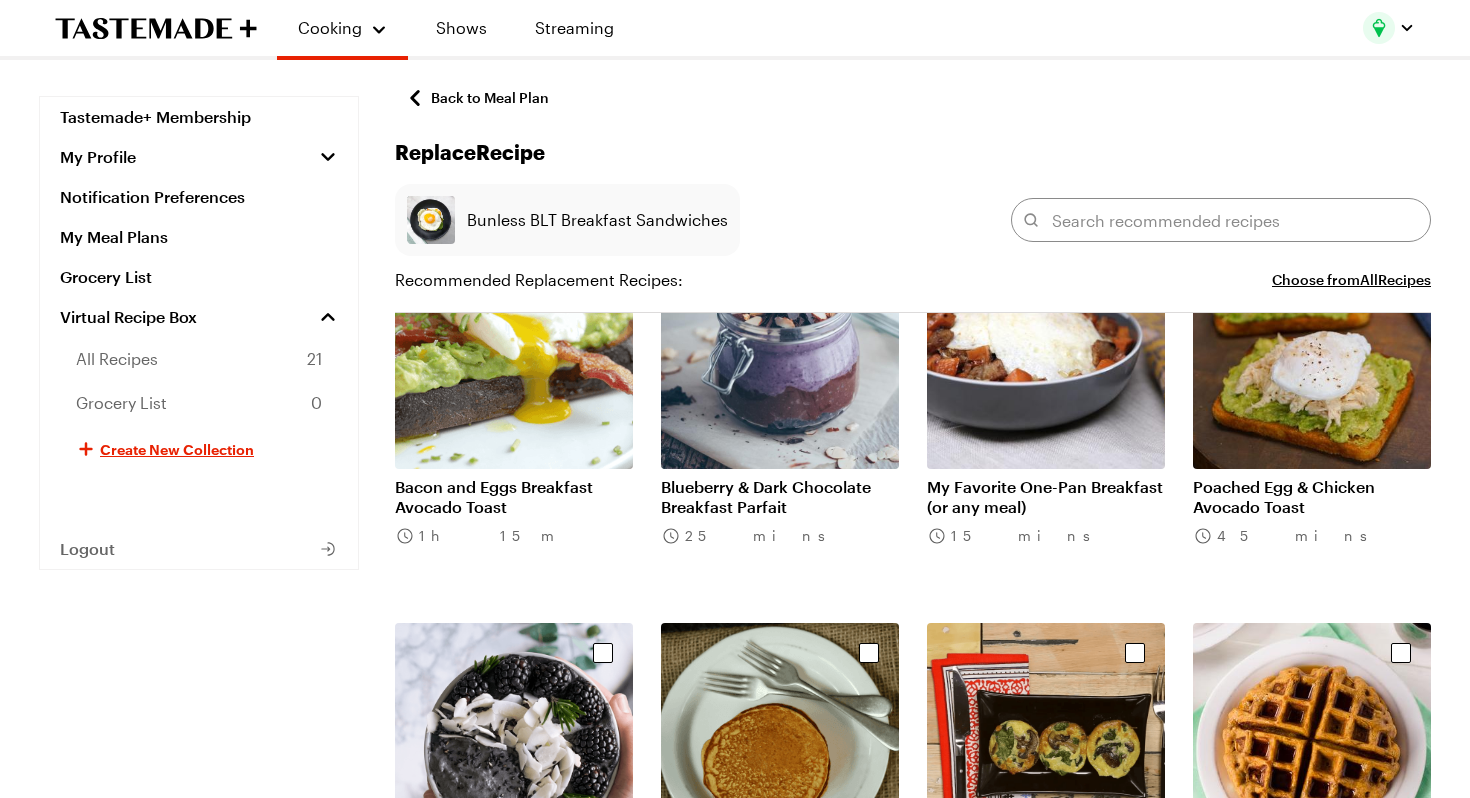 scroll, scrollTop: 699, scrollLeft: 0, axis: vertical 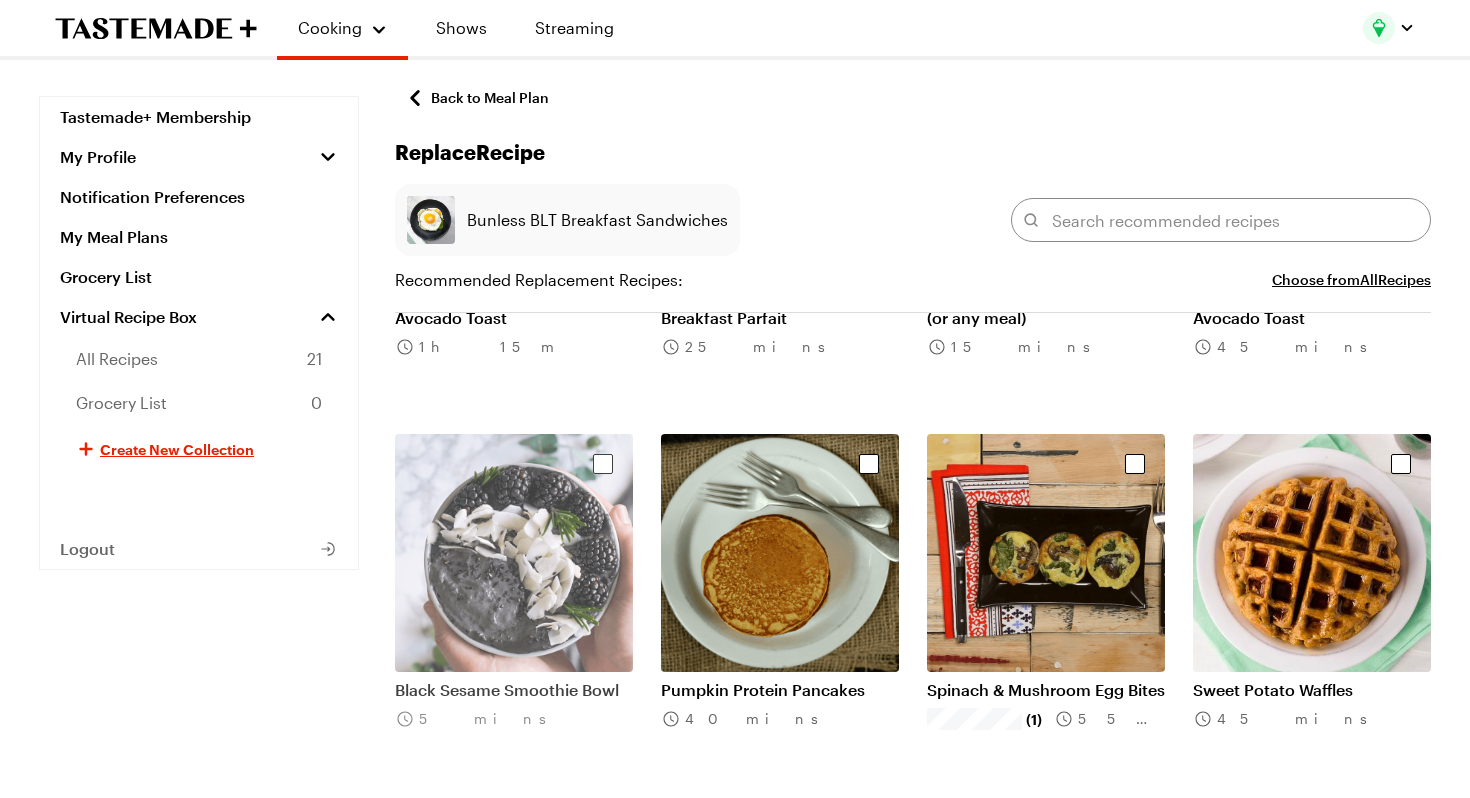 click at bounding box center [514, 553] 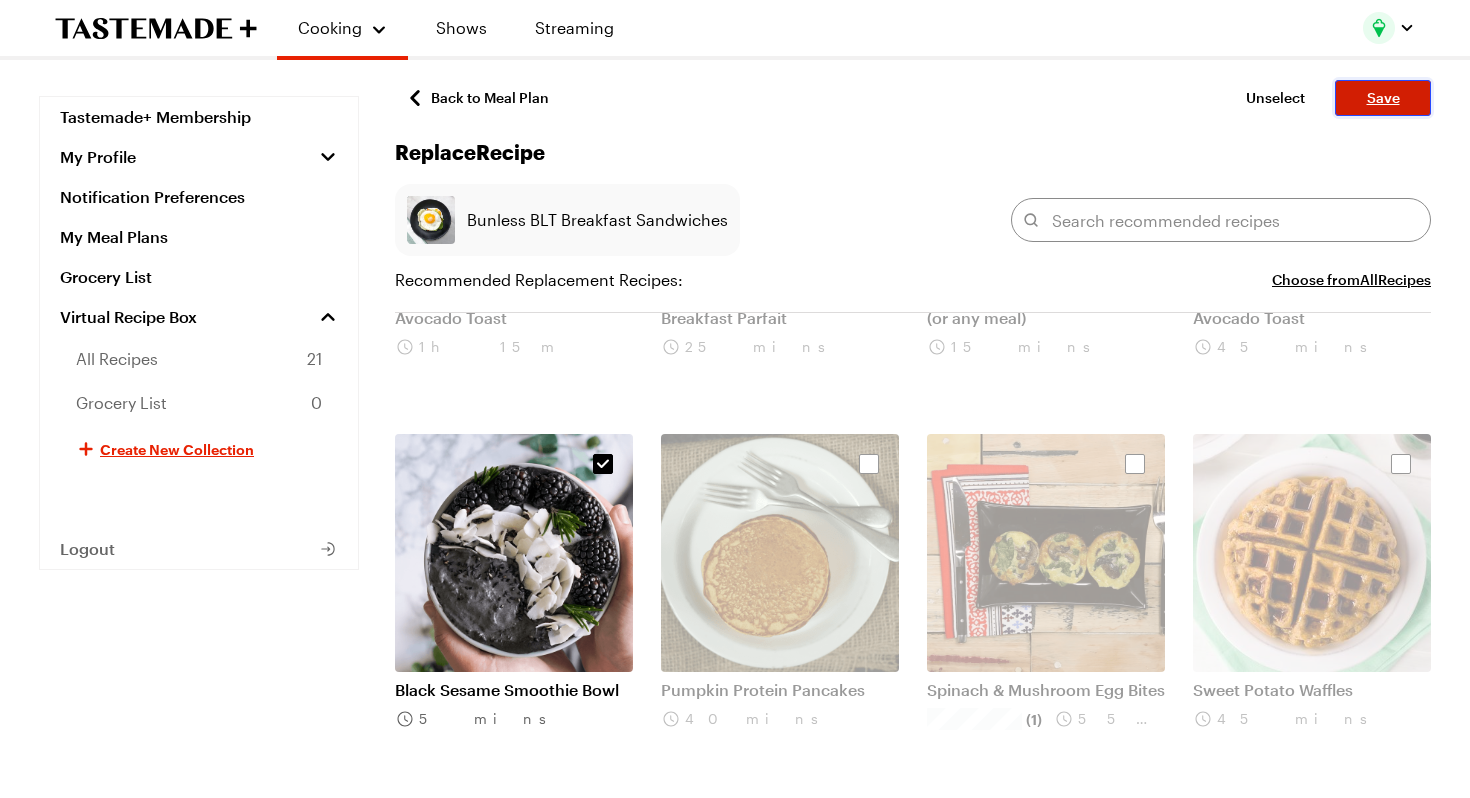 click on "Save" at bounding box center (1383, 98) 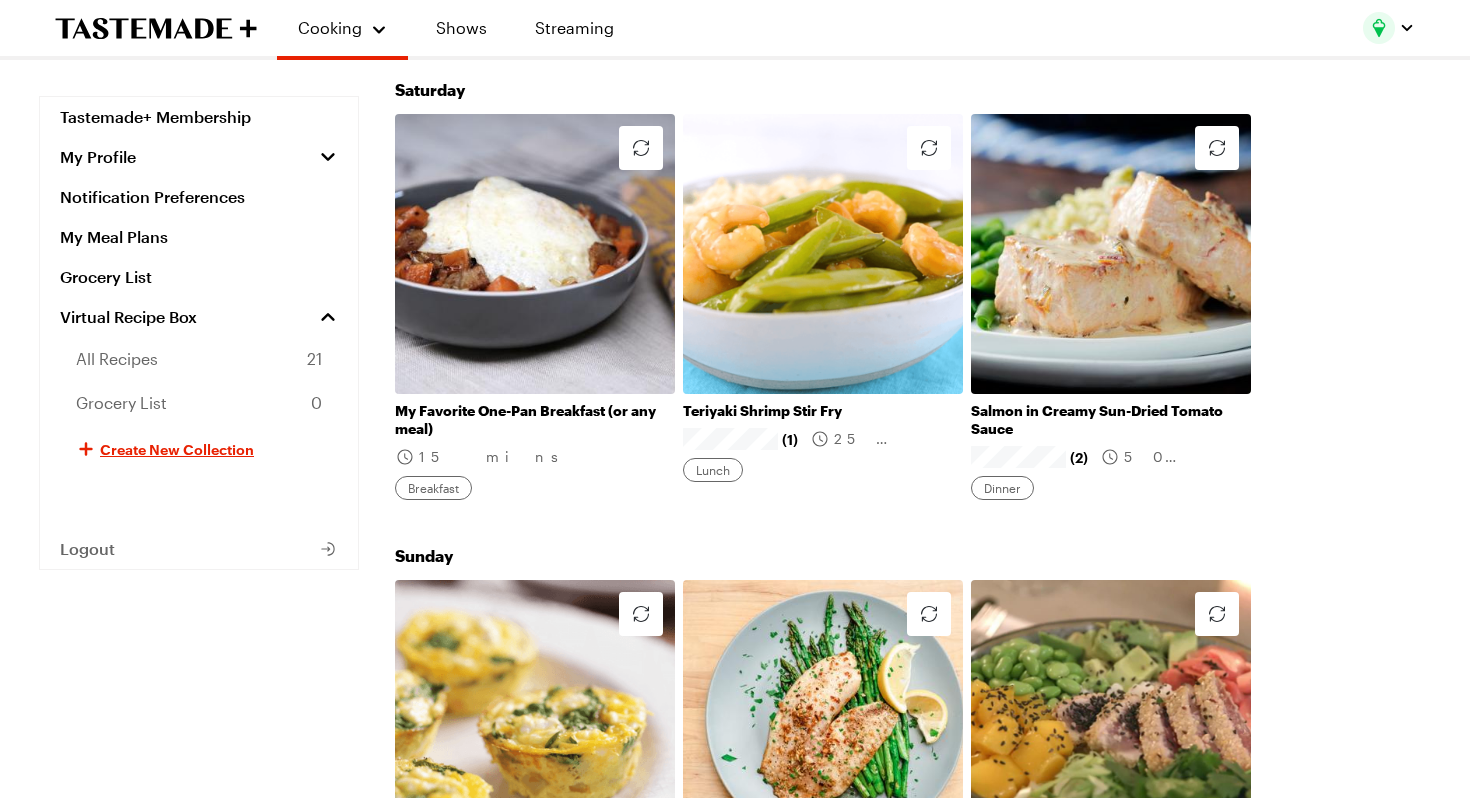 scroll, scrollTop: 2715, scrollLeft: 0, axis: vertical 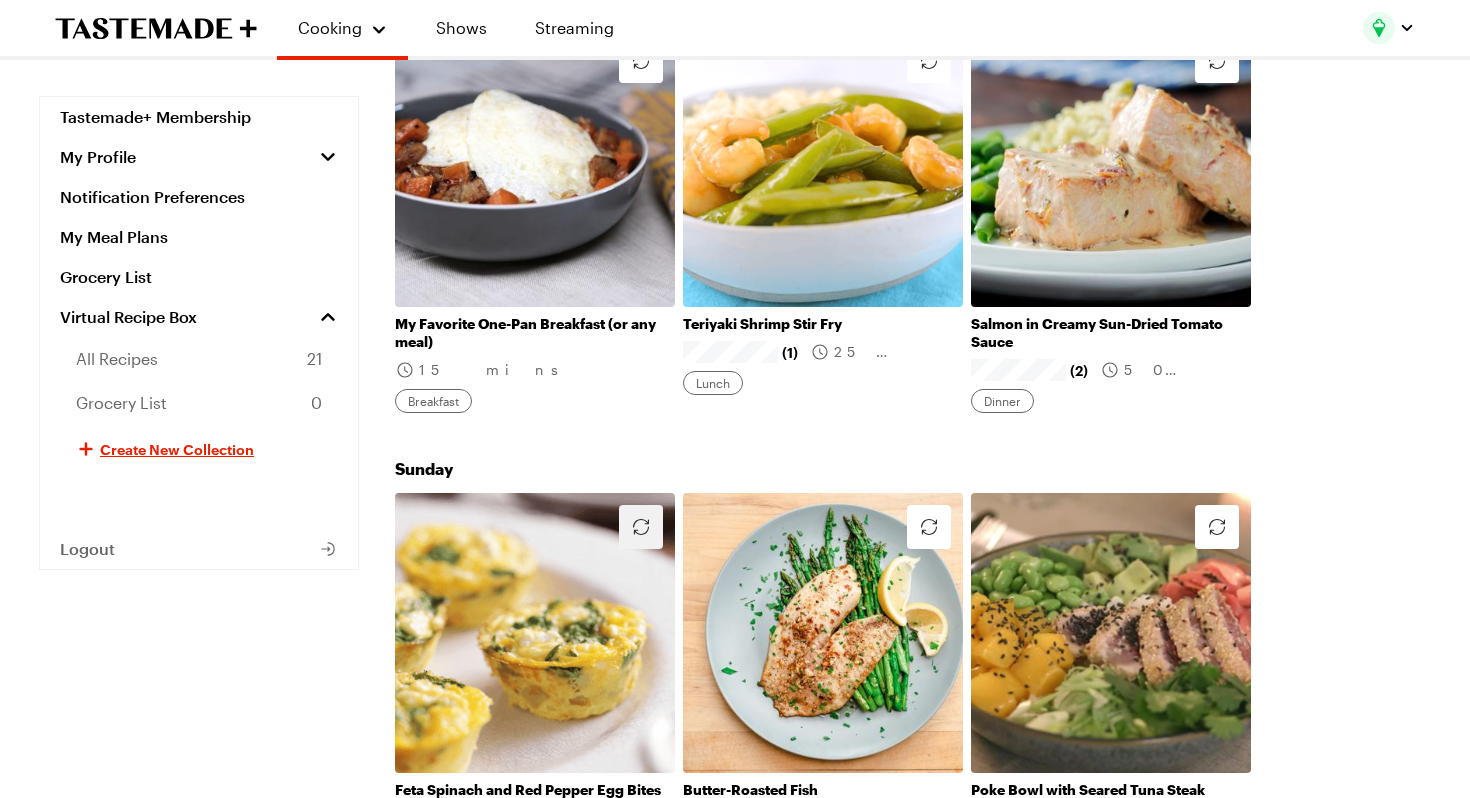 click 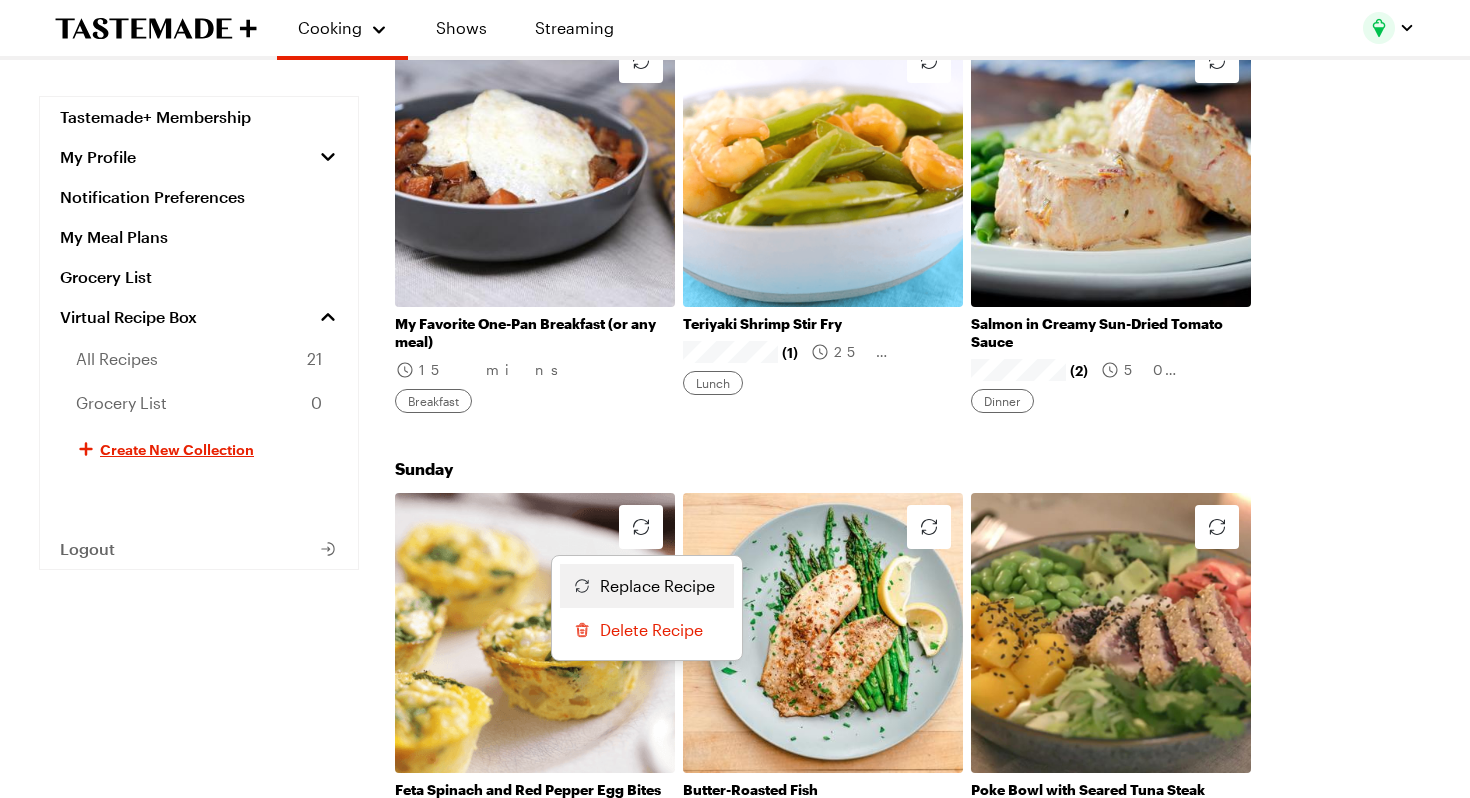 click on "Replace Recipe" at bounding box center [657, 586] 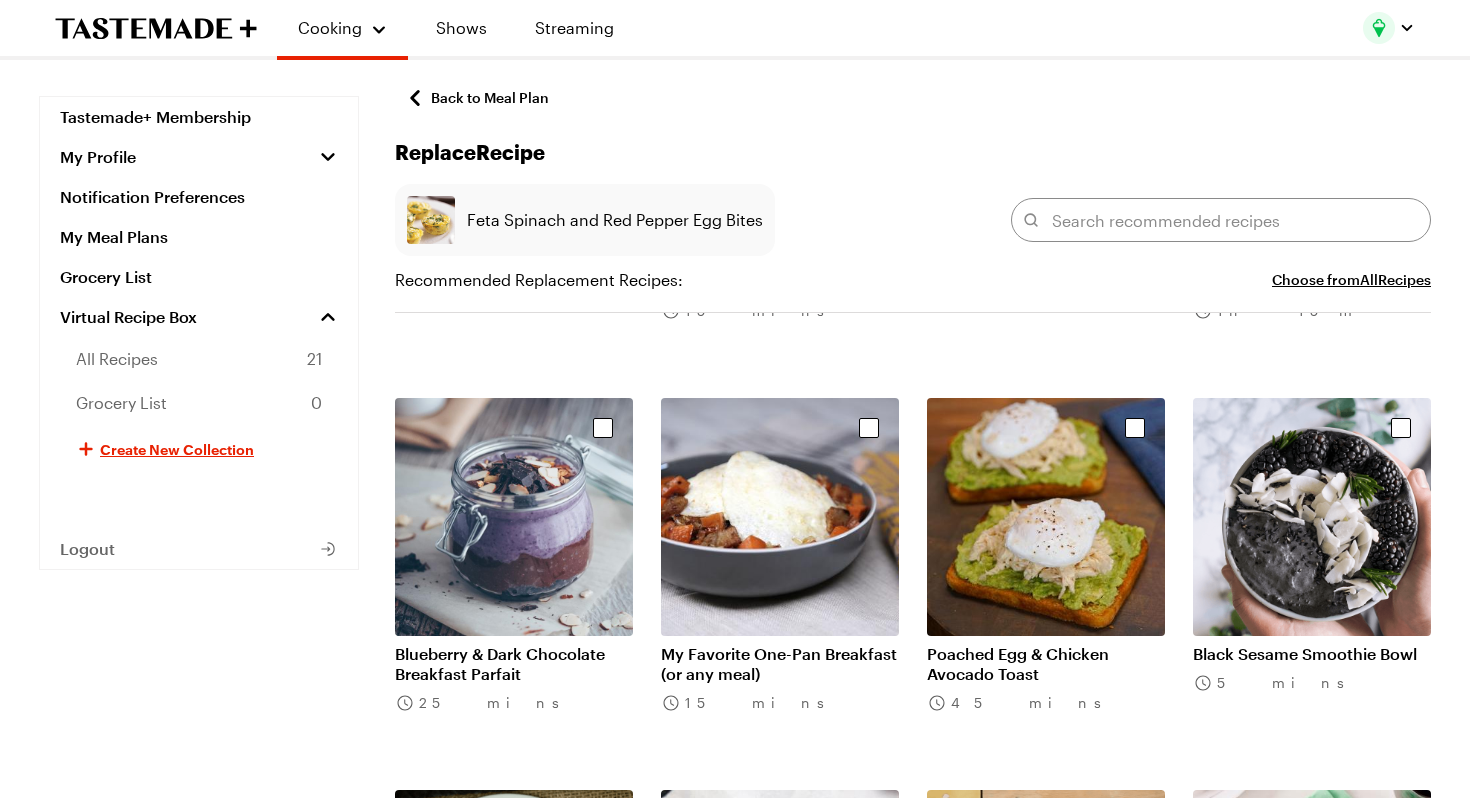 scroll, scrollTop: 386, scrollLeft: 0, axis: vertical 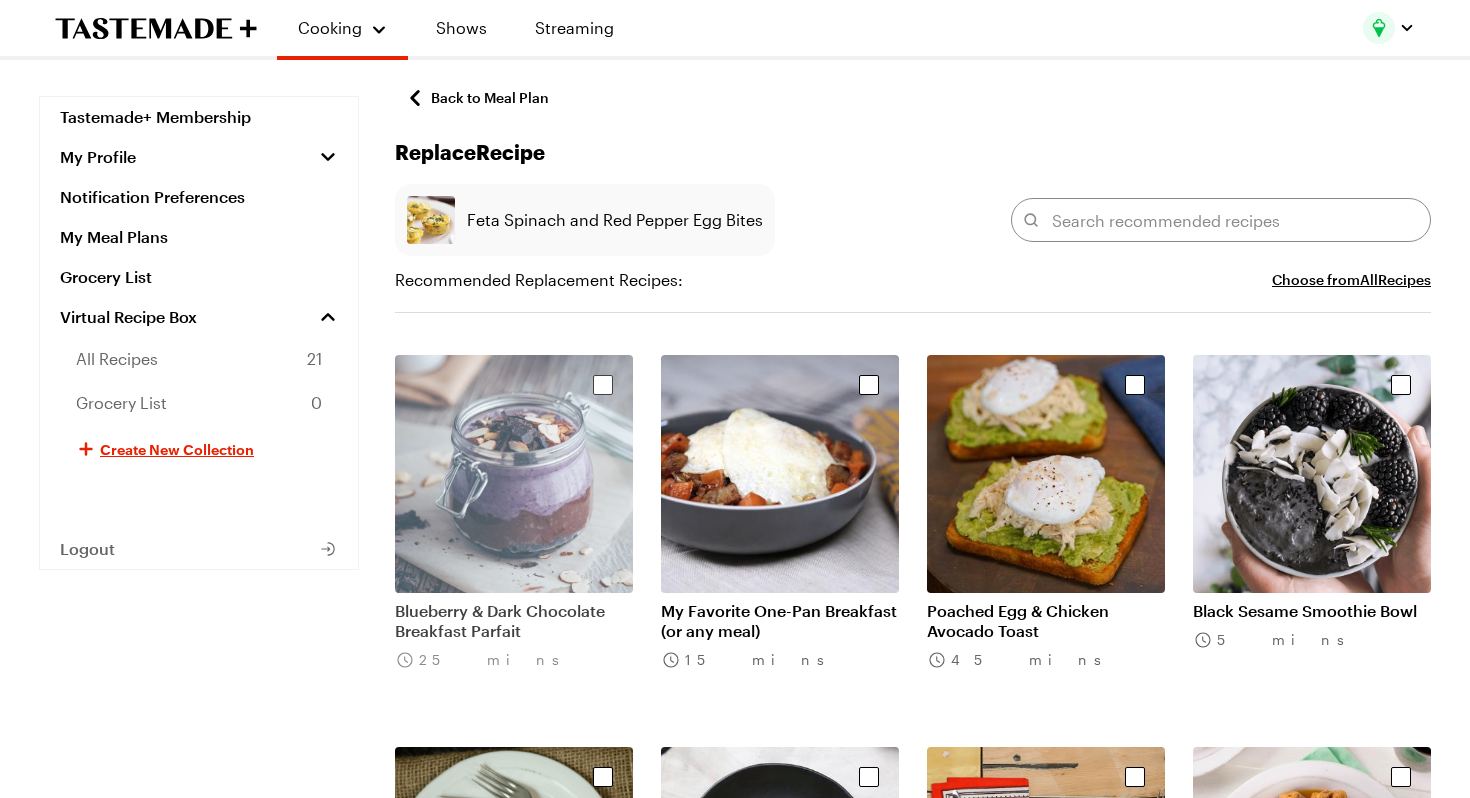 click at bounding box center [514, 474] 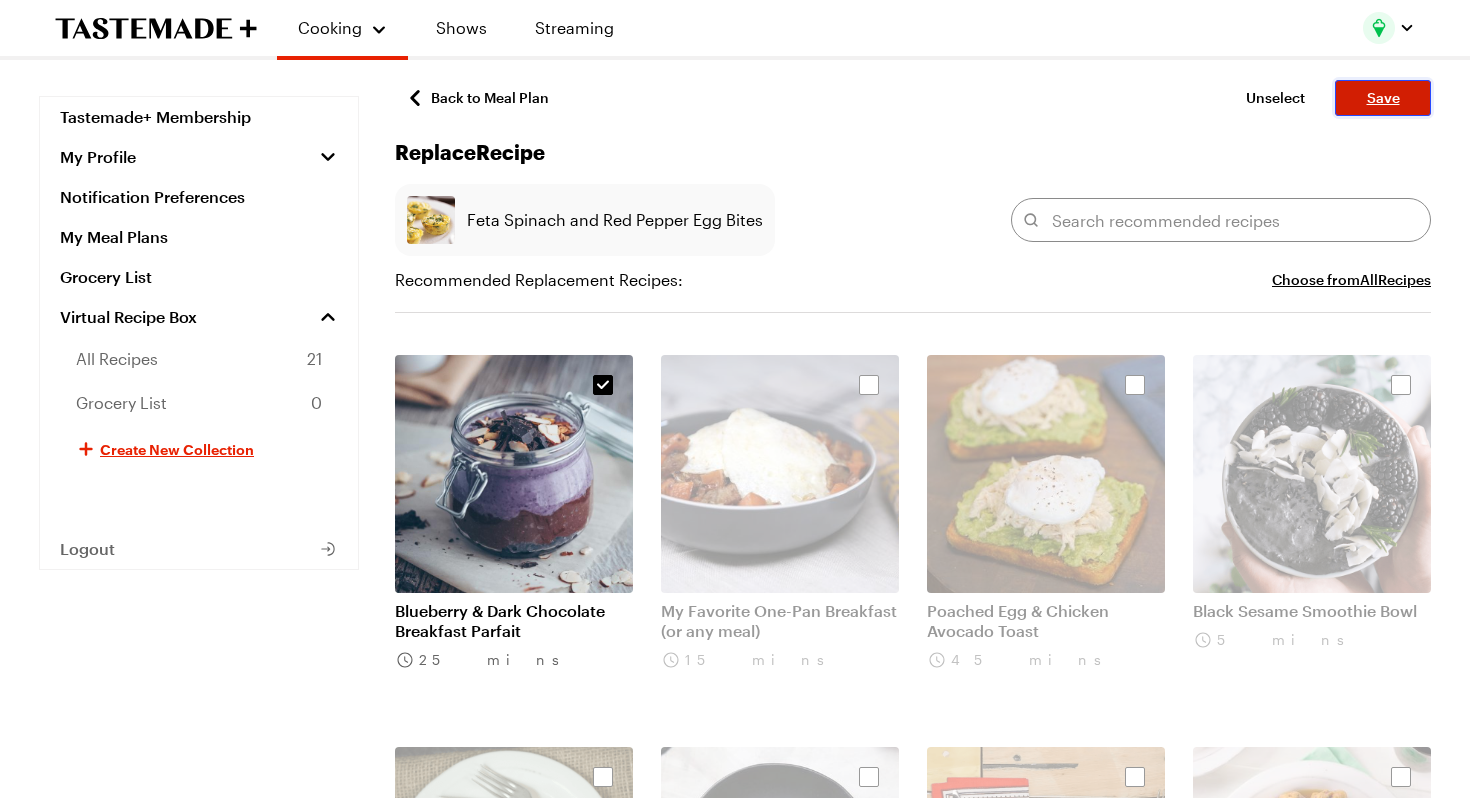 click on "Save" at bounding box center (1383, 98) 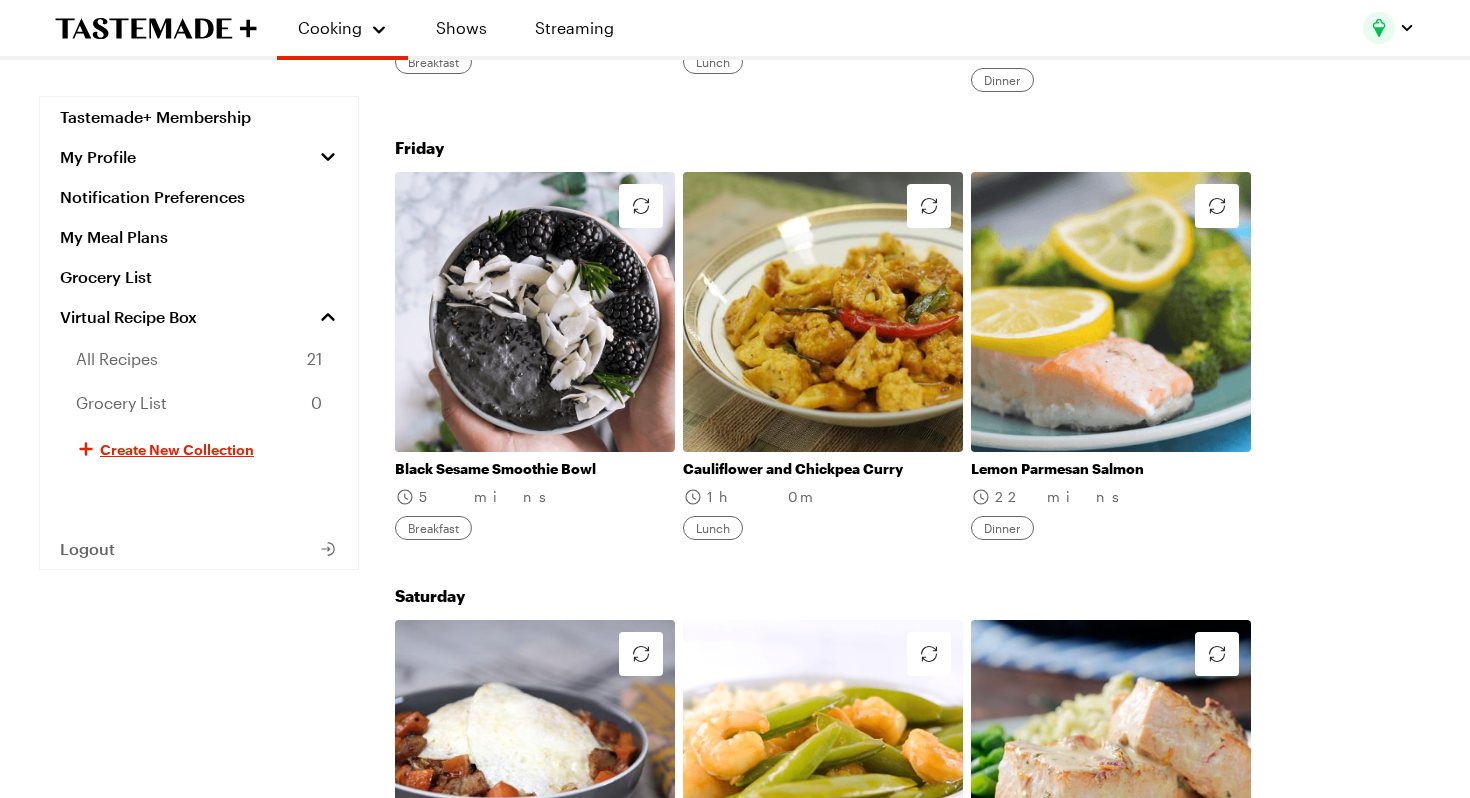 scroll, scrollTop: 2990, scrollLeft: 0, axis: vertical 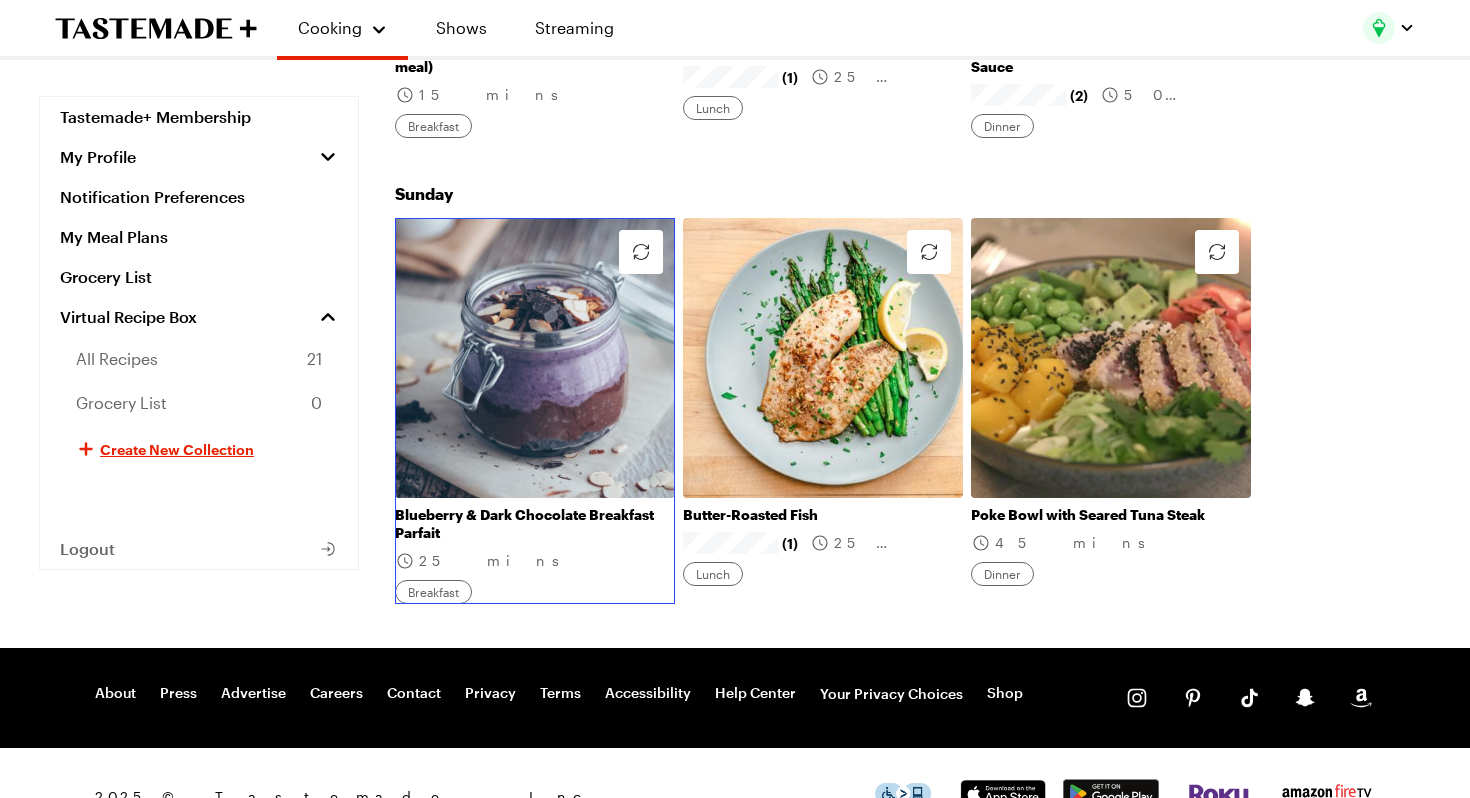 click on "Blueberry & Dark Chocolate Breakfast Parfait" at bounding box center [535, 524] 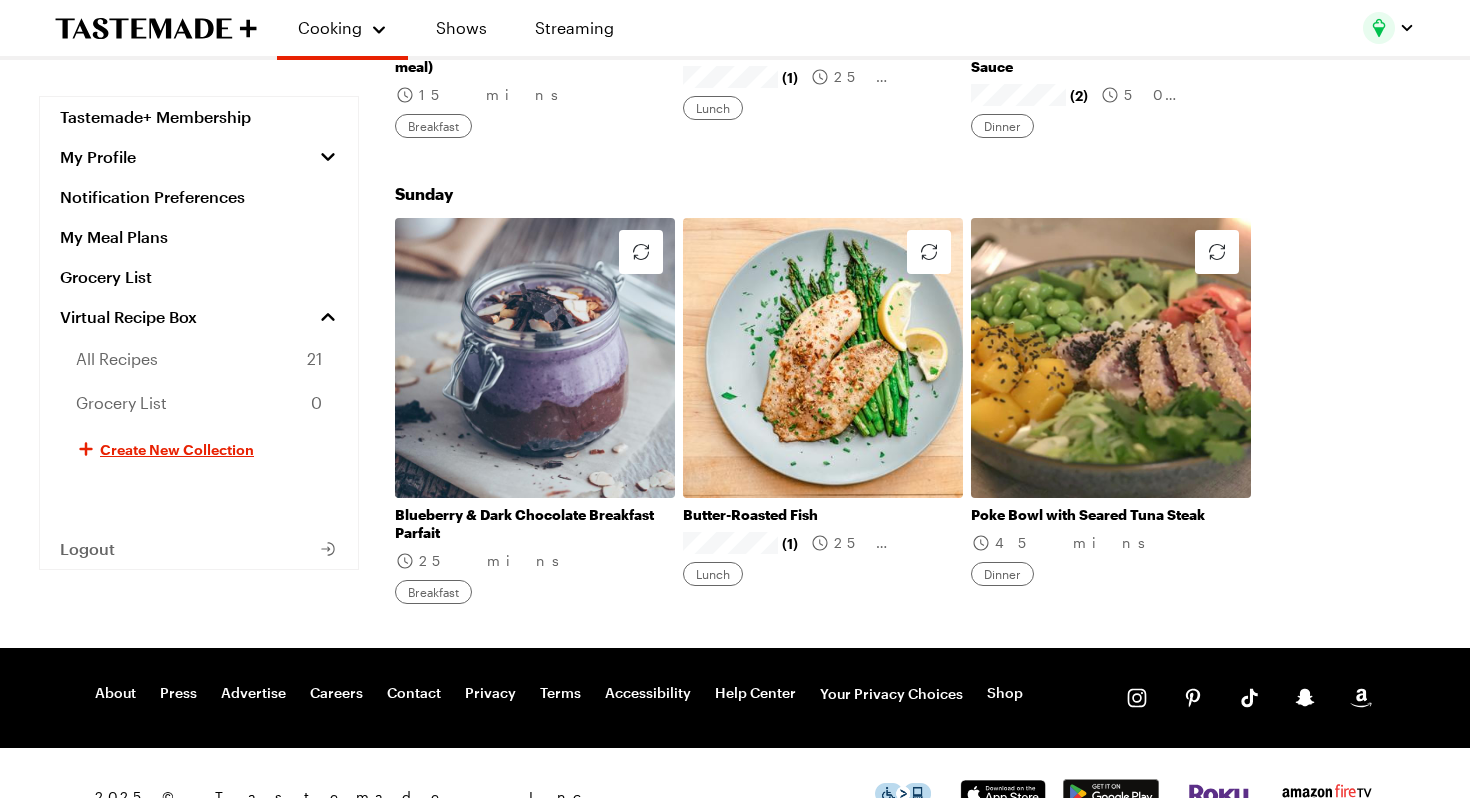 scroll, scrollTop: 0, scrollLeft: 0, axis: both 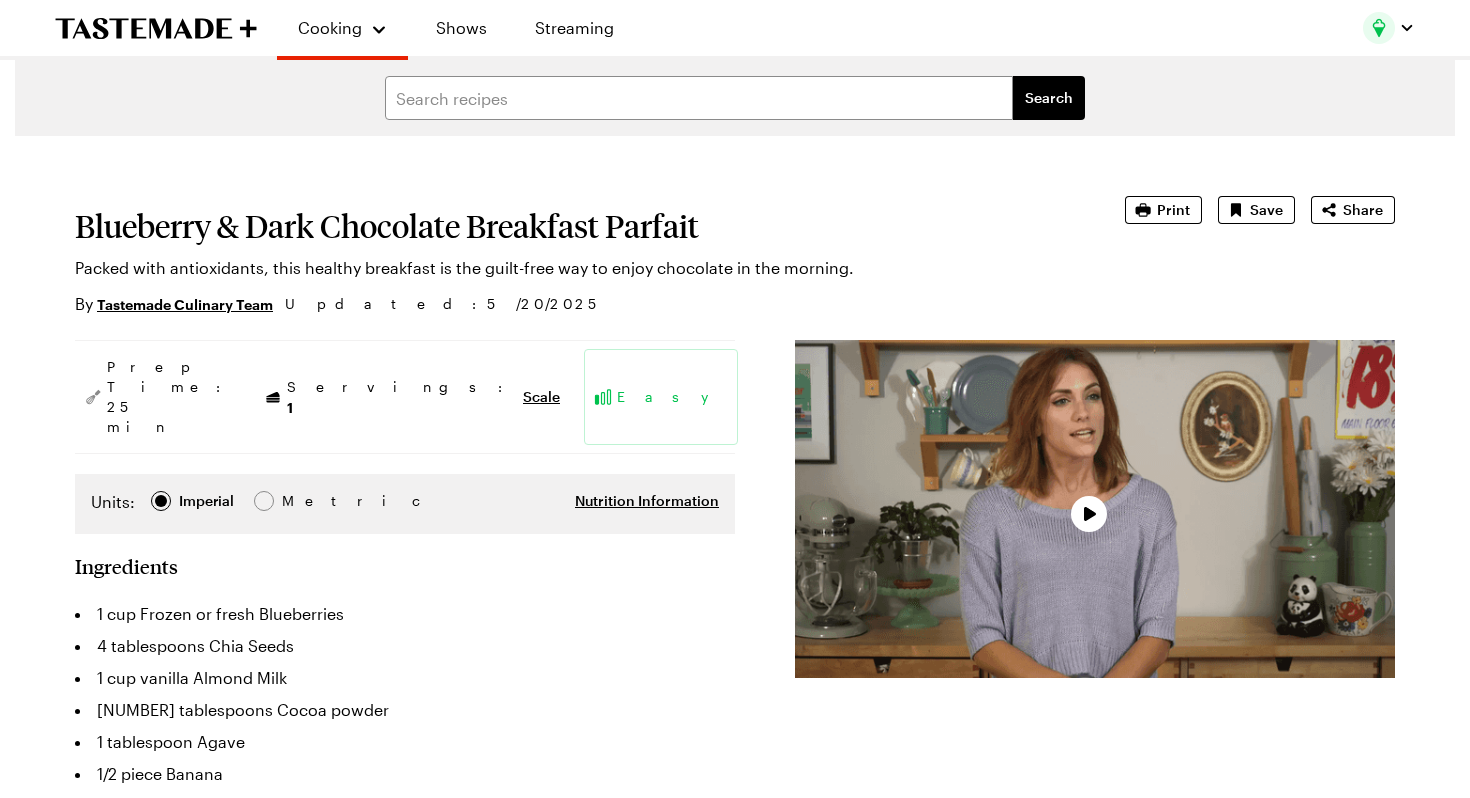 click on "Units: Imperial Imperial Metric Metric Nutrition Information" at bounding box center [405, 504] 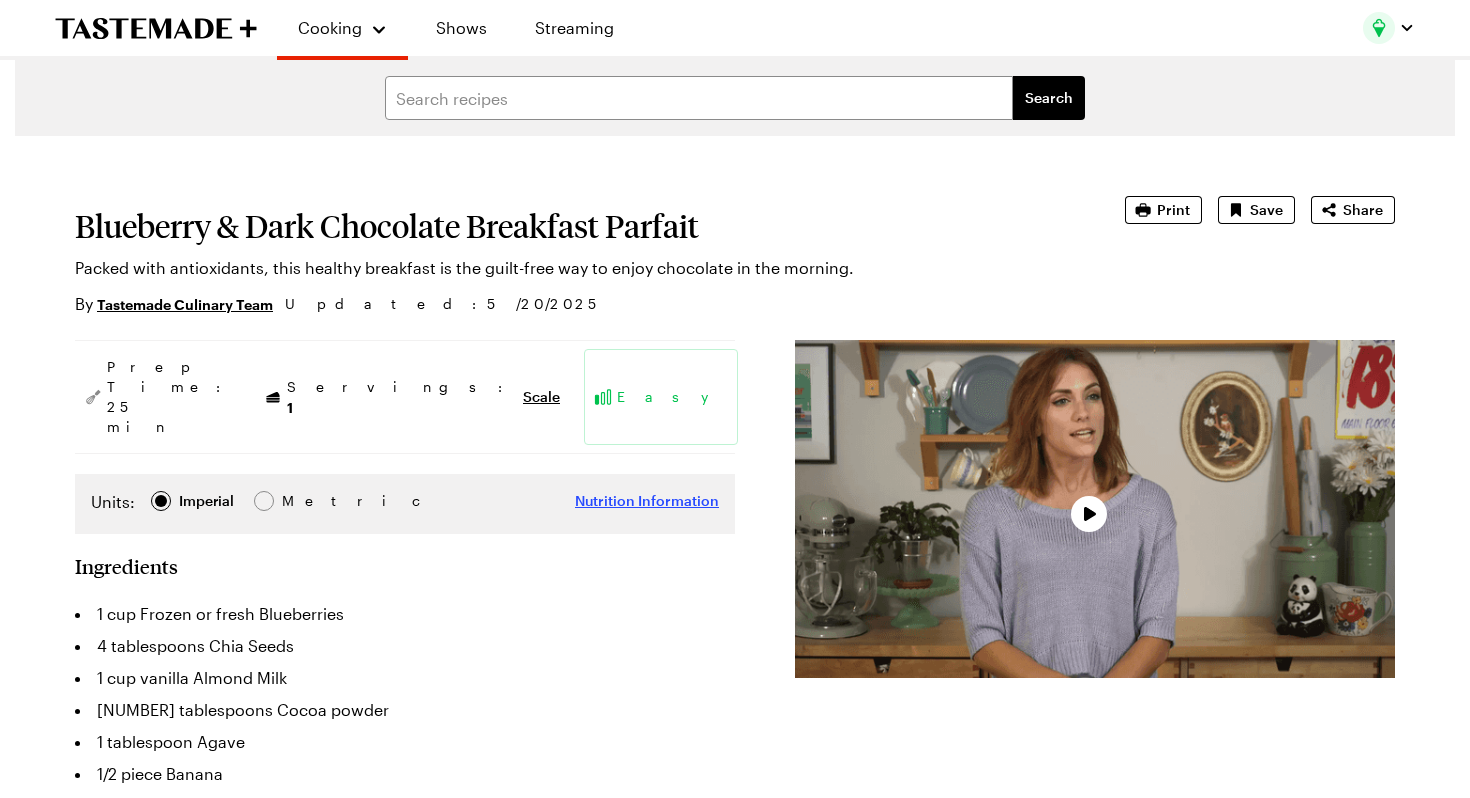 click on "Nutrition Information" at bounding box center (647, 501) 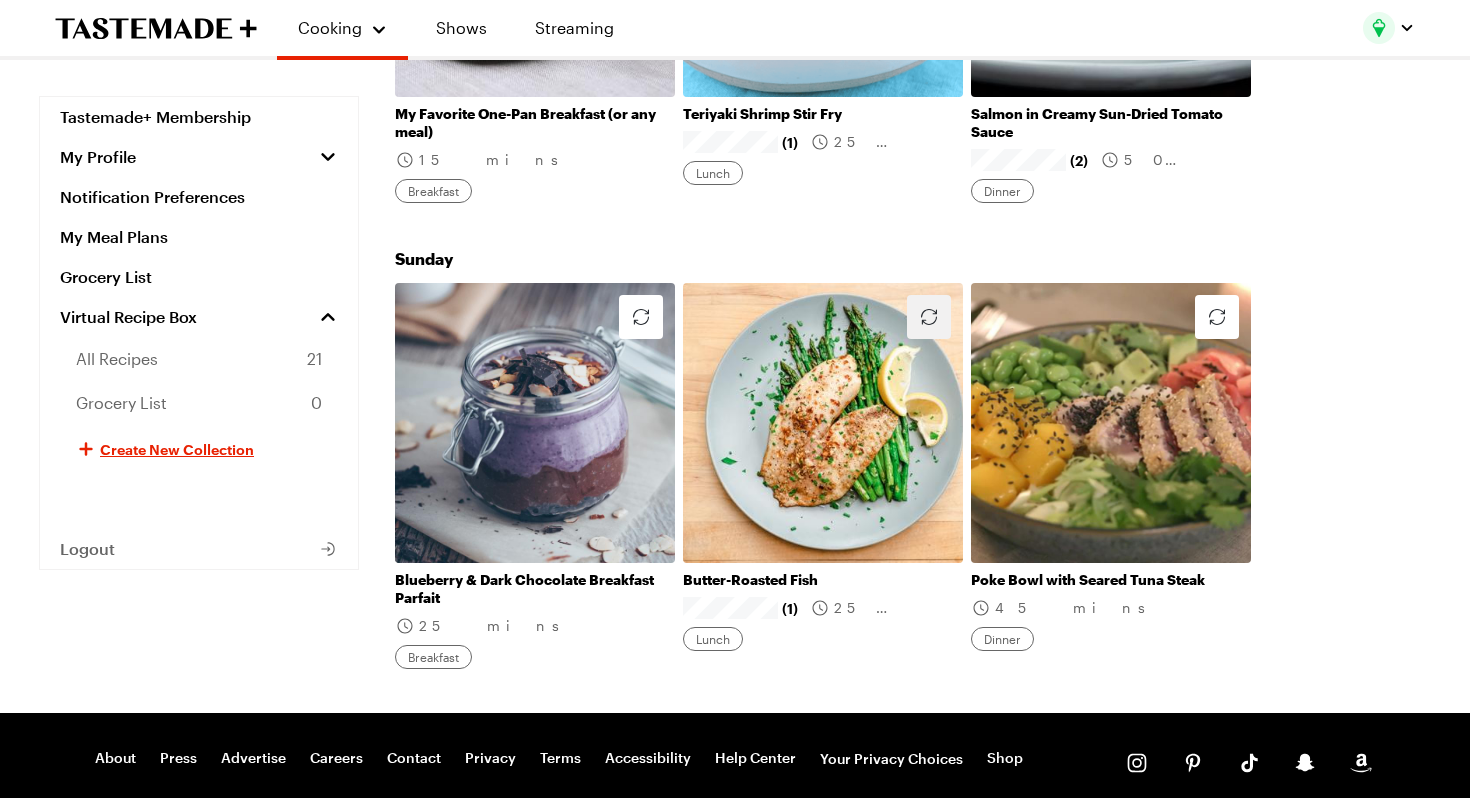 scroll, scrollTop: 2883, scrollLeft: 0, axis: vertical 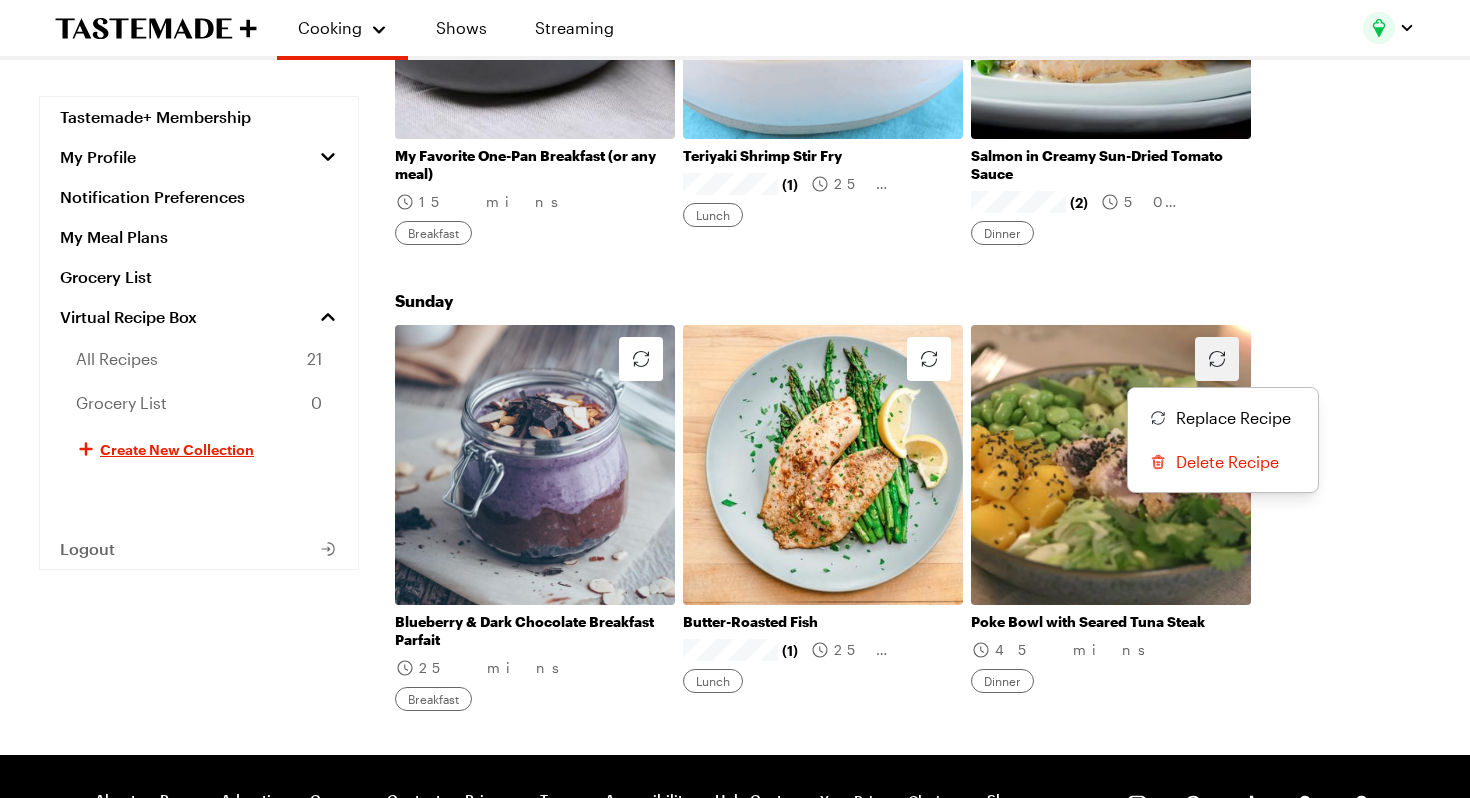 click 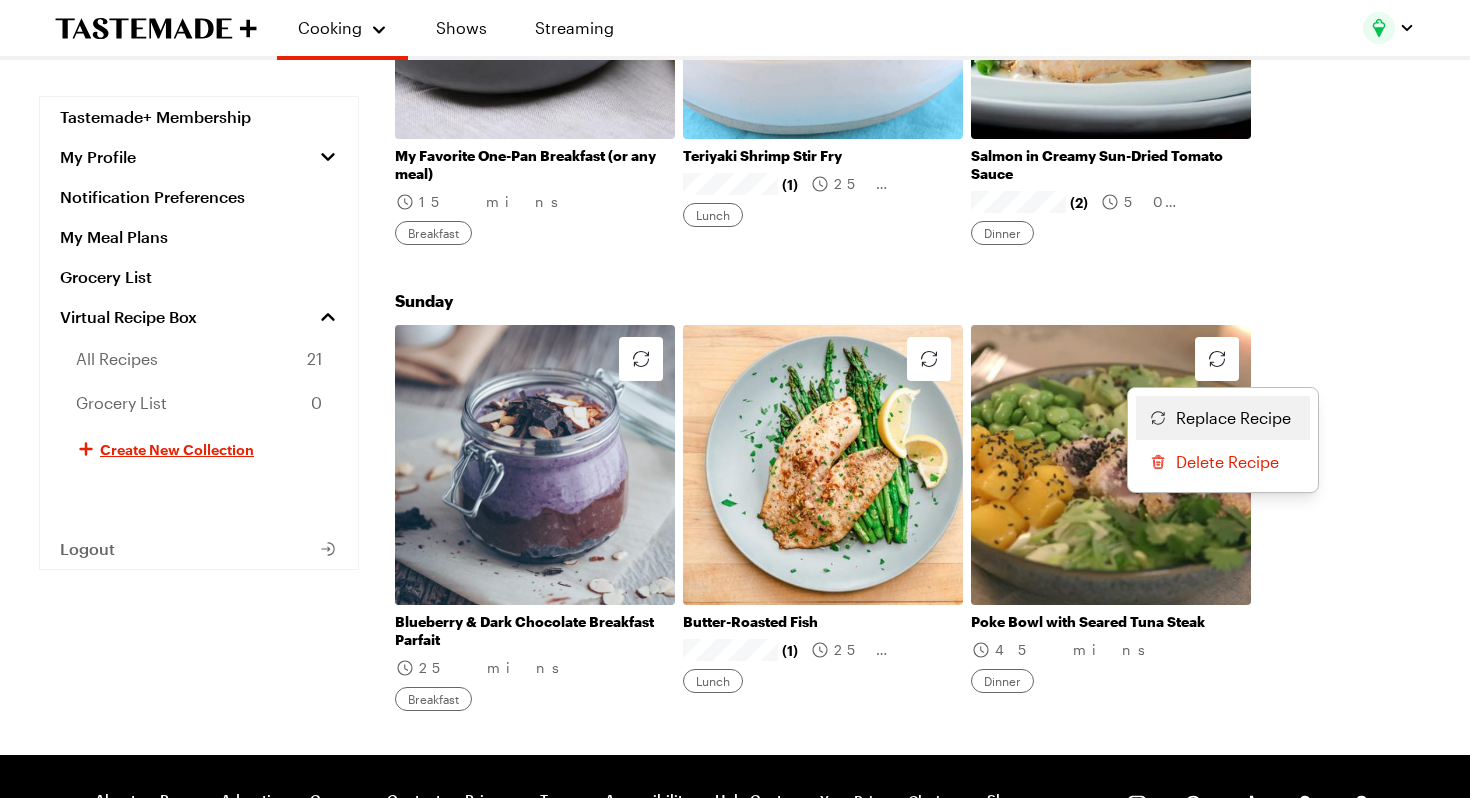 click on "Replace Recipe" at bounding box center (1233, 418) 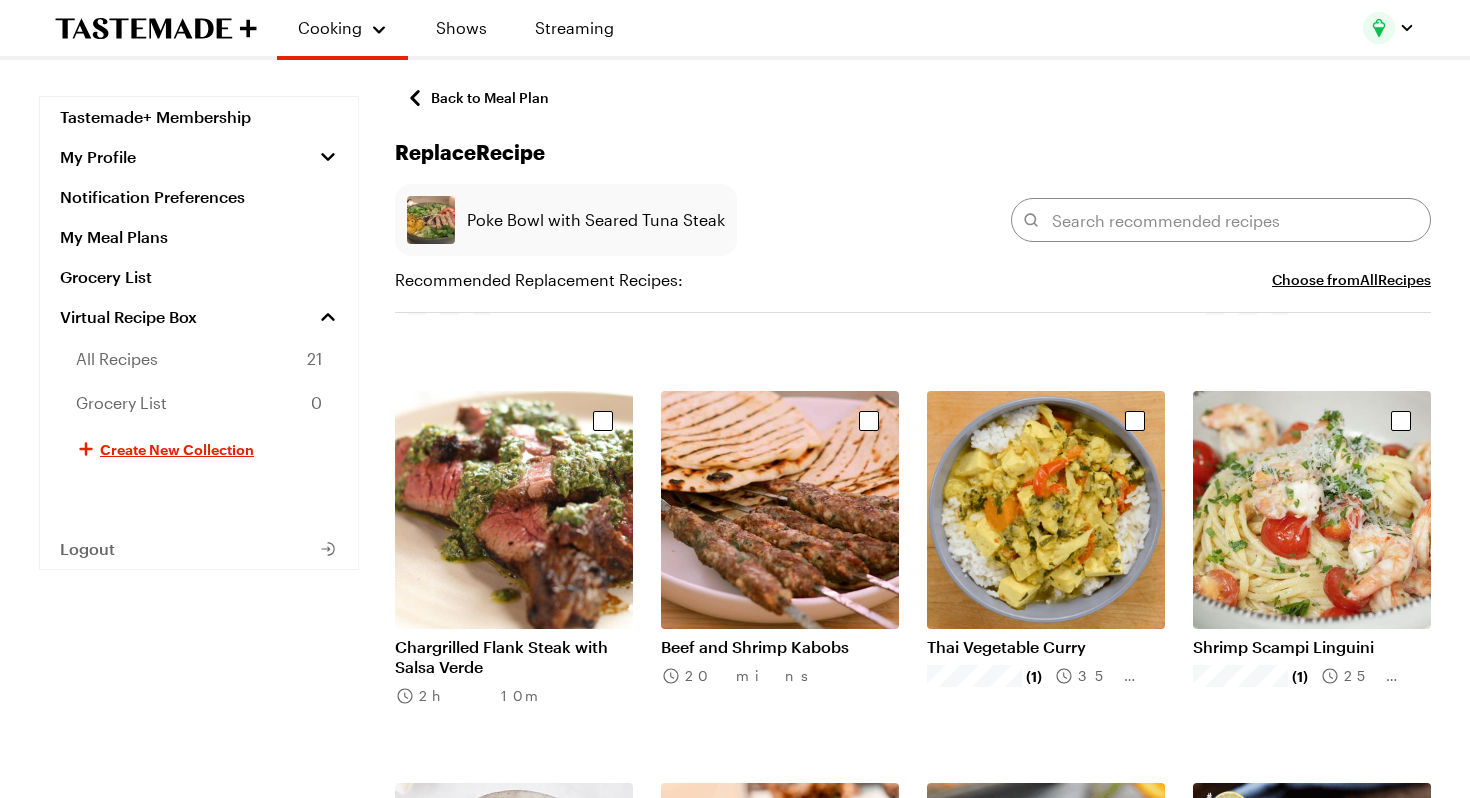 scroll, scrollTop: 1104, scrollLeft: 0, axis: vertical 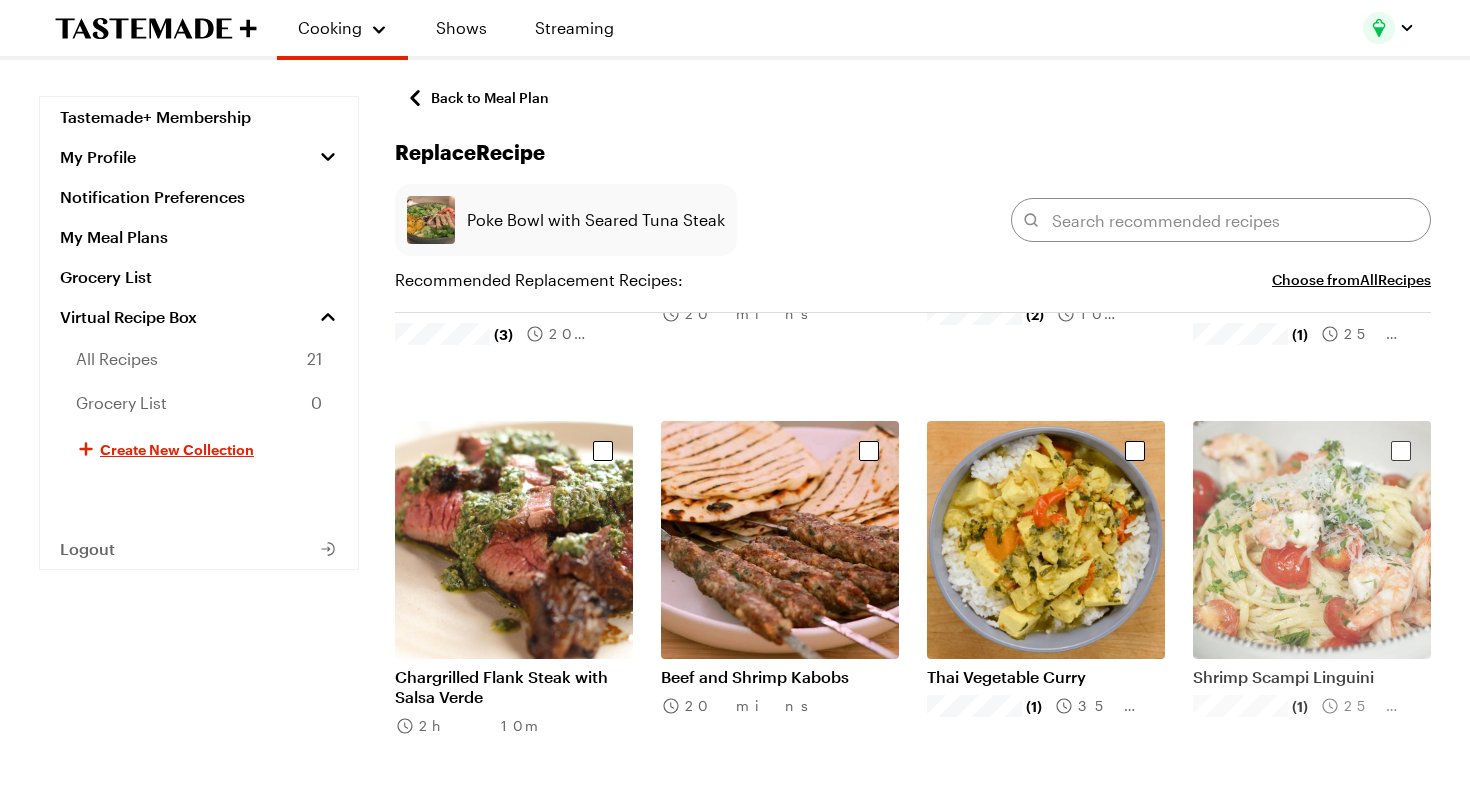 click at bounding box center (1312, 540) 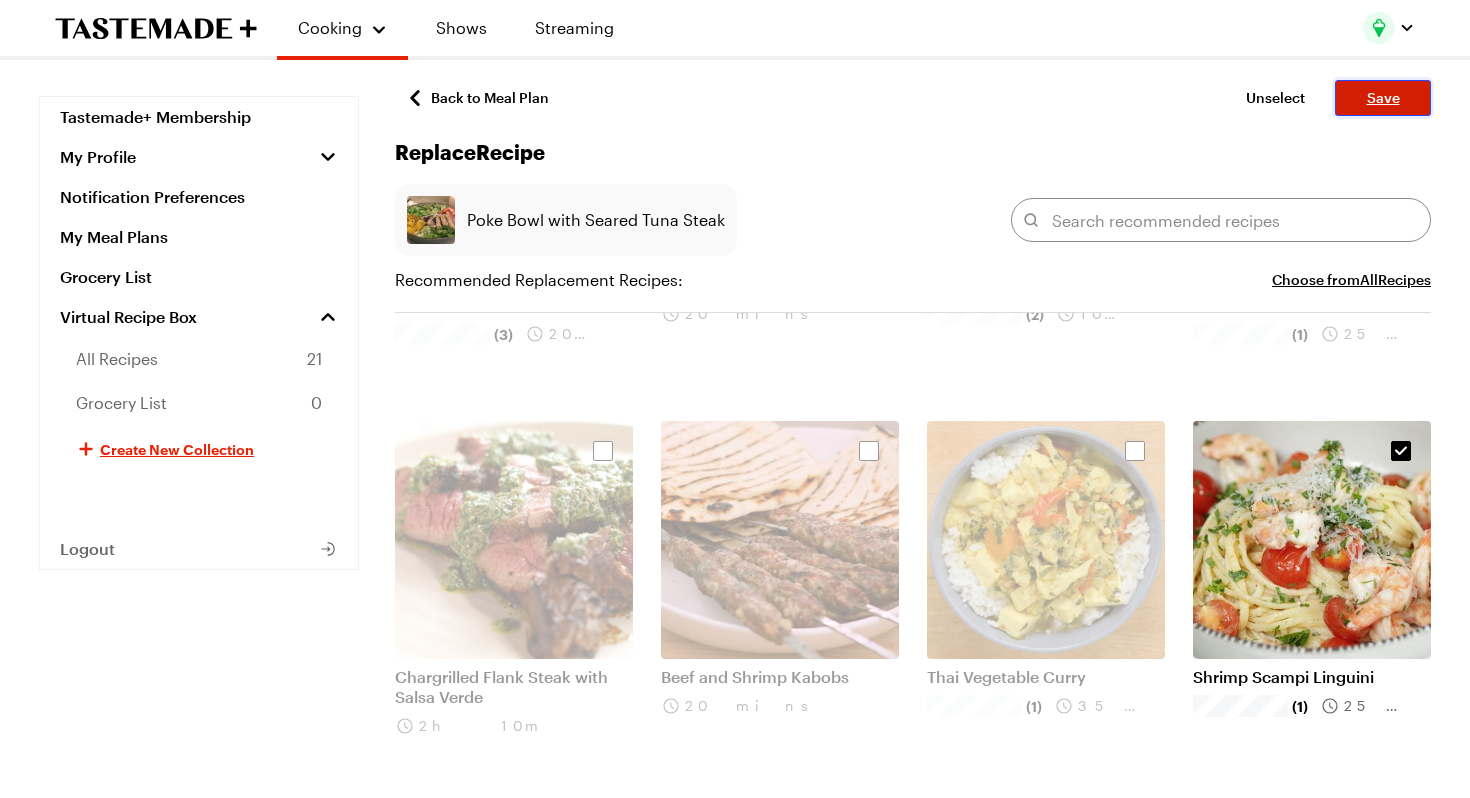 click on "Save" at bounding box center [1383, 98] 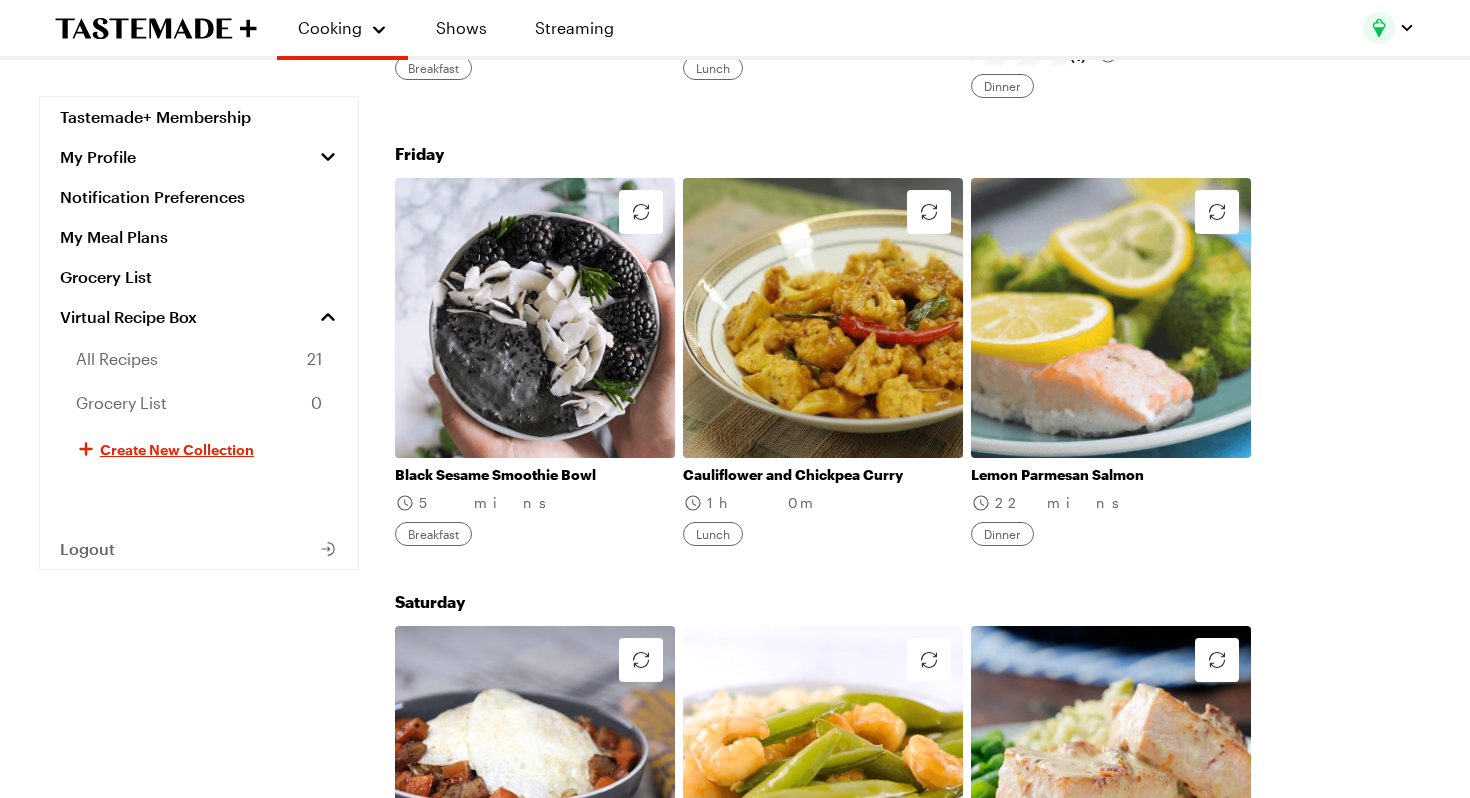 scroll, scrollTop: 2117, scrollLeft: 0, axis: vertical 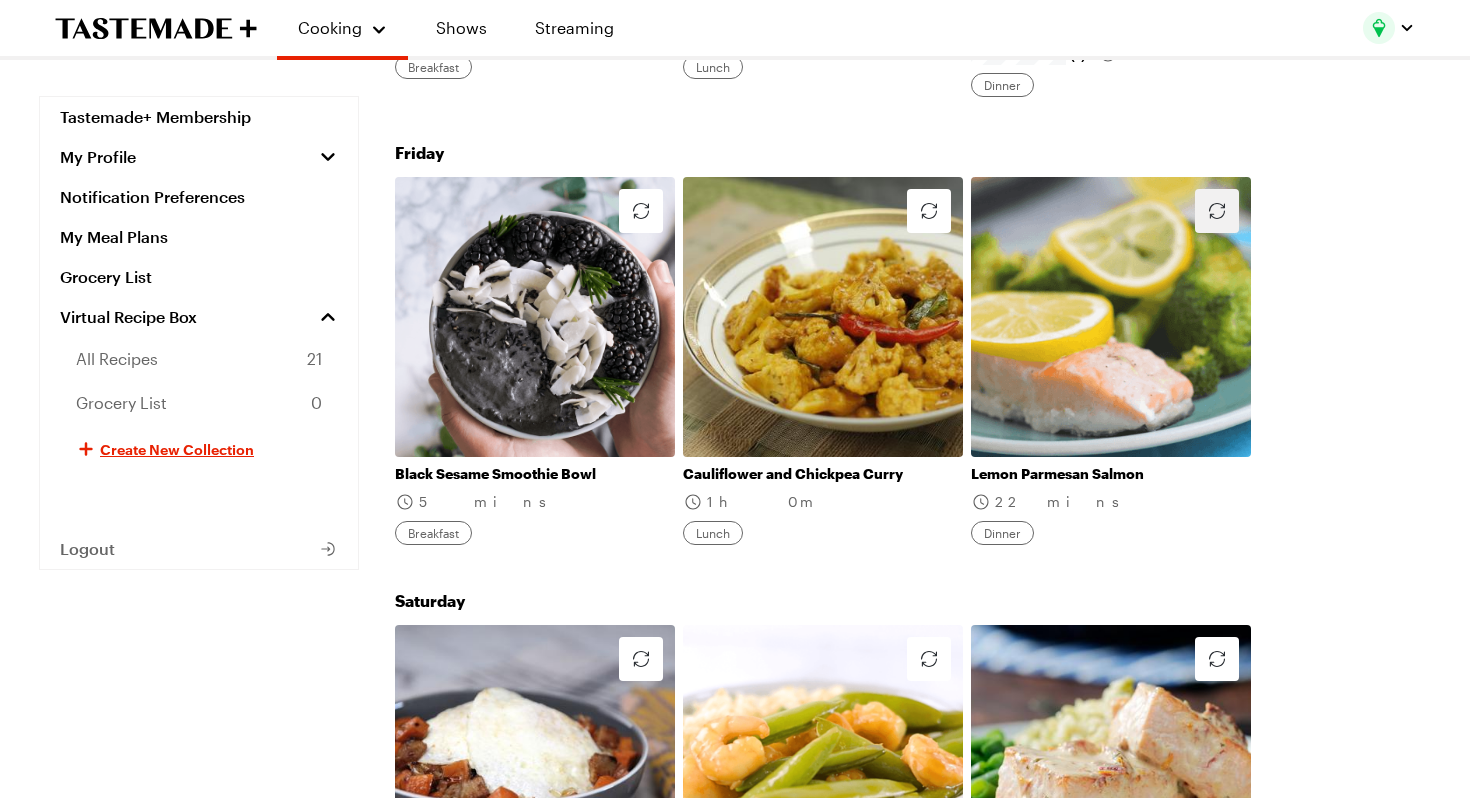 click at bounding box center (1217, 211) 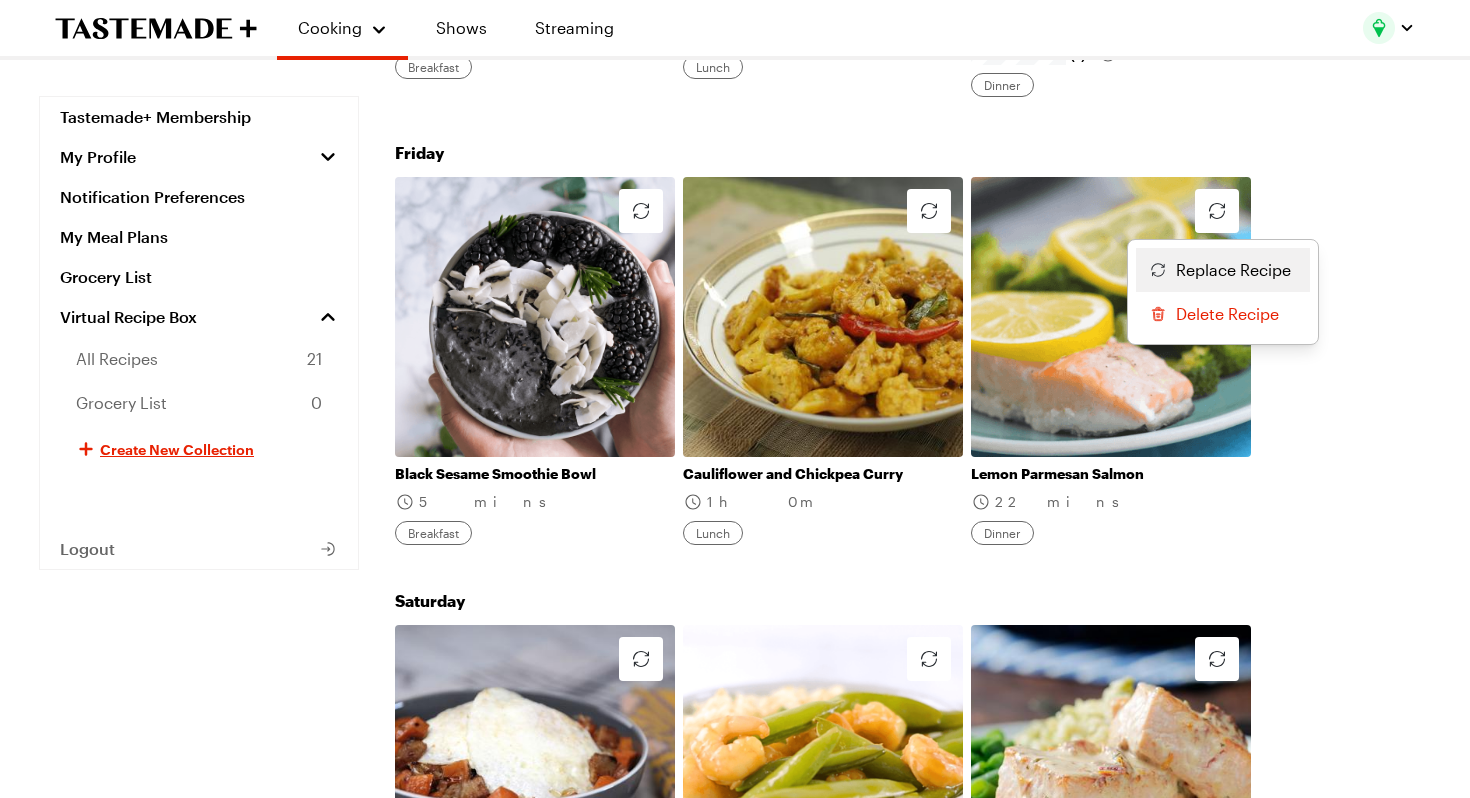 click on "Replace Recipe" at bounding box center [1223, 270] 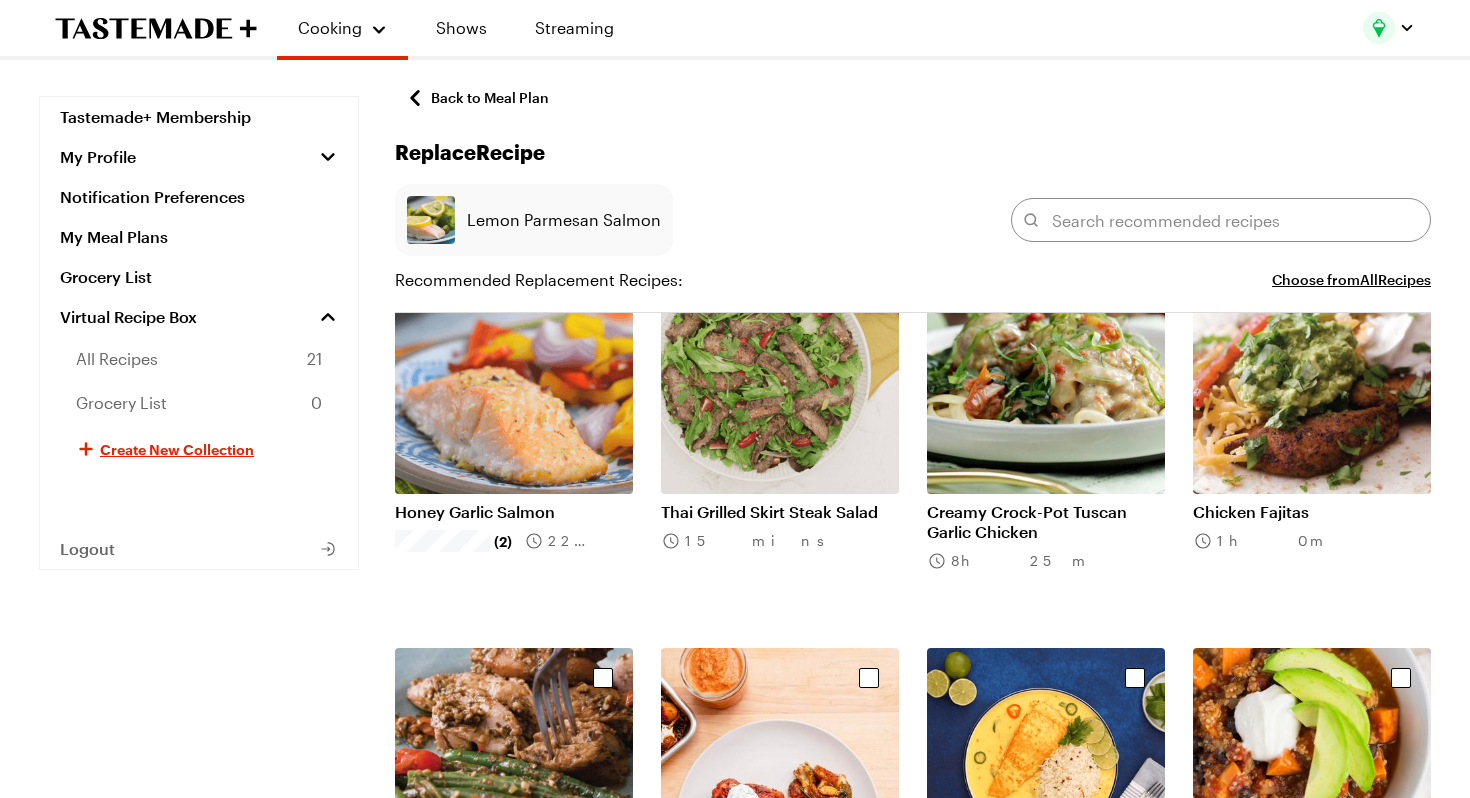 scroll, scrollTop: 1976, scrollLeft: 0, axis: vertical 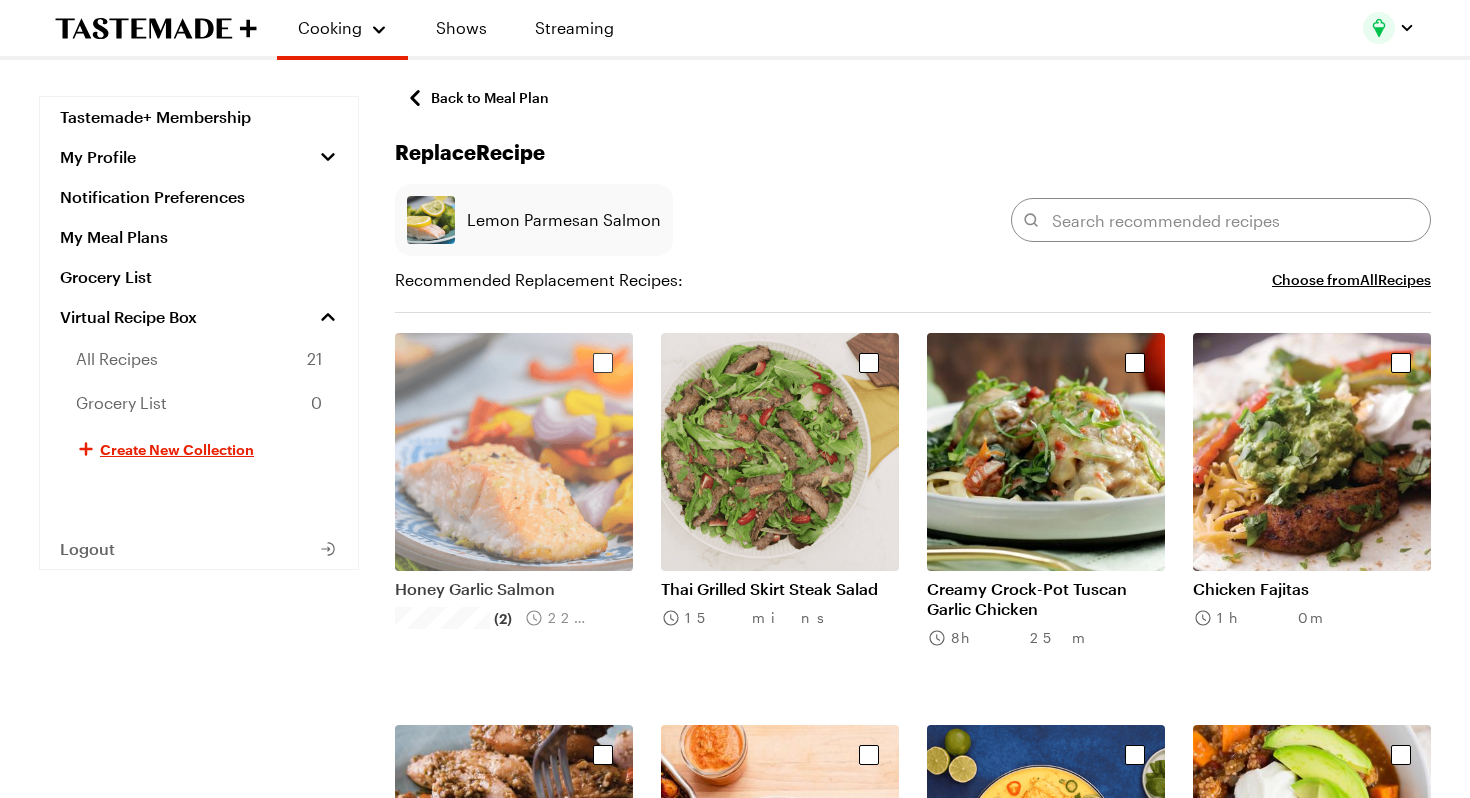 click at bounding box center [514, 452] 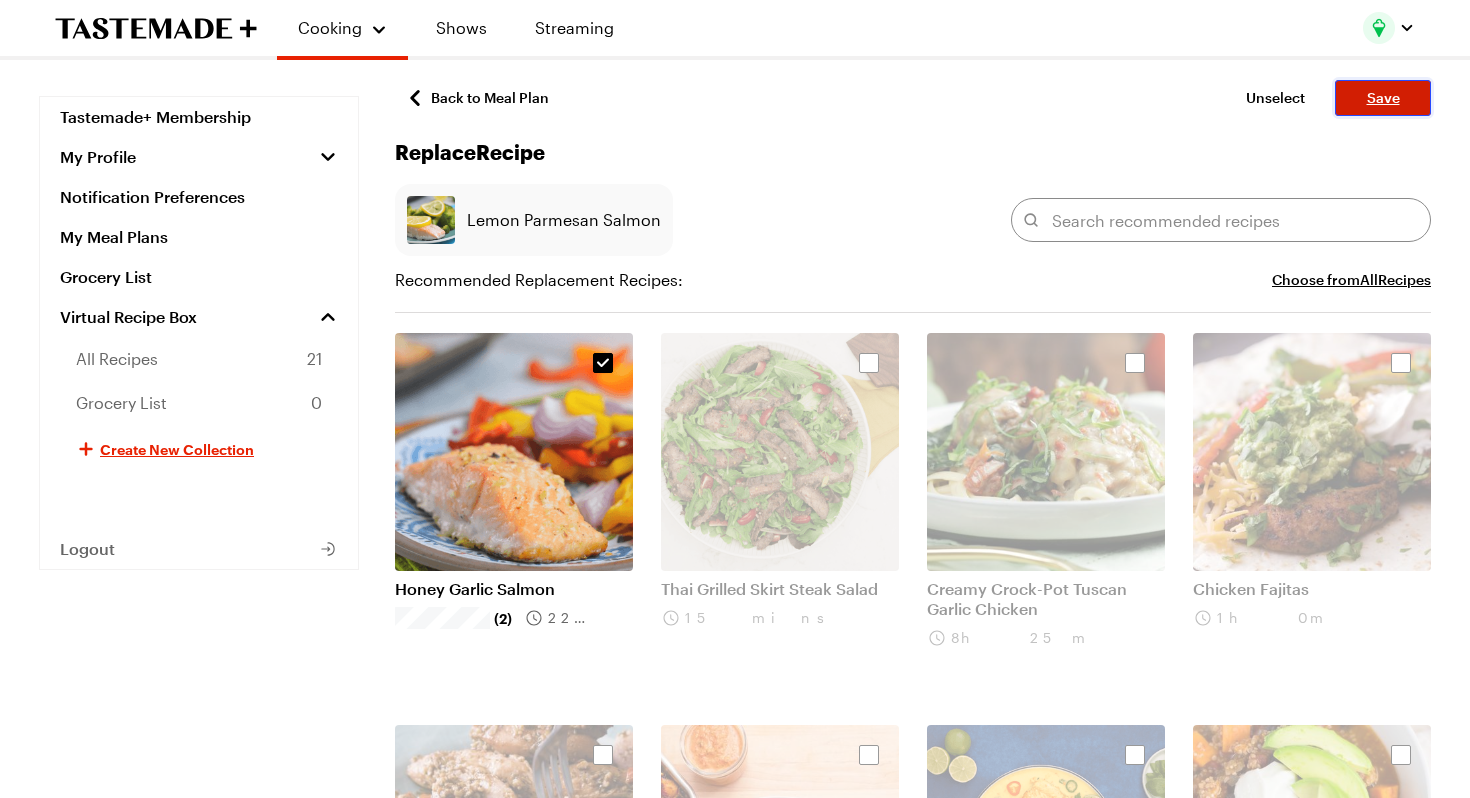 click on "Save" at bounding box center [1383, 98] 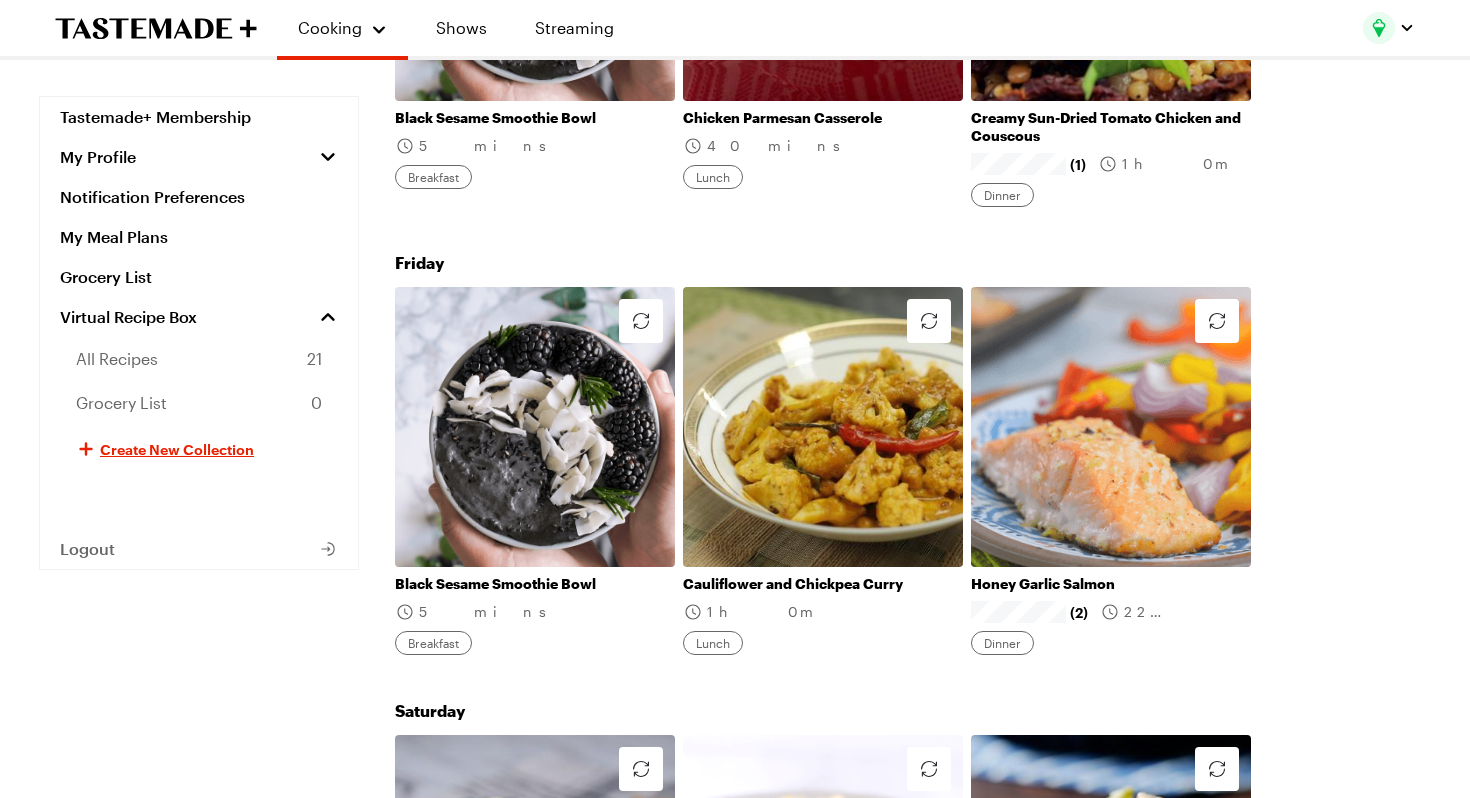 scroll, scrollTop: 2011, scrollLeft: 0, axis: vertical 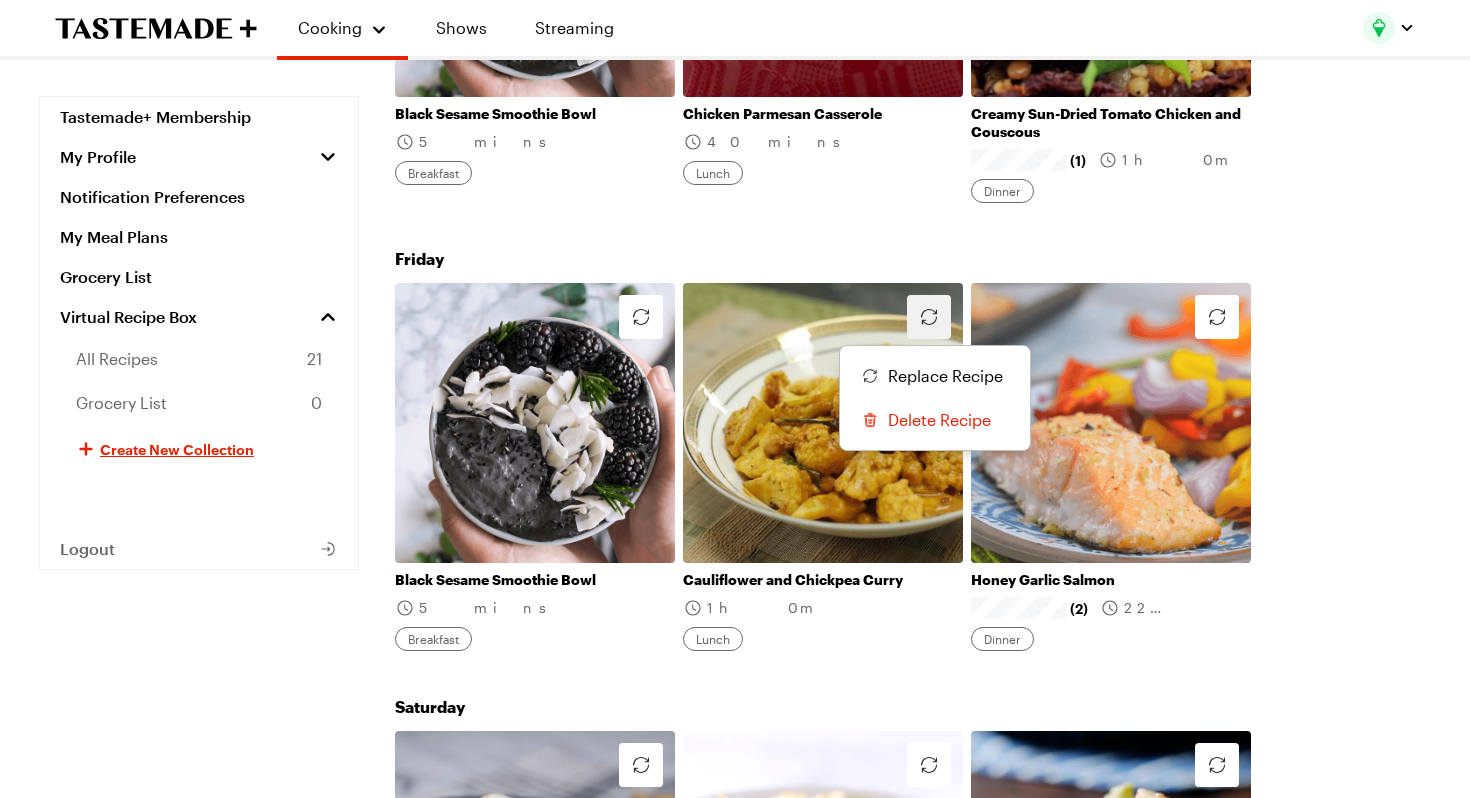 click 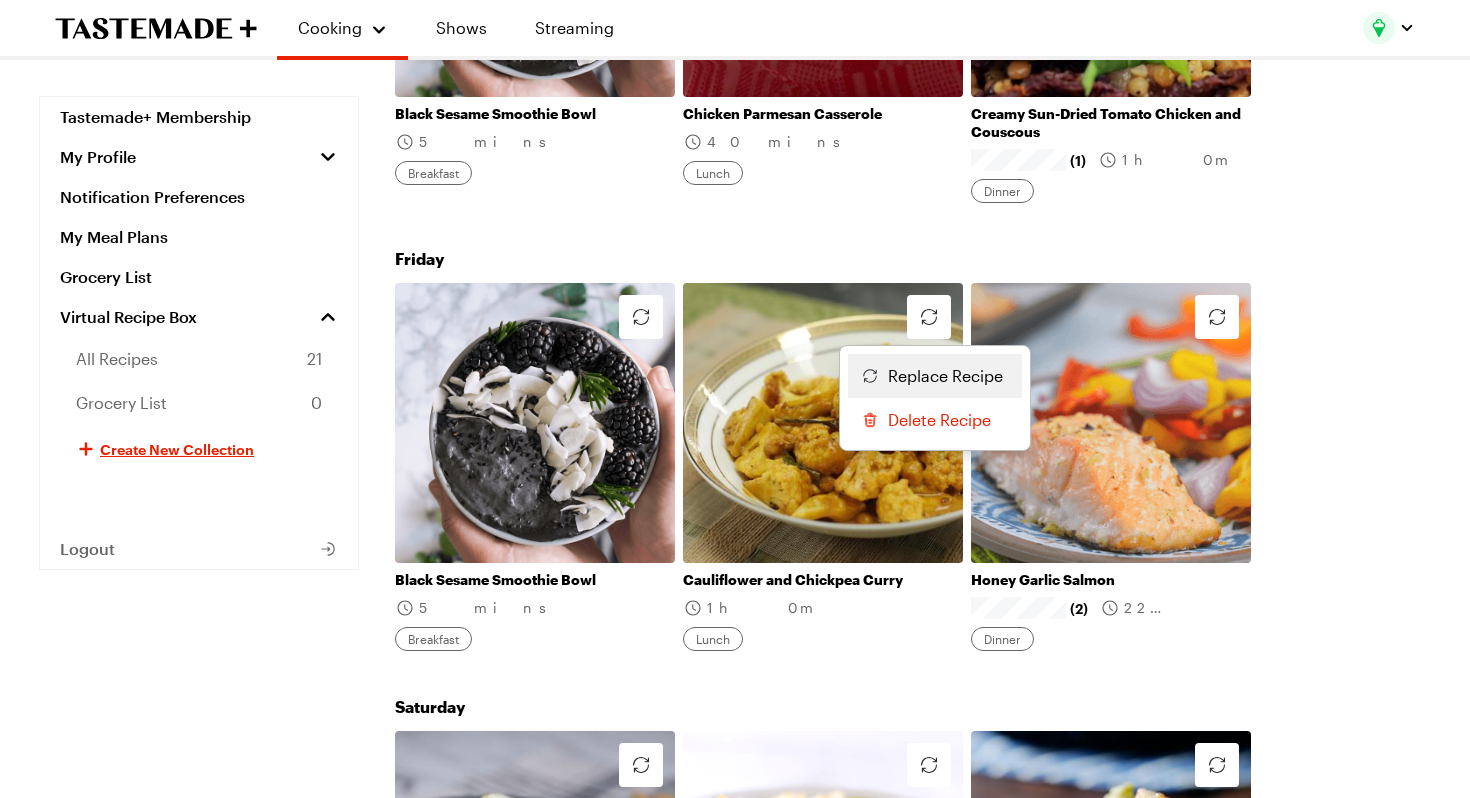 click on "Replace Recipe" at bounding box center [945, 376] 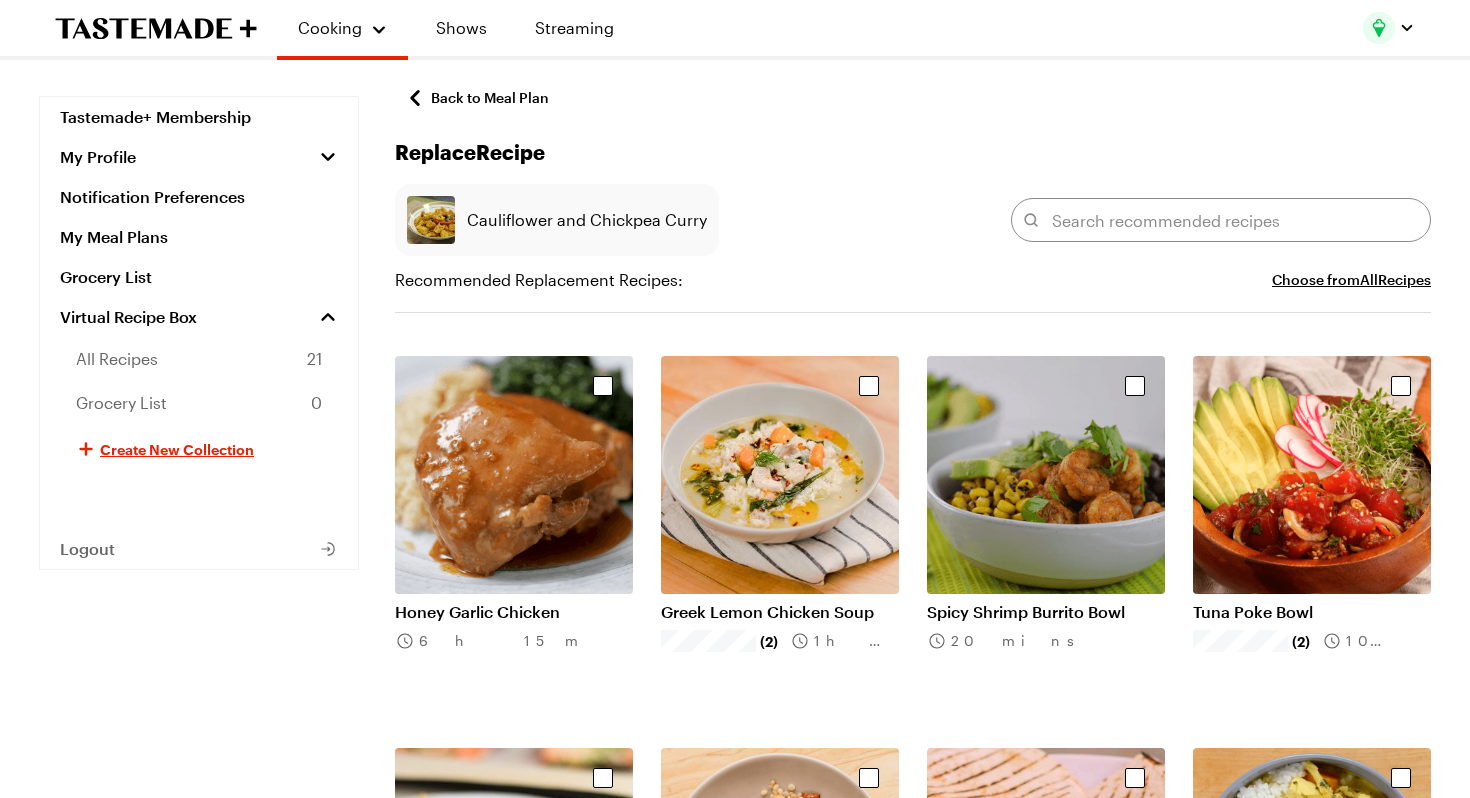 scroll, scrollTop: 419, scrollLeft: 0, axis: vertical 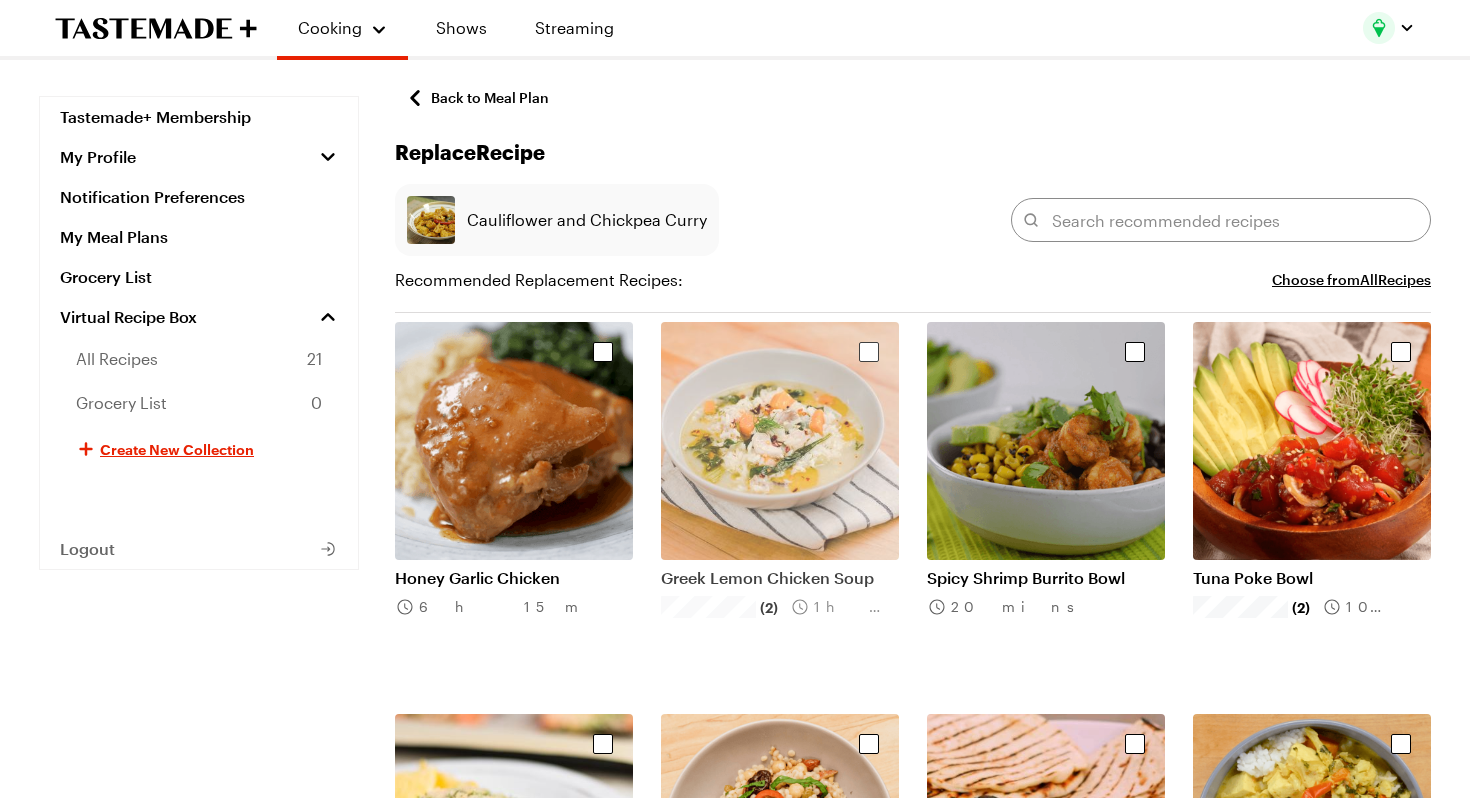 click at bounding box center [780, 441] 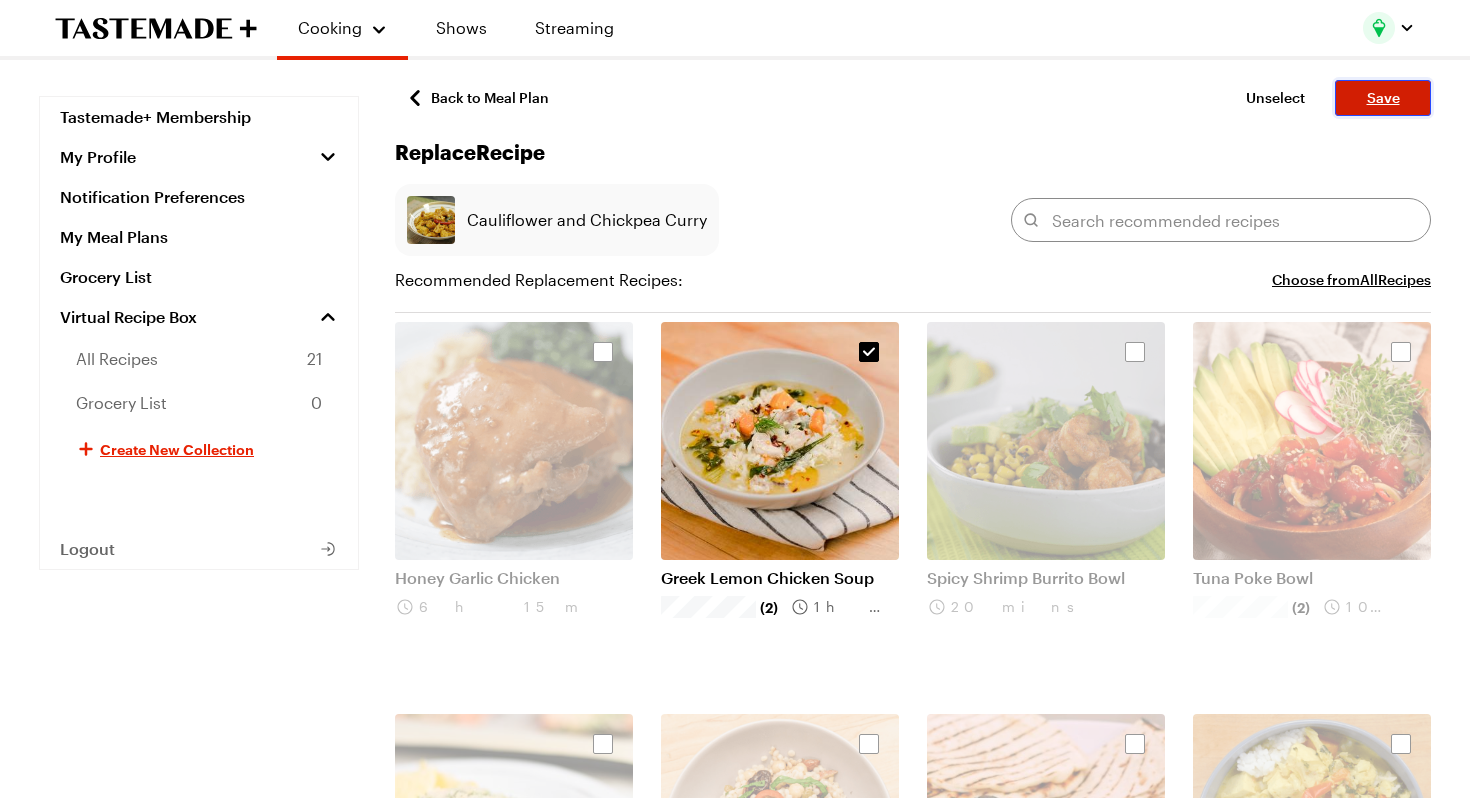 click on "Save" at bounding box center [1383, 98] 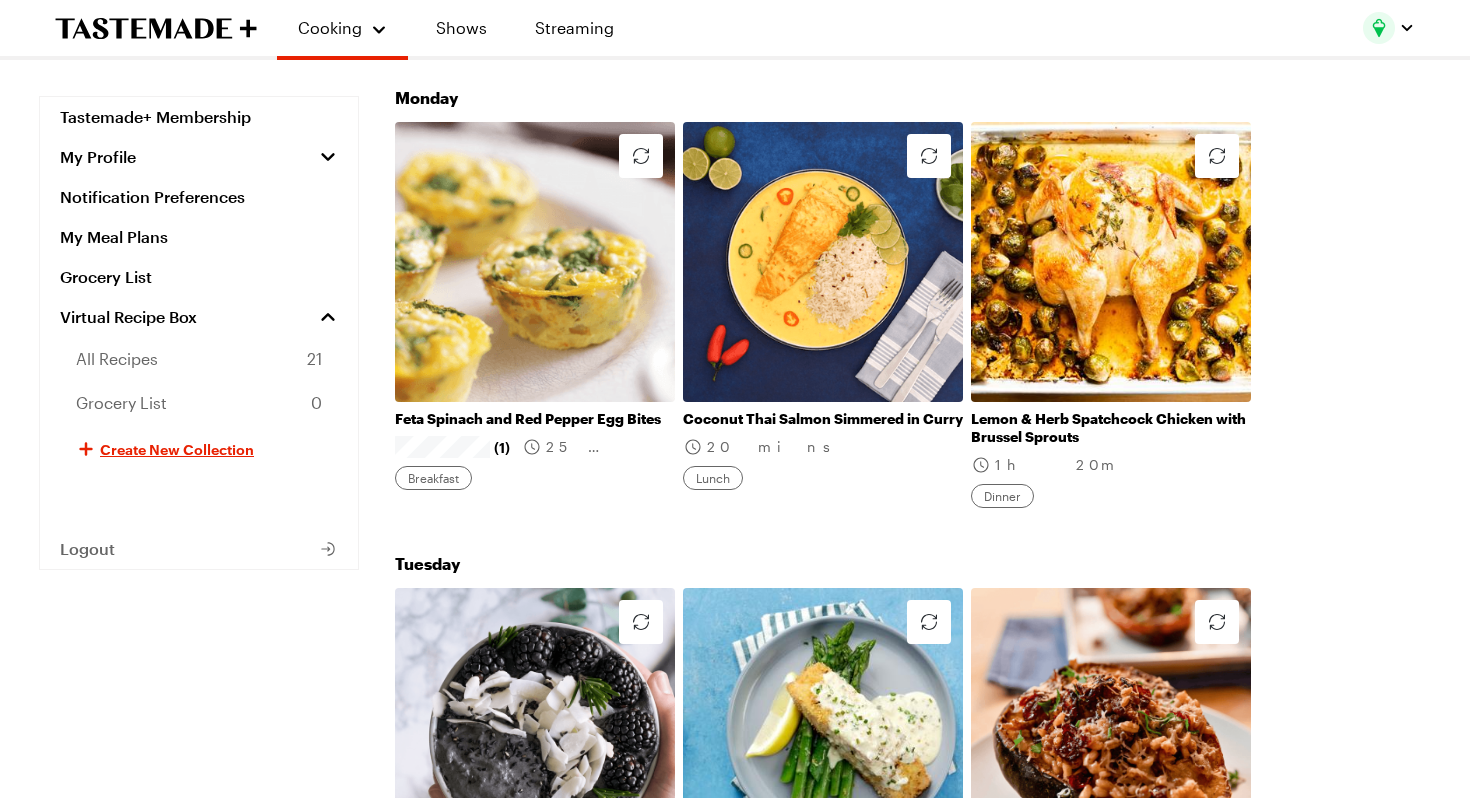 scroll, scrollTop: 0, scrollLeft: 0, axis: both 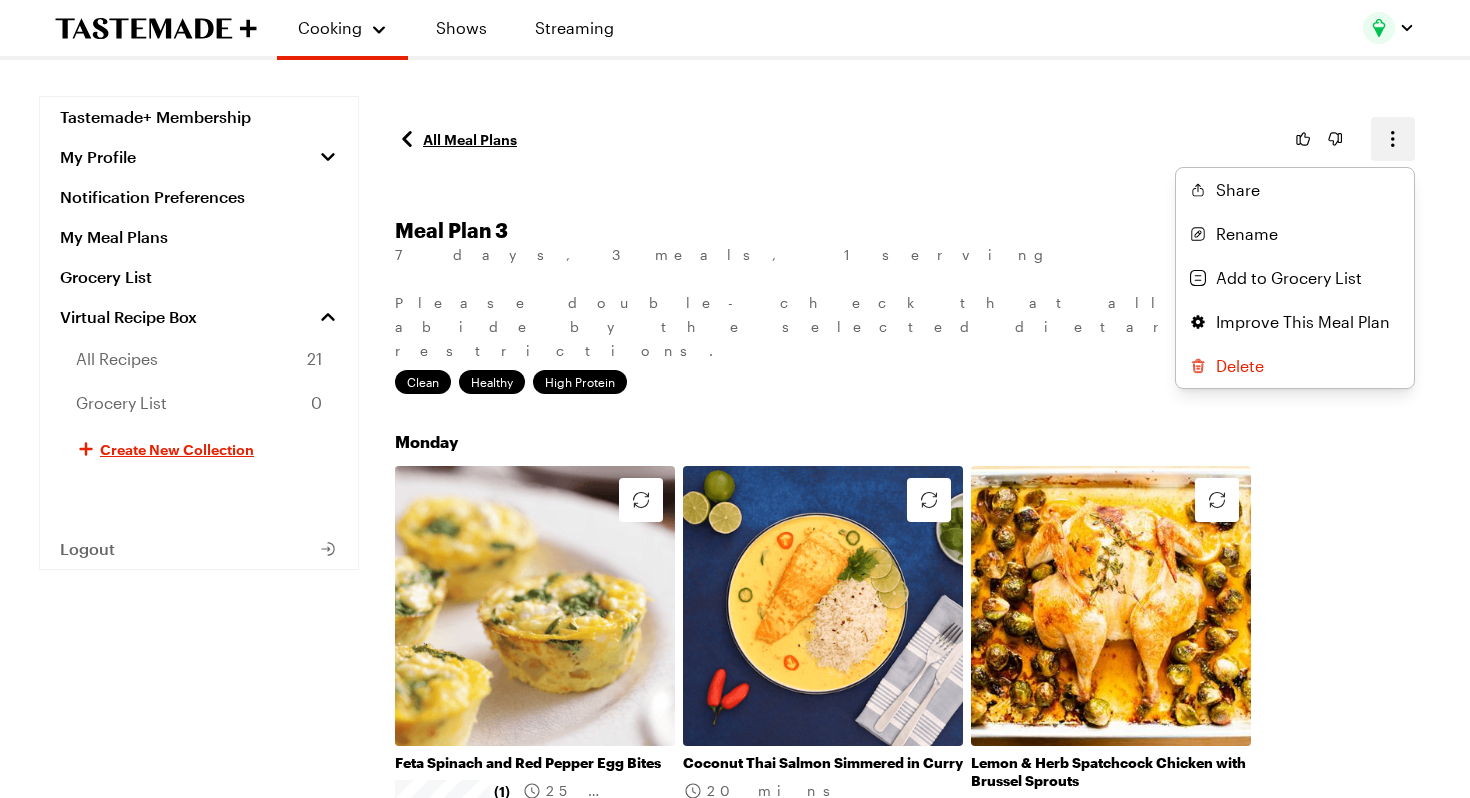 click 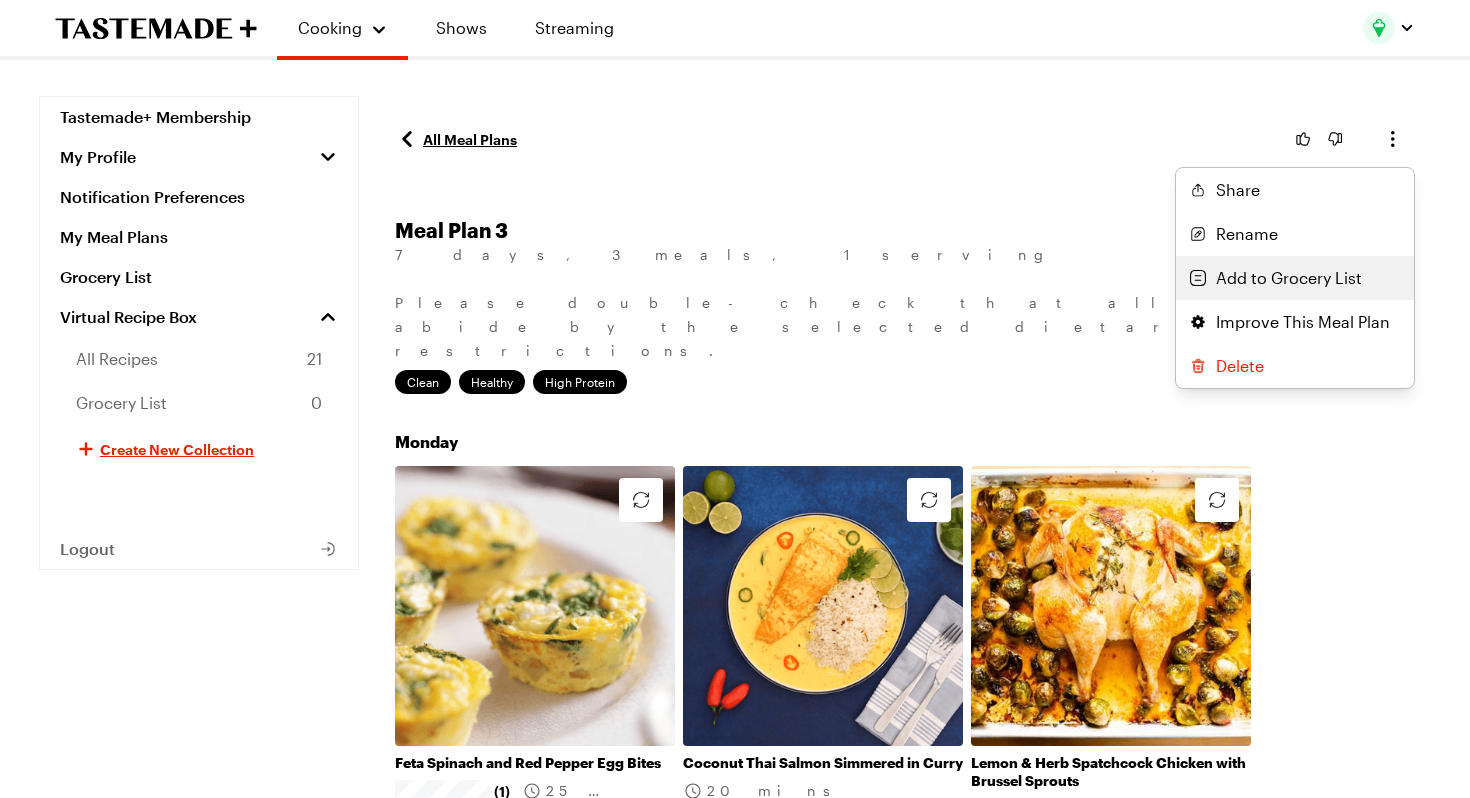 click on "Add to Grocery List" at bounding box center (1289, 278) 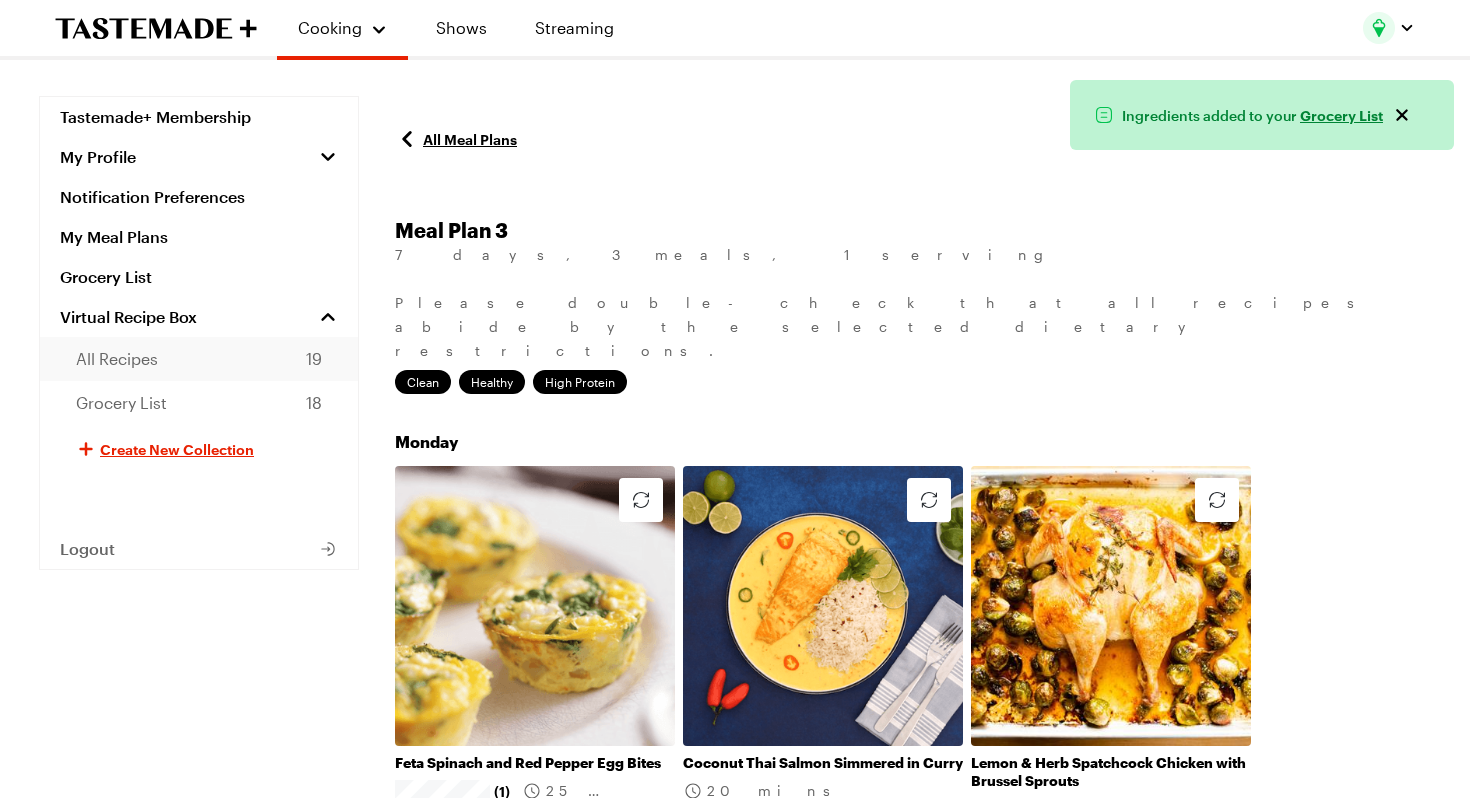 click on "All Recipes 19" at bounding box center (199, 359) 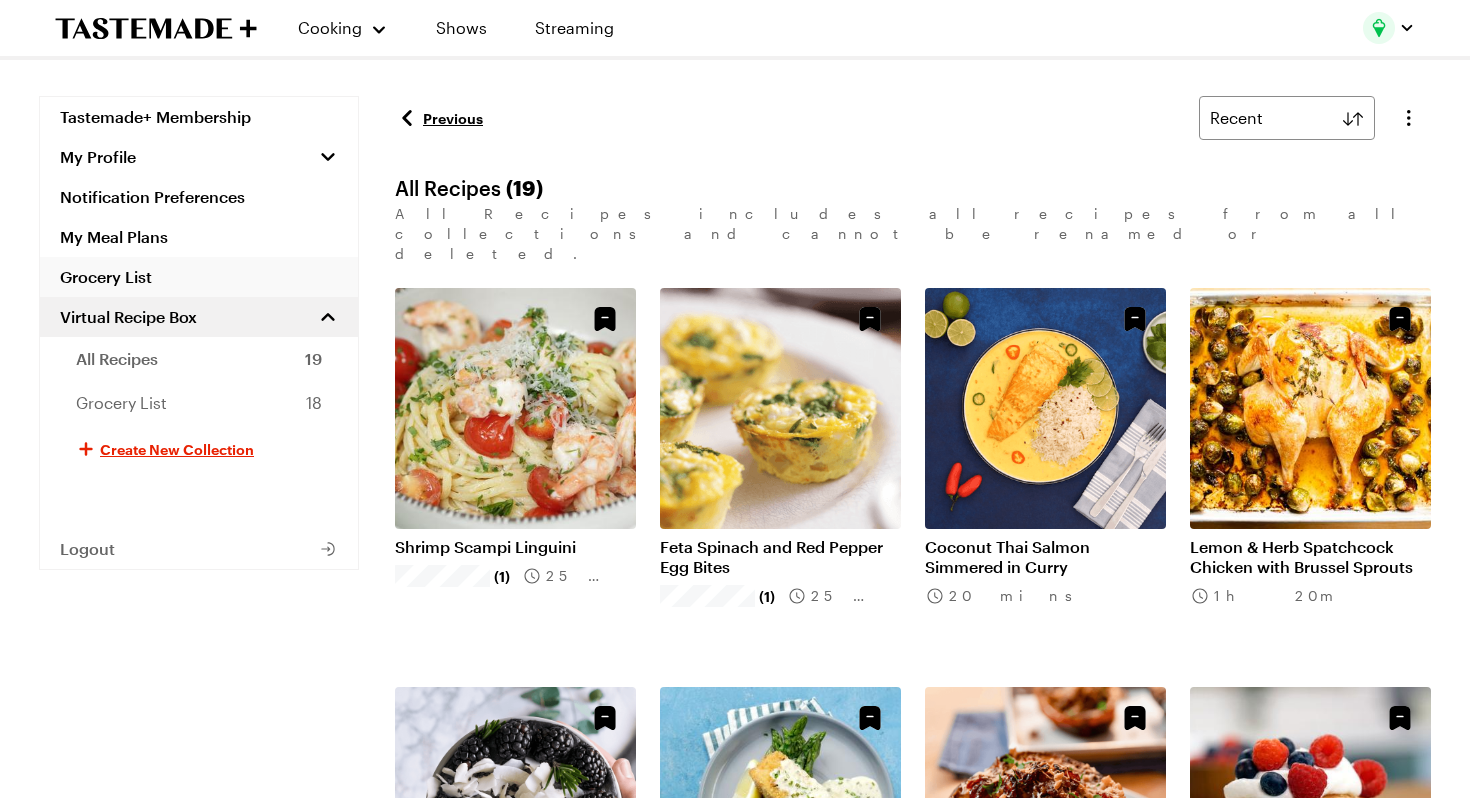 click on "Grocery List" at bounding box center [199, 277] 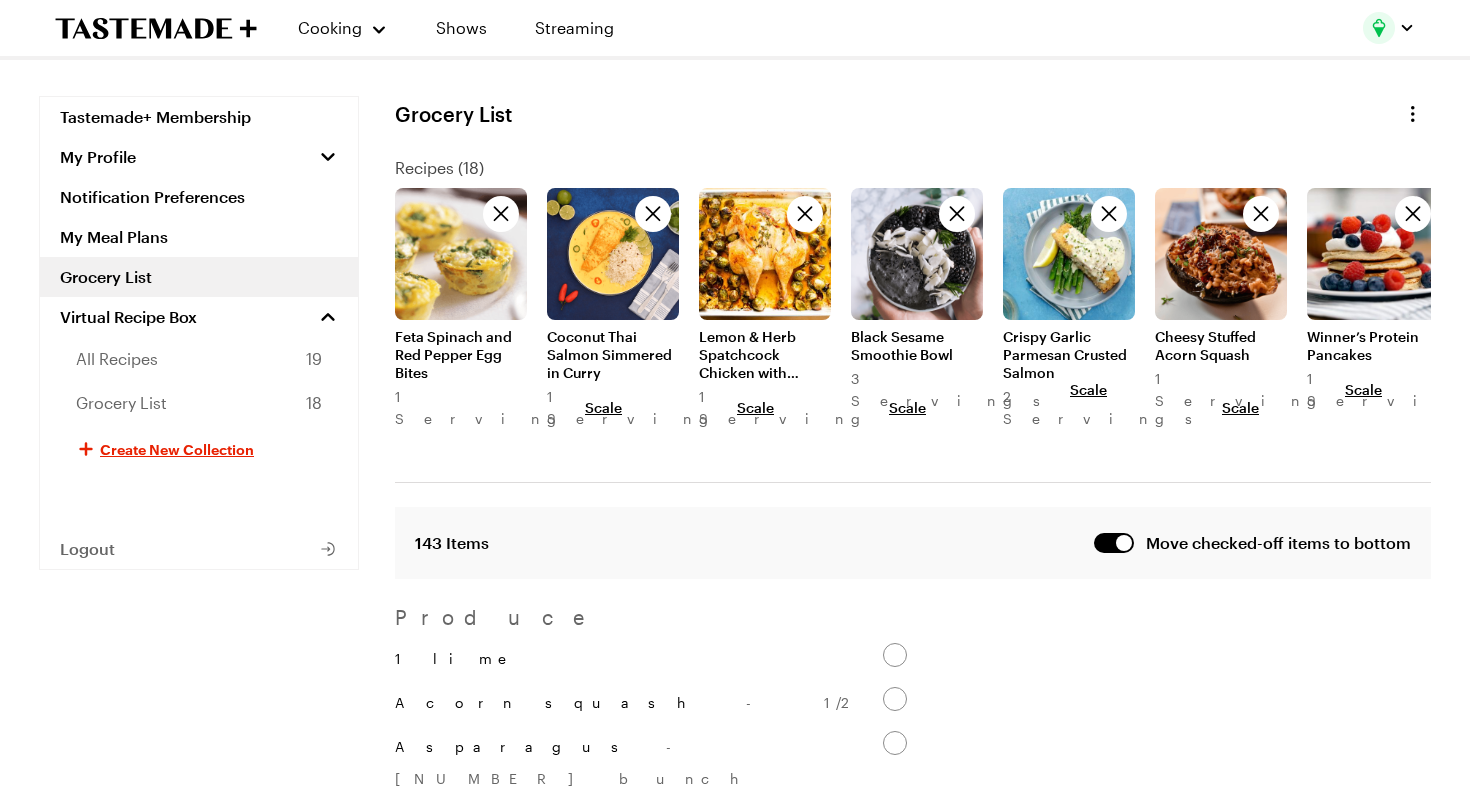 scroll, scrollTop: 173, scrollLeft: 0, axis: vertical 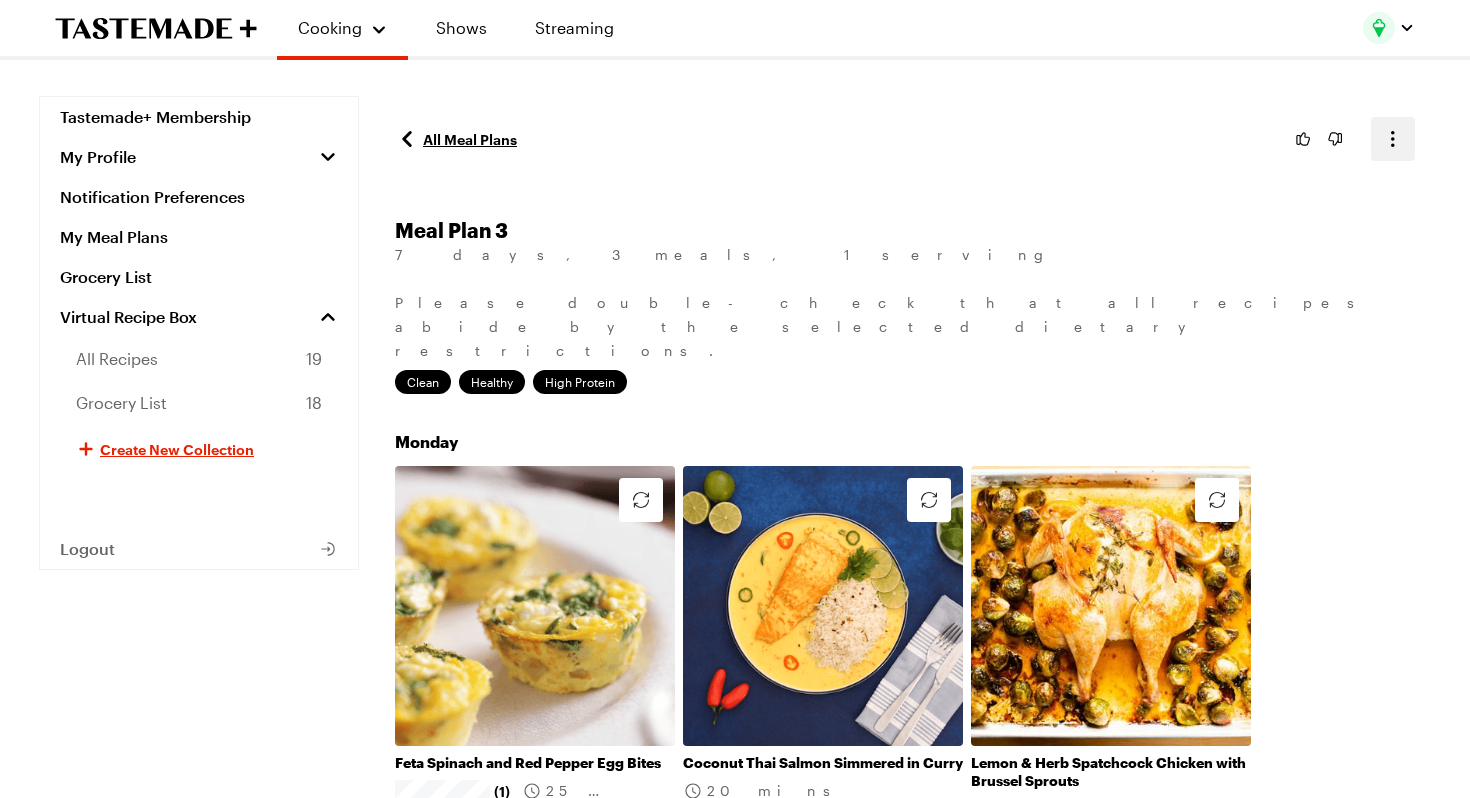 click 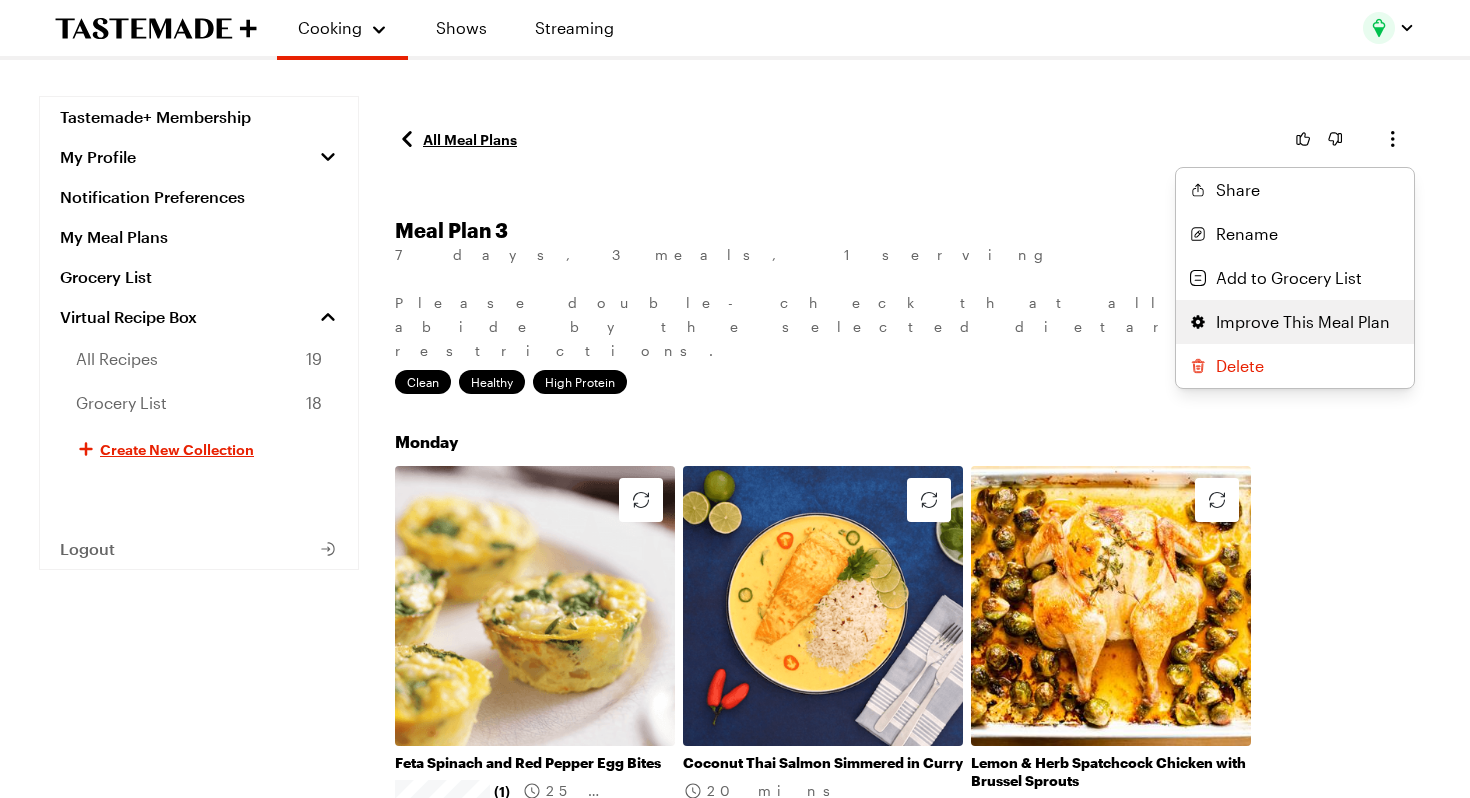 click on "Improve This Meal Plan" at bounding box center [1303, 322] 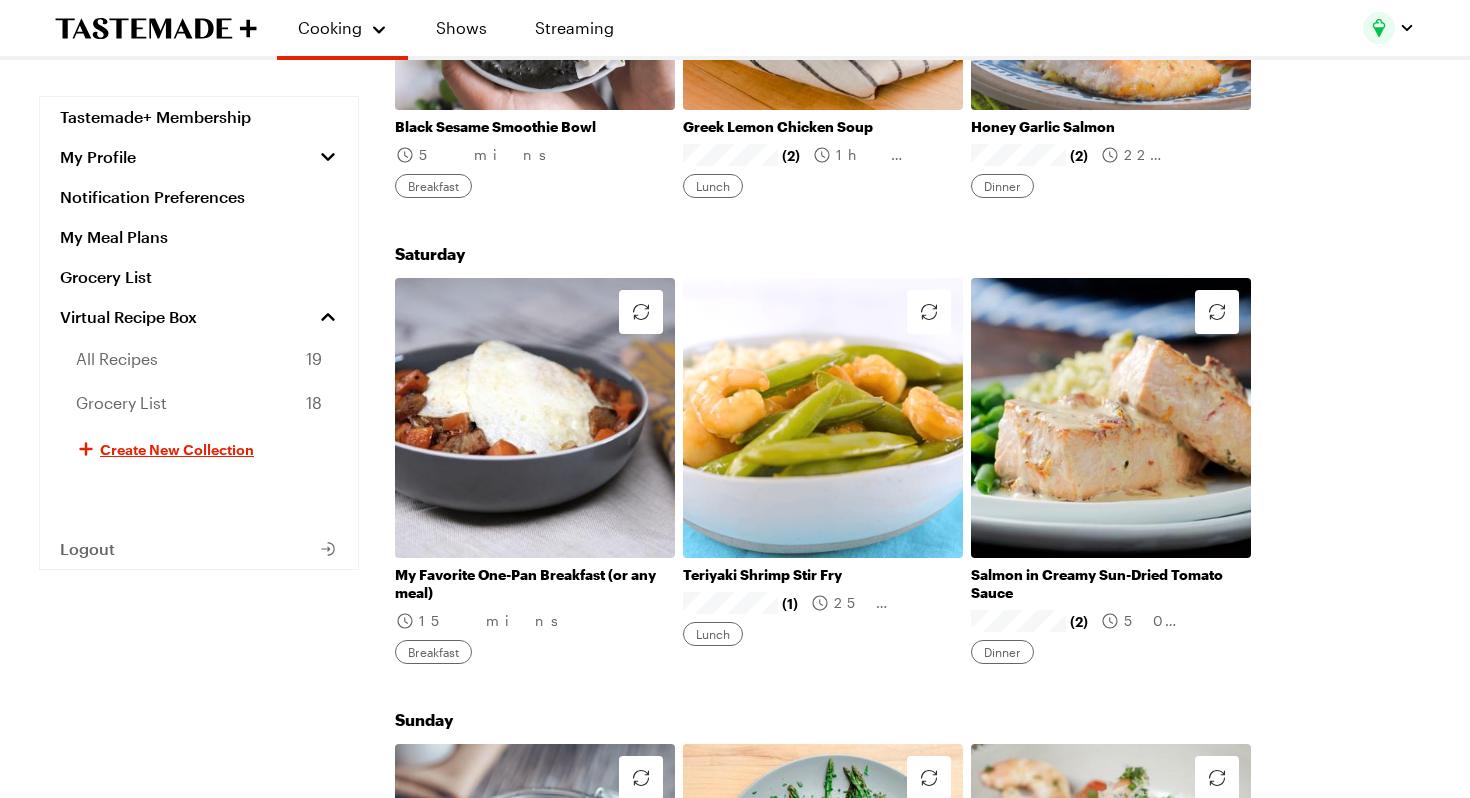 scroll, scrollTop: 2463, scrollLeft: 0, axis: vertical 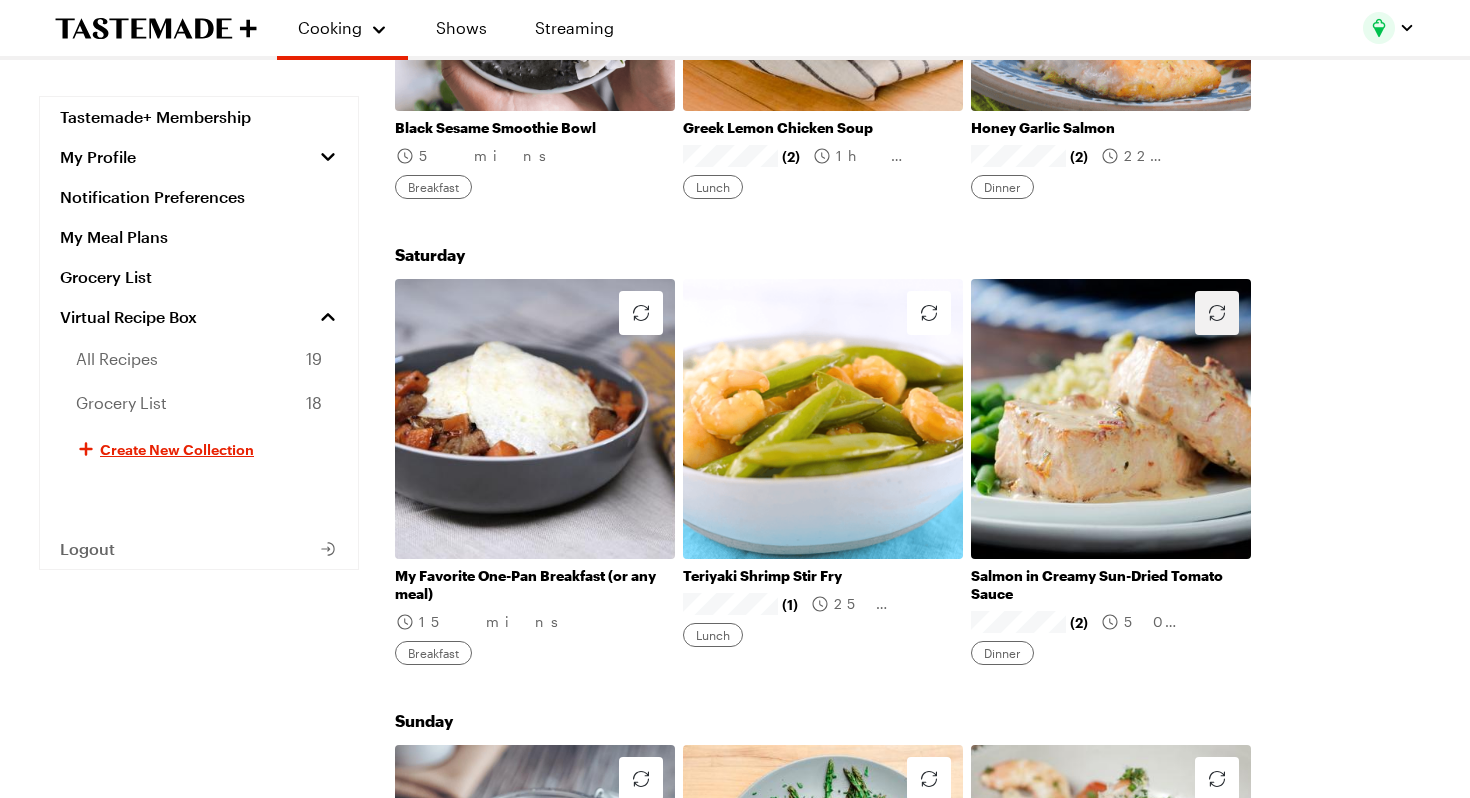 click at bounding box center (1217, 313) 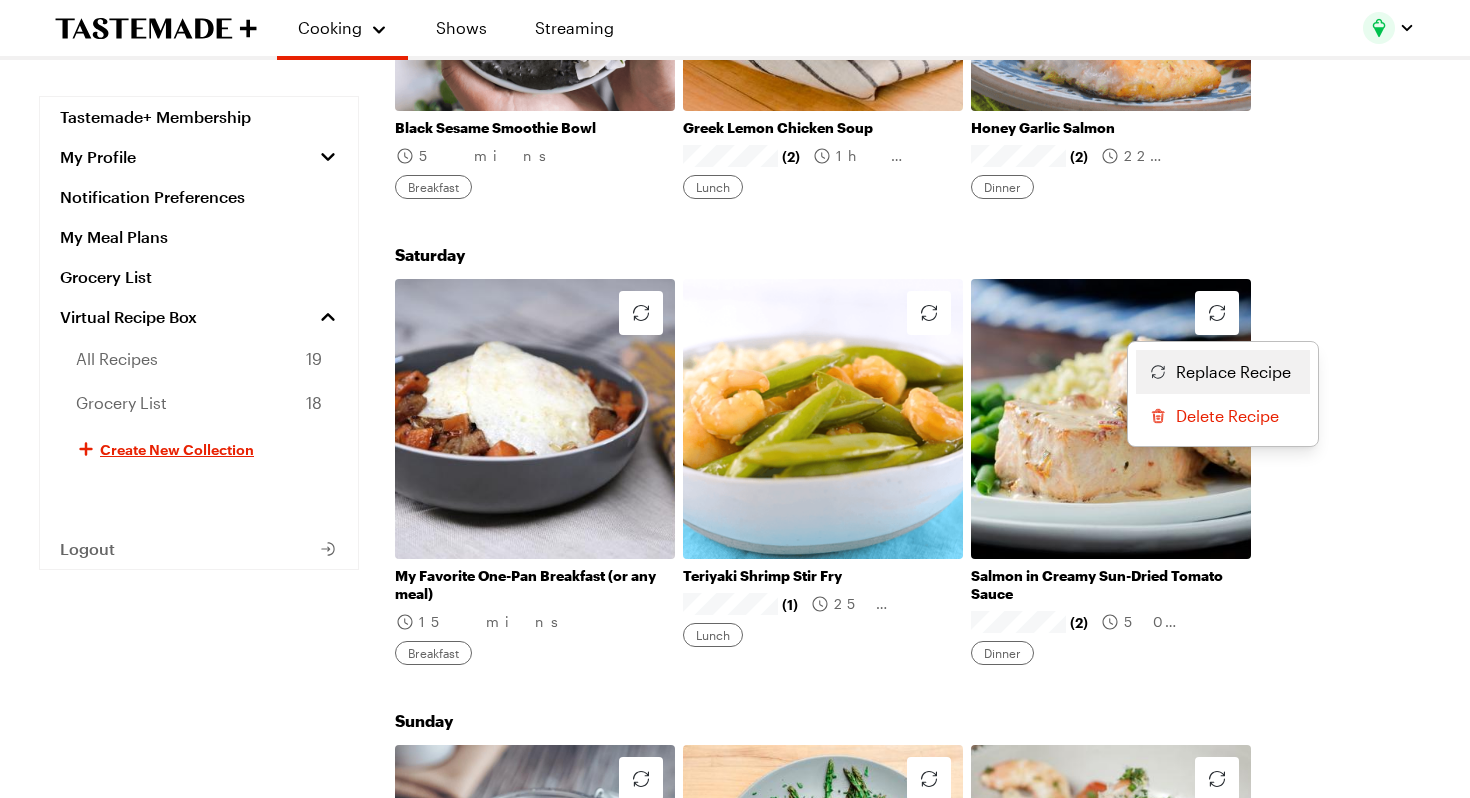 click on "Replace Recipe" at bounding box center [1233, 372] 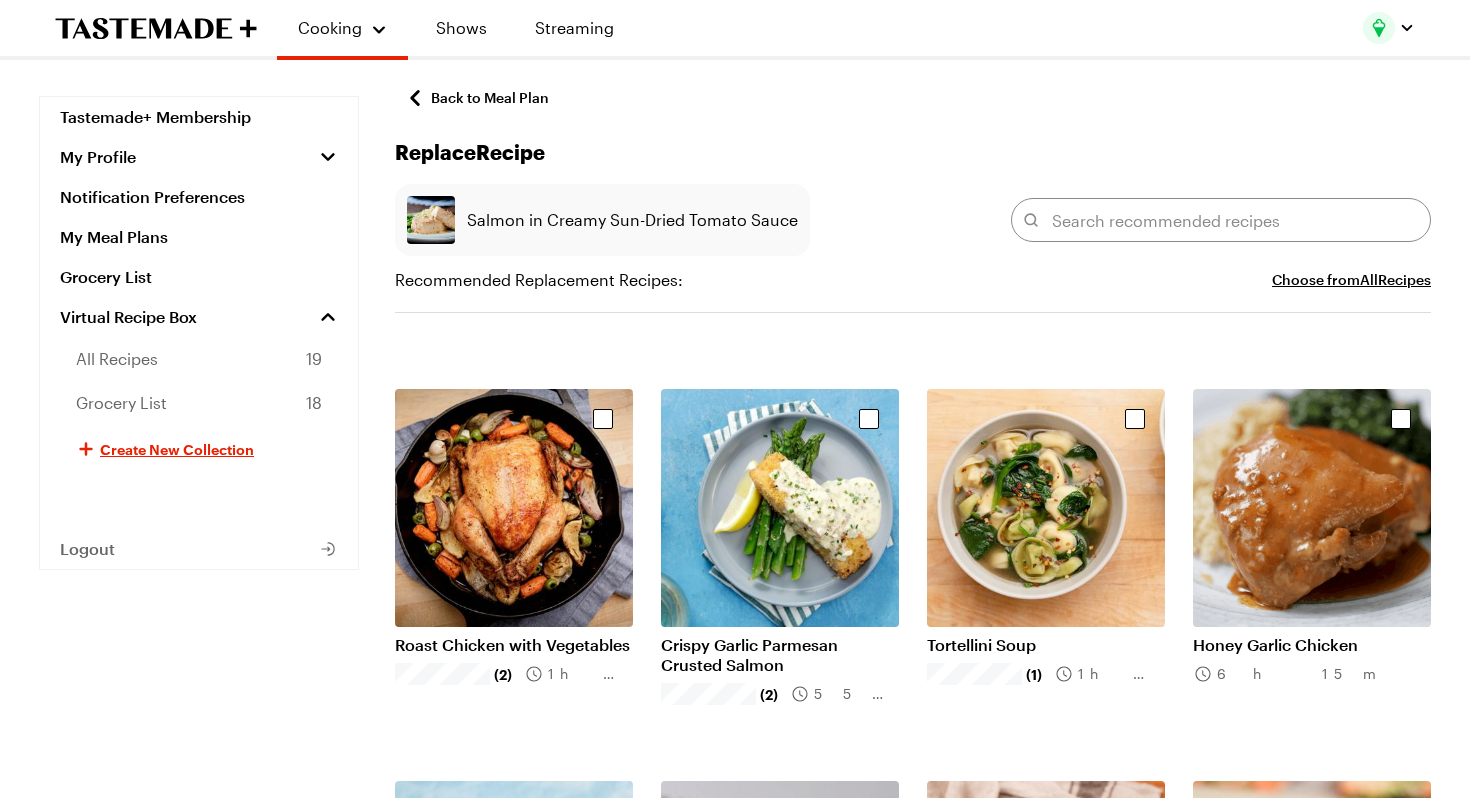scroll, scrollTop: 356, scrollLeft: 0, axis: vertical 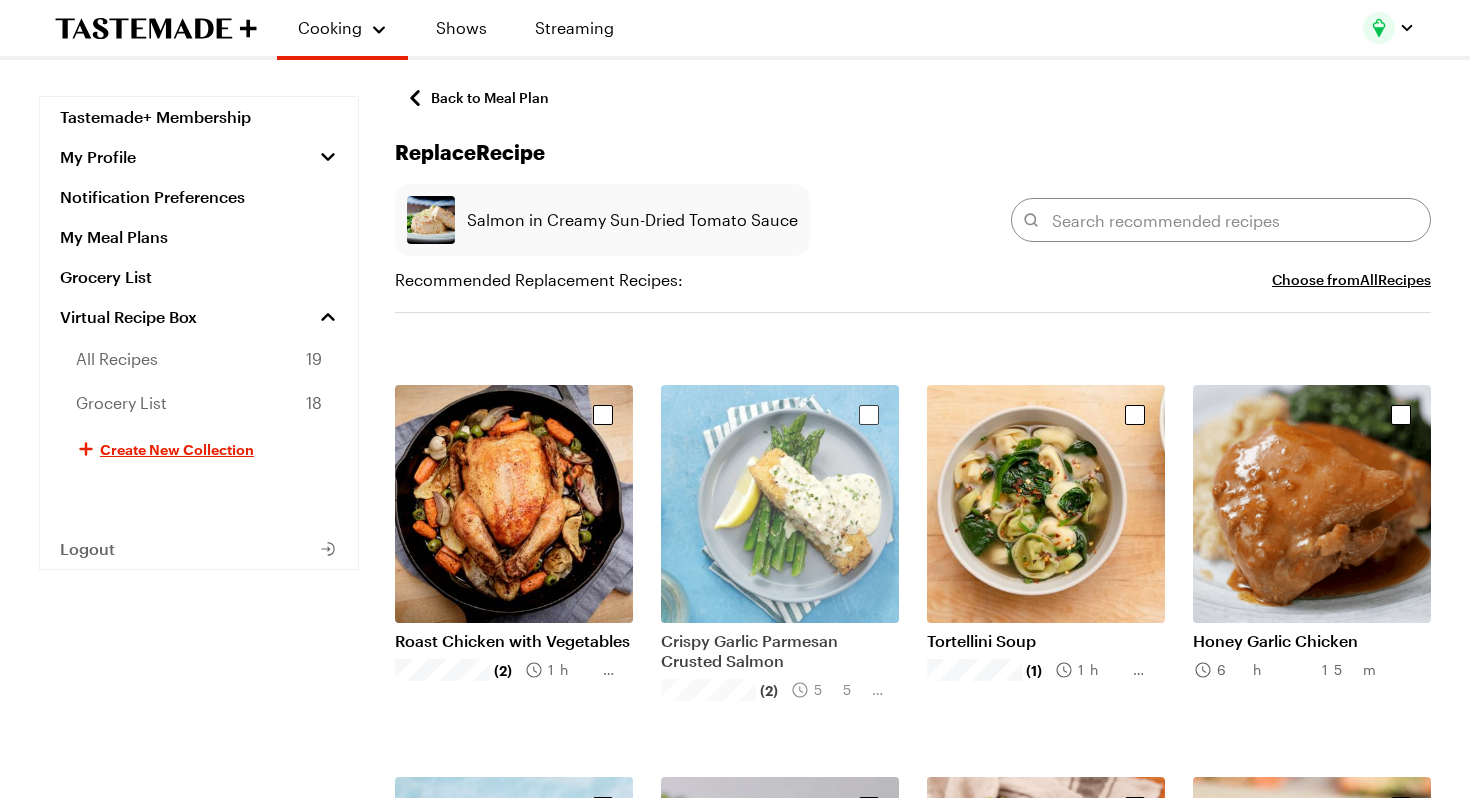click at bounding box center [780, 504] 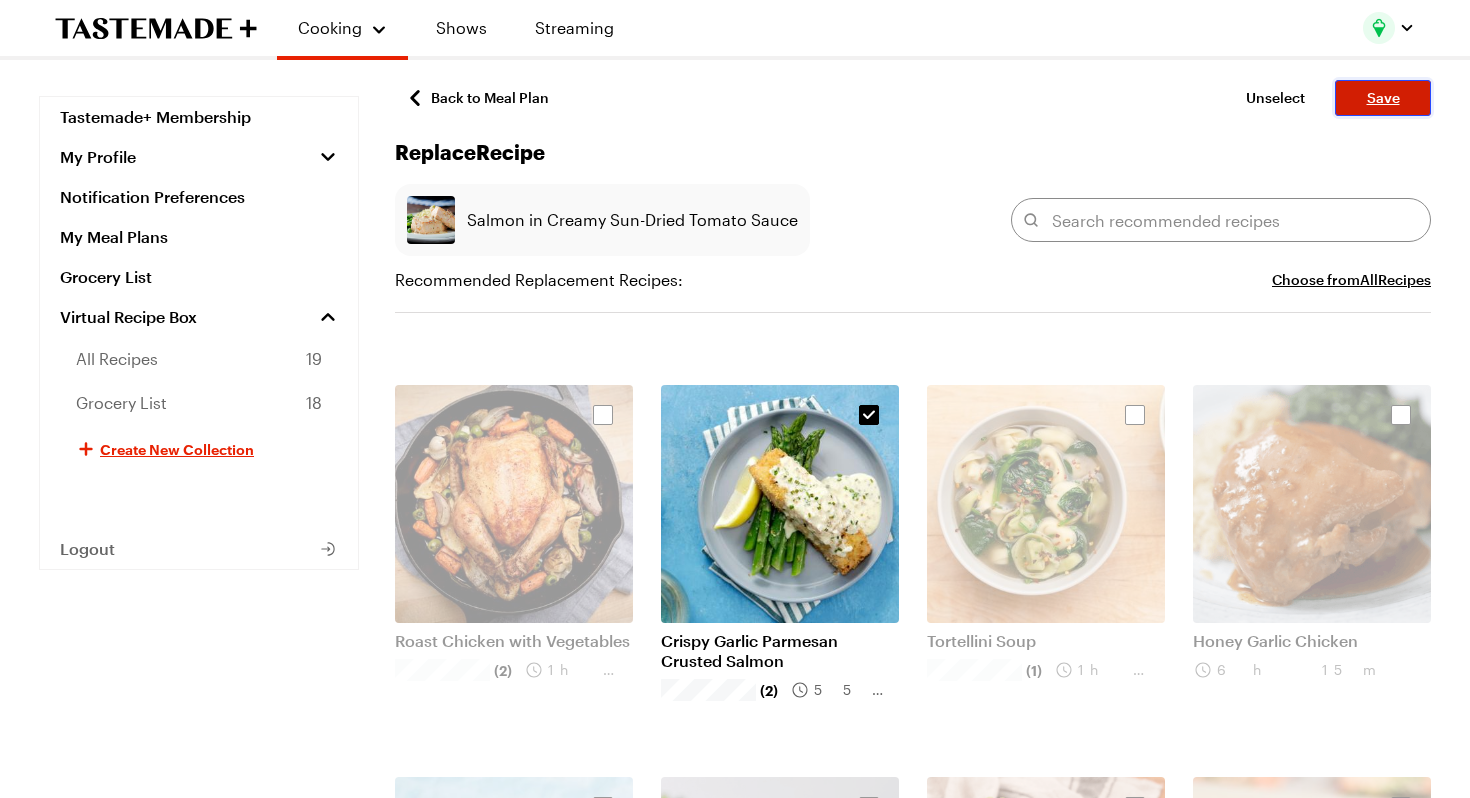 click on "Save" at bounding box center (1383, 98) 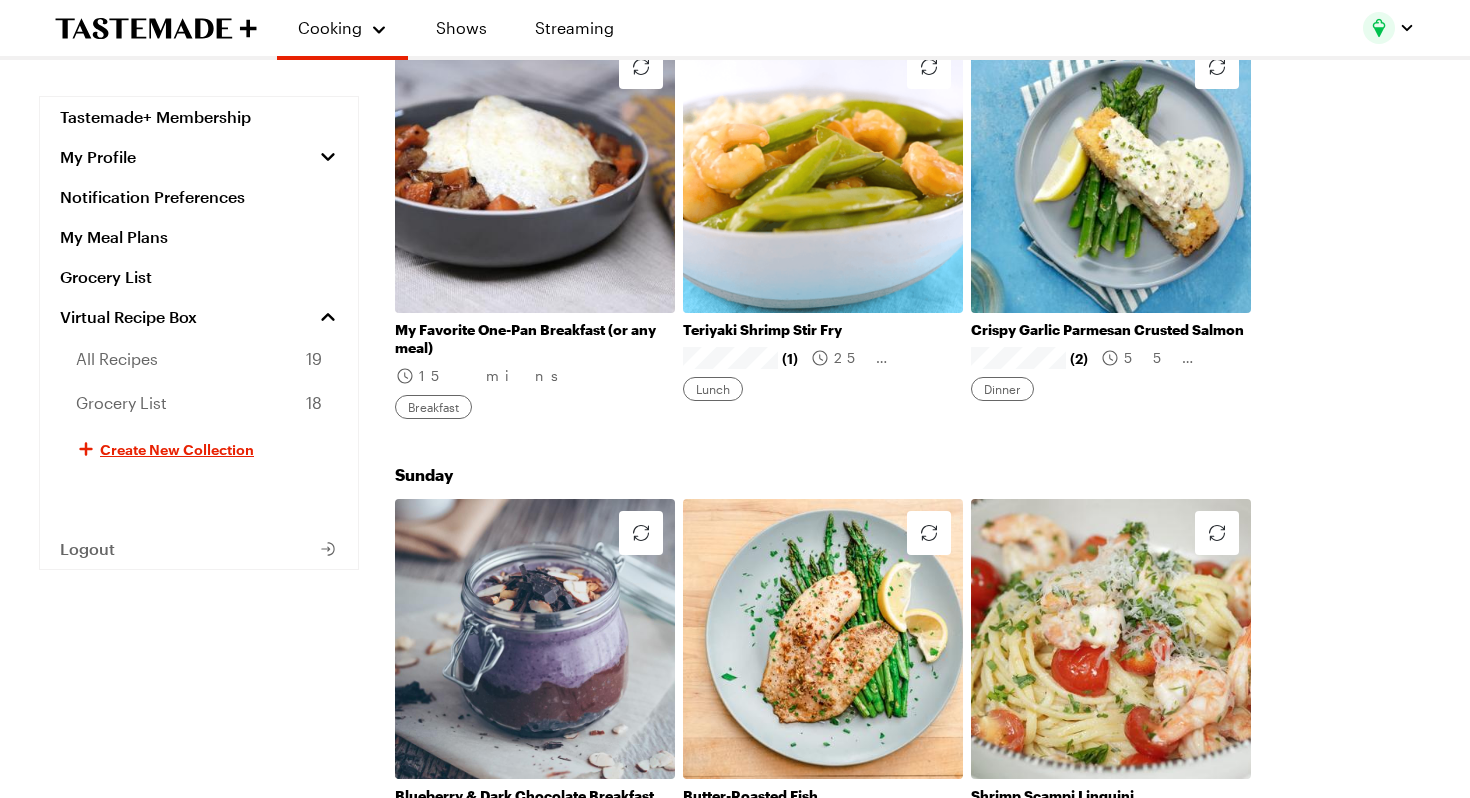 scroll, scrollTop: 2707, scrollLeft: 0, axis: vertical 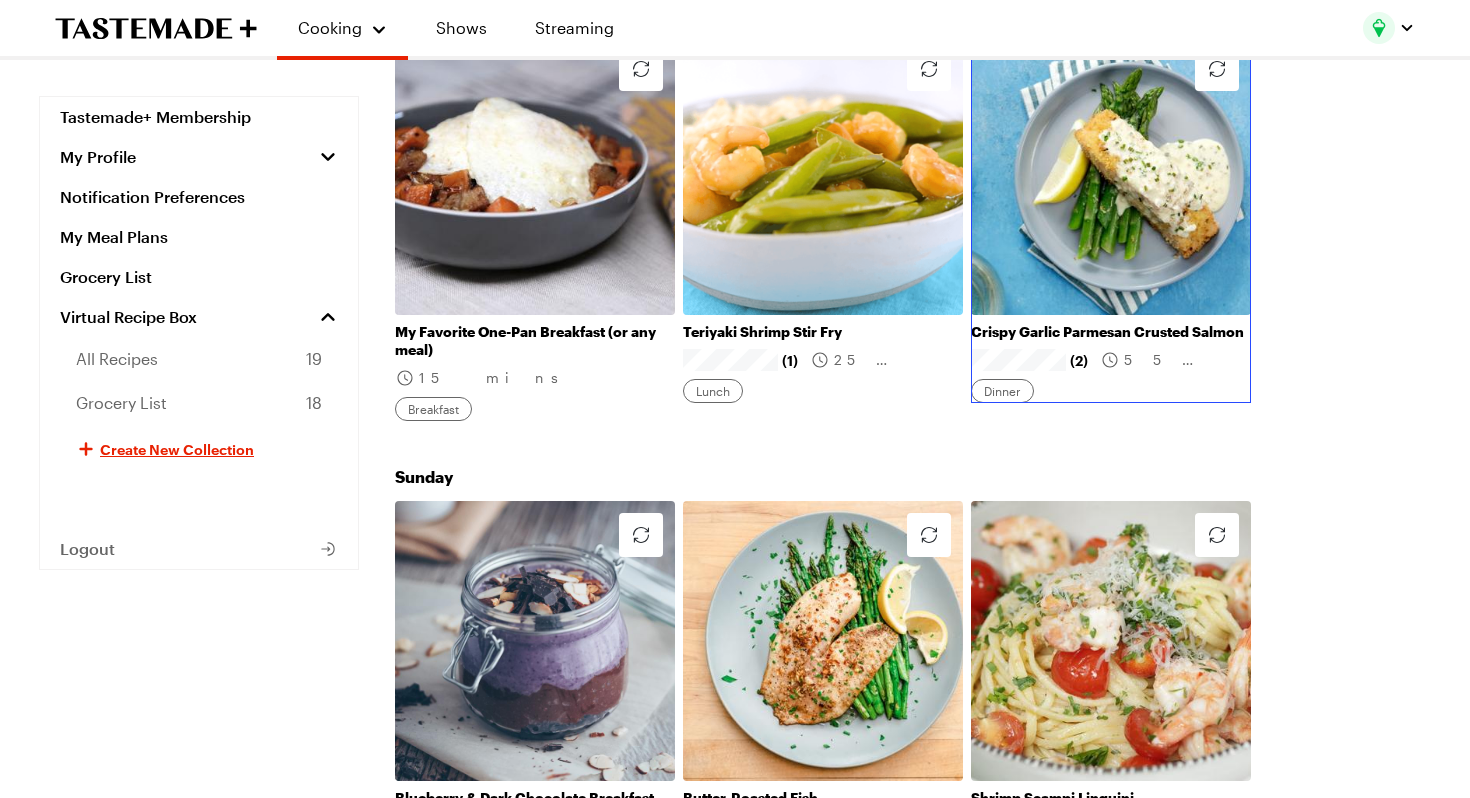 click on "Crispy Garlic Parmesan Crusted Salmon" at bounding box center [1111, 332] 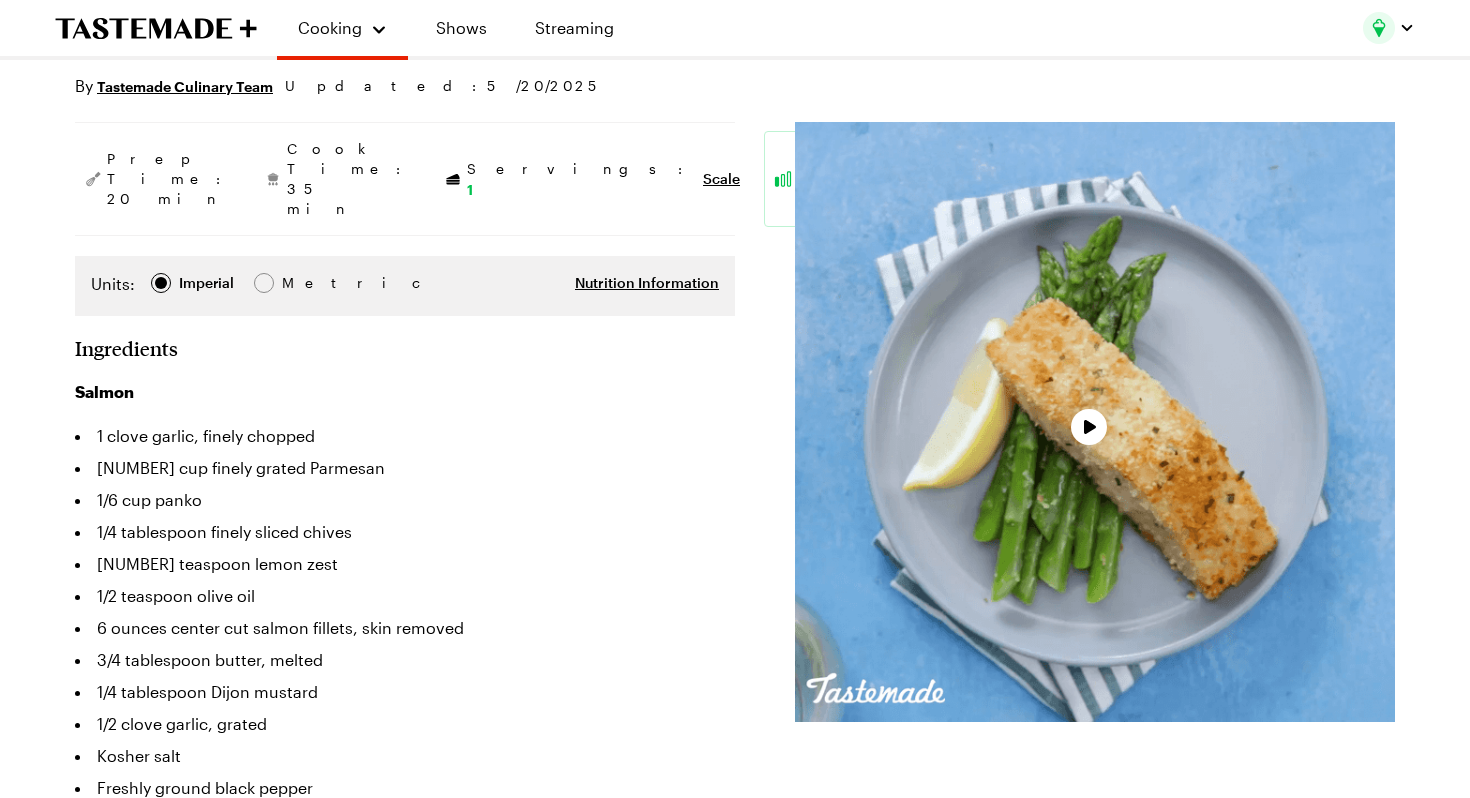 scroll, scrollTop: 261, scrollLeft: 0, axis: vertical 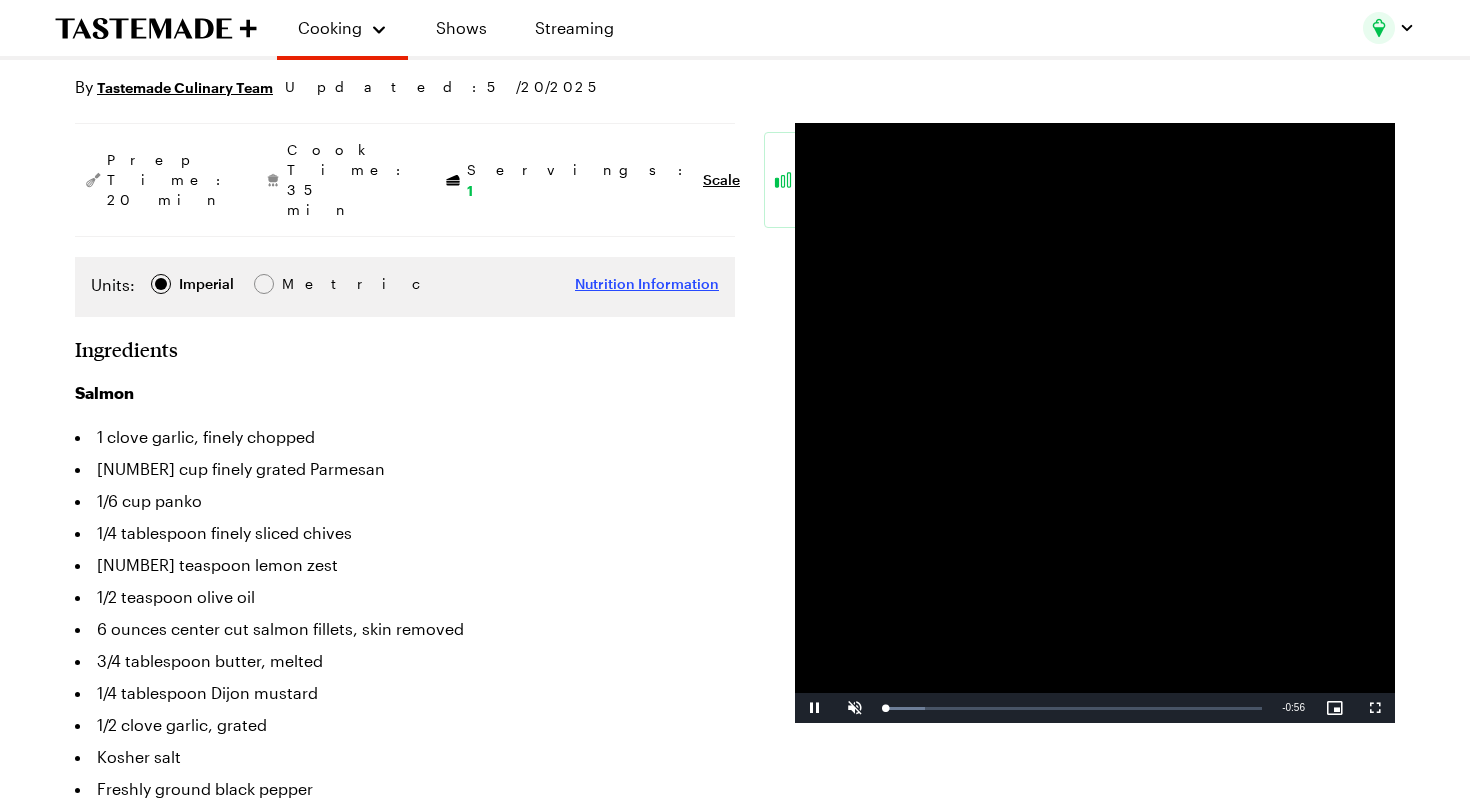 click on "Nutrition Information" at bounding box center [647, 284] 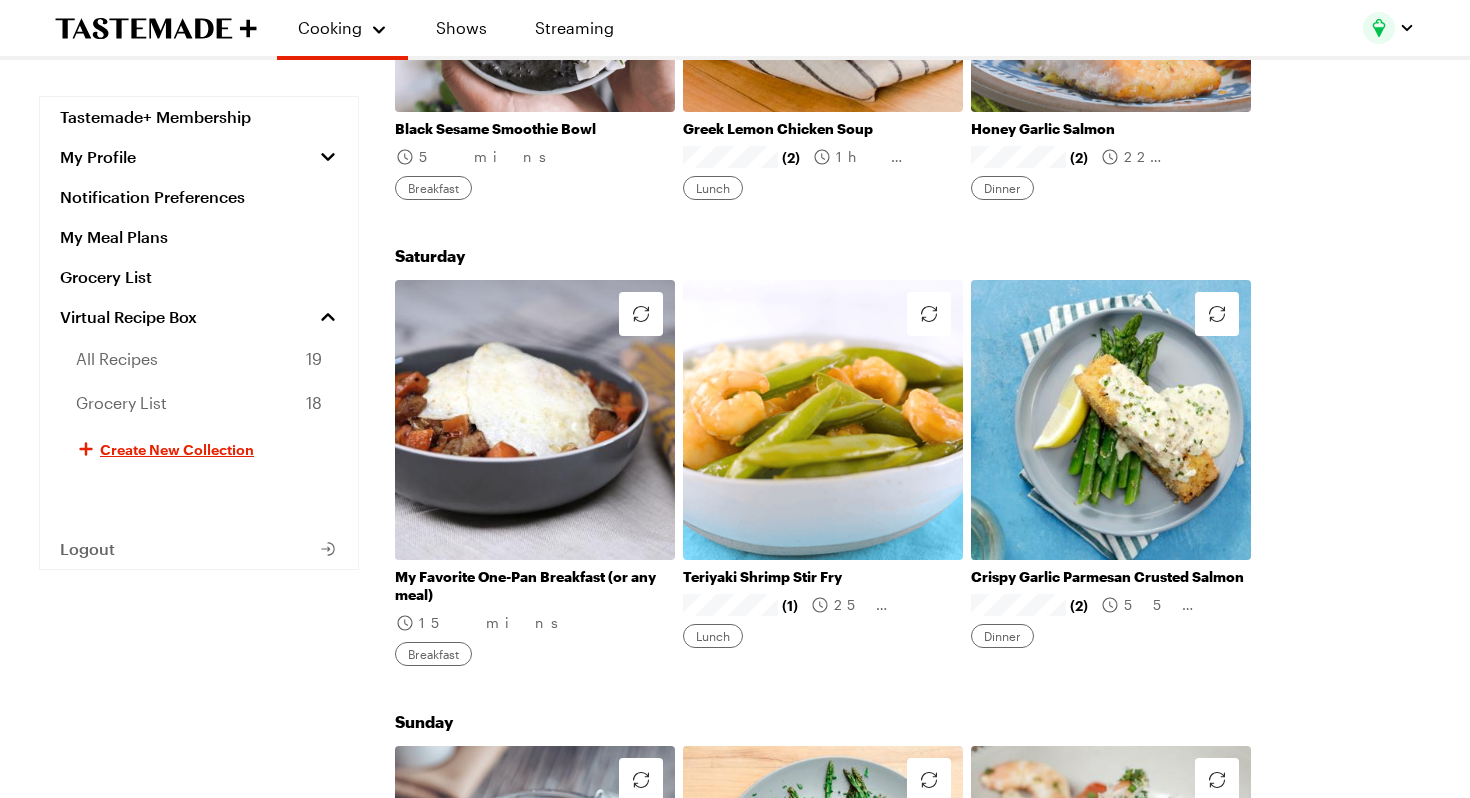 scroll, scrollTop: 2456, scrollLeft: 0, axis: vertical 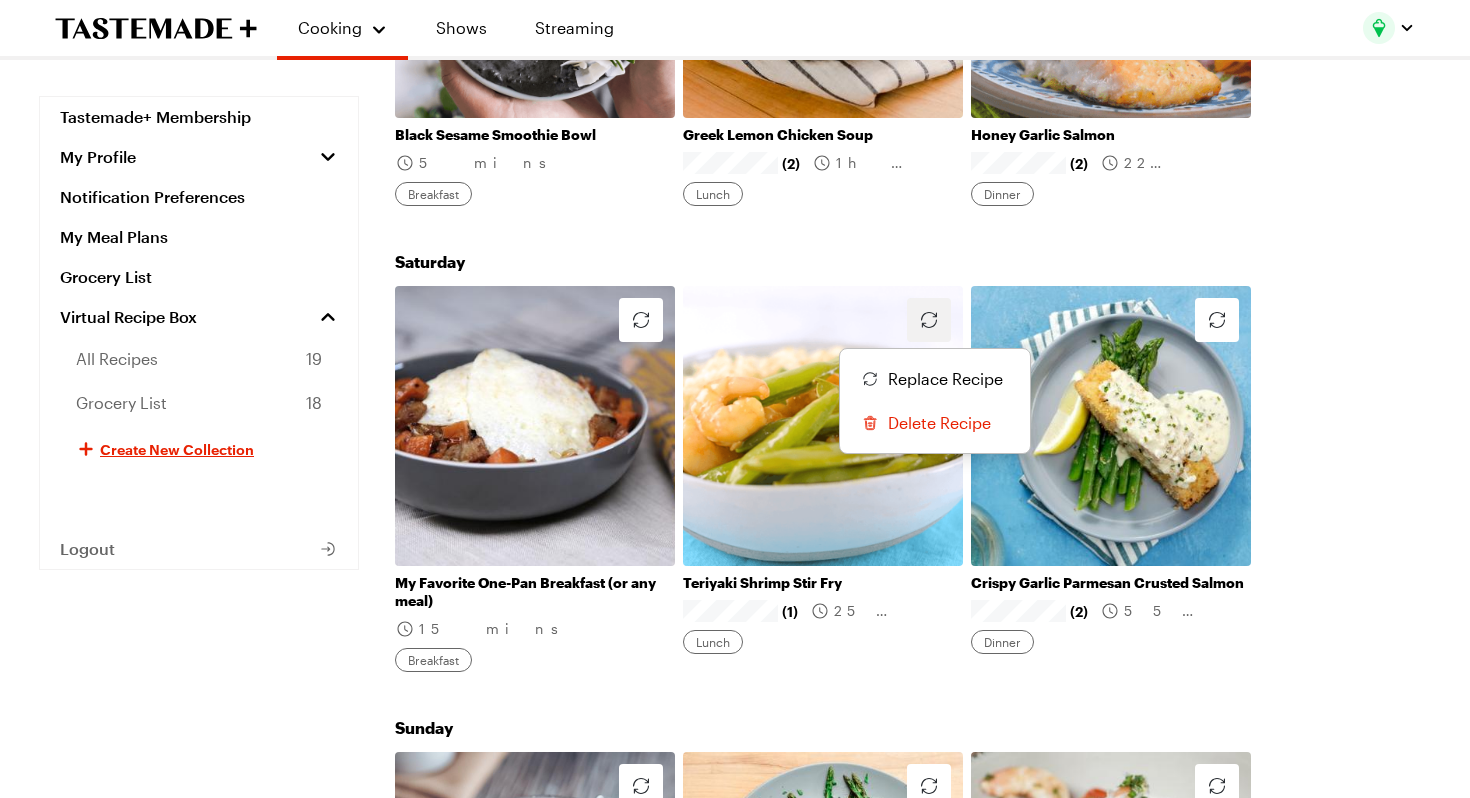 click at bounding box center [929, 320] 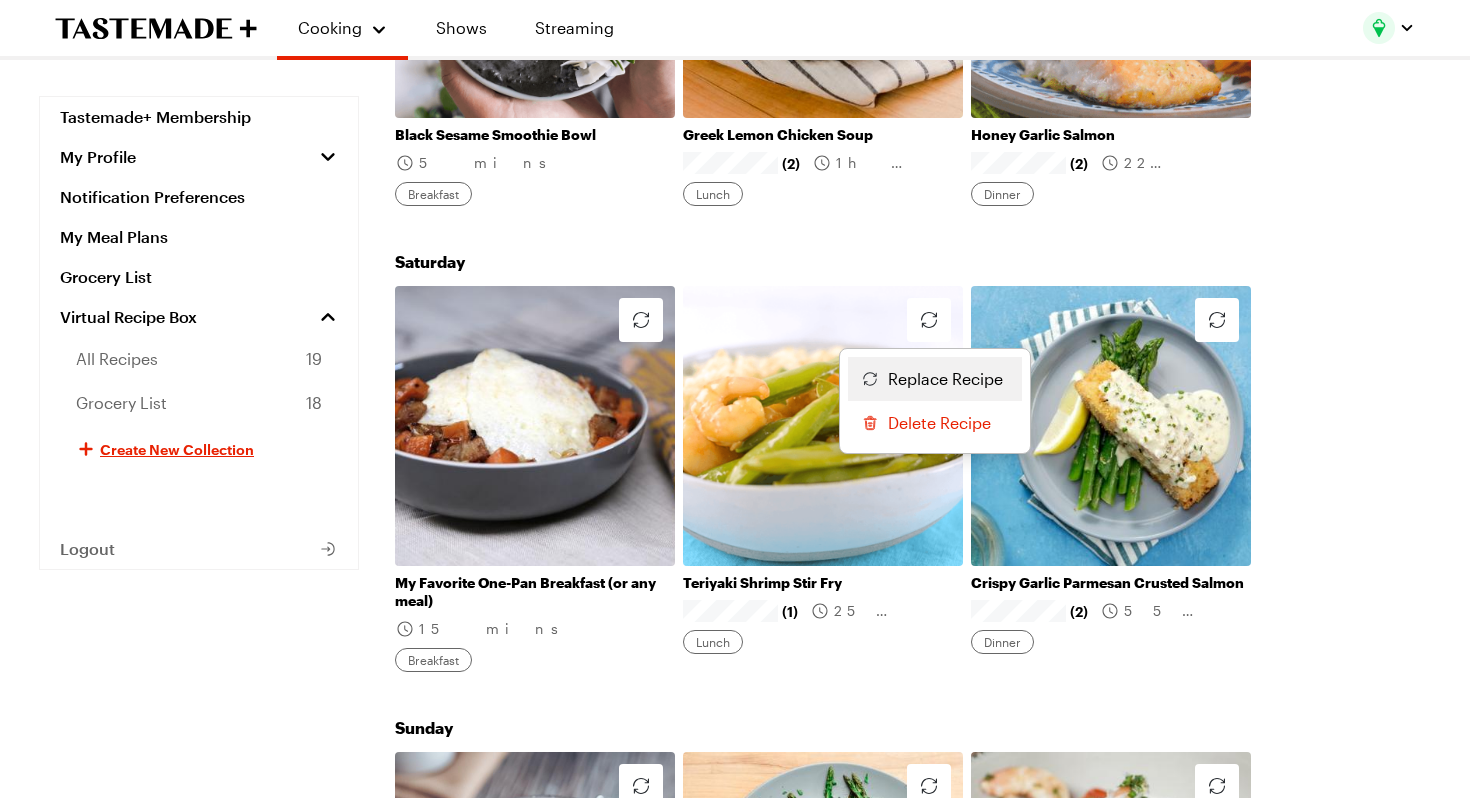 click on "Replace Recipe" at bounding box center [945, 379] 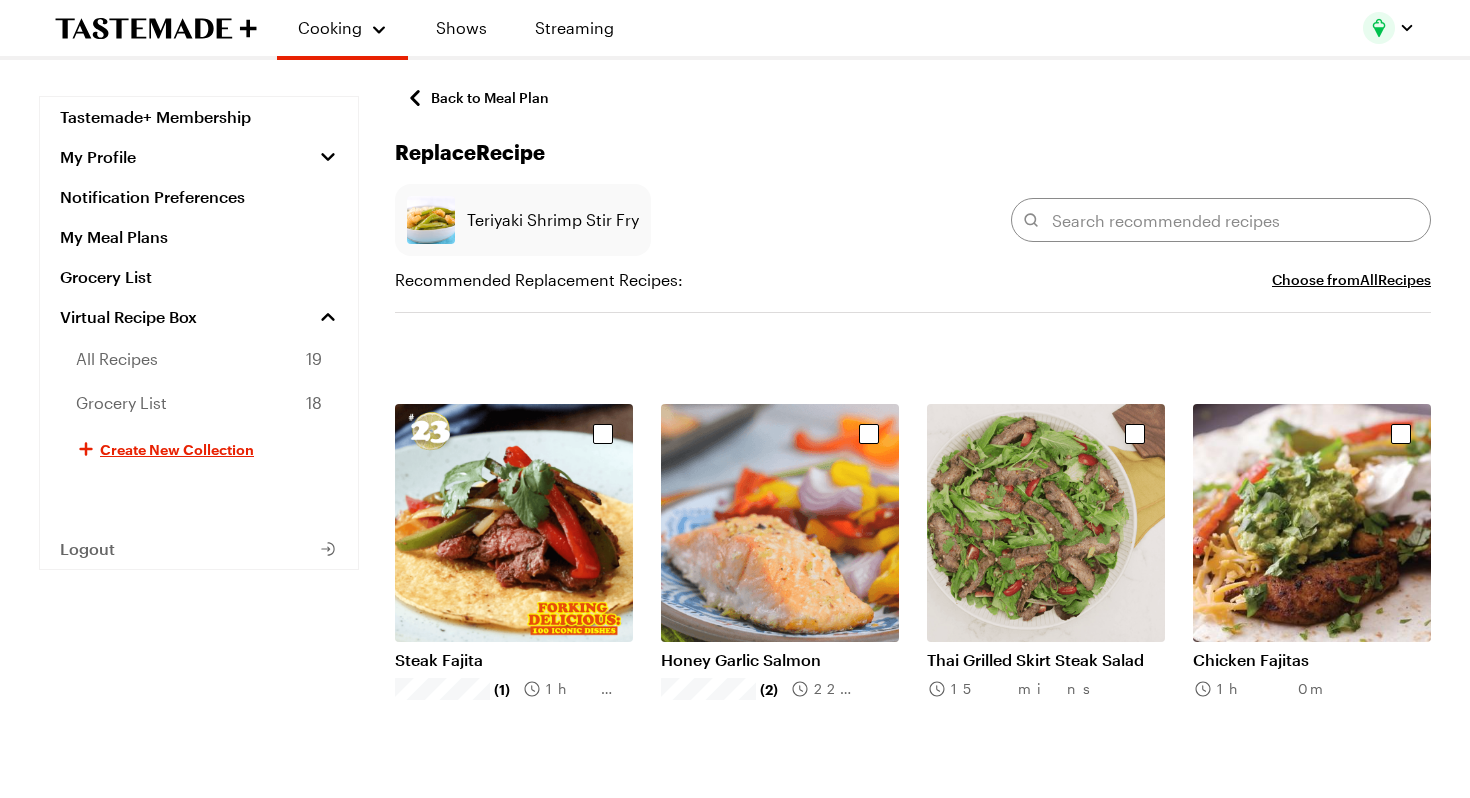 scroll, scrollTop: 1514, scrollLeft: 0, axis: vertical 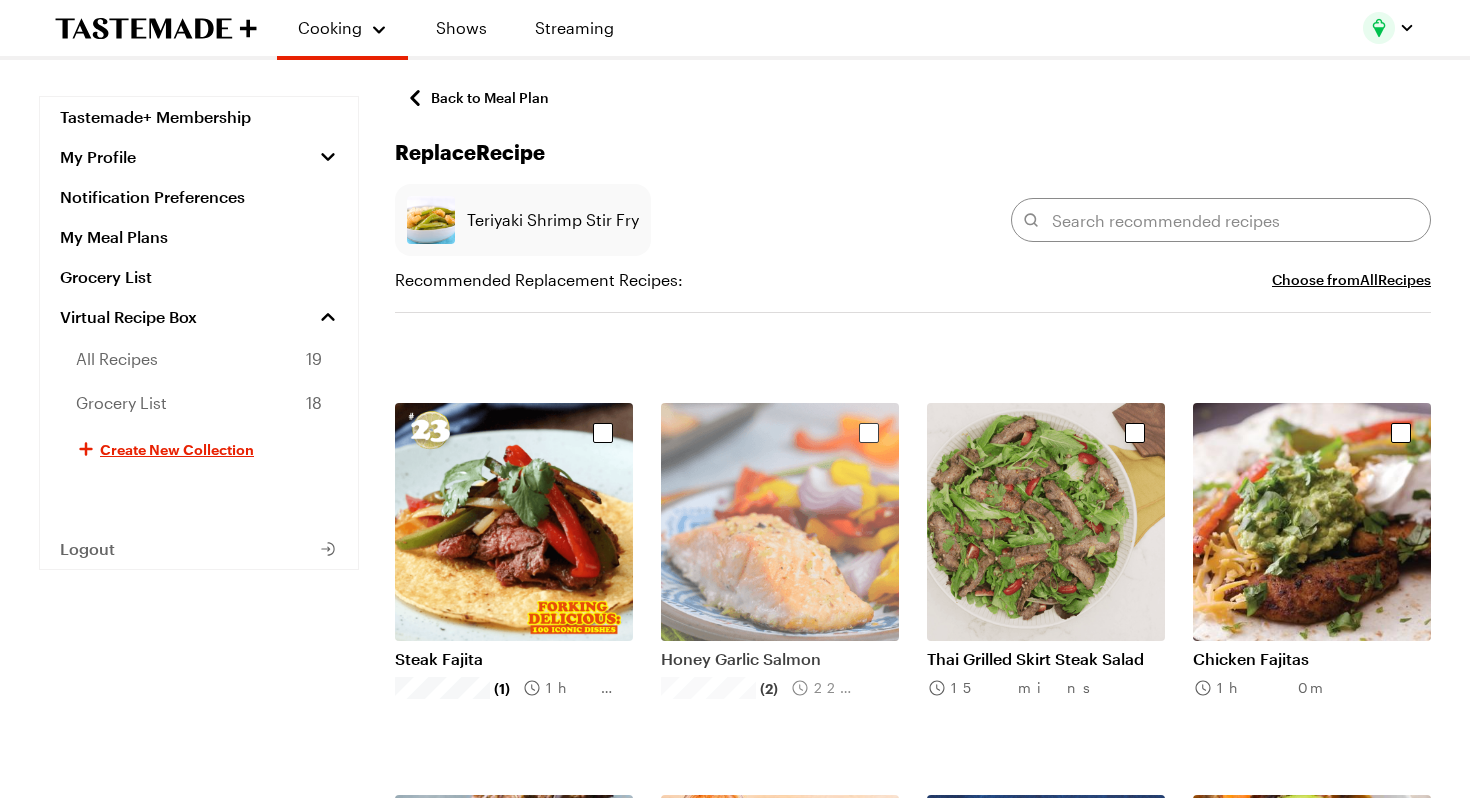 click at bounding box center [780, 522] 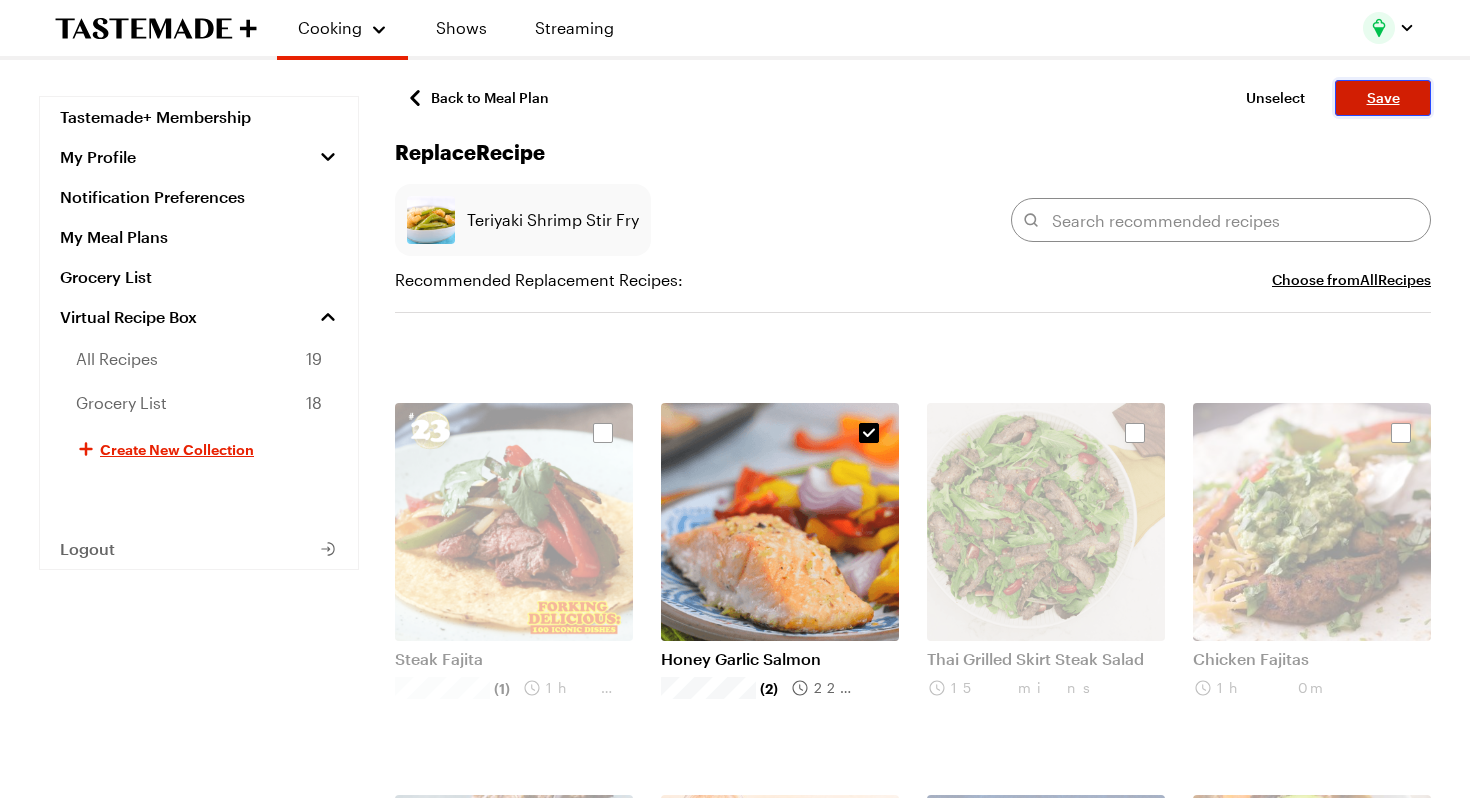 click on "Save" at bounding box center (1383, 98) 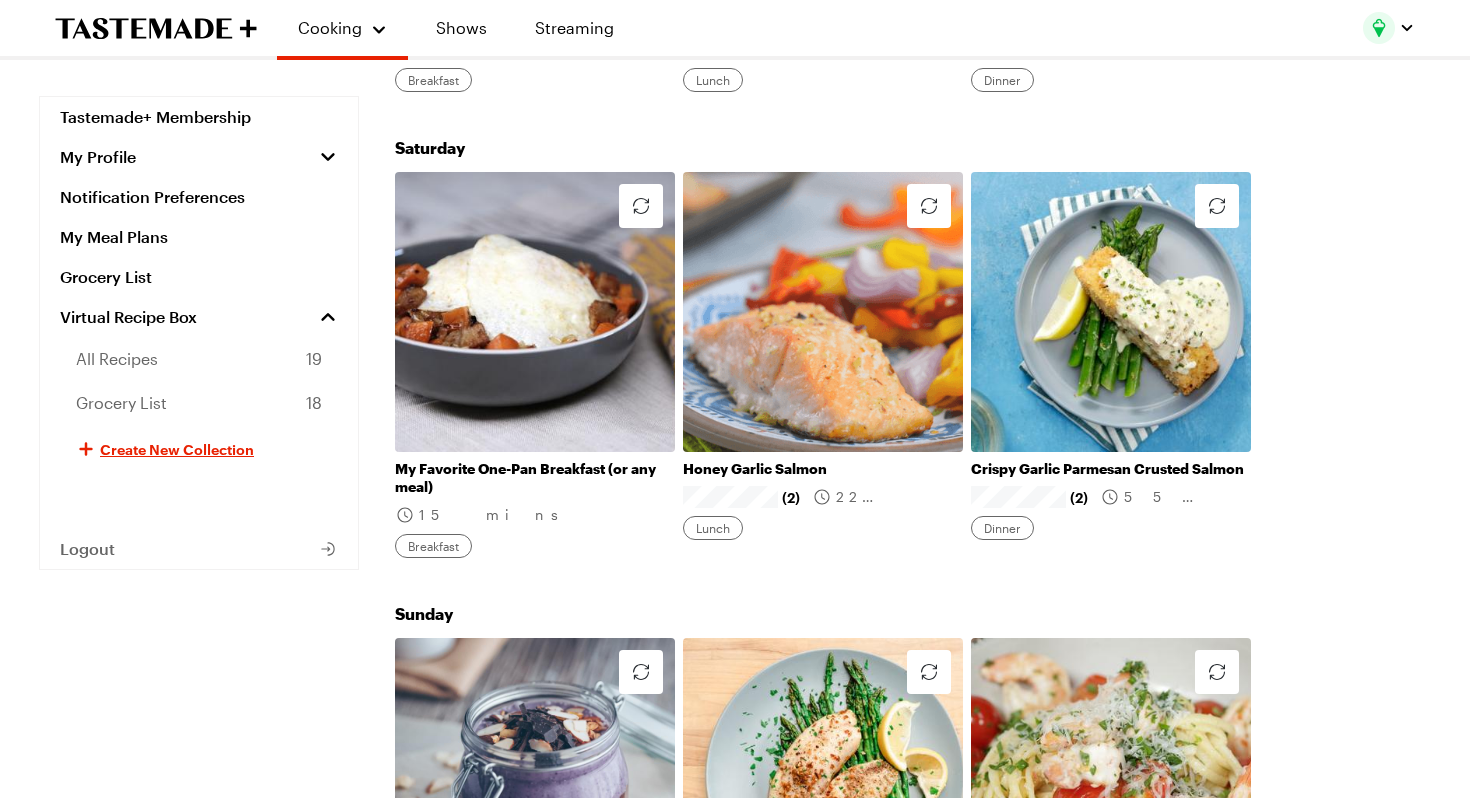 scroll, scrollTop: 2513, scrollLeft: 0, axis: vertical 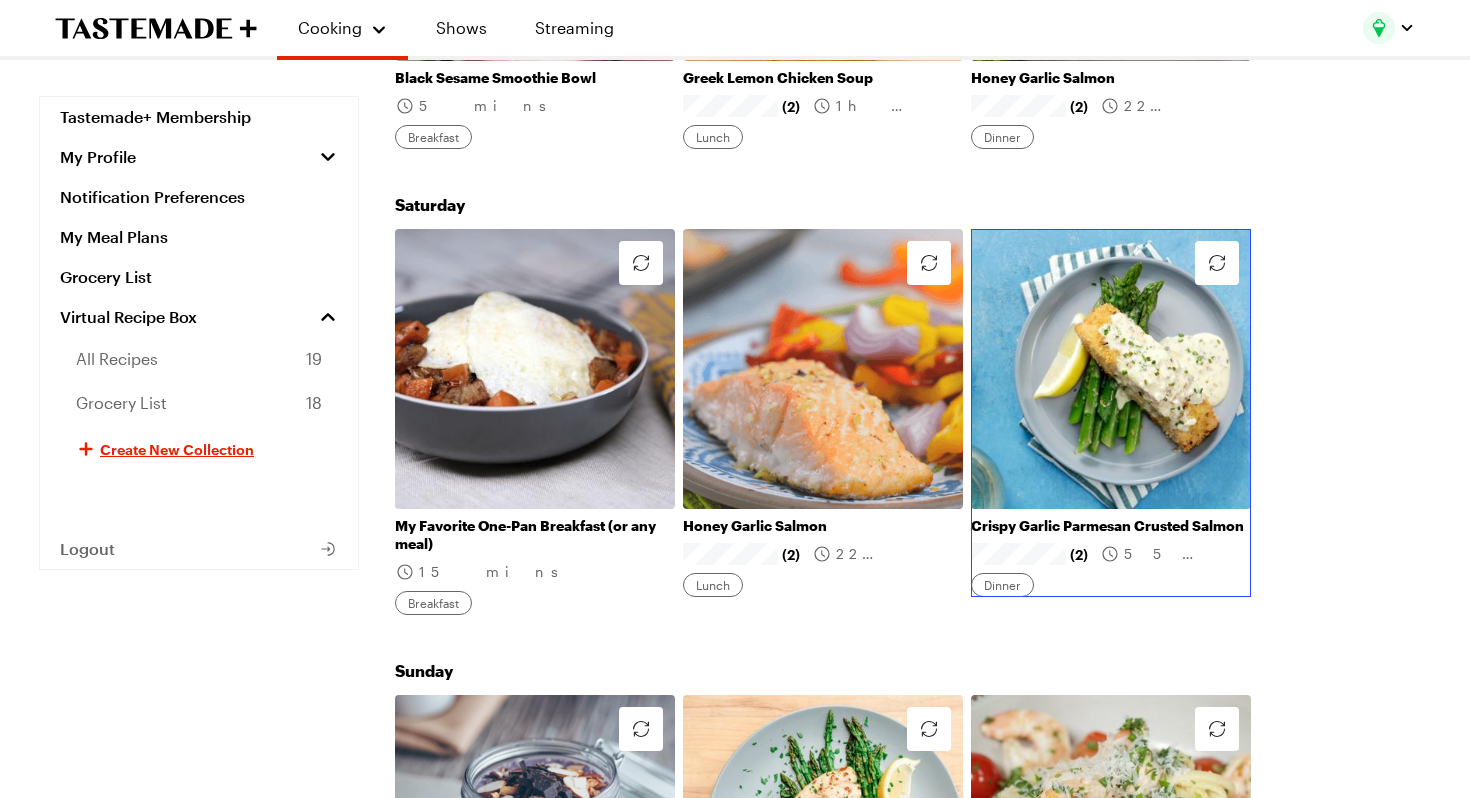 click on "Crispy Garlic Parmesan Crusted Salmon" at bounding box center (1111, 526) 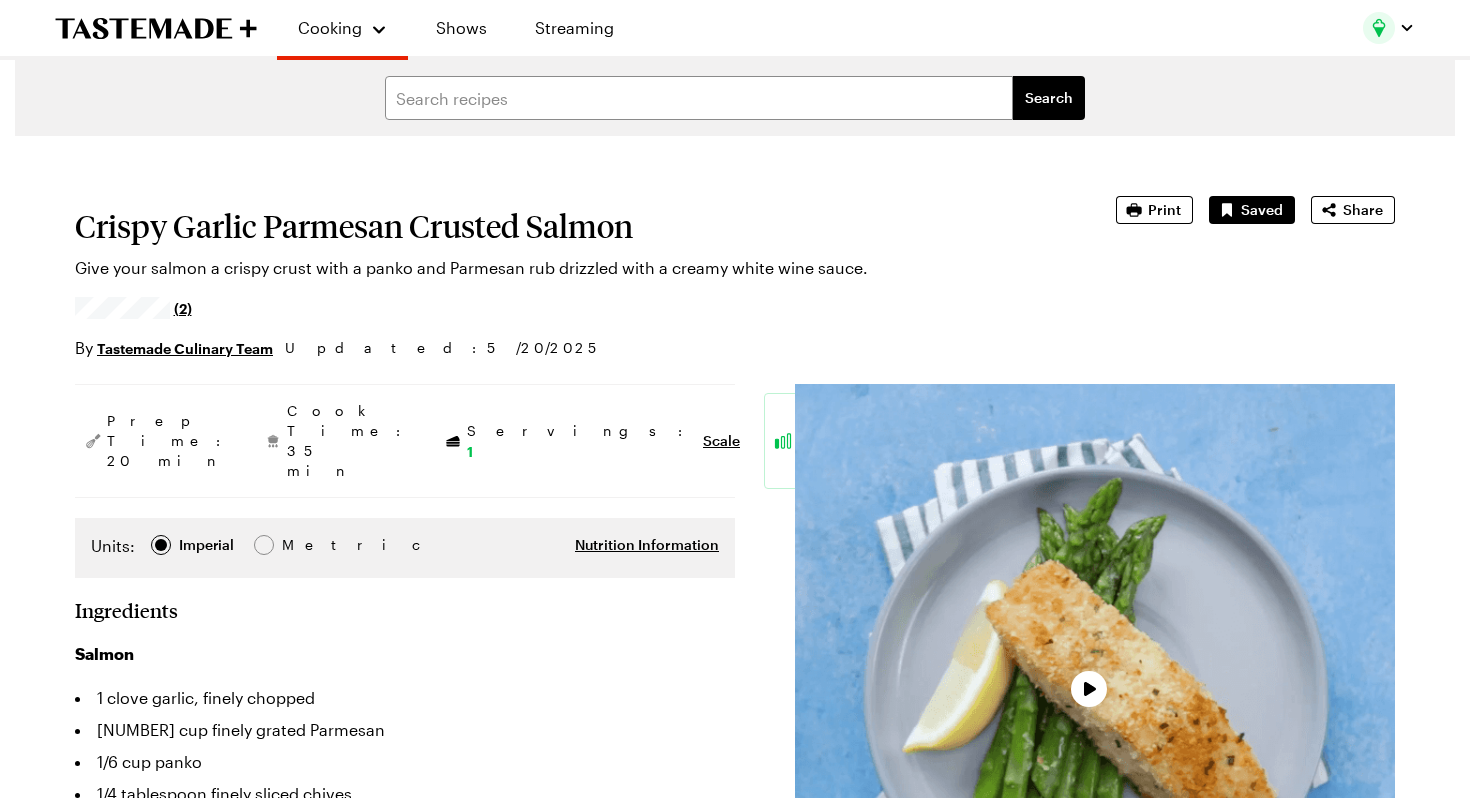 scroll, scrollTop: 349, scrollLeft: 0, axis: vertical 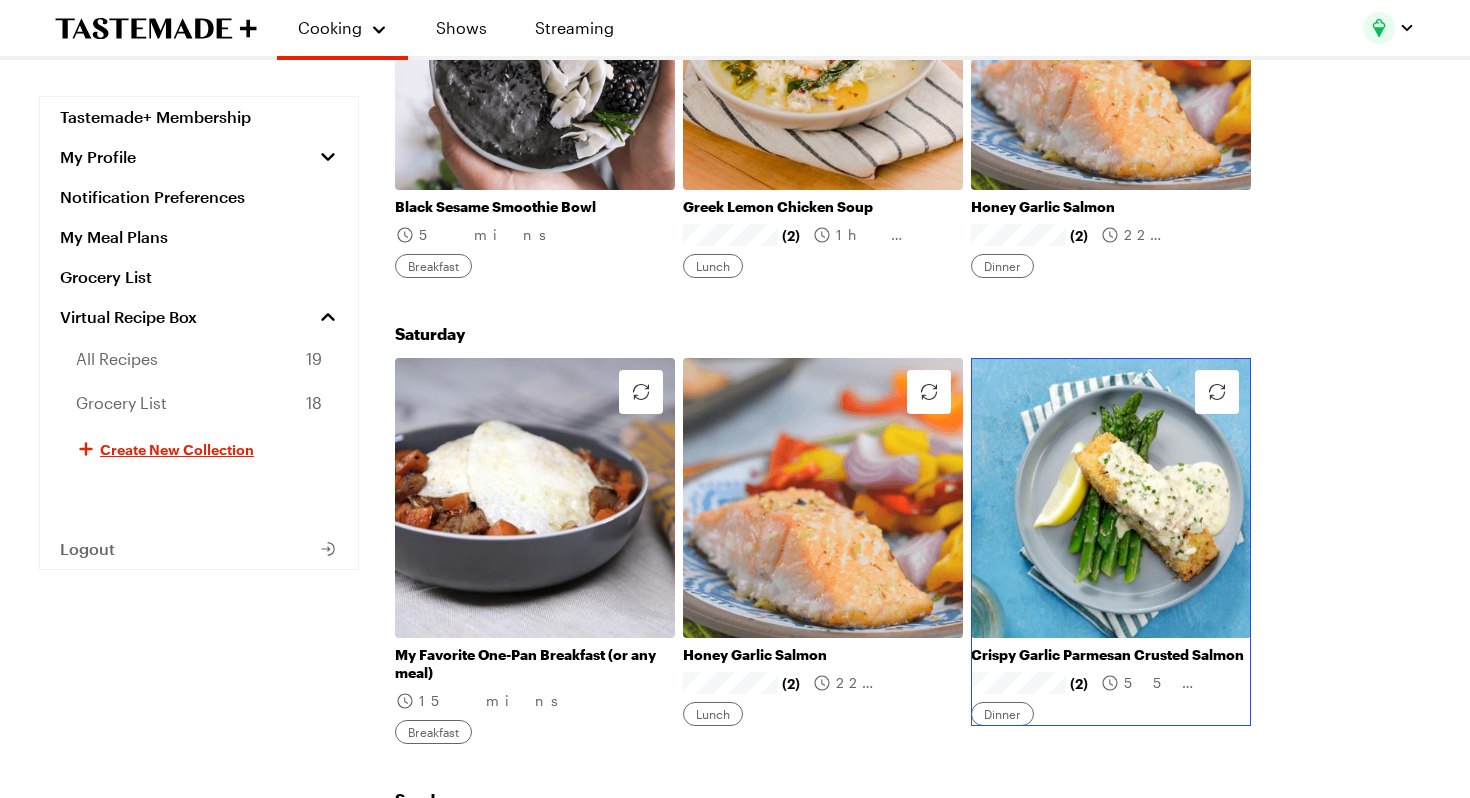 click on "Crispy Garlic Parmesan Crusted Salmon" at bounding box center (1111, 655) 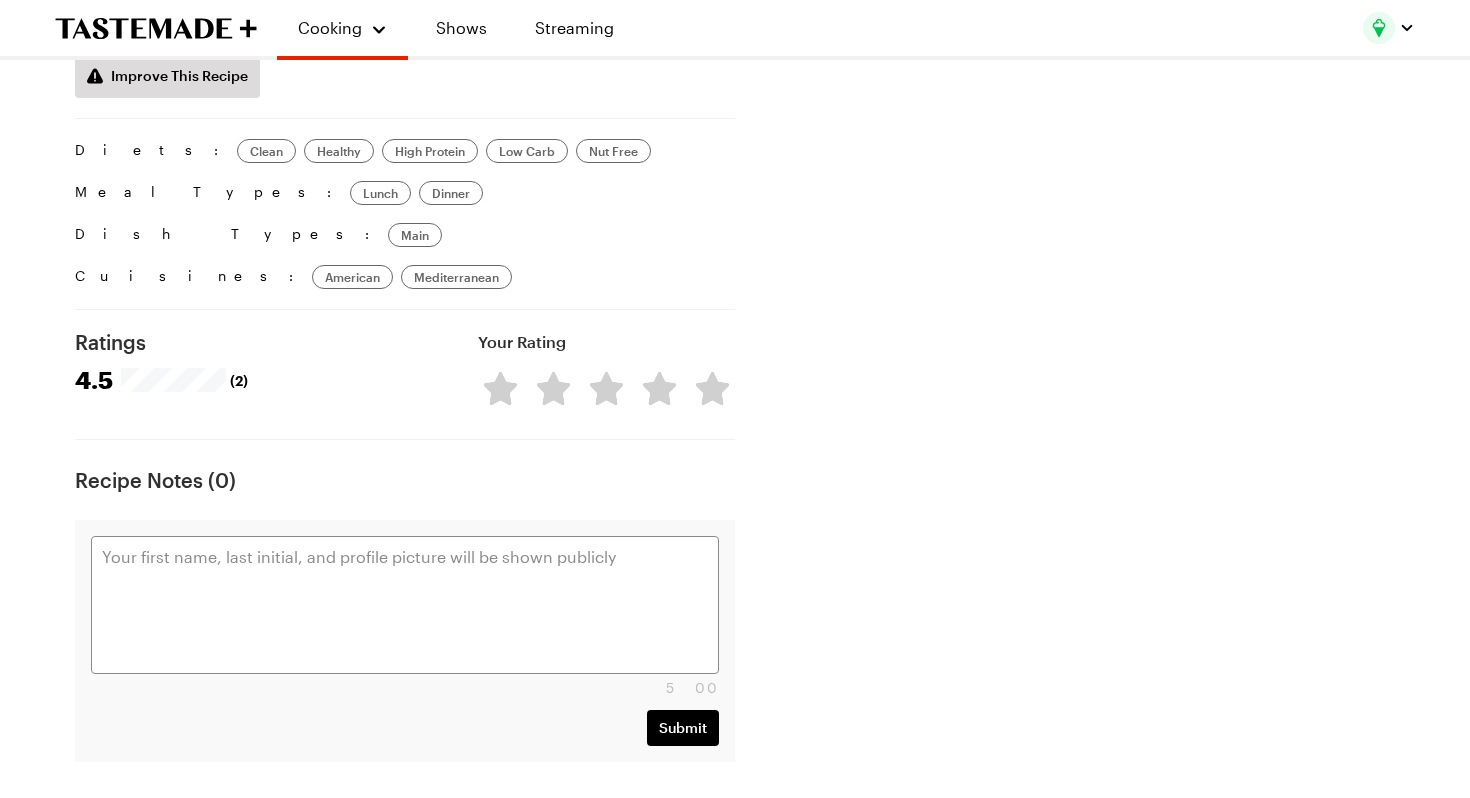 scroll, scrollTop: 0, scrollLeft: 0, axis: both 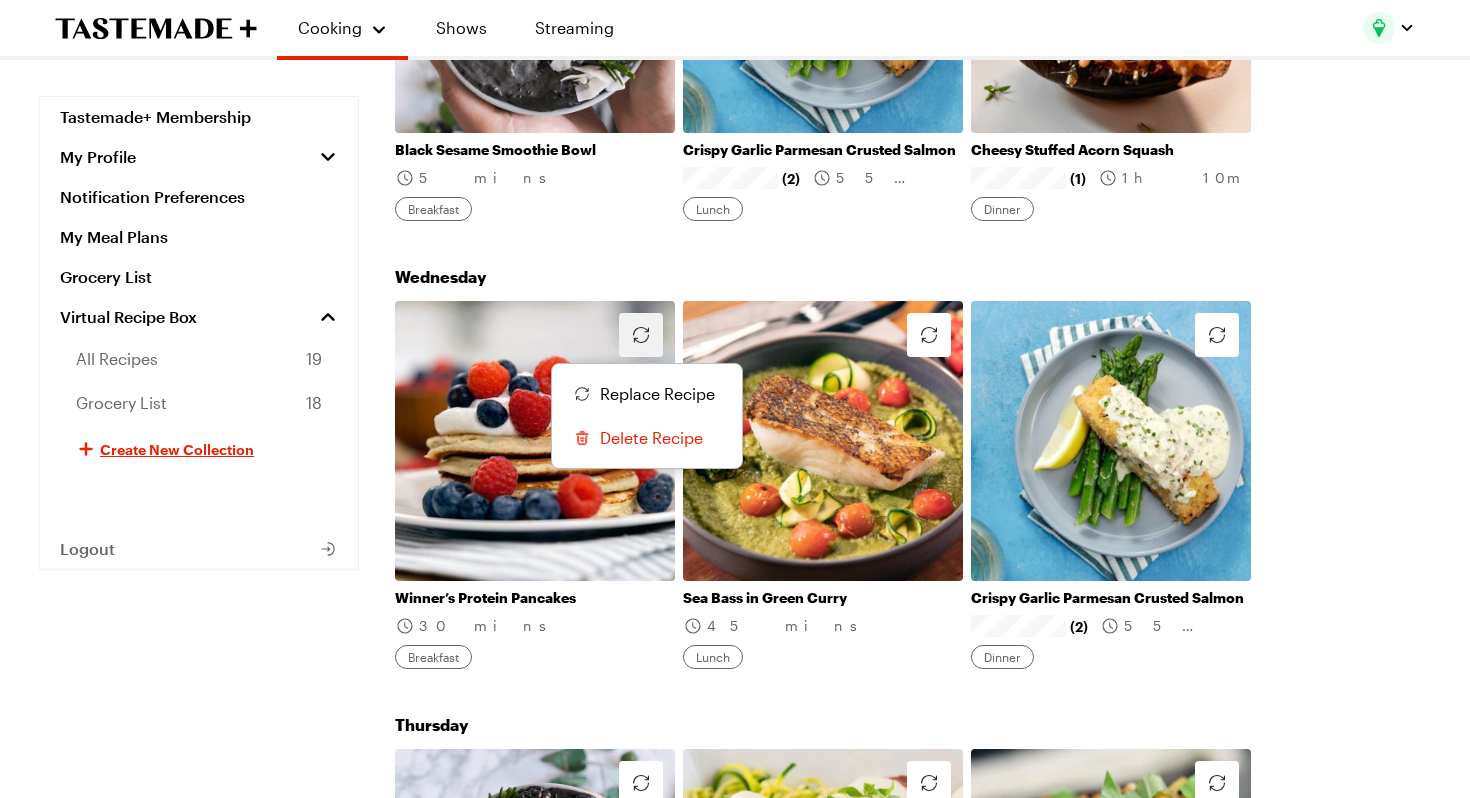 click 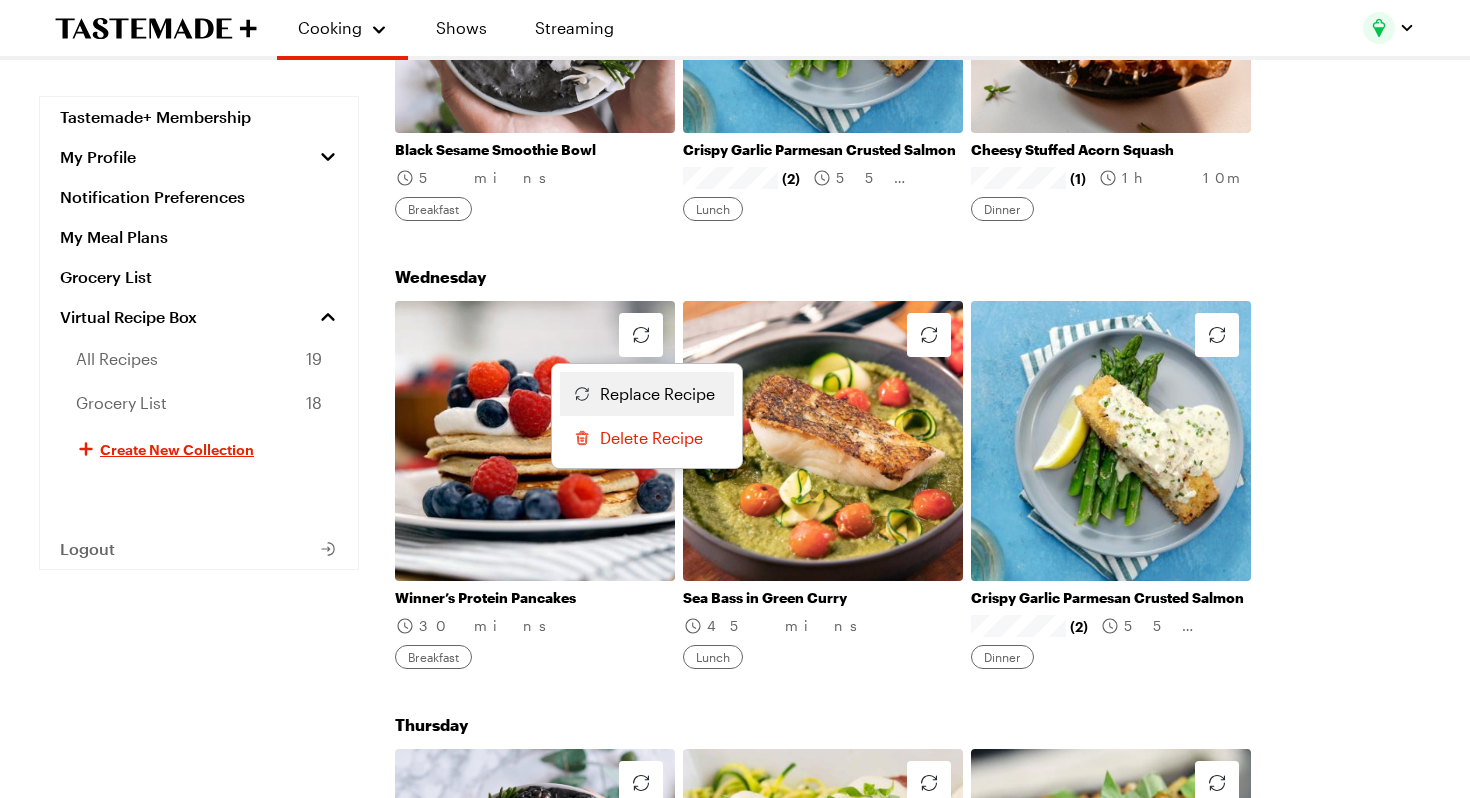 click on "Replace Recipe" at bounding box center (647, 394) 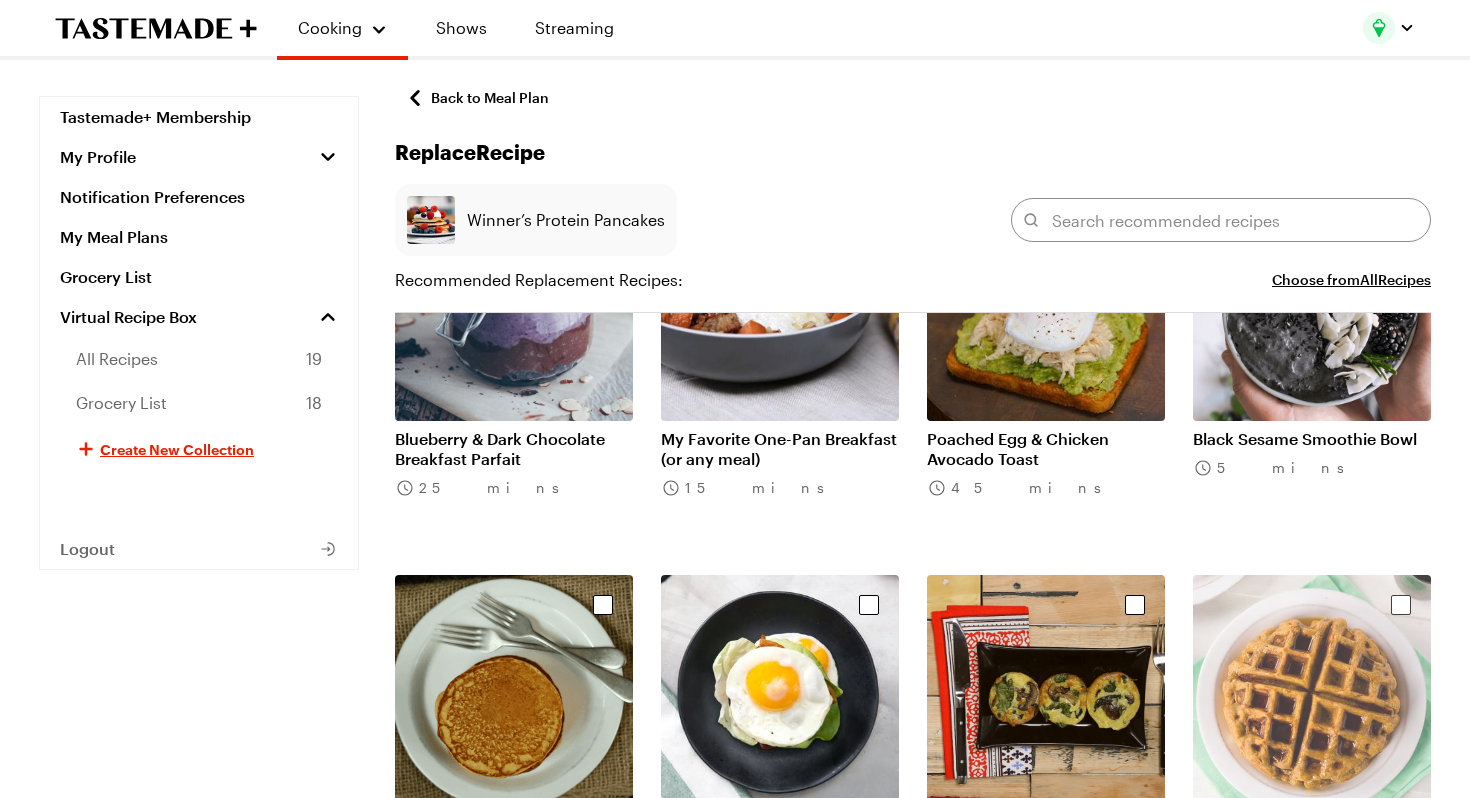 scroll, scrollTop: 597, scrollLeft: 0, axis: vertical 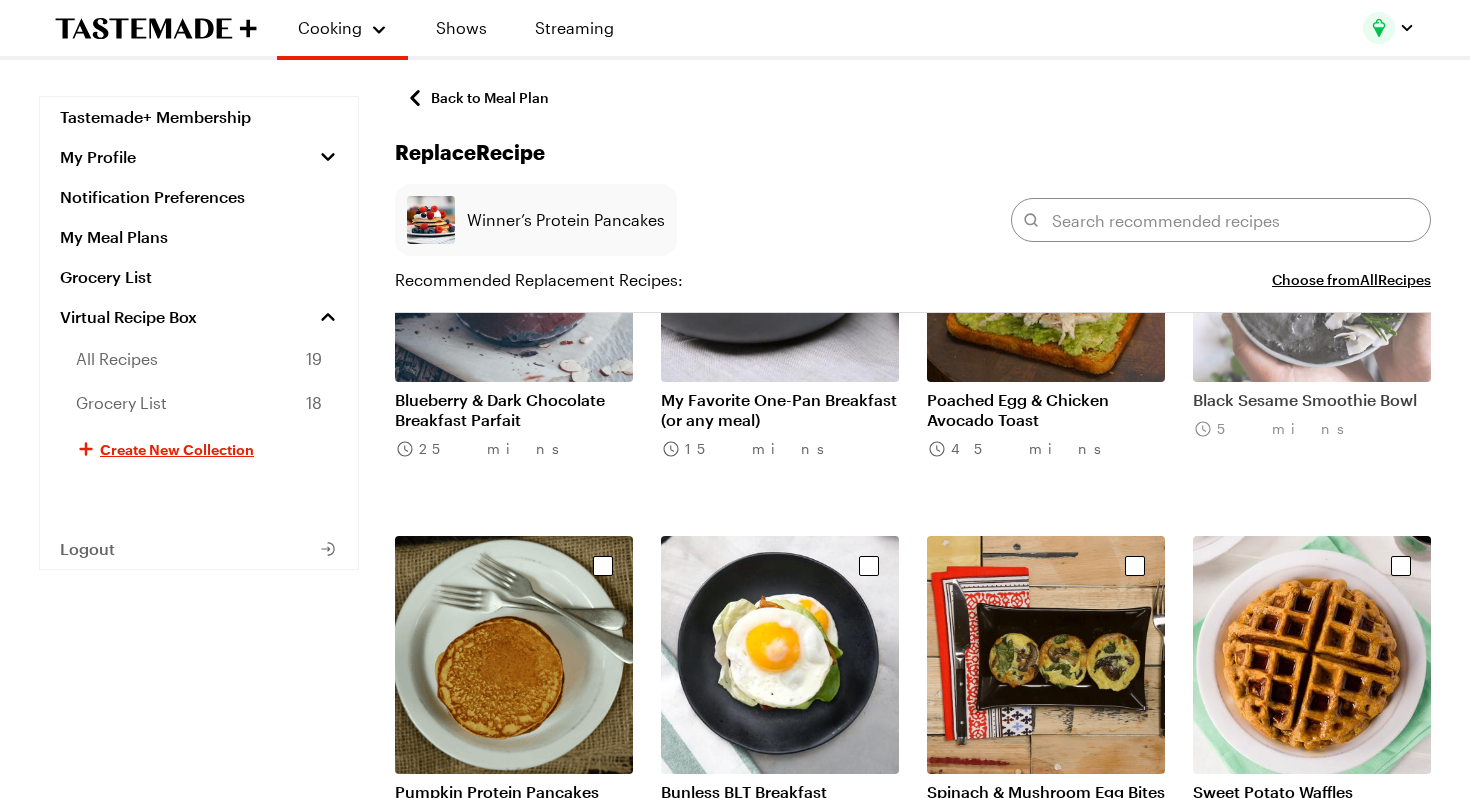 click at bounding box center (1312, 263) 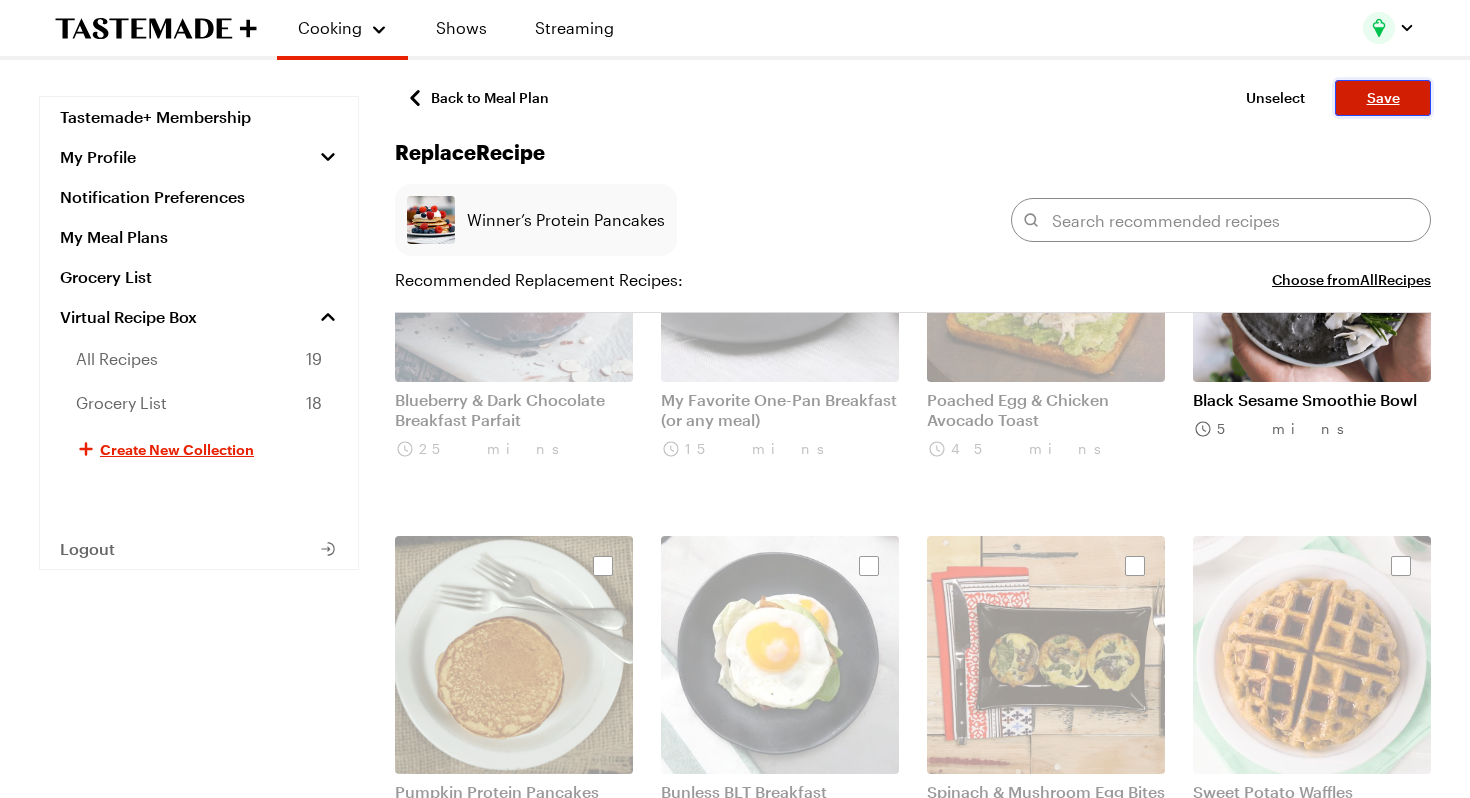click on "Save" at bounding box center [1383, 98] 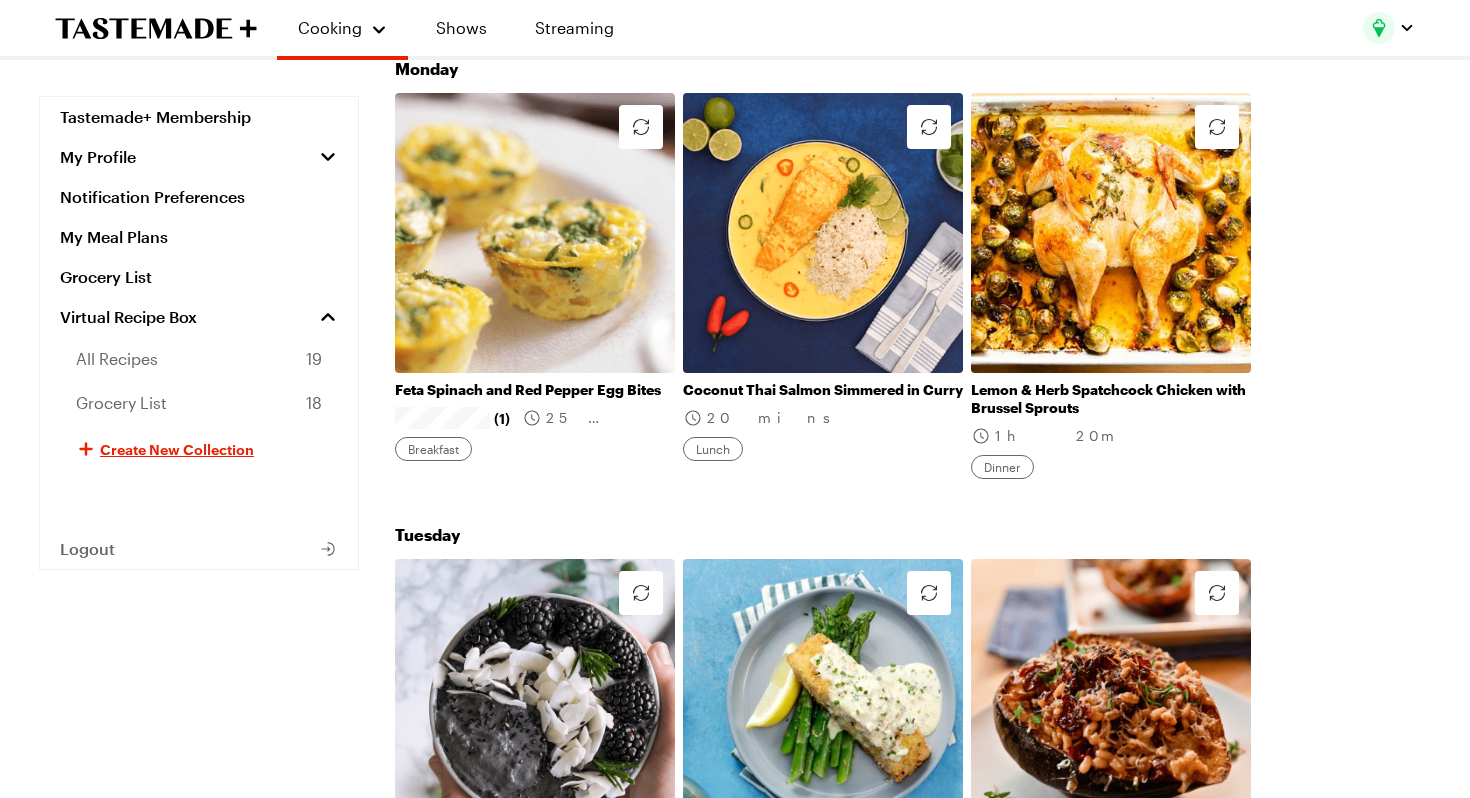 scroll, scrollTop: 237, scrollLeft: 0, axis: vertical 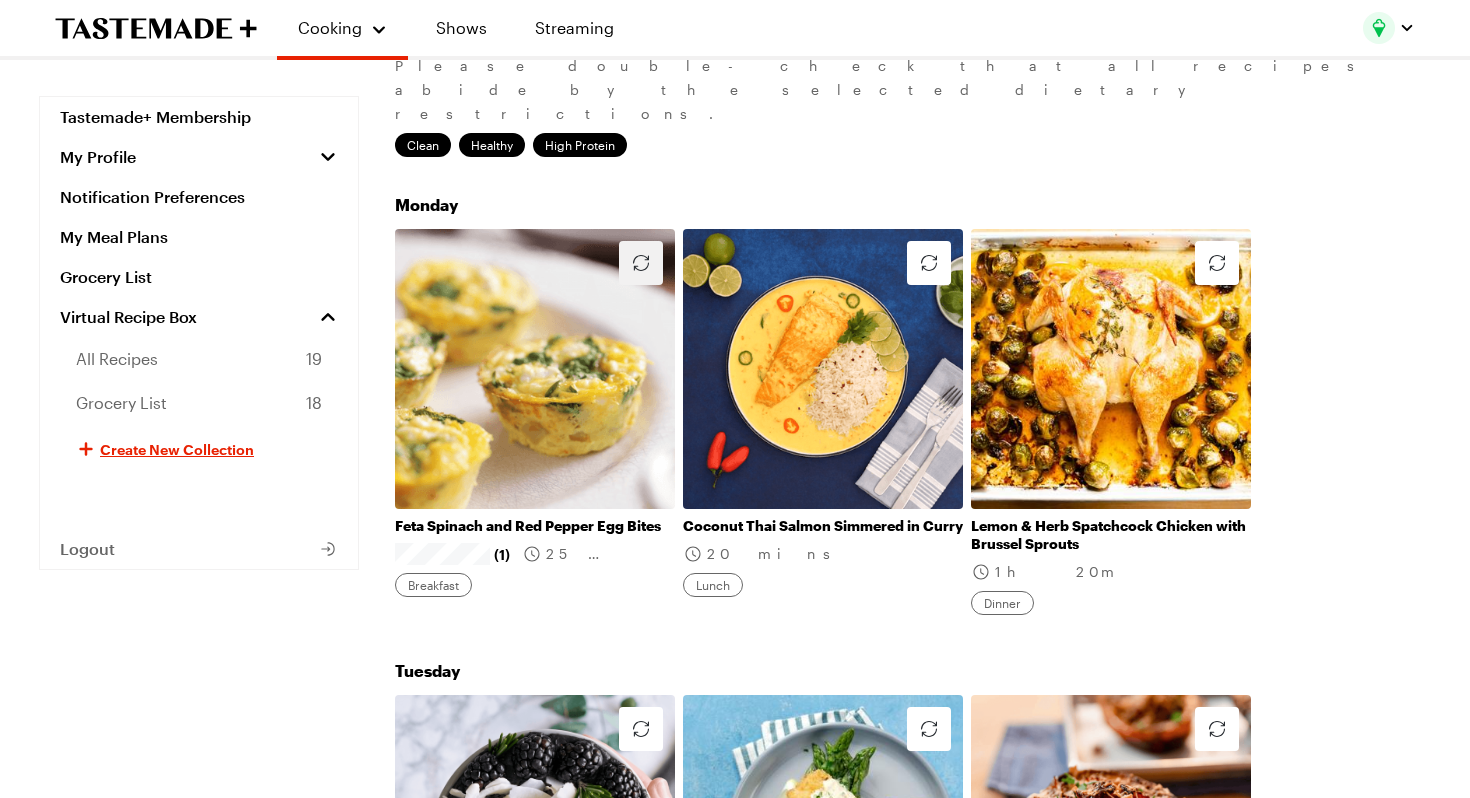 click 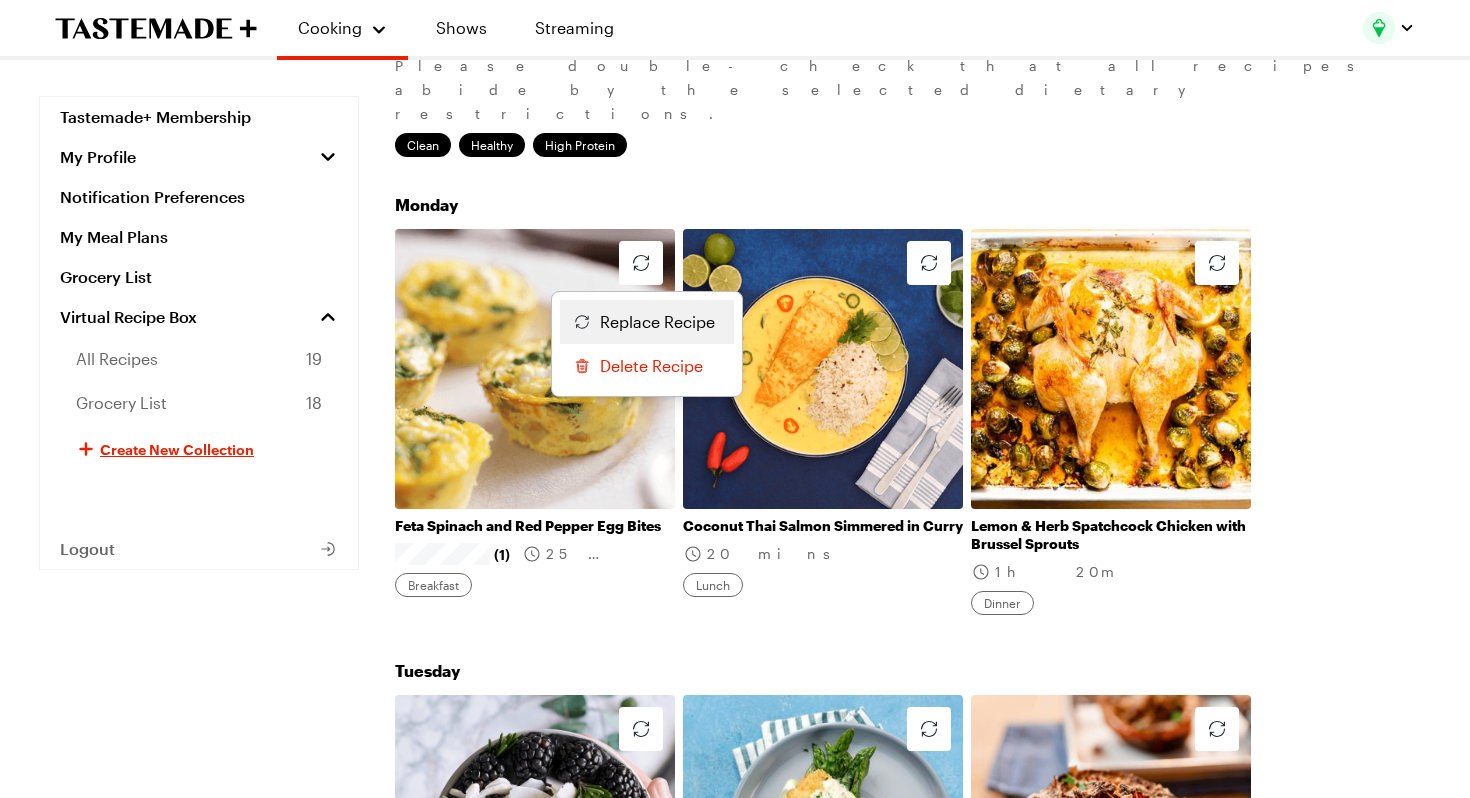 click on "Replace Recipe" at bounding box center [657, 322] 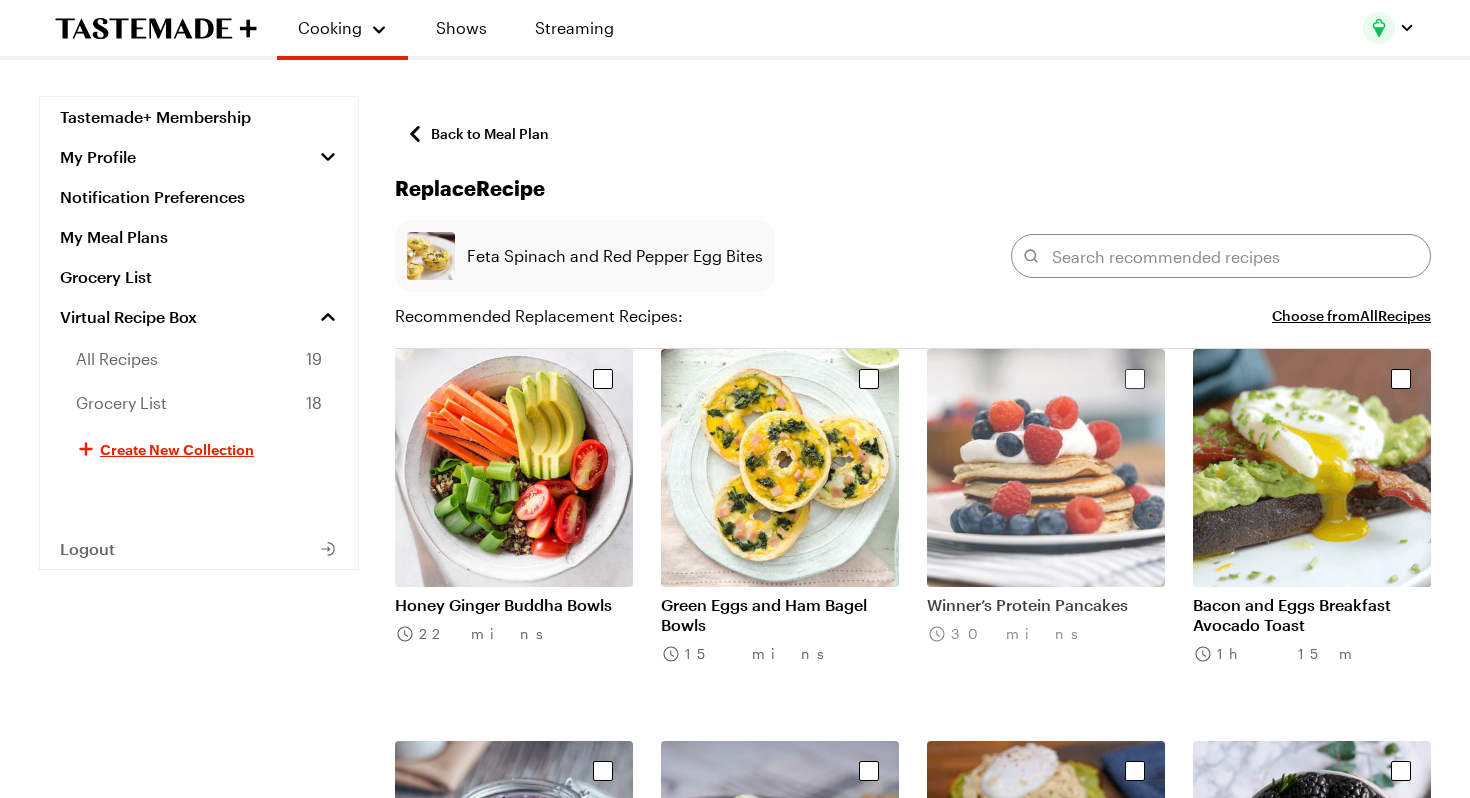 scroll, scrollTop: 278, scrollLeft: 0, axis: vertical 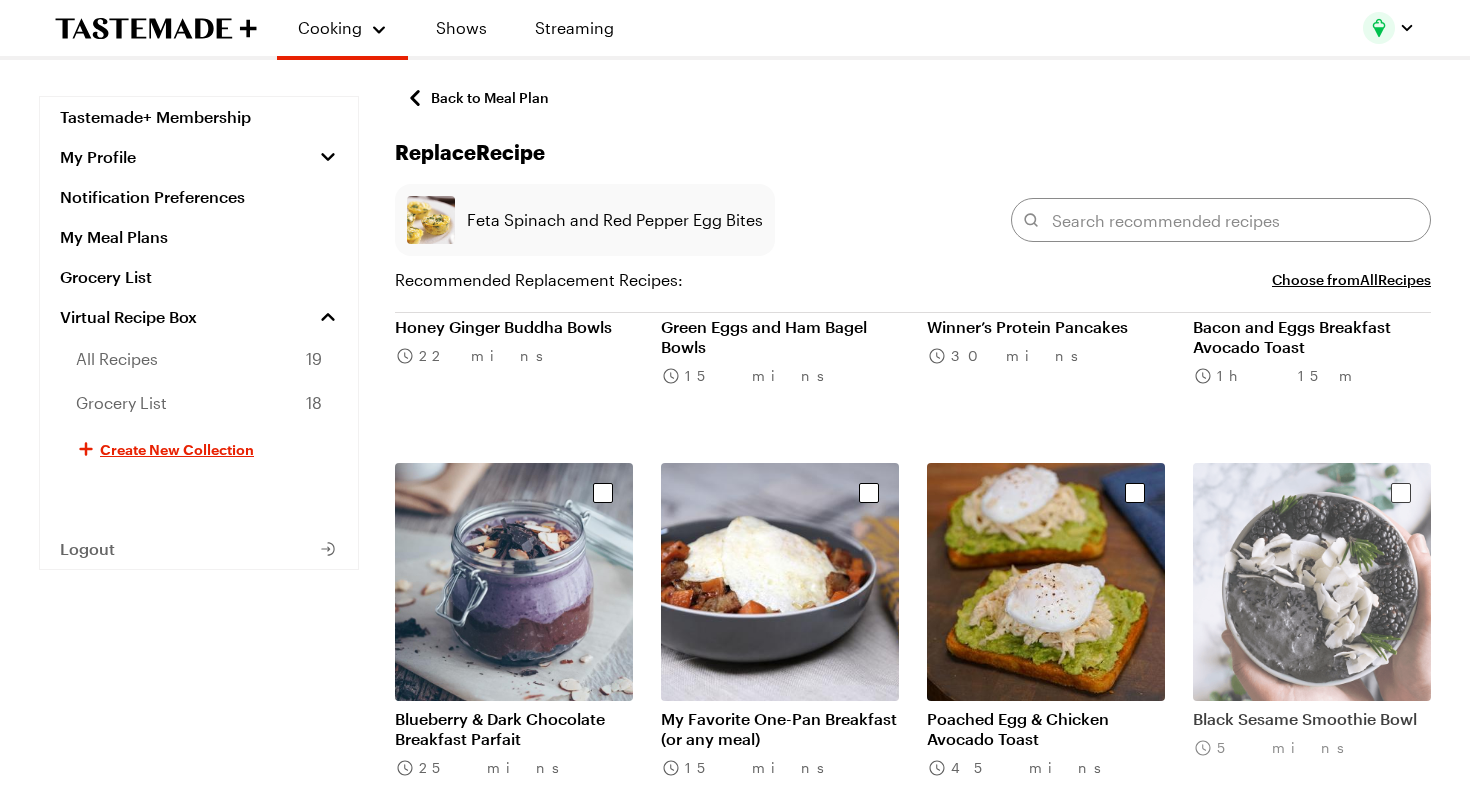 click at bounding box center [1312, 582] 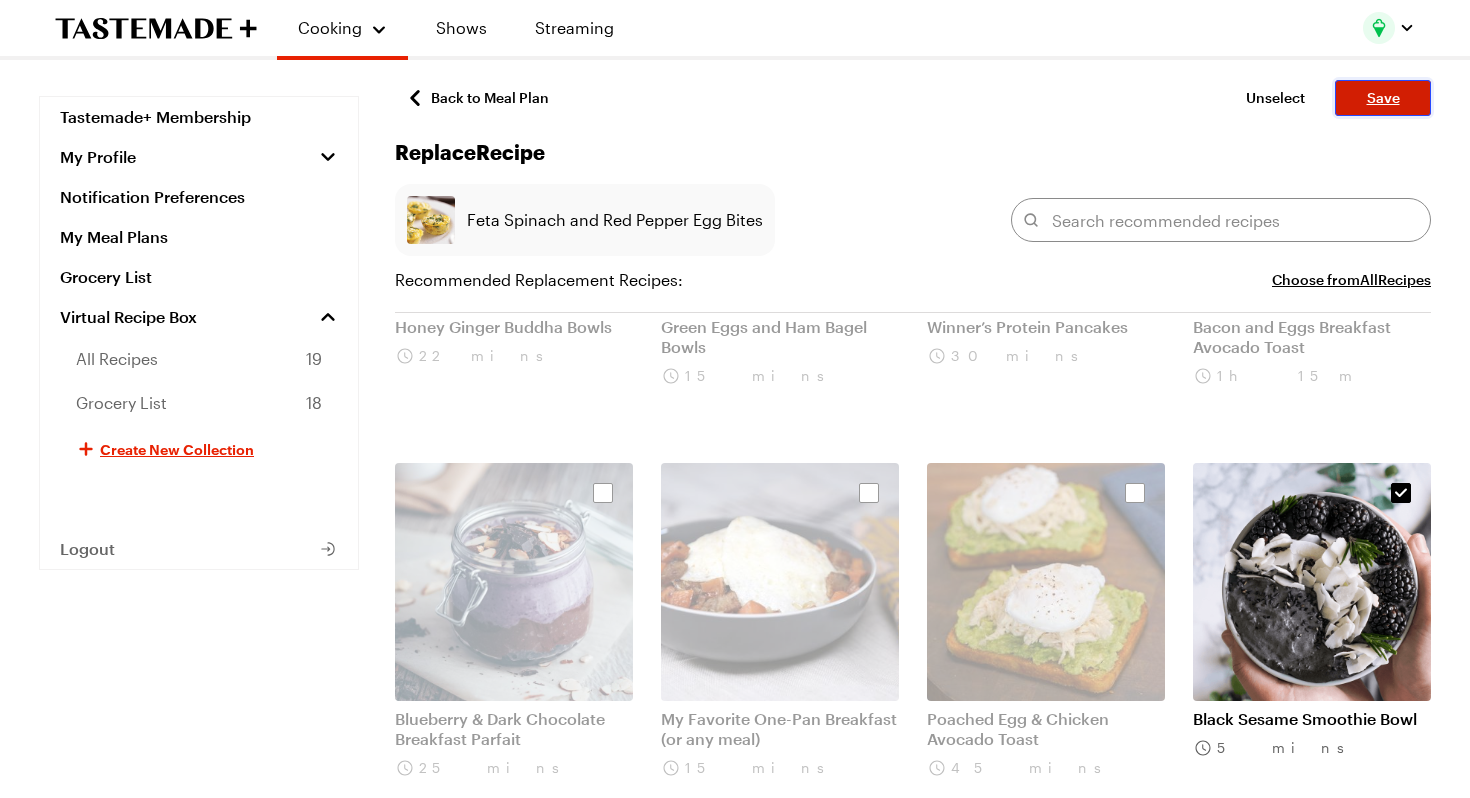 click on "Save" at bounding box center [1383, 98] 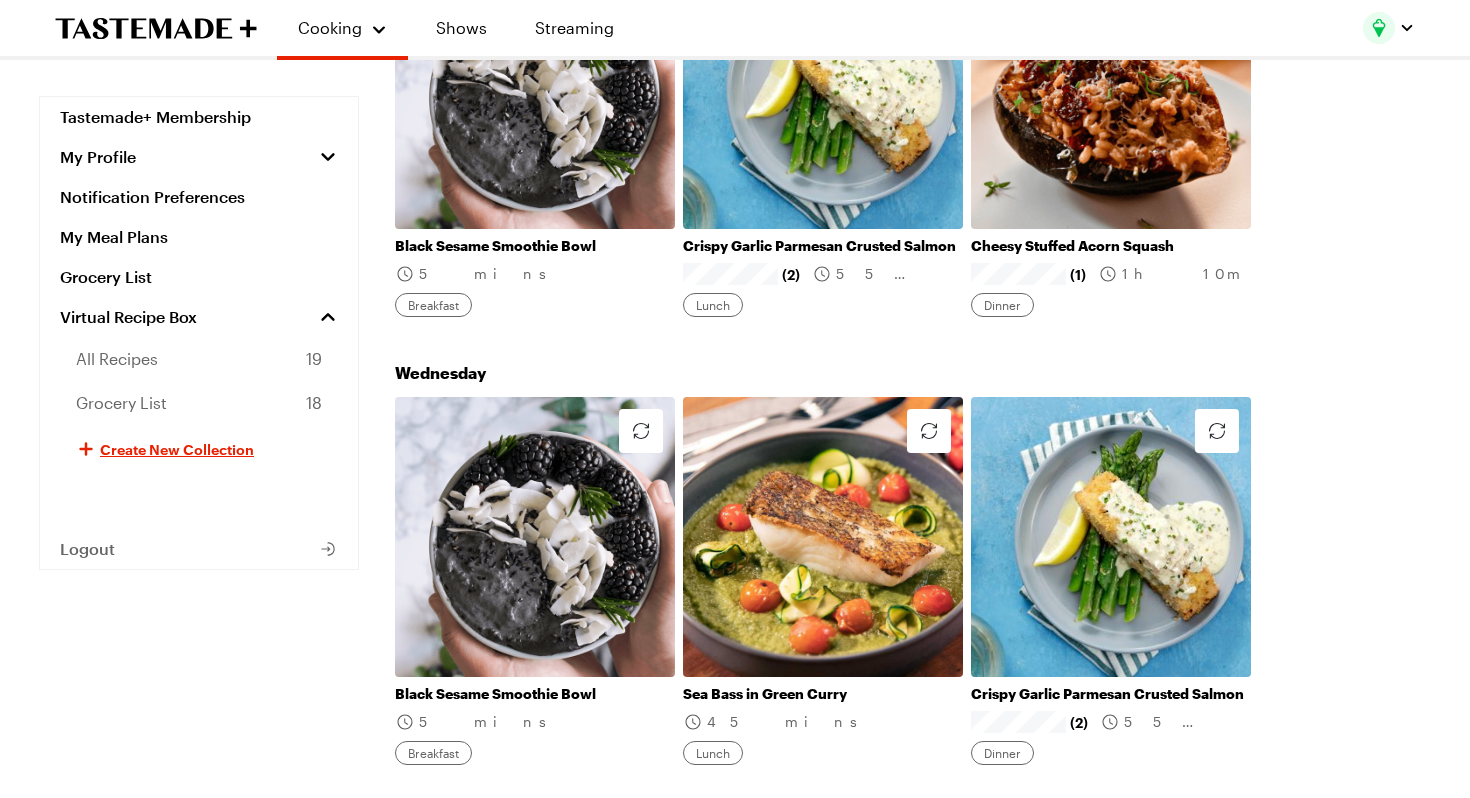scroll, scrollTop: 988, scrollLeft: 0, axis: vertical 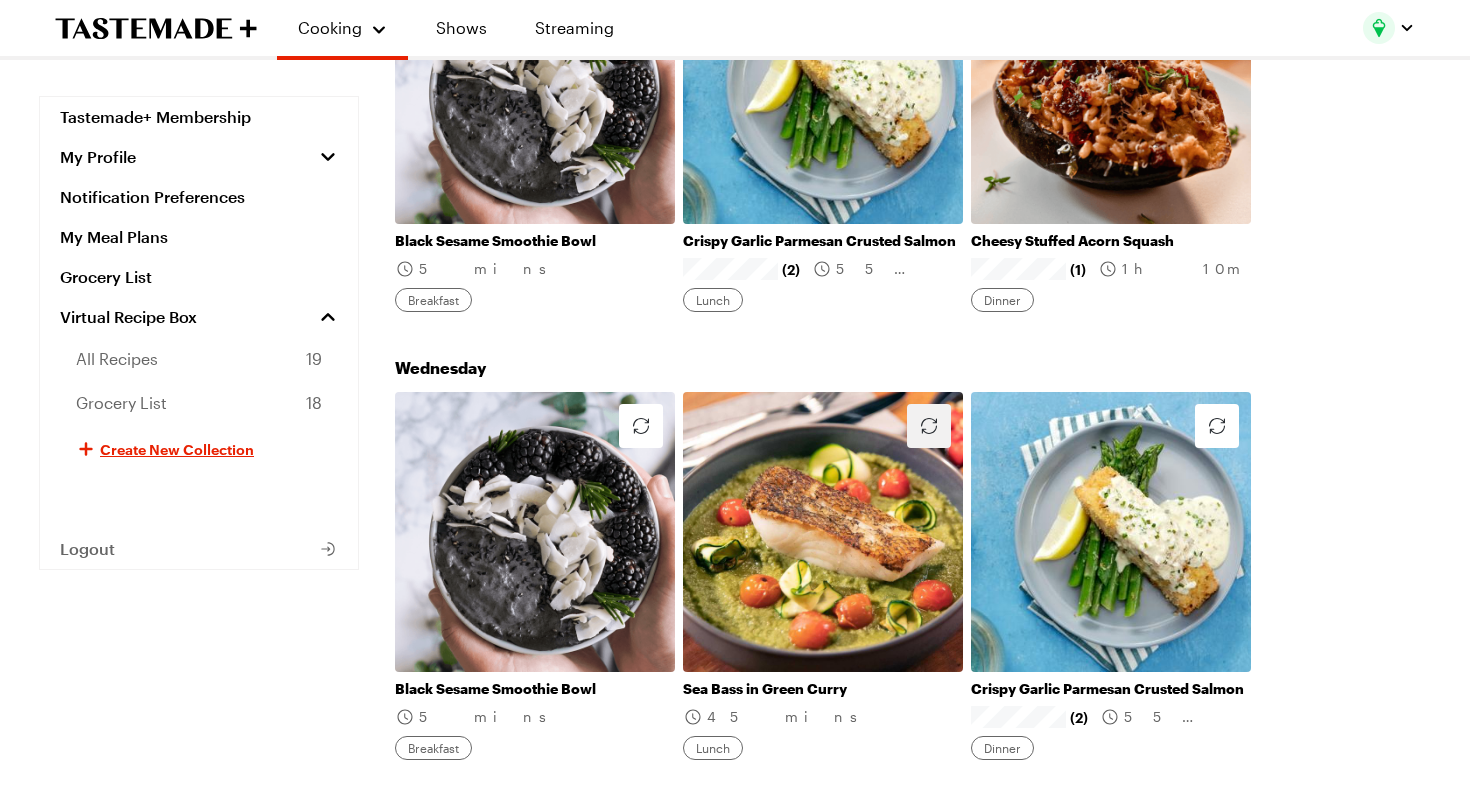 click at bounding box center (929, 426) 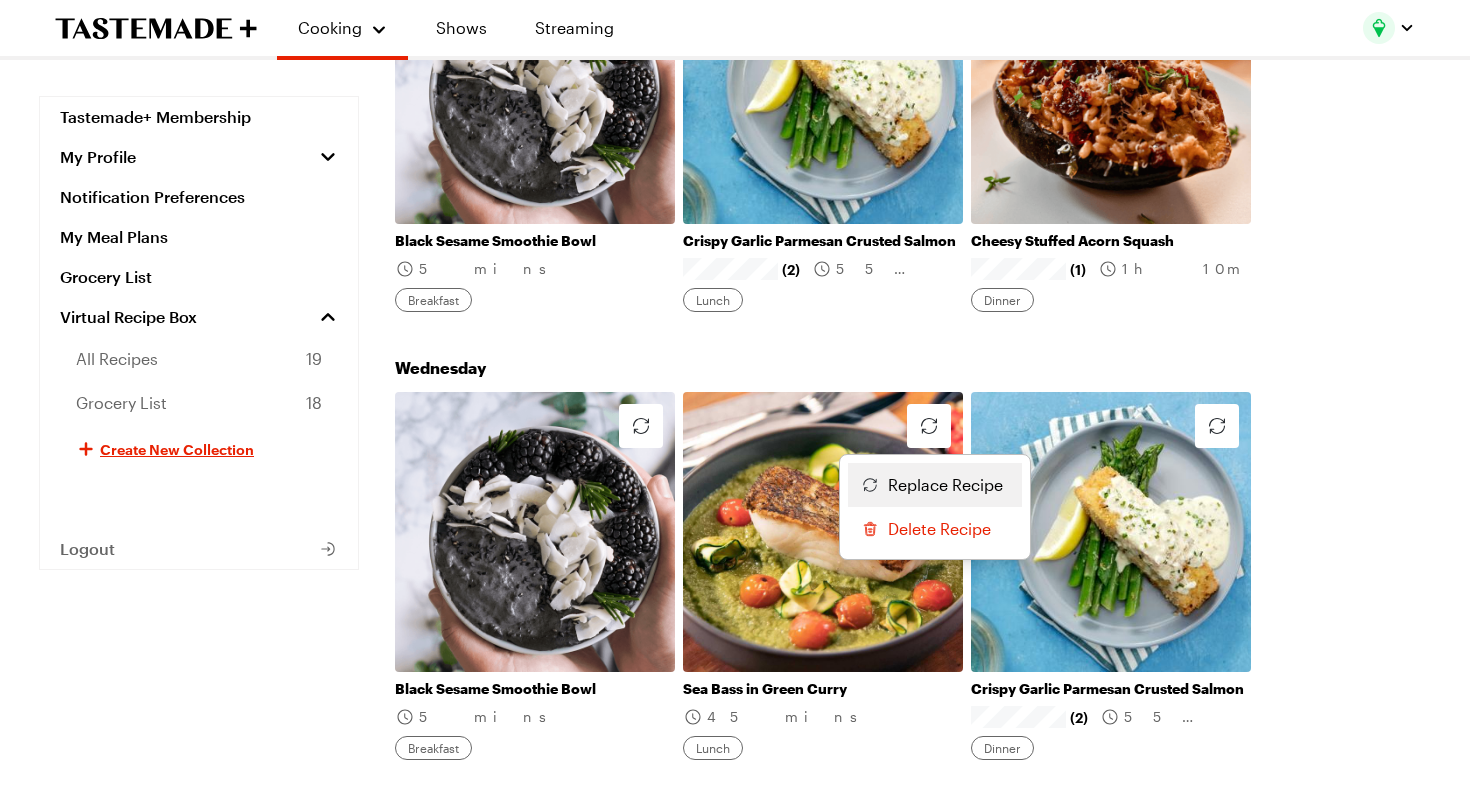 click on "Replace Recipe" at bounding box center (935, 485) 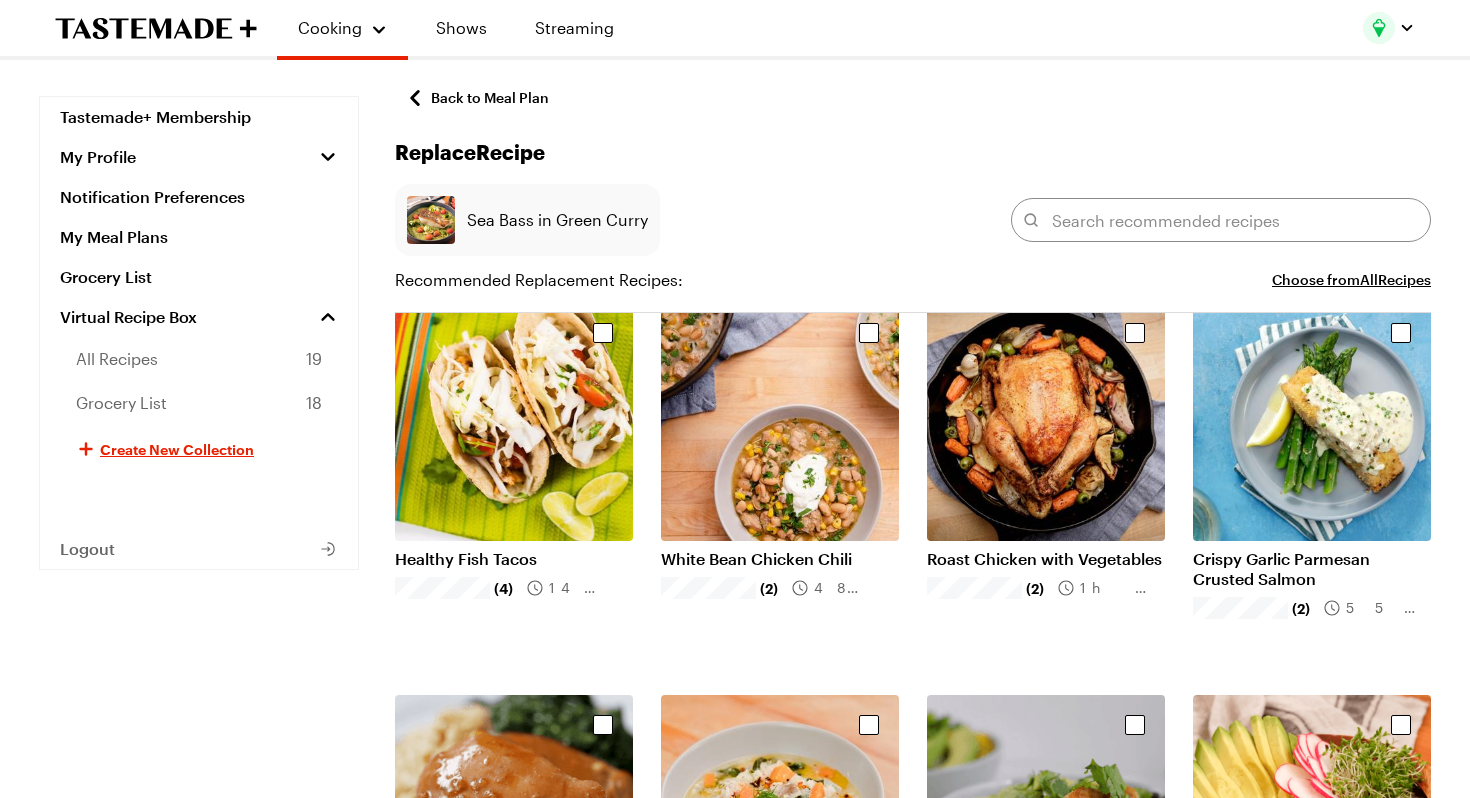 scroll, scrollTop: 52, scrollLeft: 0, axis: vertical 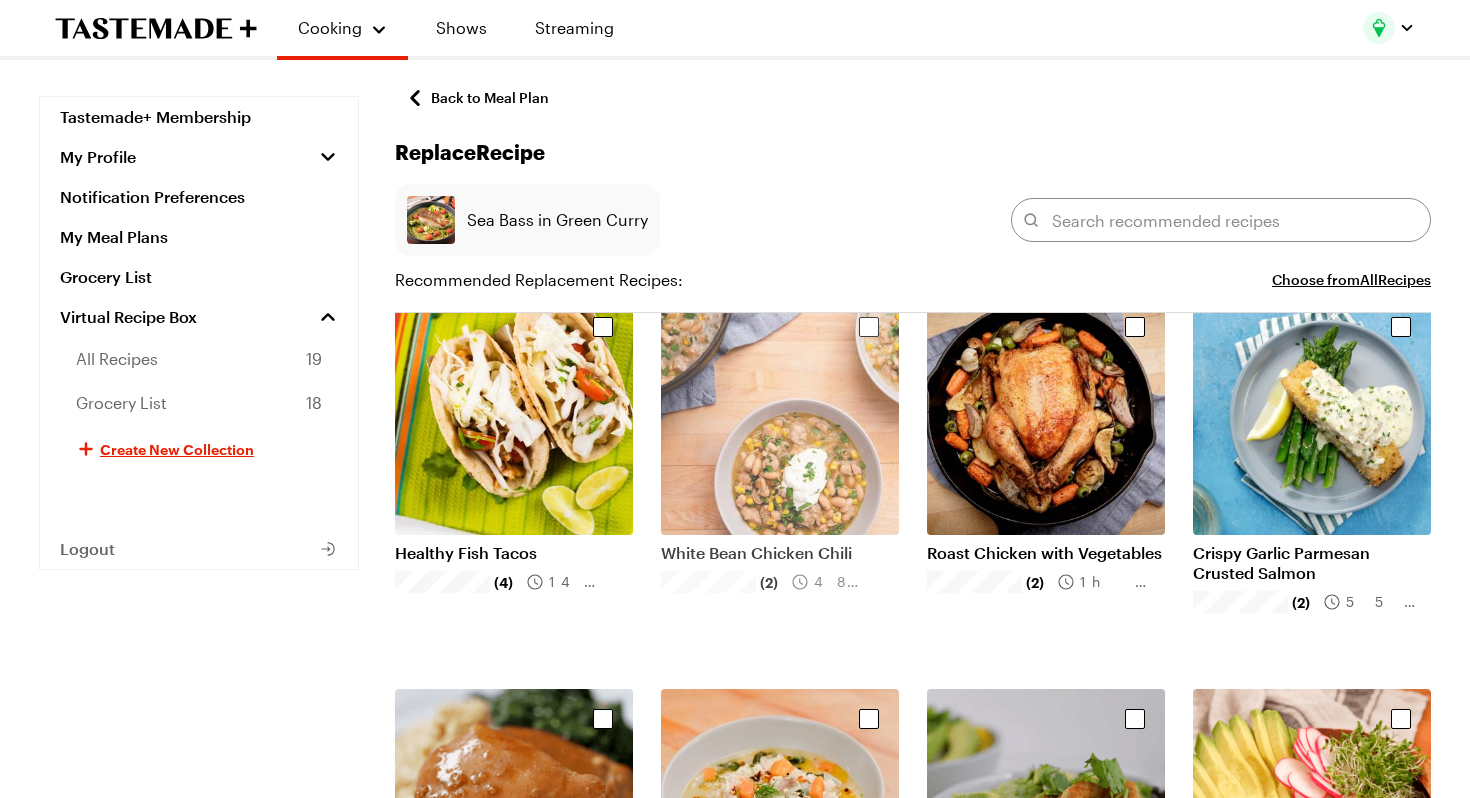 click at bounding box center (780, 416) 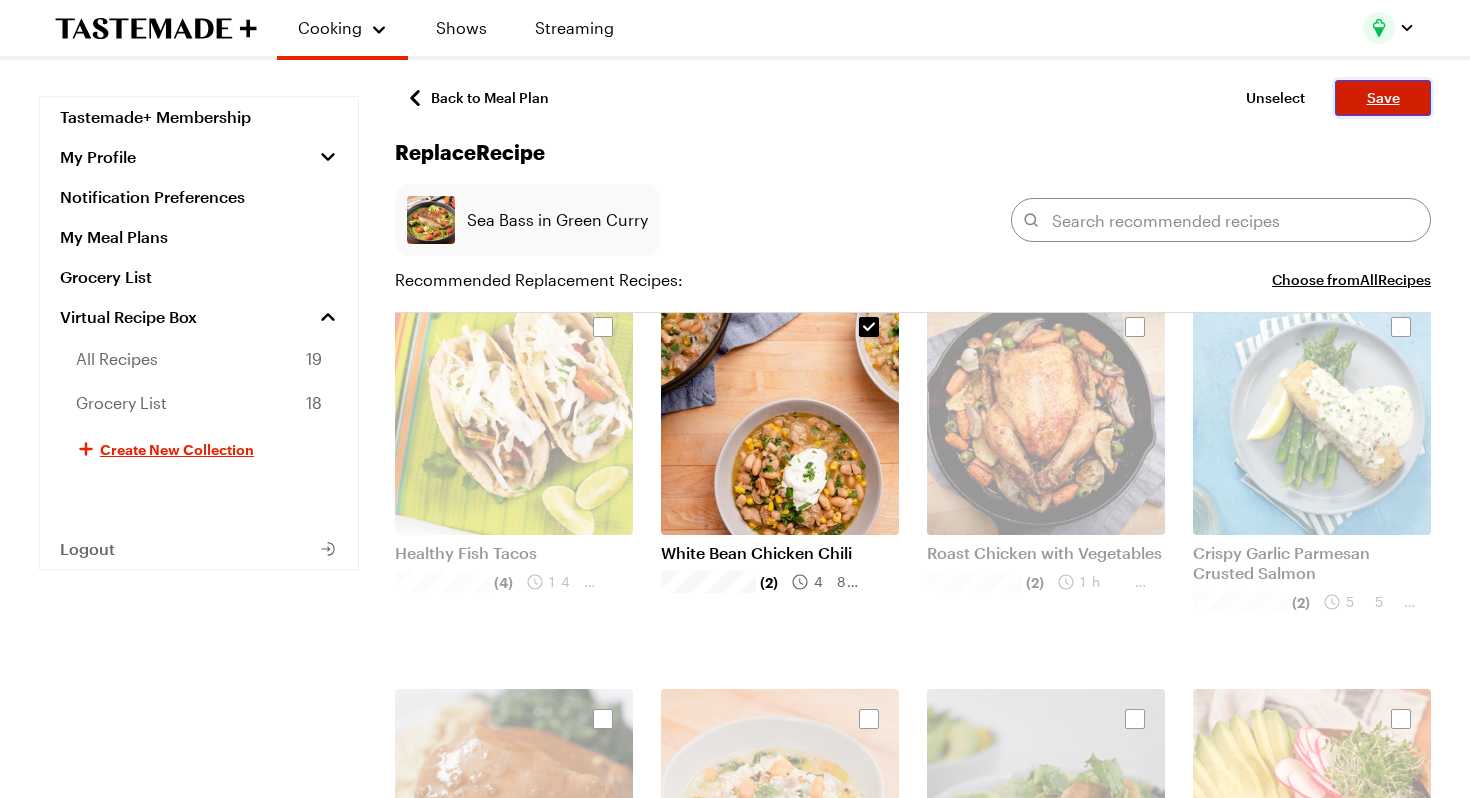 click on "Save" at bounding box center [1383, 98] 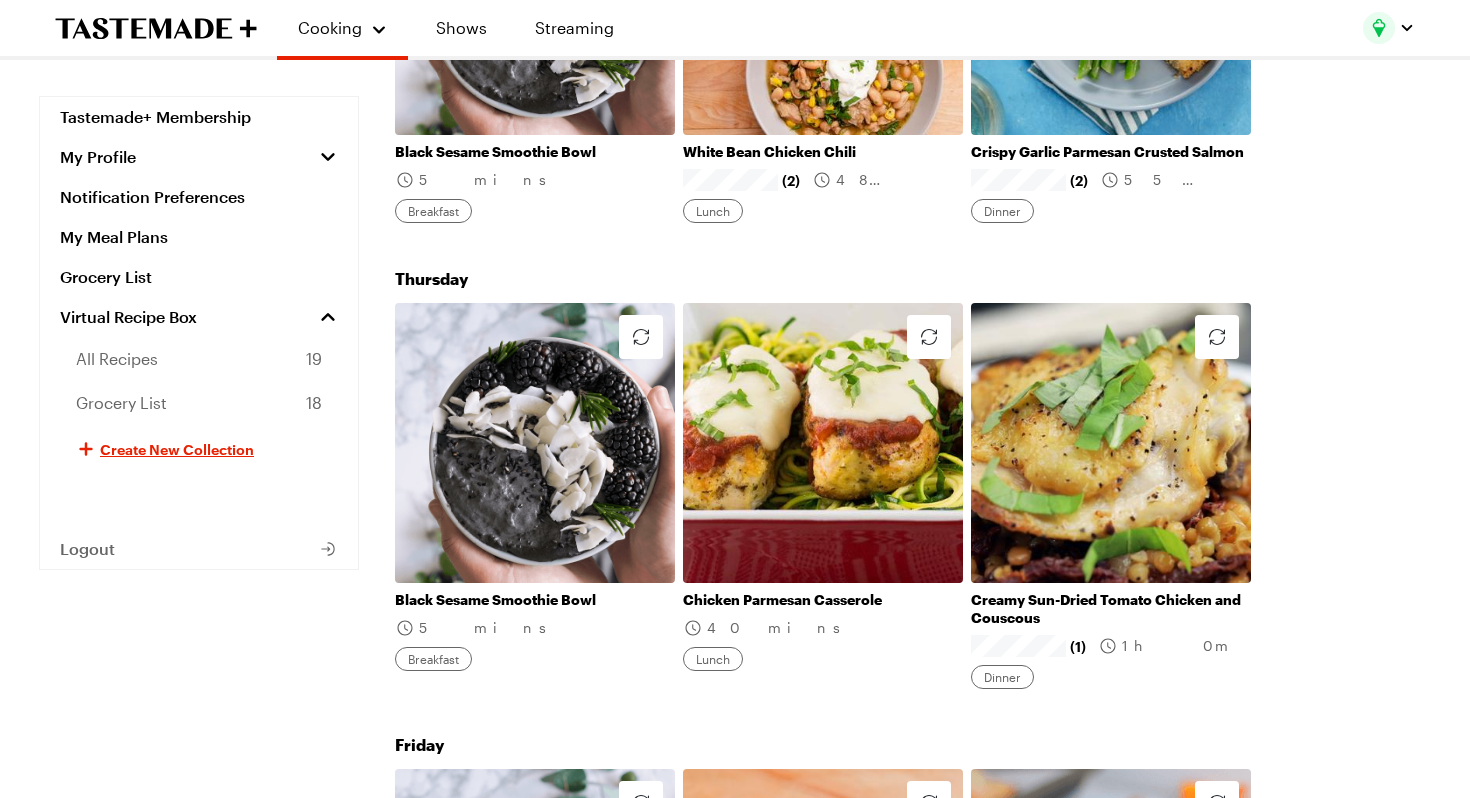 scroll, scrollTop: 1534, scrollLeft: 0, axis: vertical 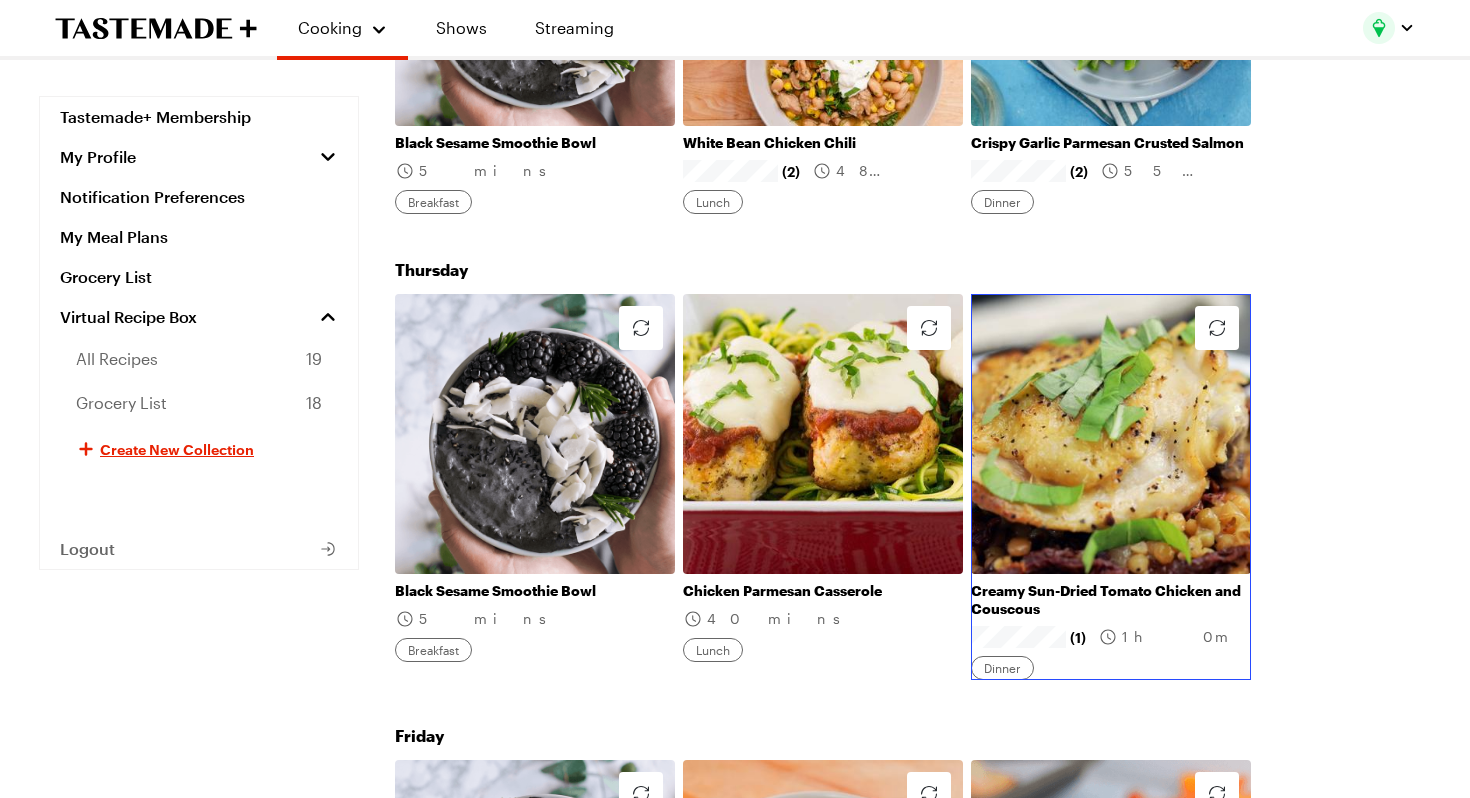 click on "Creamy Sun-Dried Tomato Chicken and Couscous" at bounding box center [1111, 600] 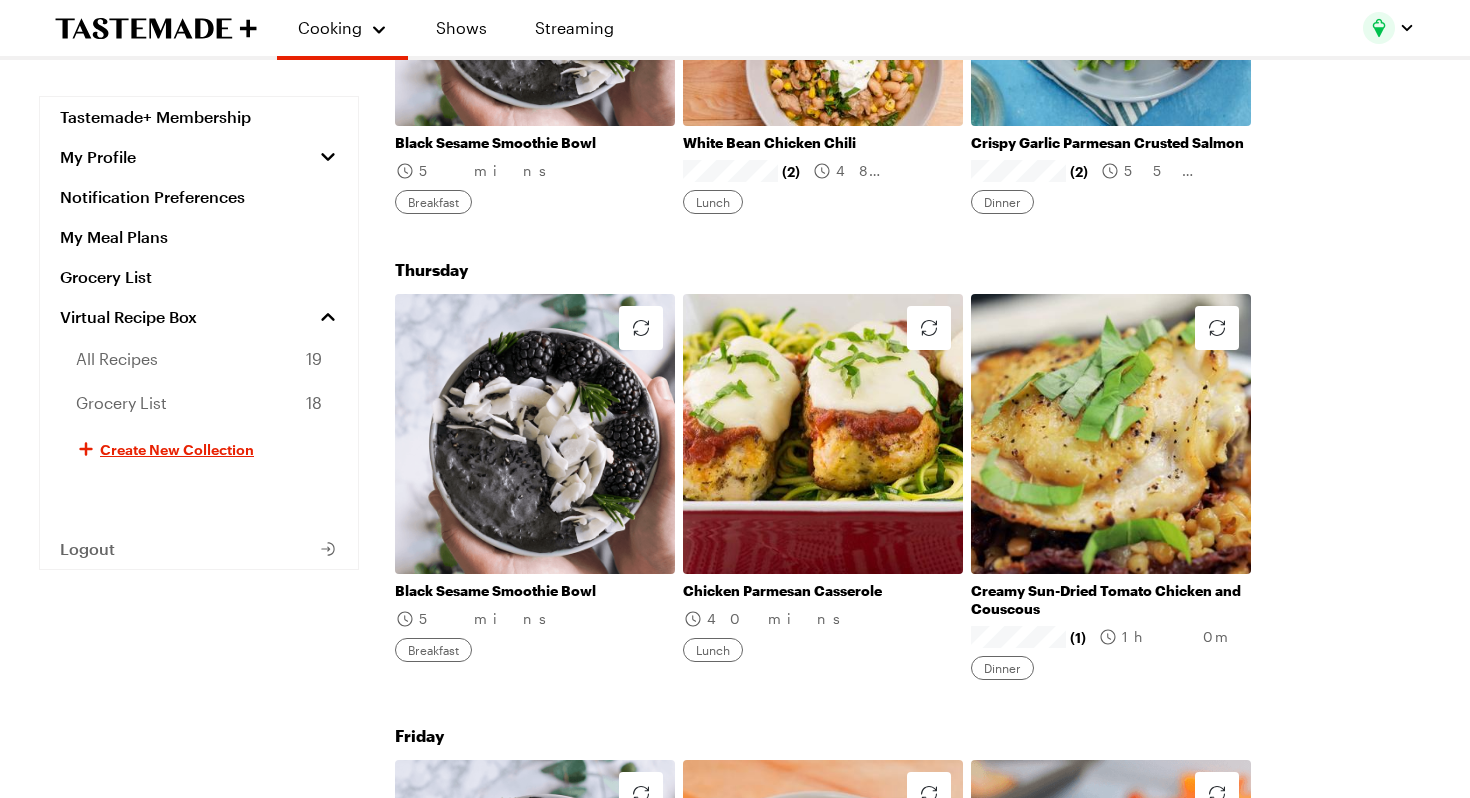scroll, scrollTop: 0, scrollLeft: 0, axis: both 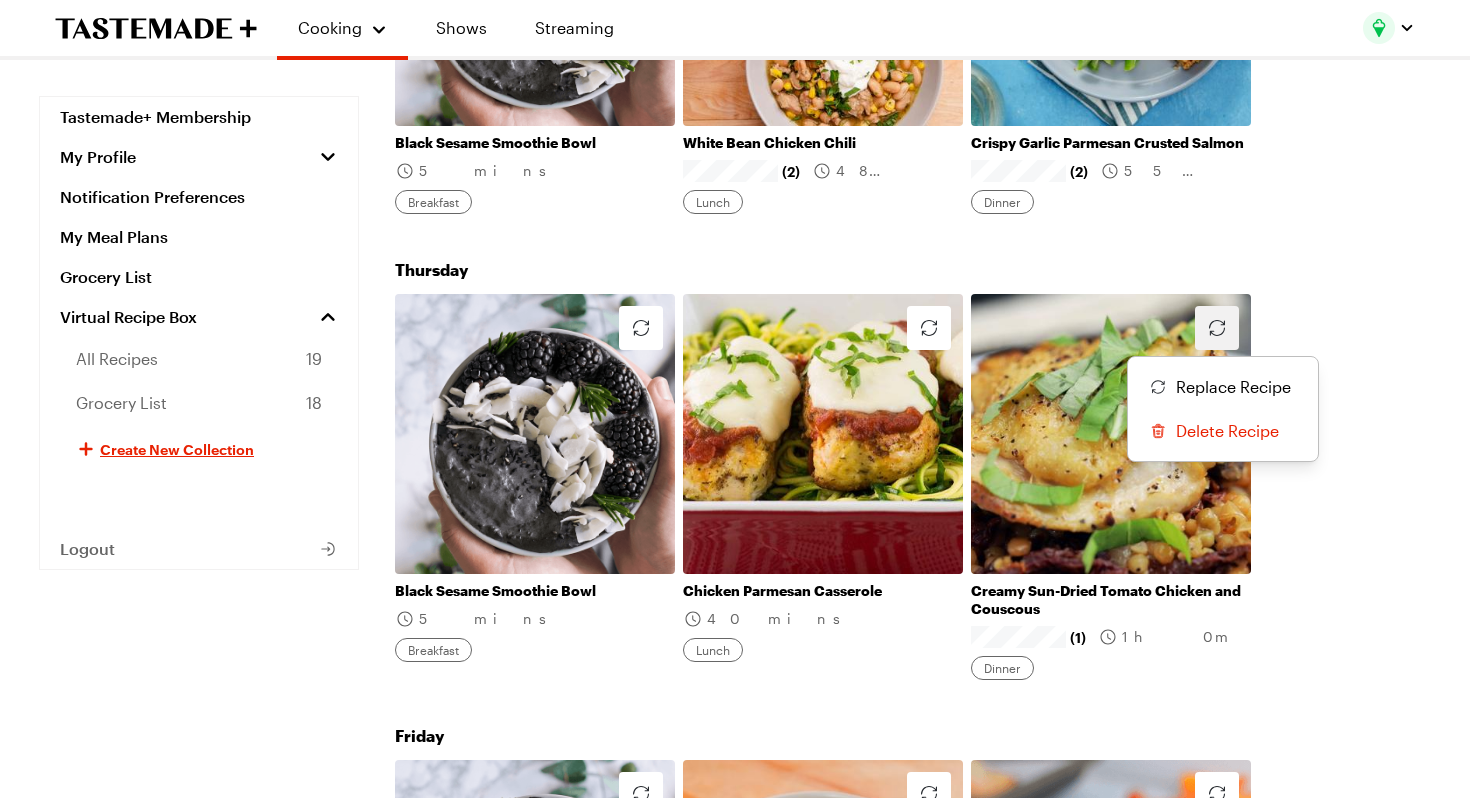 click 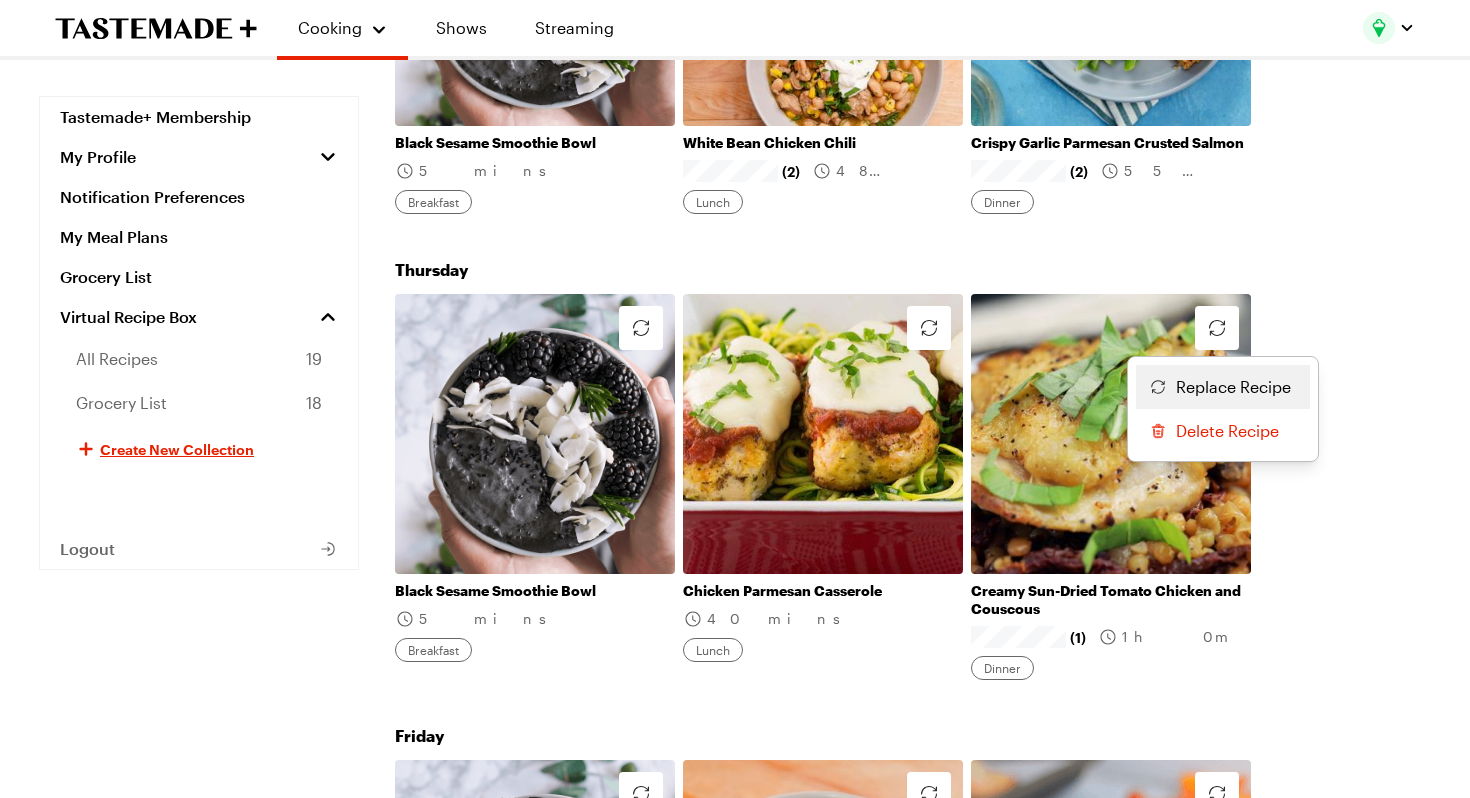 click on "Replace Recipe" at bounding box center [1233, 387] 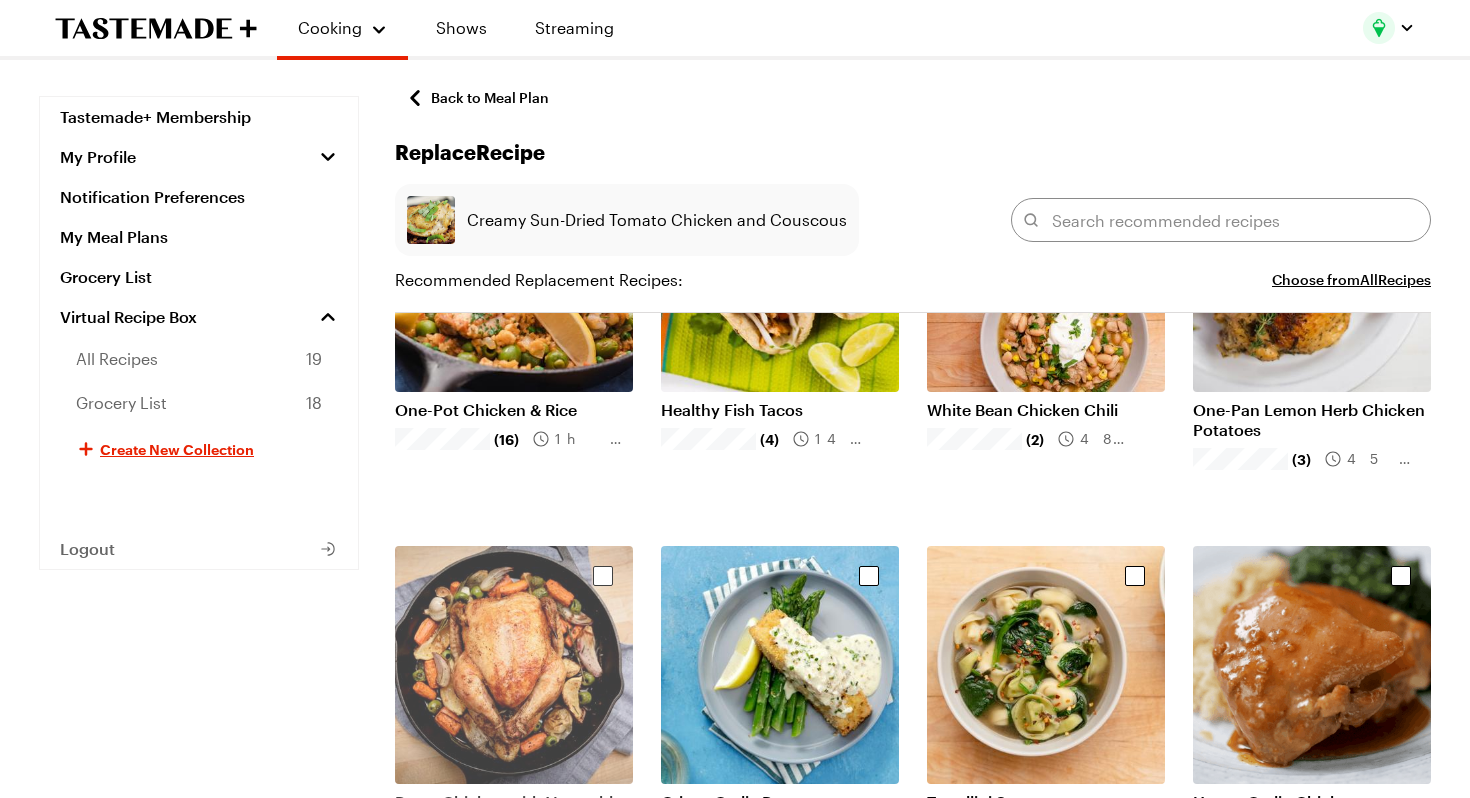 scroll, scrollTop: 163, scrollLeft: 0, axis: vertical 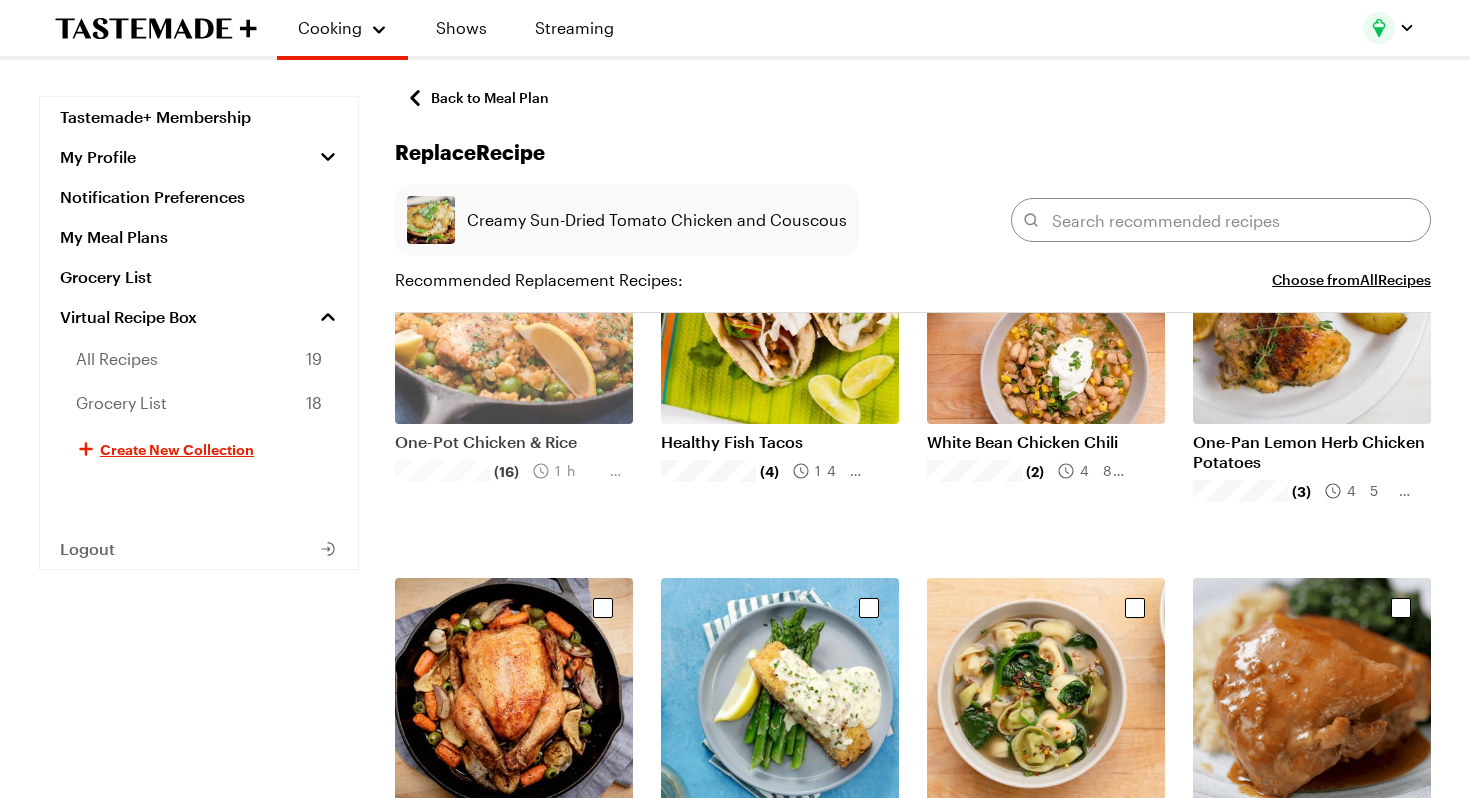 click at bounding box center (514, 305) 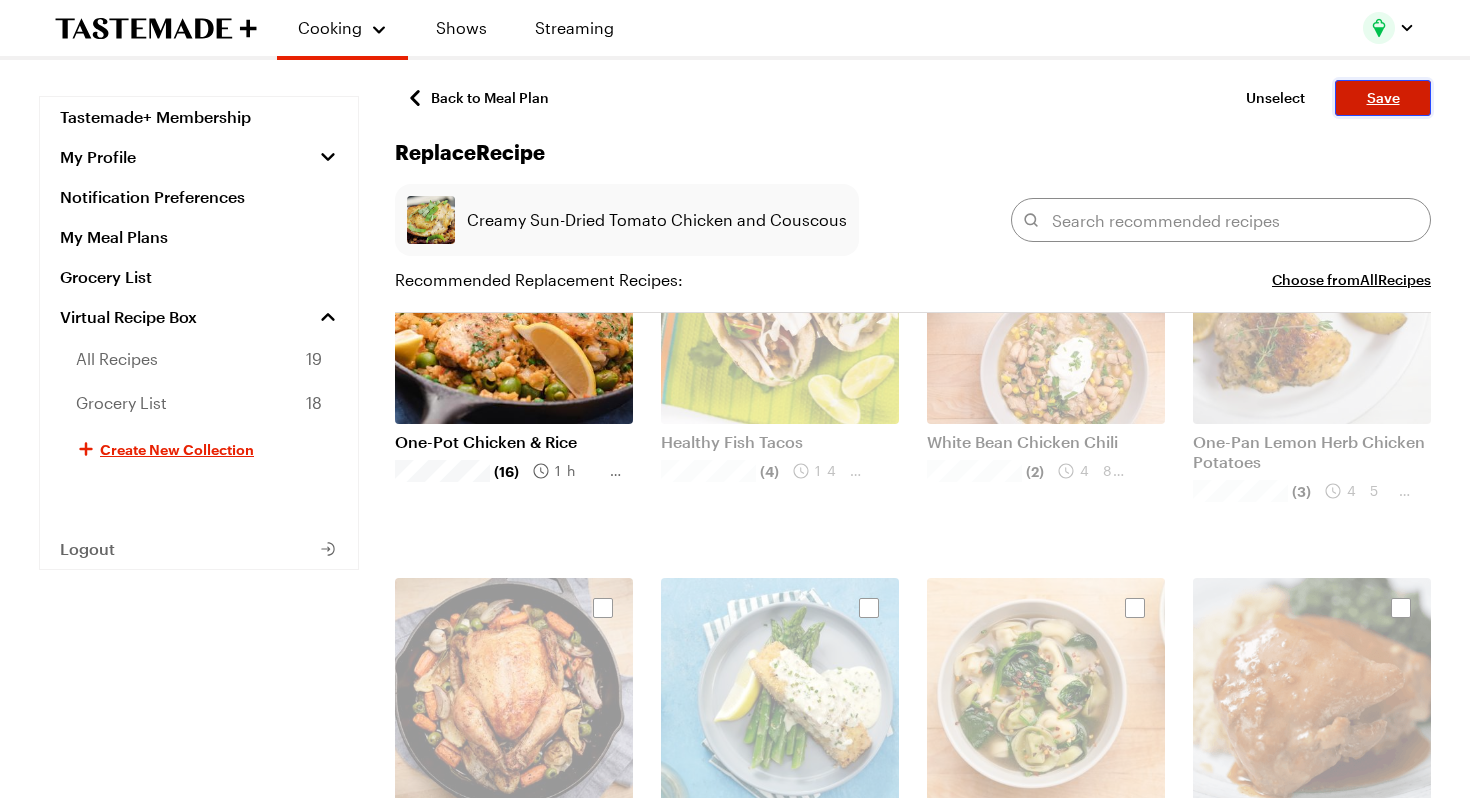 click on "Save" at bounding box center [1383, 98] 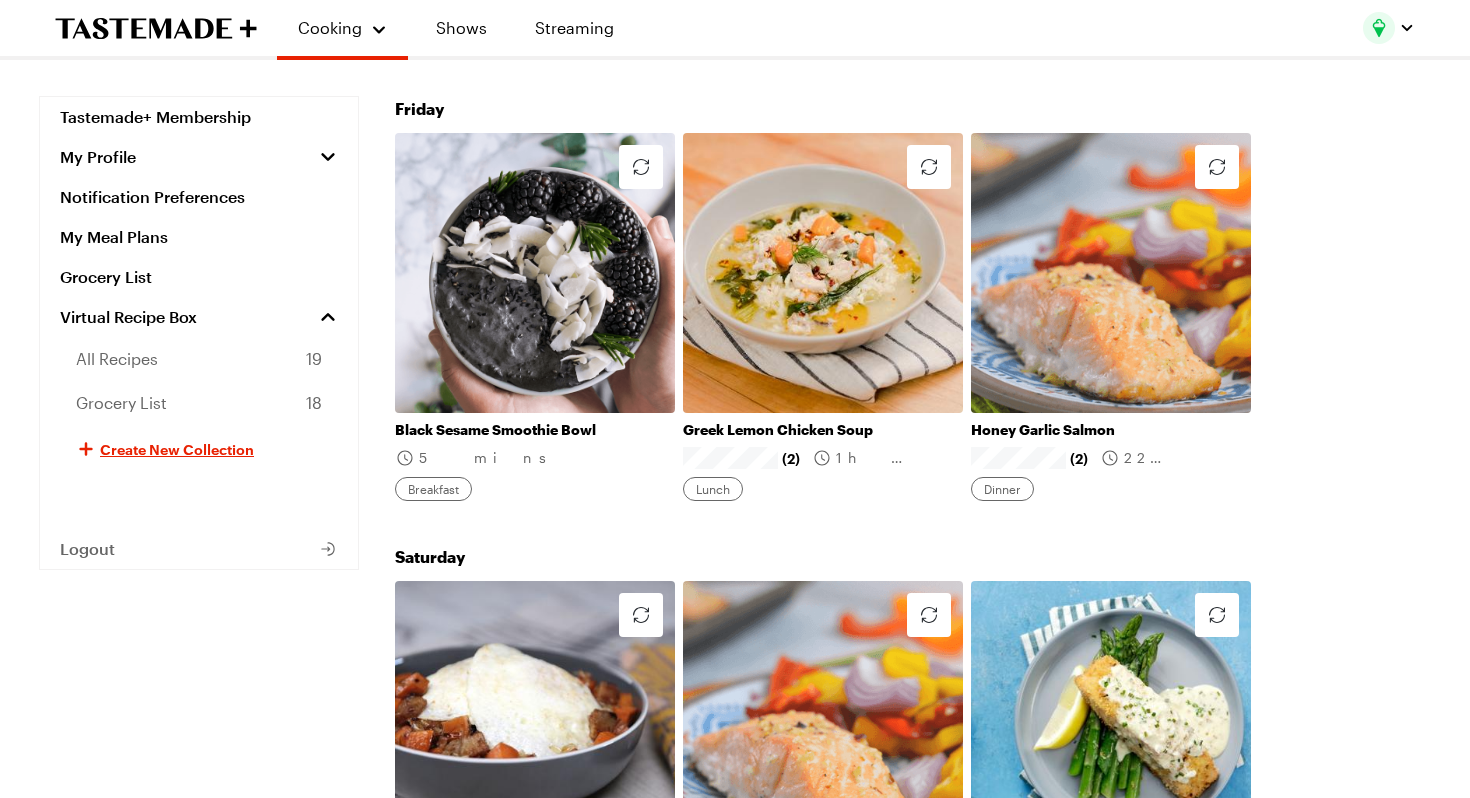 scroll, scrollTop: 2147, scrollLeft: 0, axis: vertical 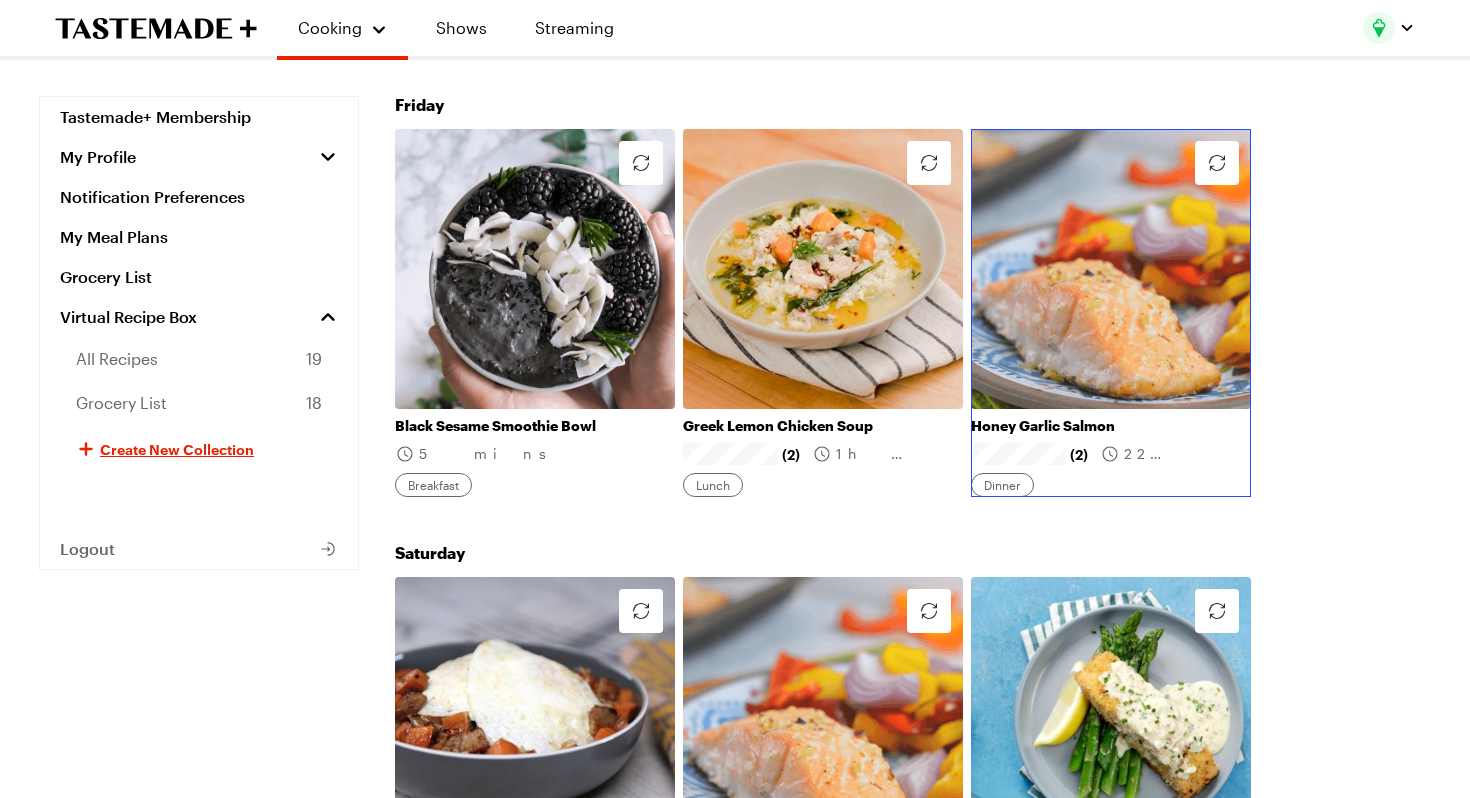 click on "Honey Garlic Salmon" at bounding box center (1111, 426) 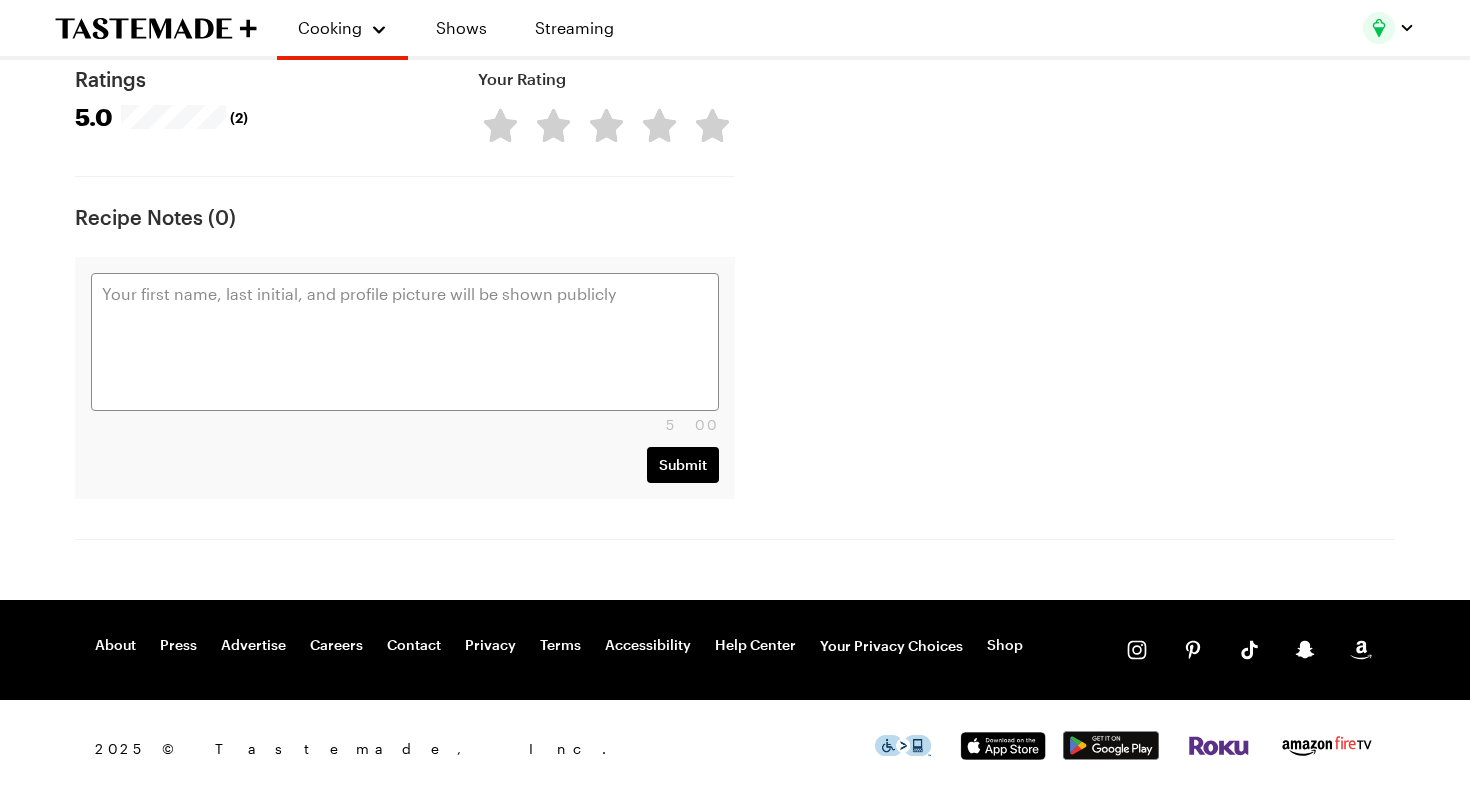 scroll, scrollTop: 0, scrollLeft: 0, axis: both 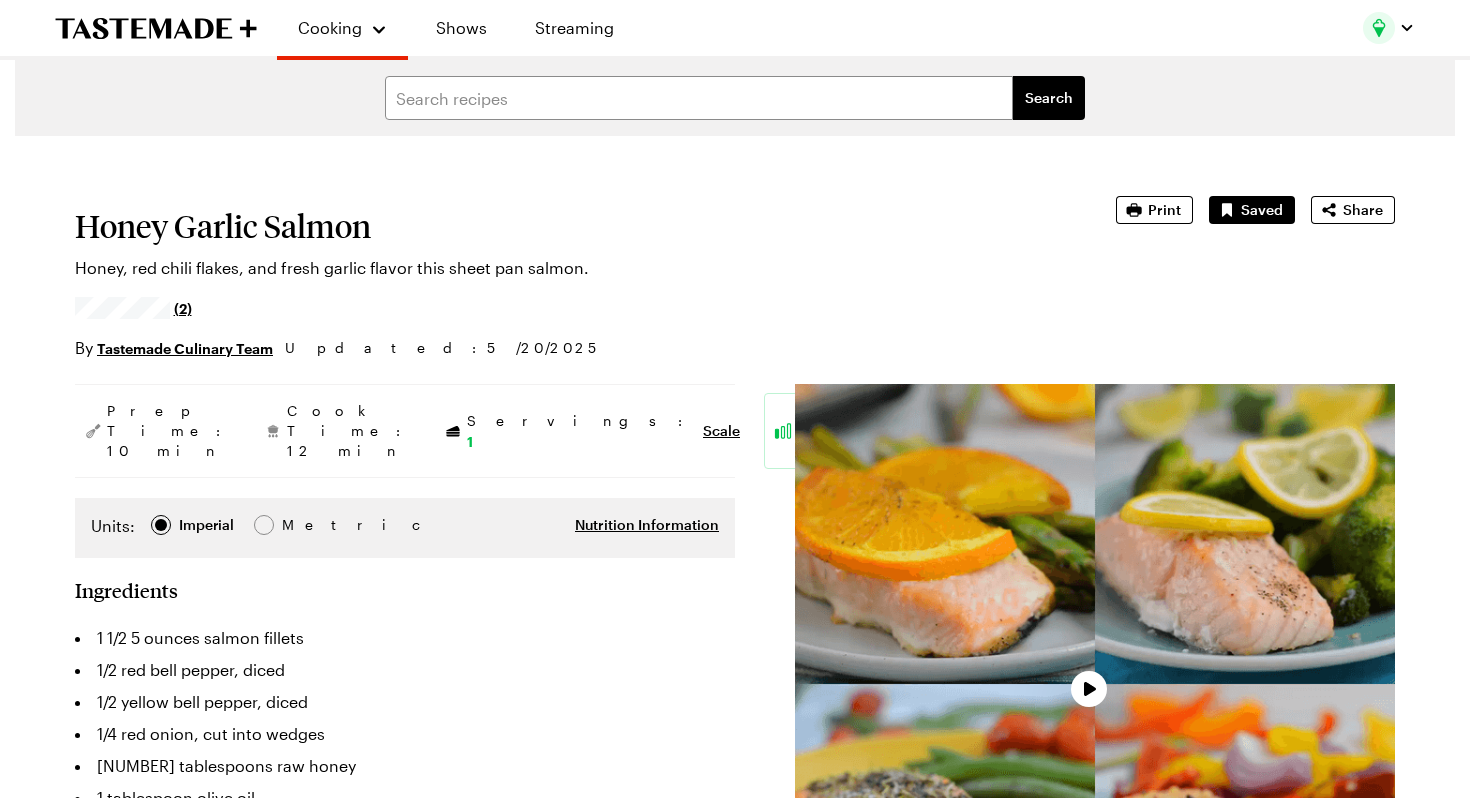 type on "x" 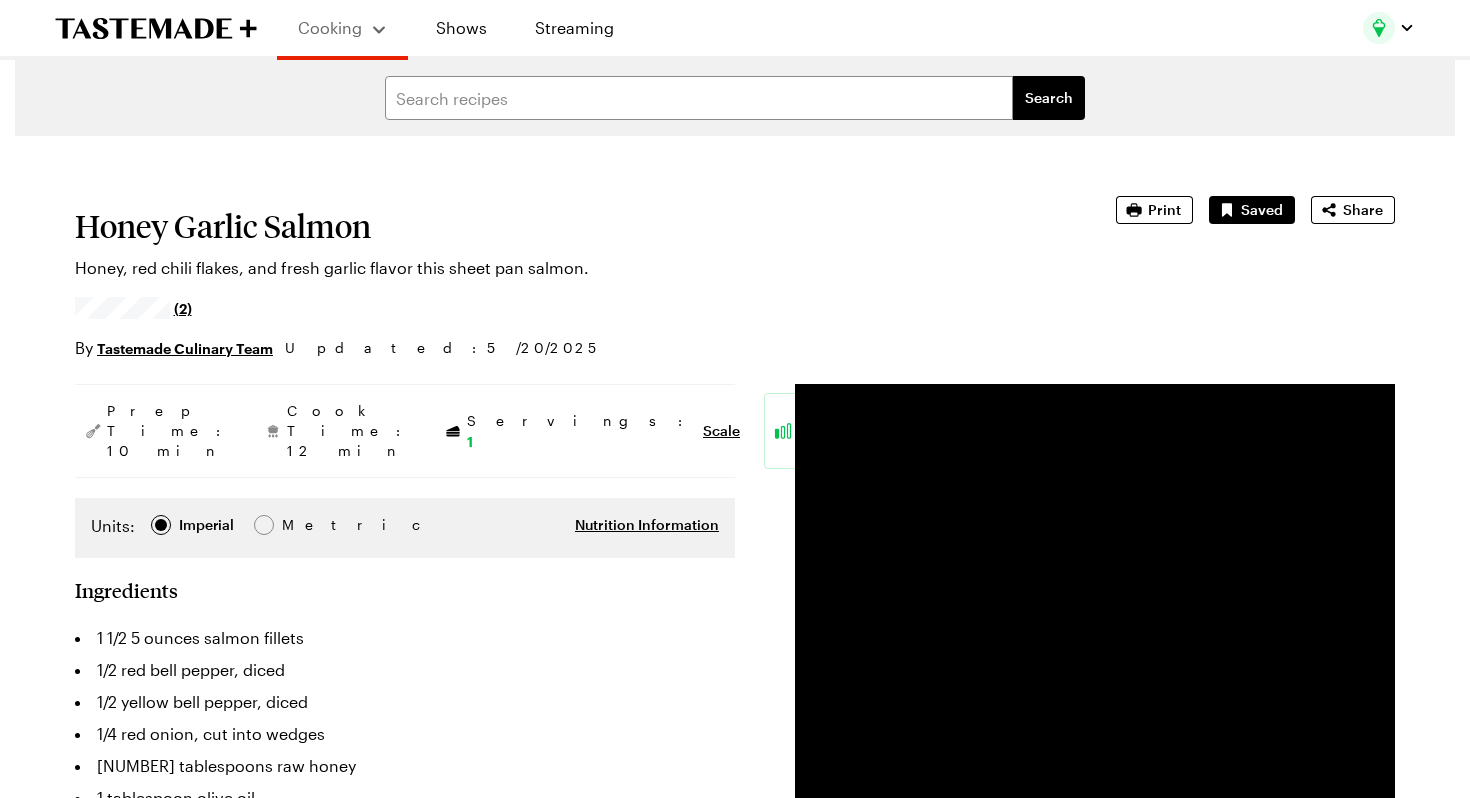 scroll, scrollTop: 2147, scrollLeft: 0, axis: vertical 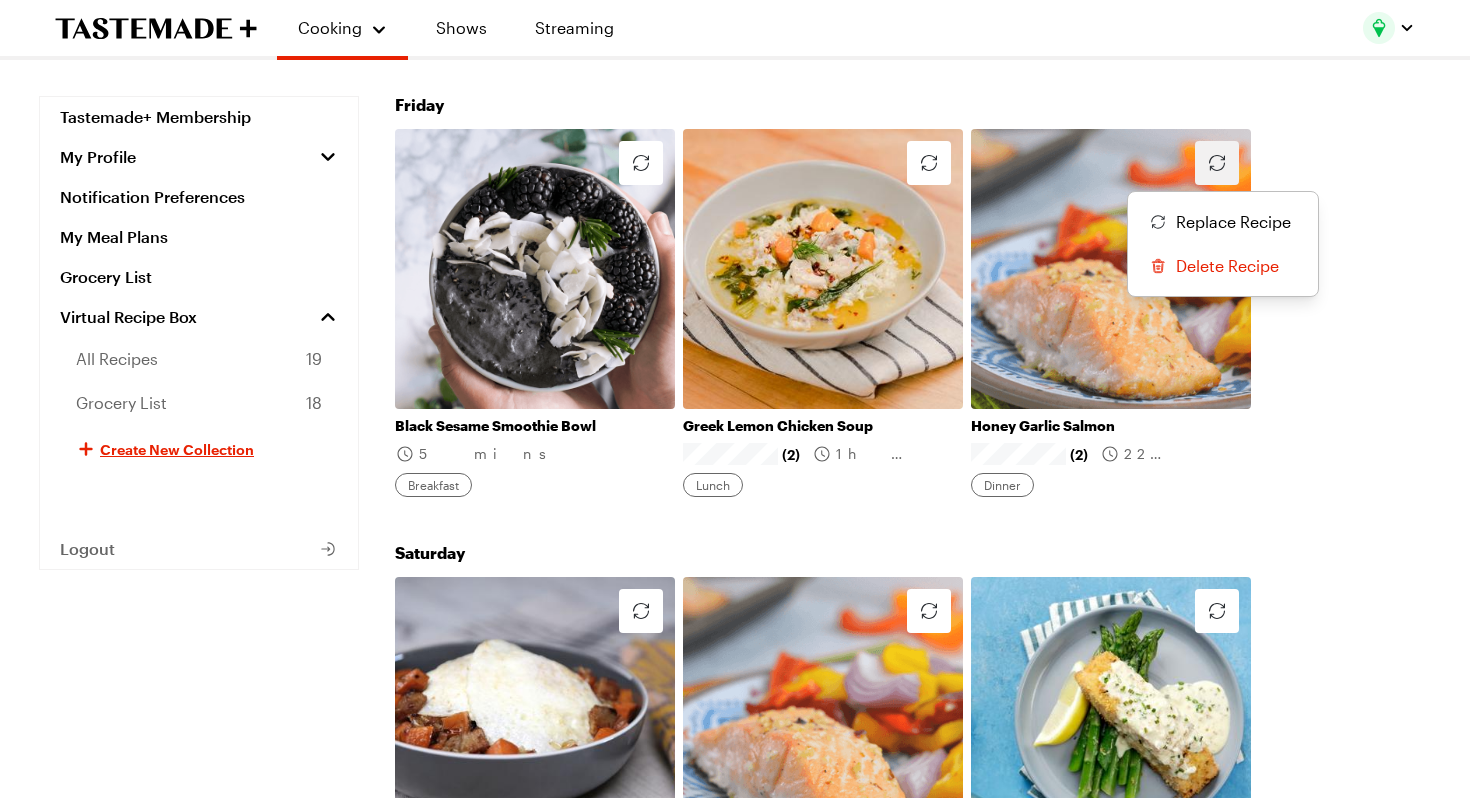 click 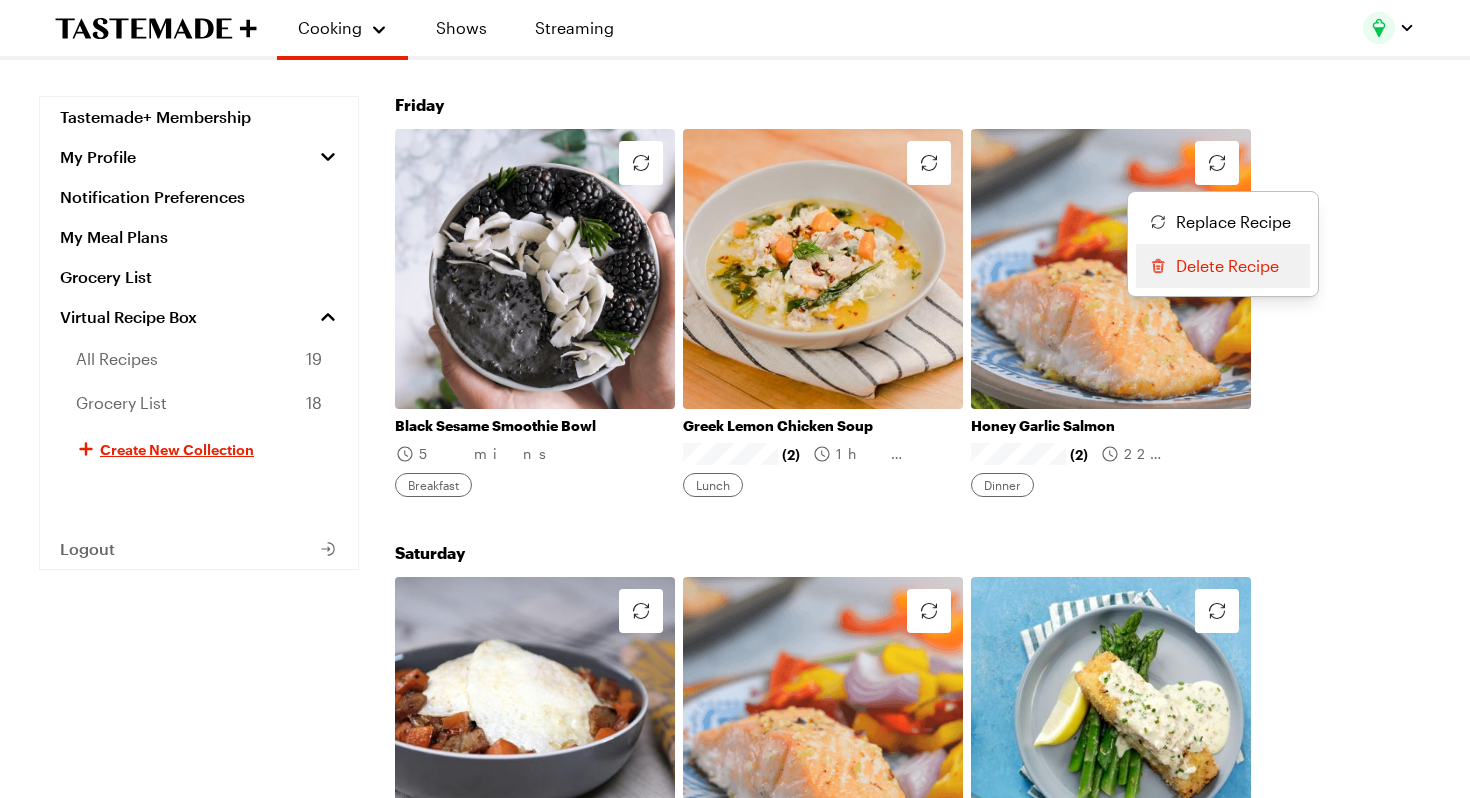 click on "Delete Recipe" at bounding box center [1227, 266] 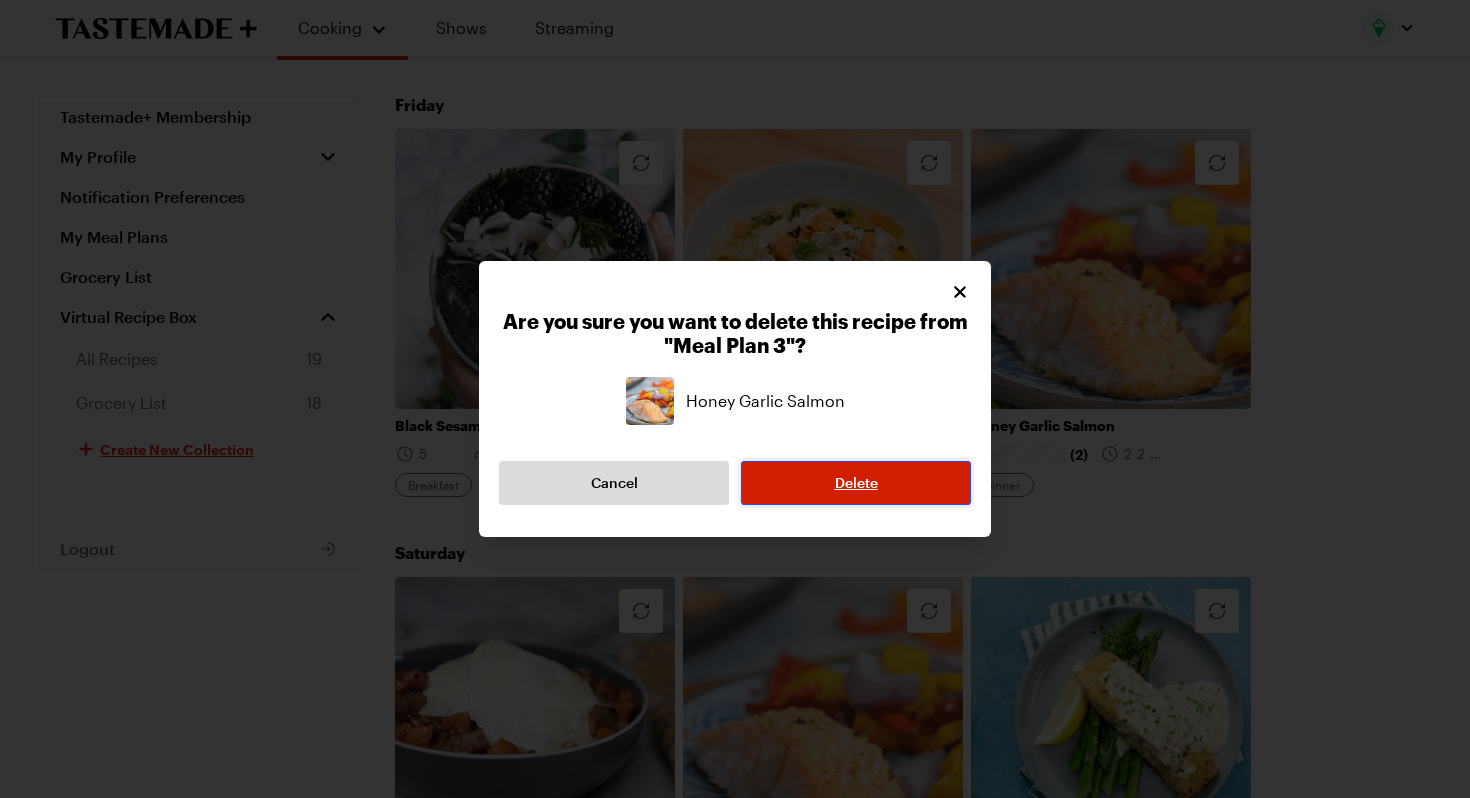 click on "Delete" at bounding box center (856, 483) 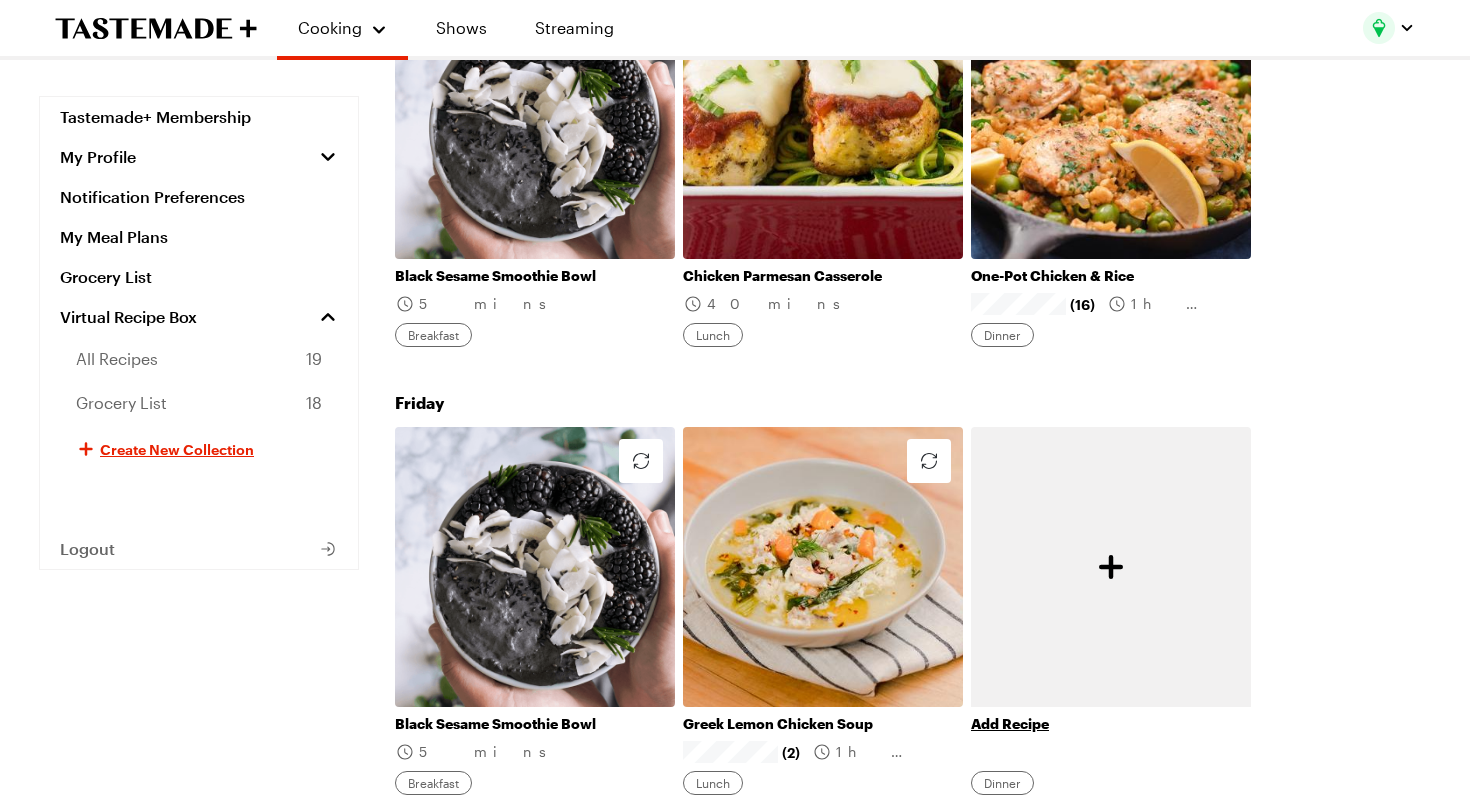 scroll, scrollTop: 1862, scrollLeft: 0, axis: vertical 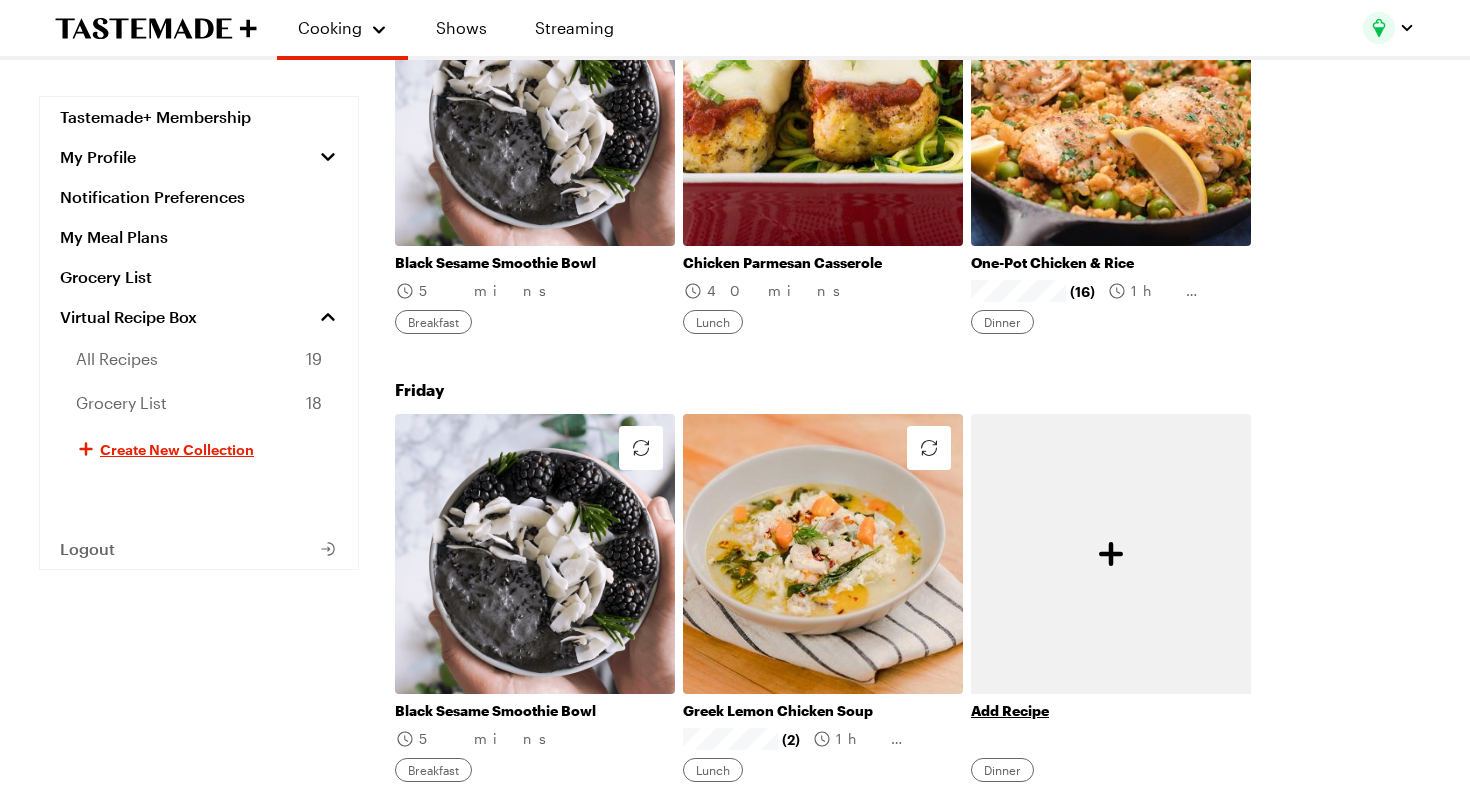 click at bounding box center [1111, 554] 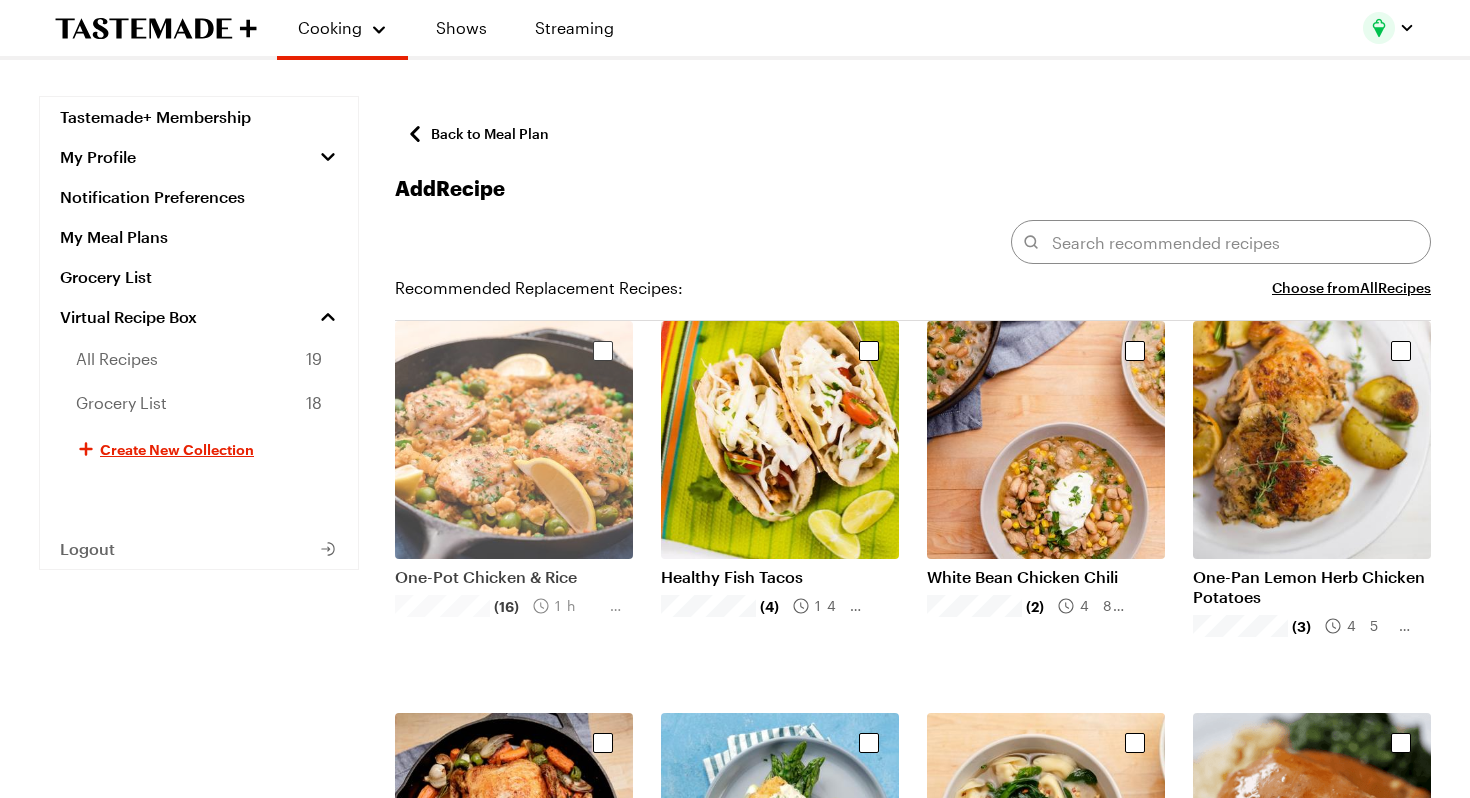 click at bounding box center (514, 440) 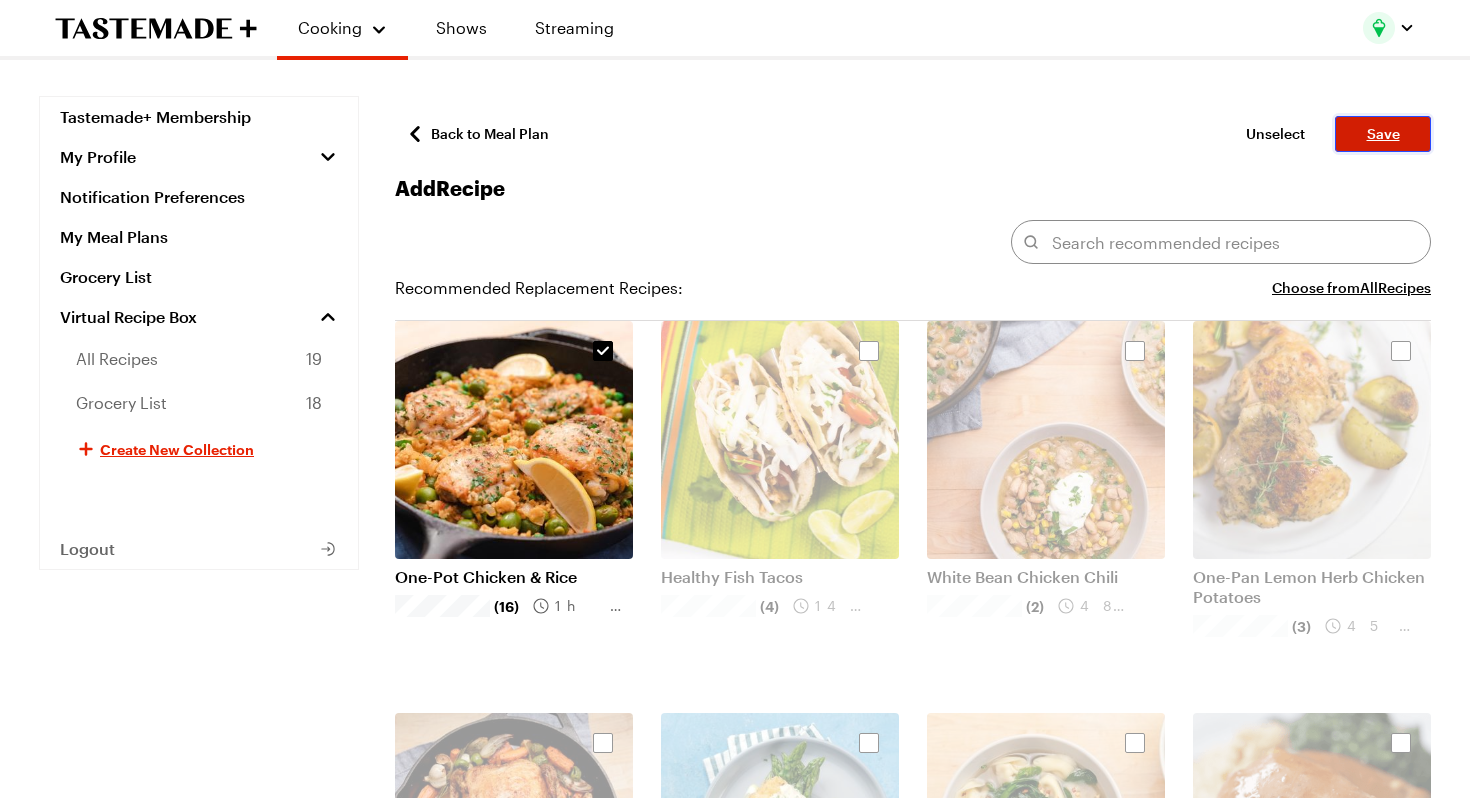 click on "Save" at bounding box center [1383, 134] 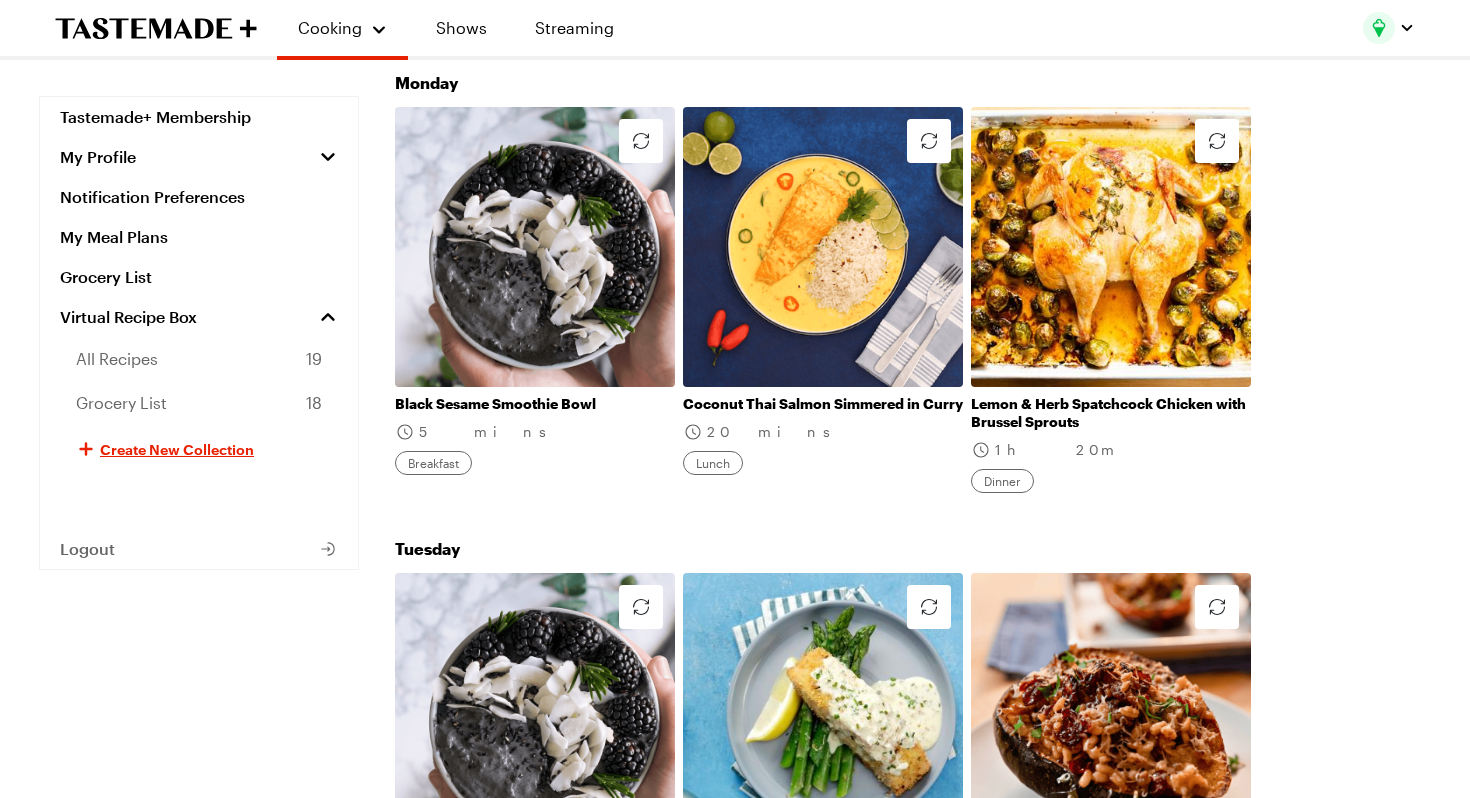 scroll, scrollTop: 0, scrollLeft: 0, axis: both 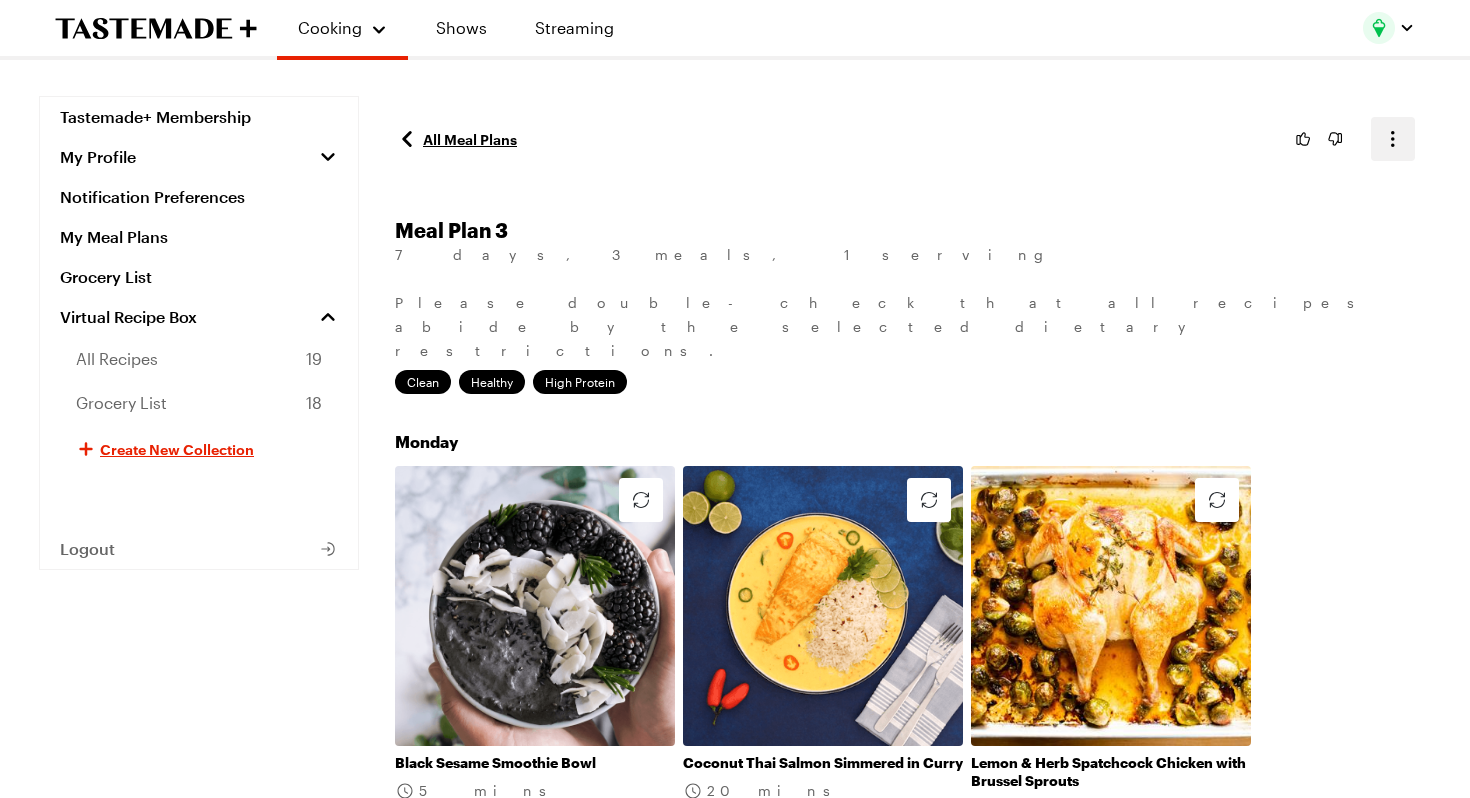 click 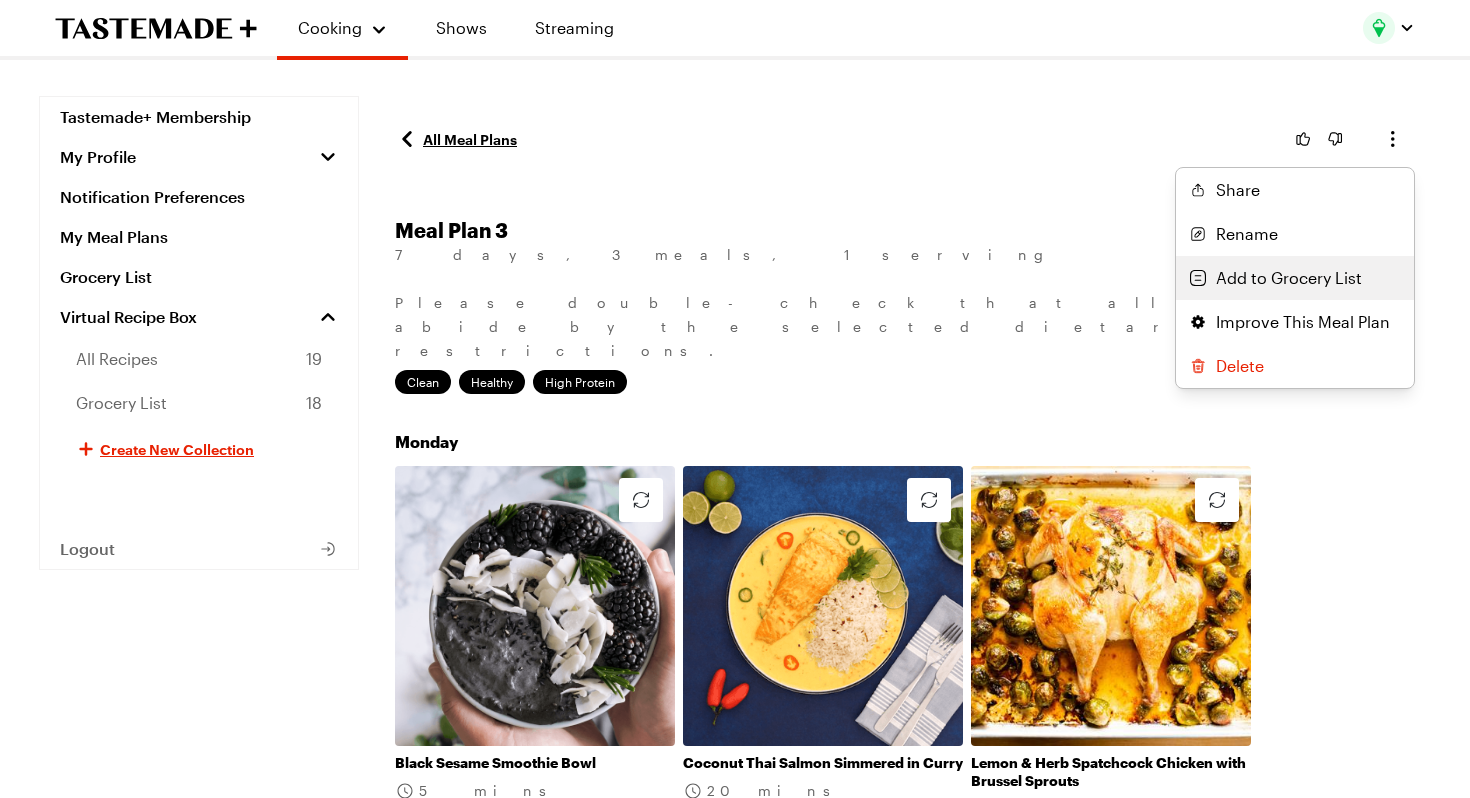 click on "Add to Grocery List" at bounding box center [1289, 278] 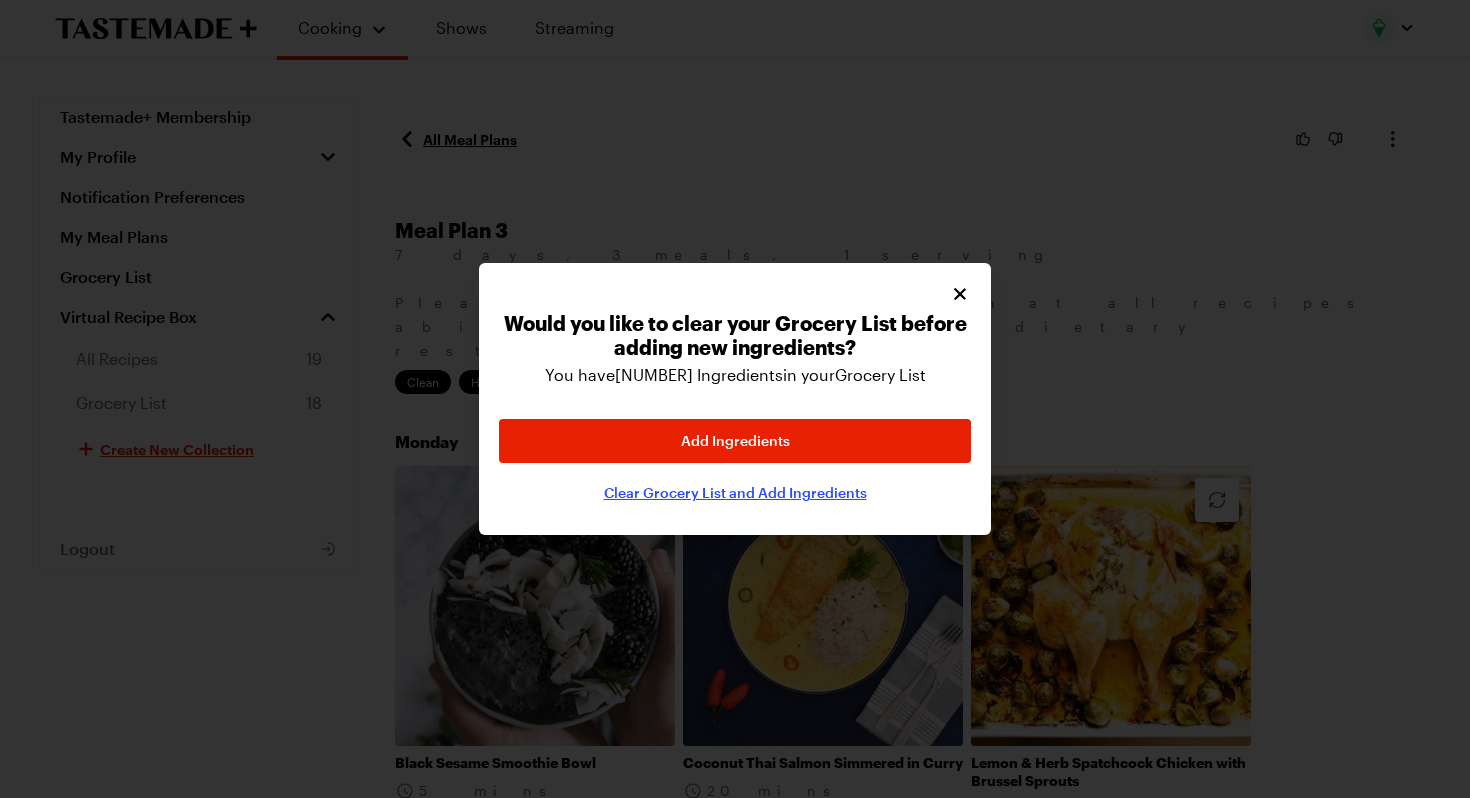 click on "Clear Grocery List and Add Ingredients" at bounding box center (735, 493) 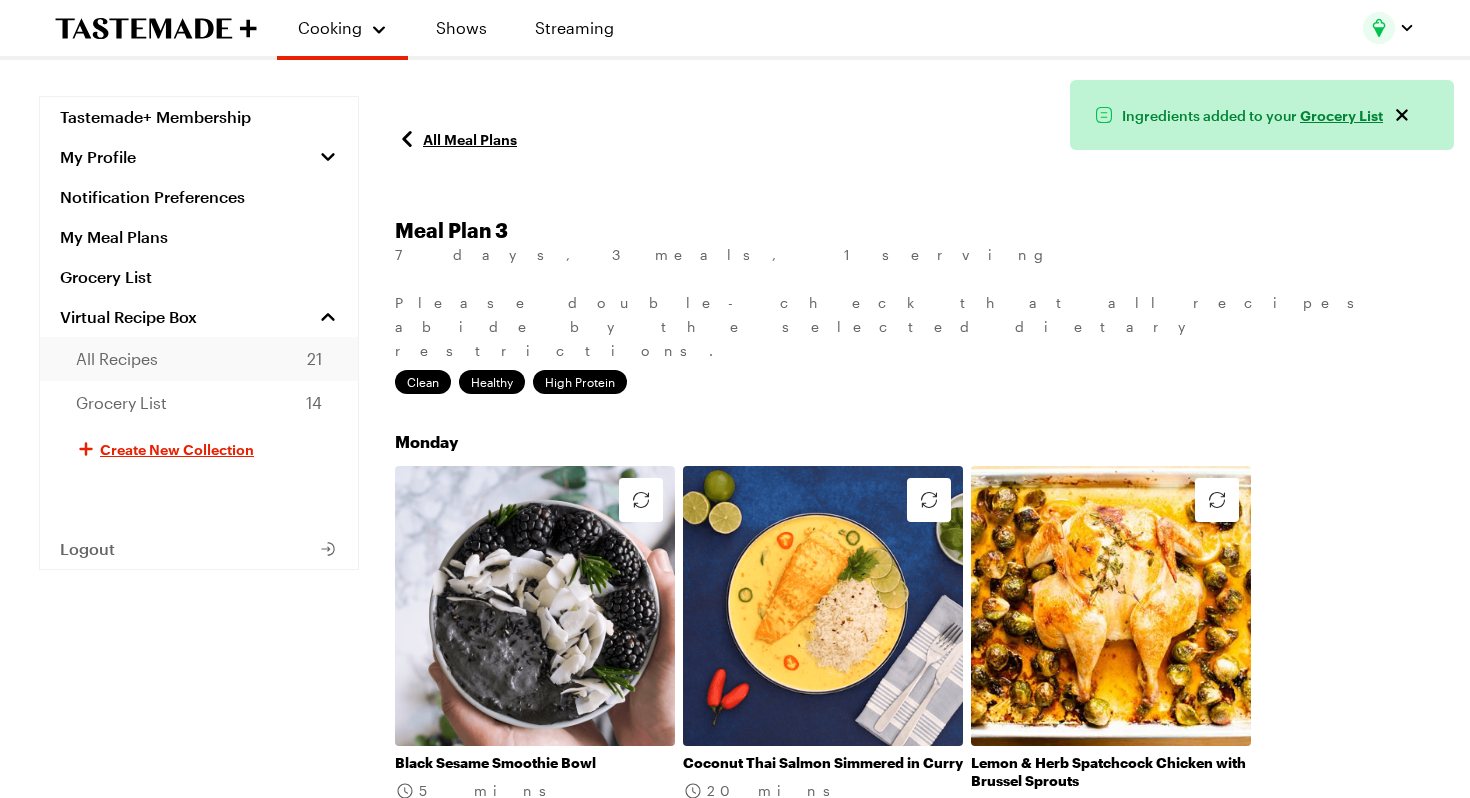 click on "All Recipes [NUMBER]" at bounding box center [199, 359] 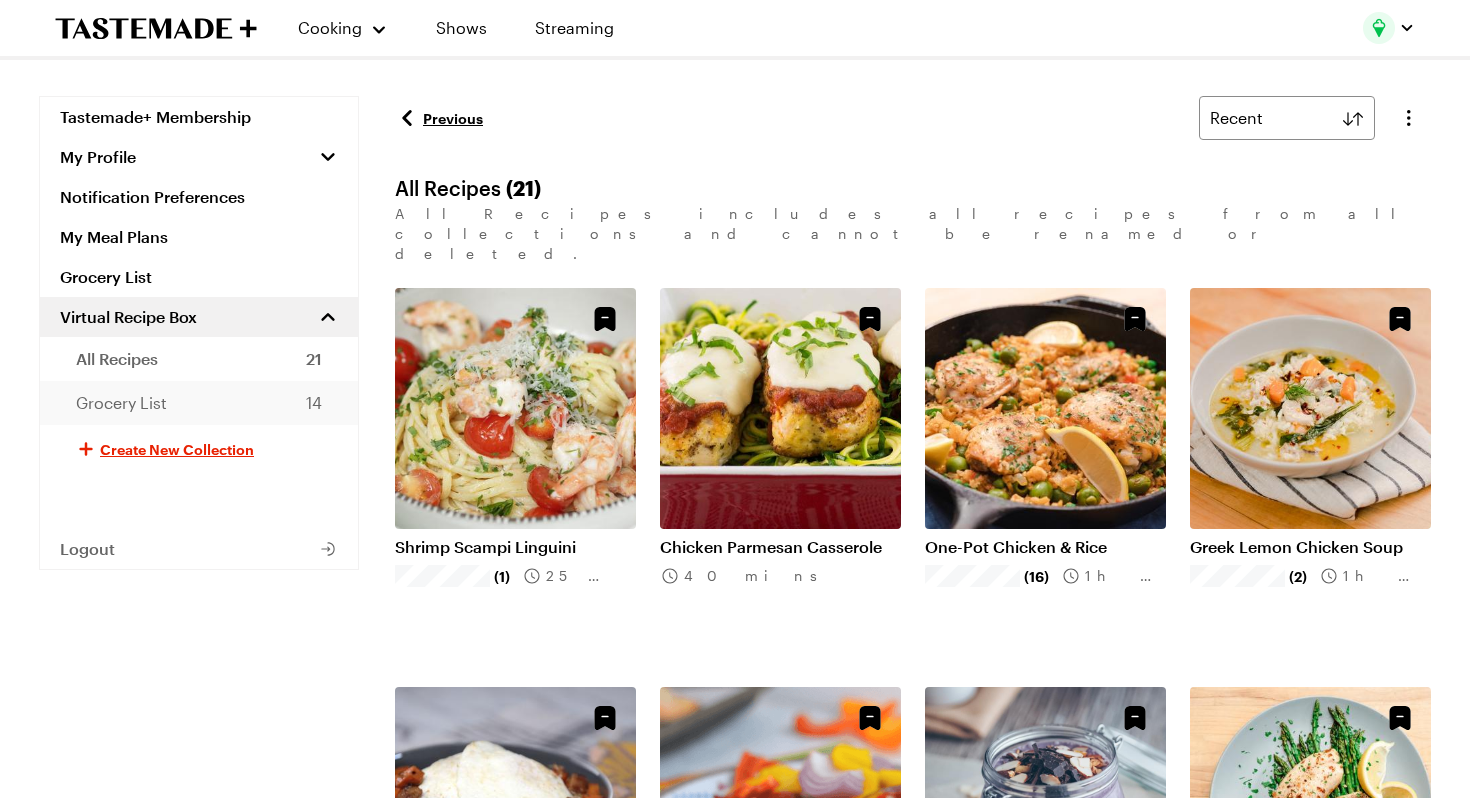 click on "Grocery List 14" at bounding box center [199, 403] 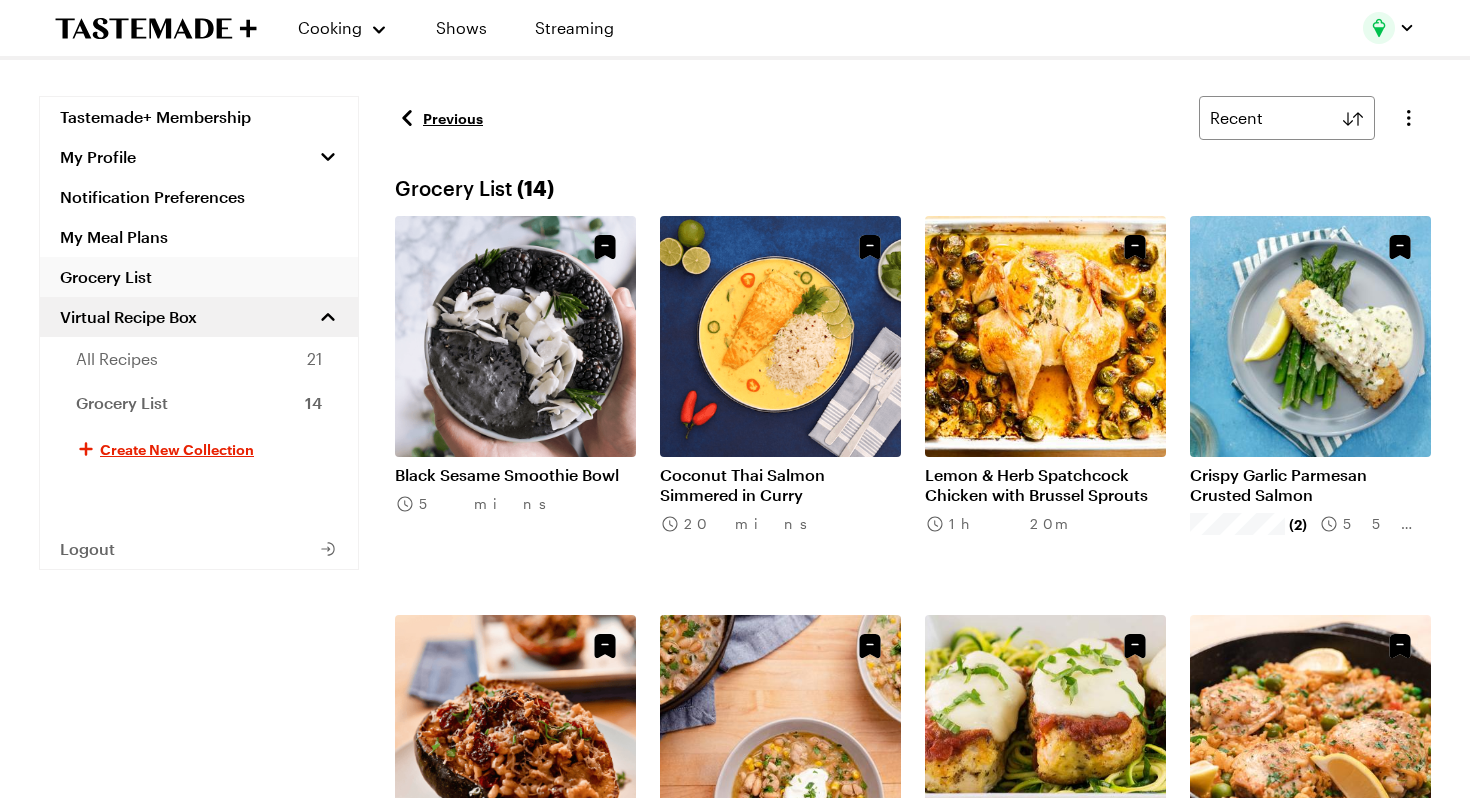 click on "Grocery List" at bounding box center [199, 277] 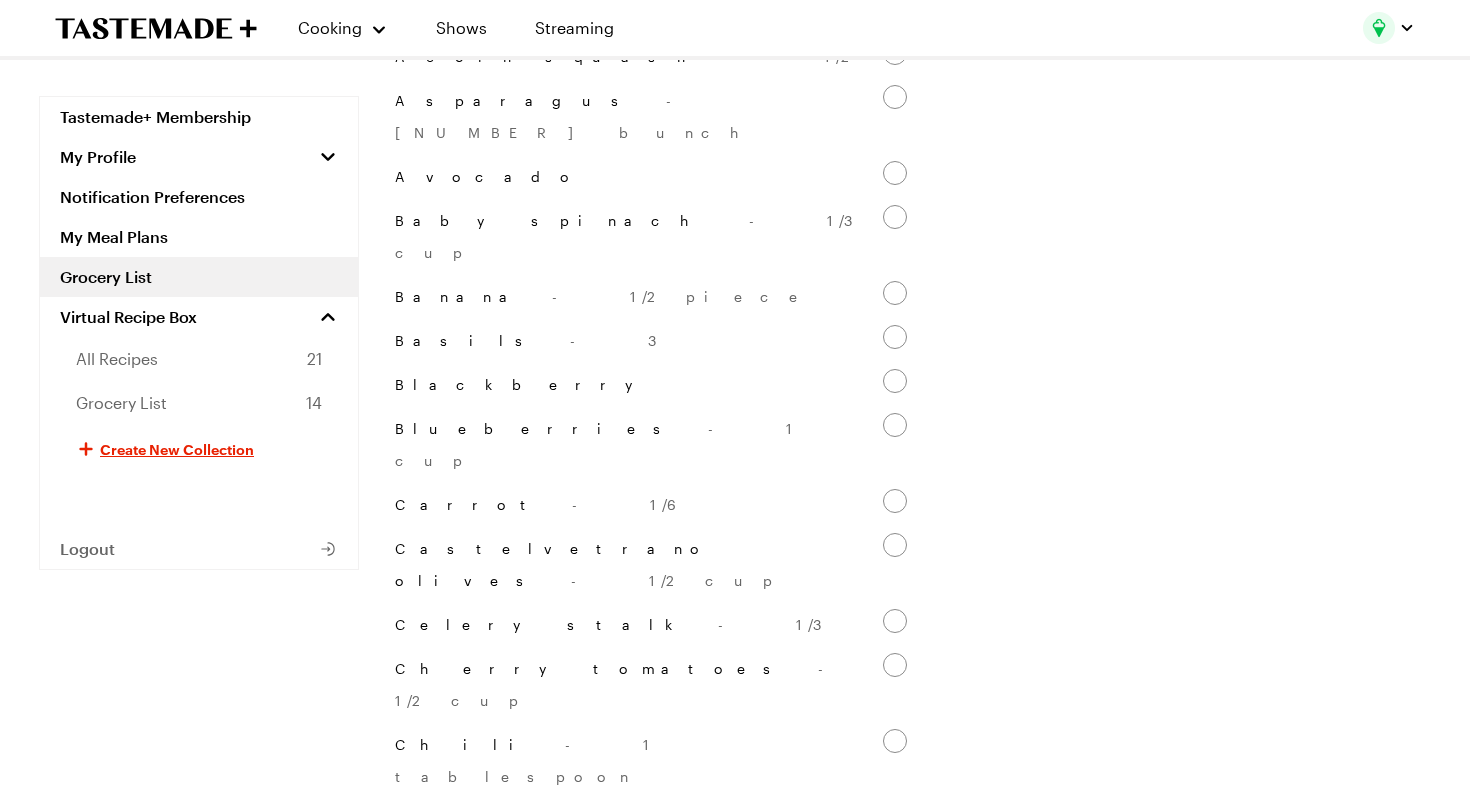 scroll, scrollTop: 0, scrollLeft: 0, axis: both 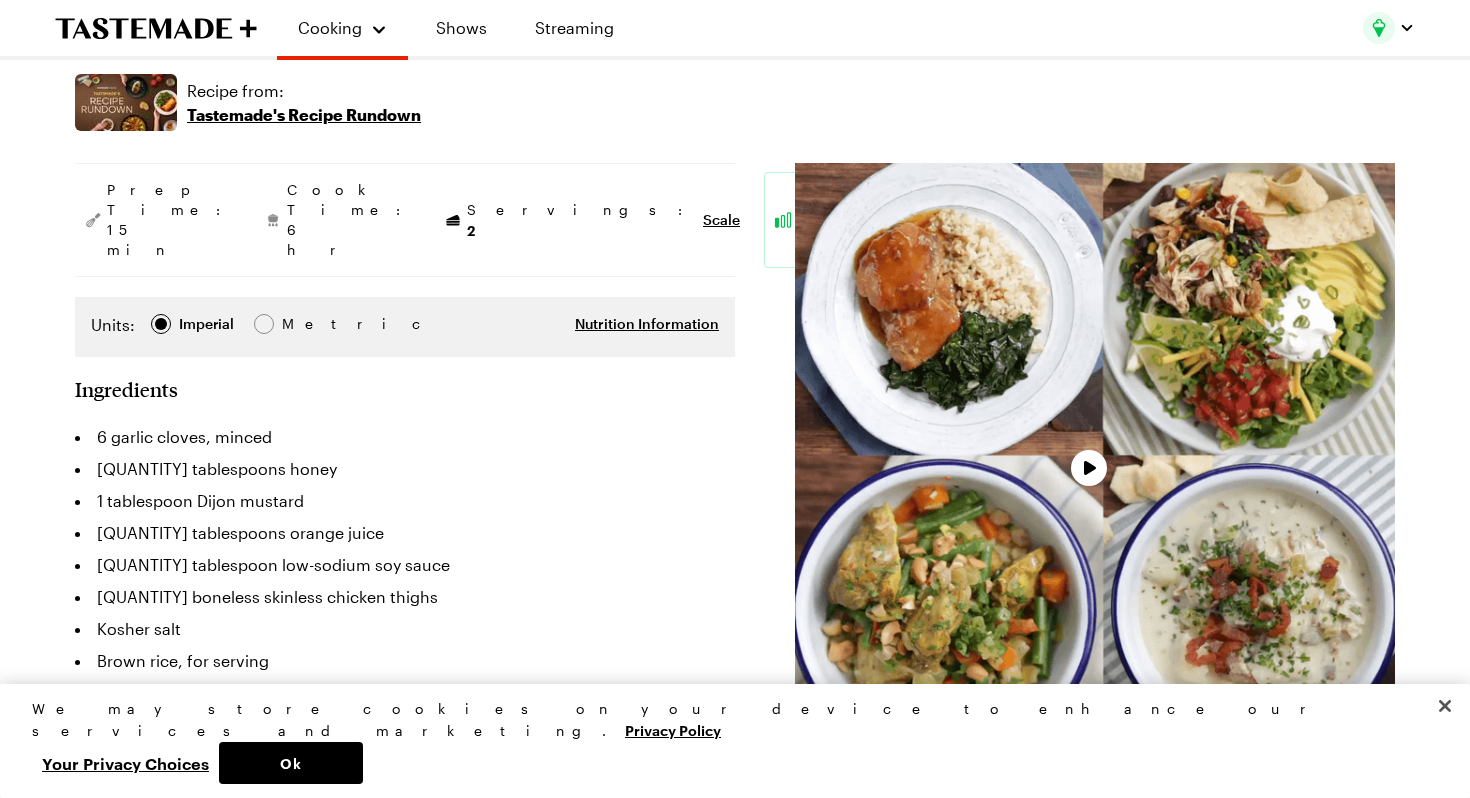 type on "x" 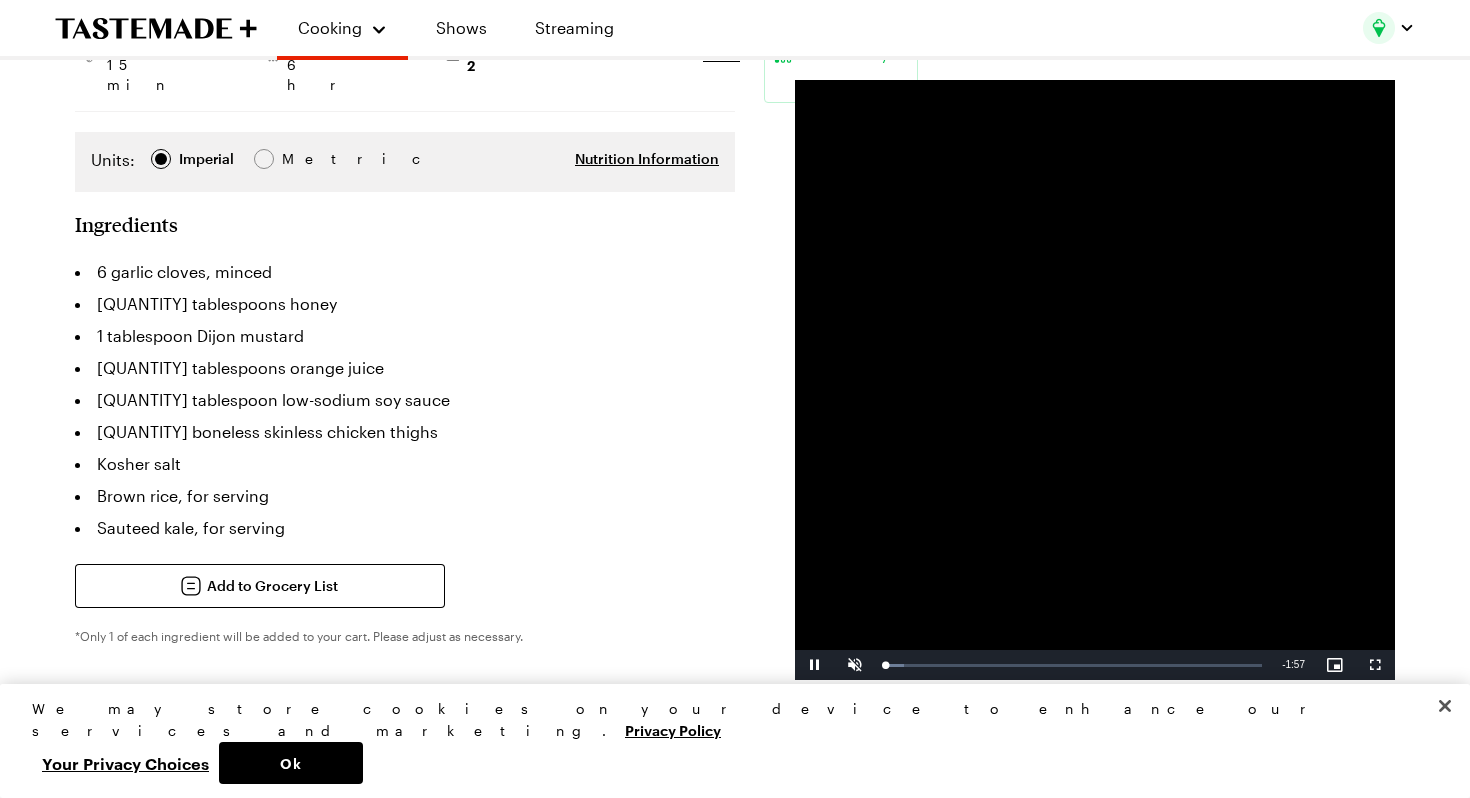 scroll, scrollTop: 235, scrollLeft: 0, axis: vertical 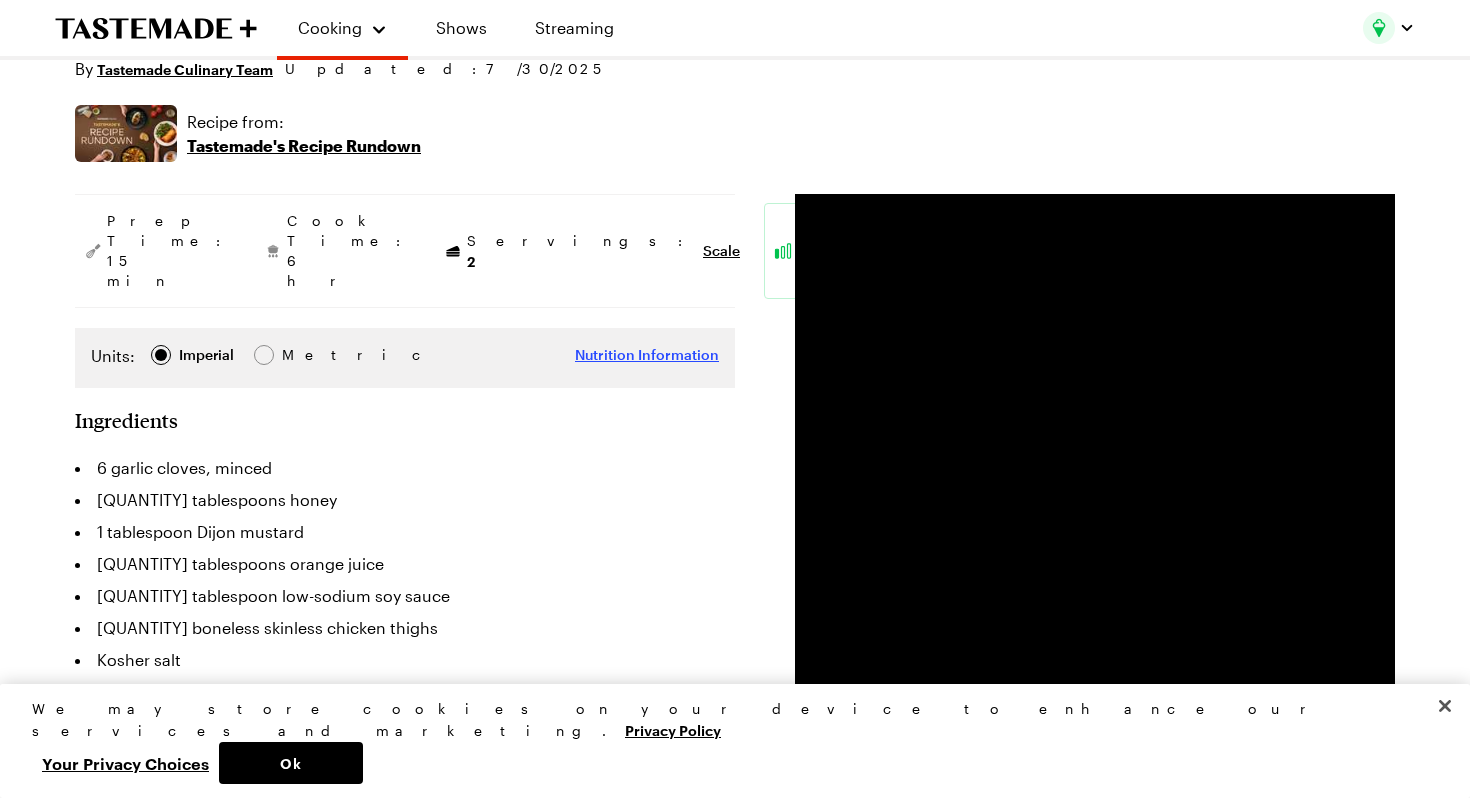 click on "Nutrition Information" at bounding box center [647, 355] 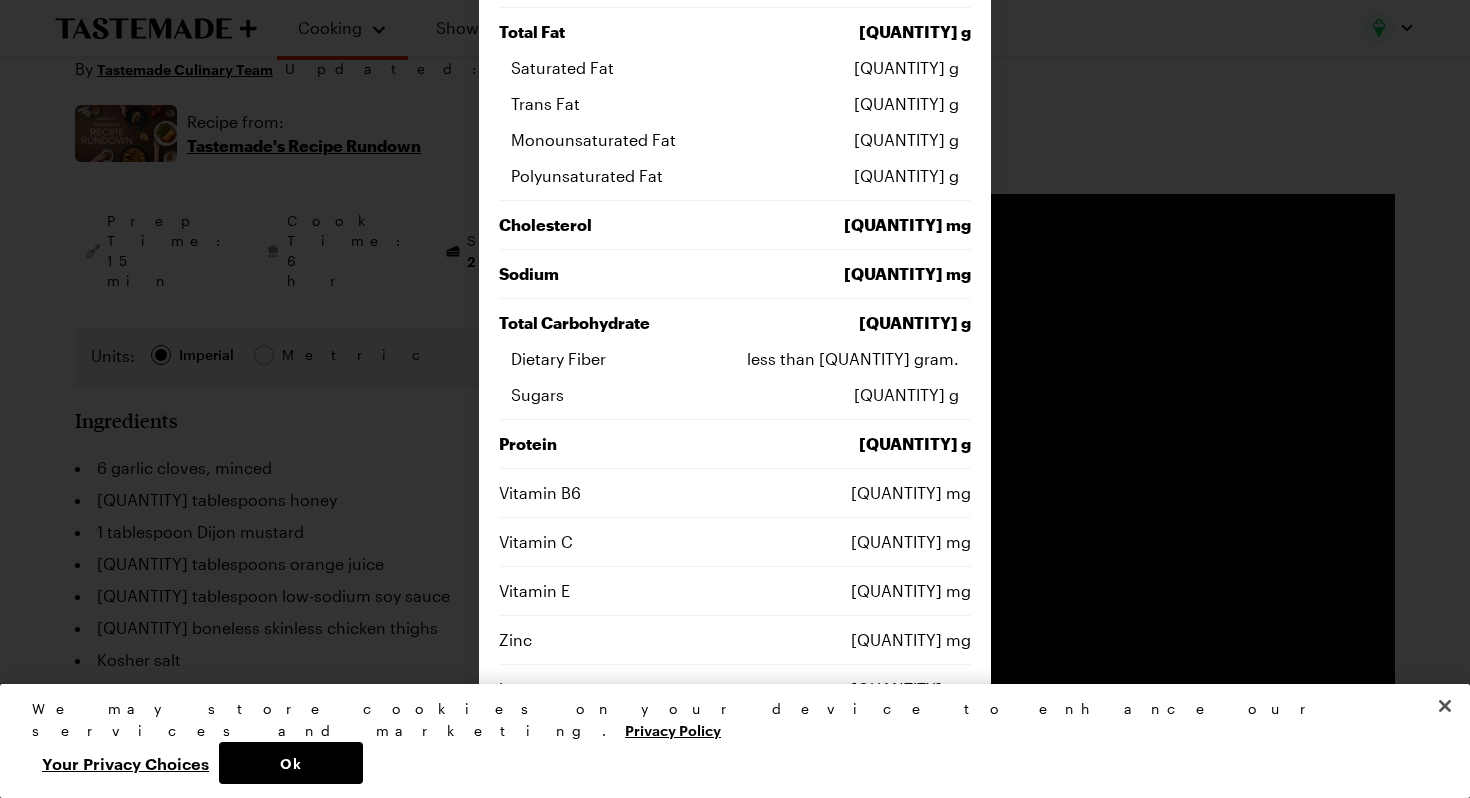 scroll, scrollTop: 0, scrollLeft: 0, axis: both 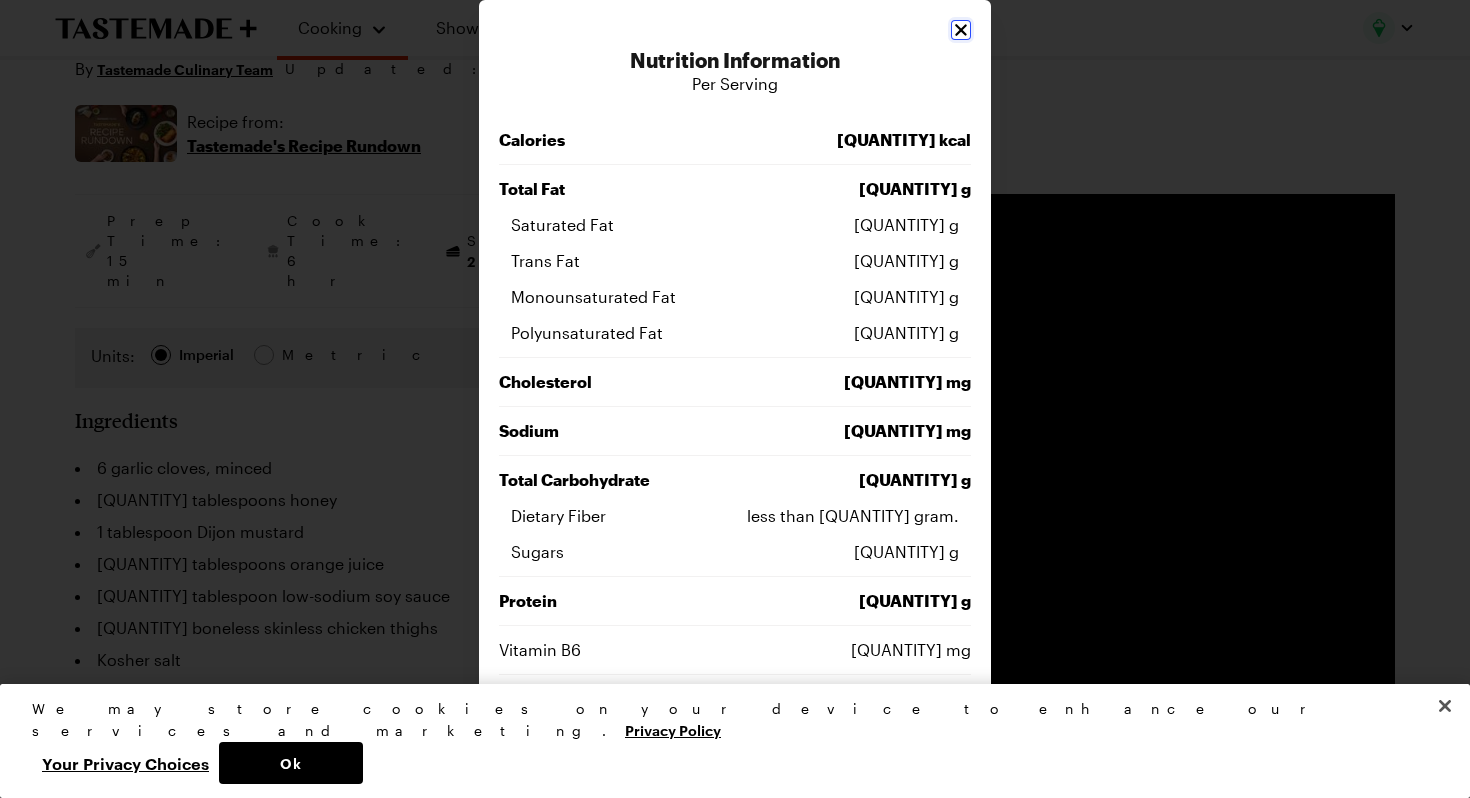 click 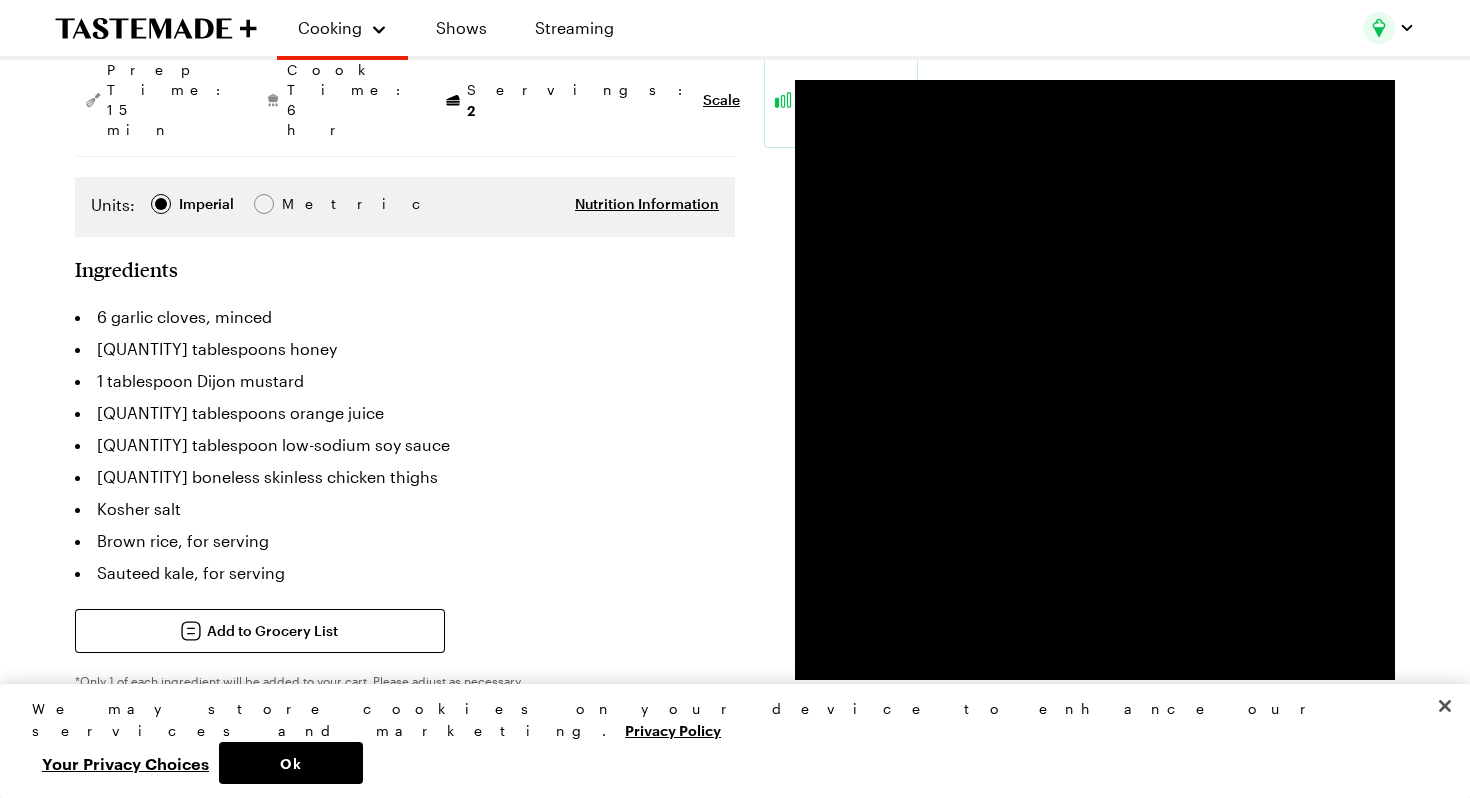 scroll, scrollTop: 432, scrollLeft: 0, axis: vertical 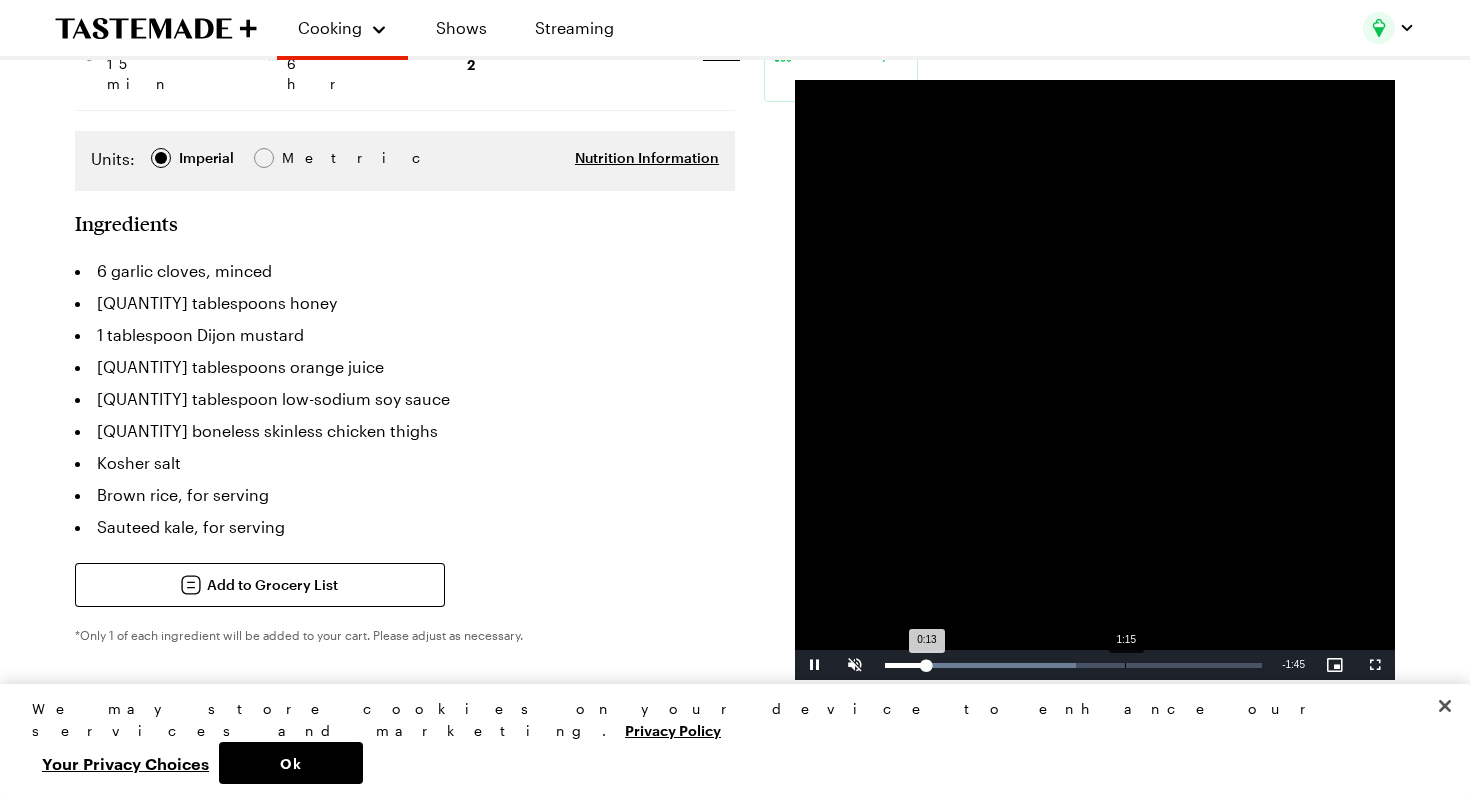 click on "Loaded :  50.60% 1:15 0:13" at bounding box center [1073, 665] 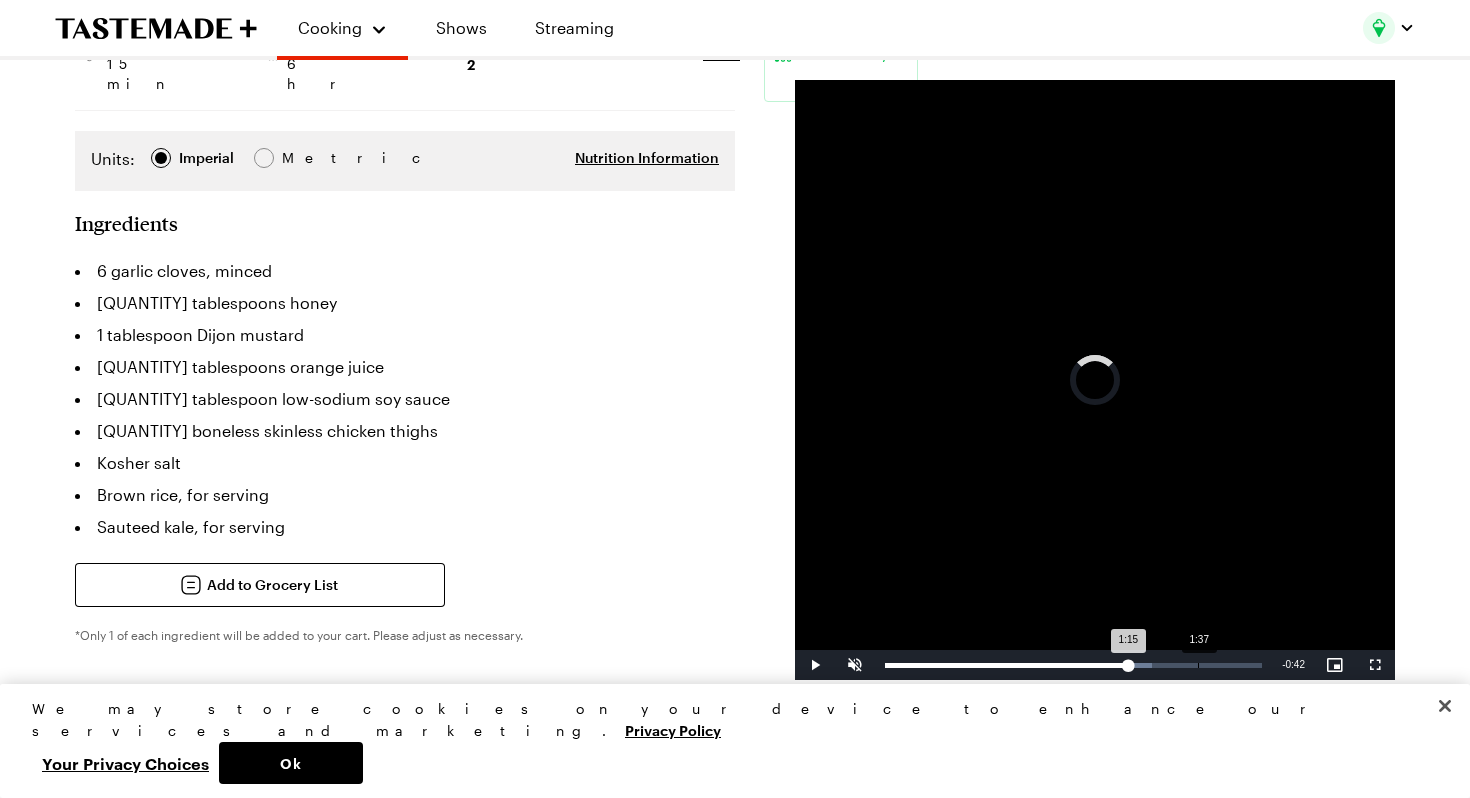 click on "Loaded :  70.80% 1:37 1:15" at bounding box center [1073, 665] 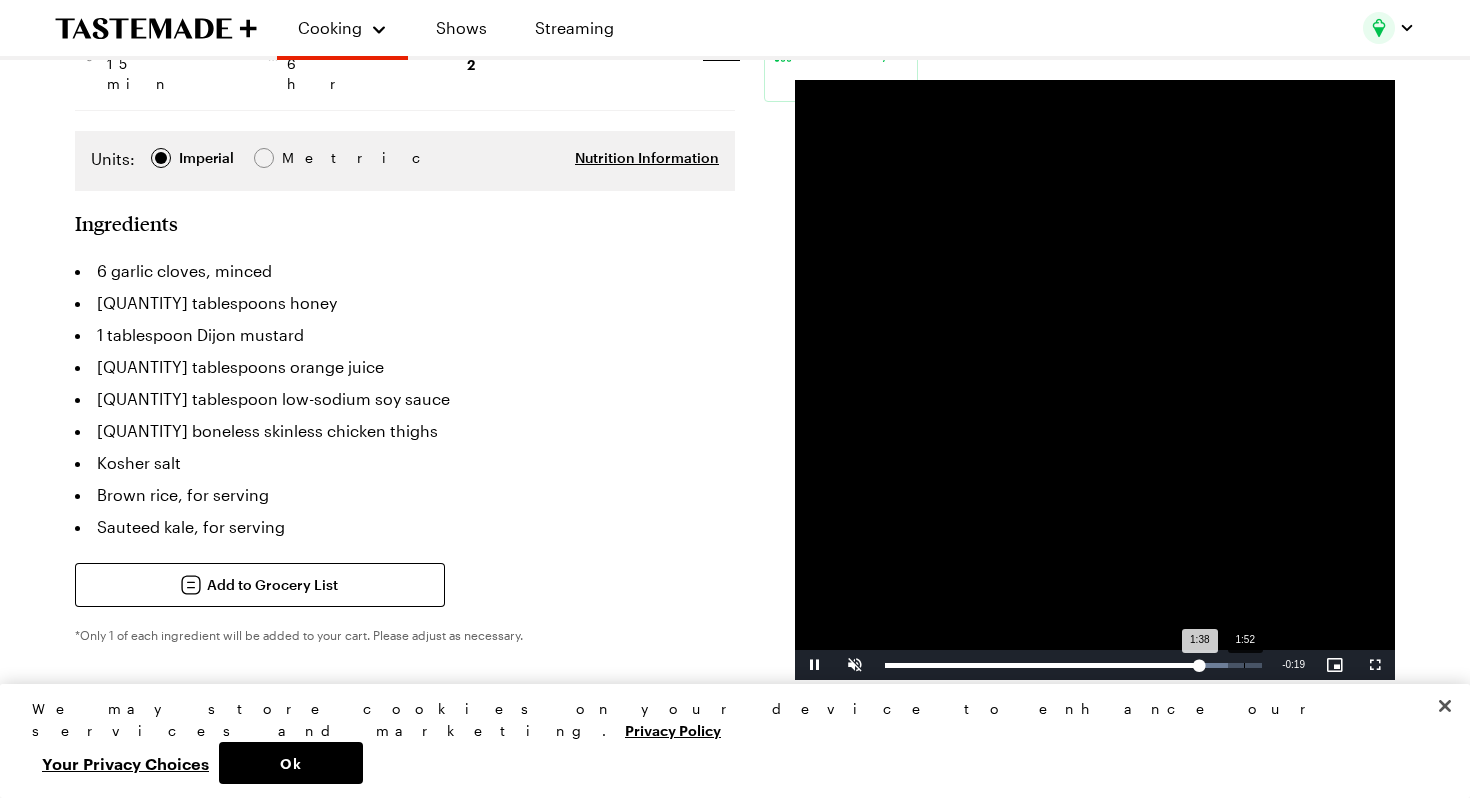 click on "Loaded :  91.03% 1:52 1:38" at bounding box center [1073, 665] 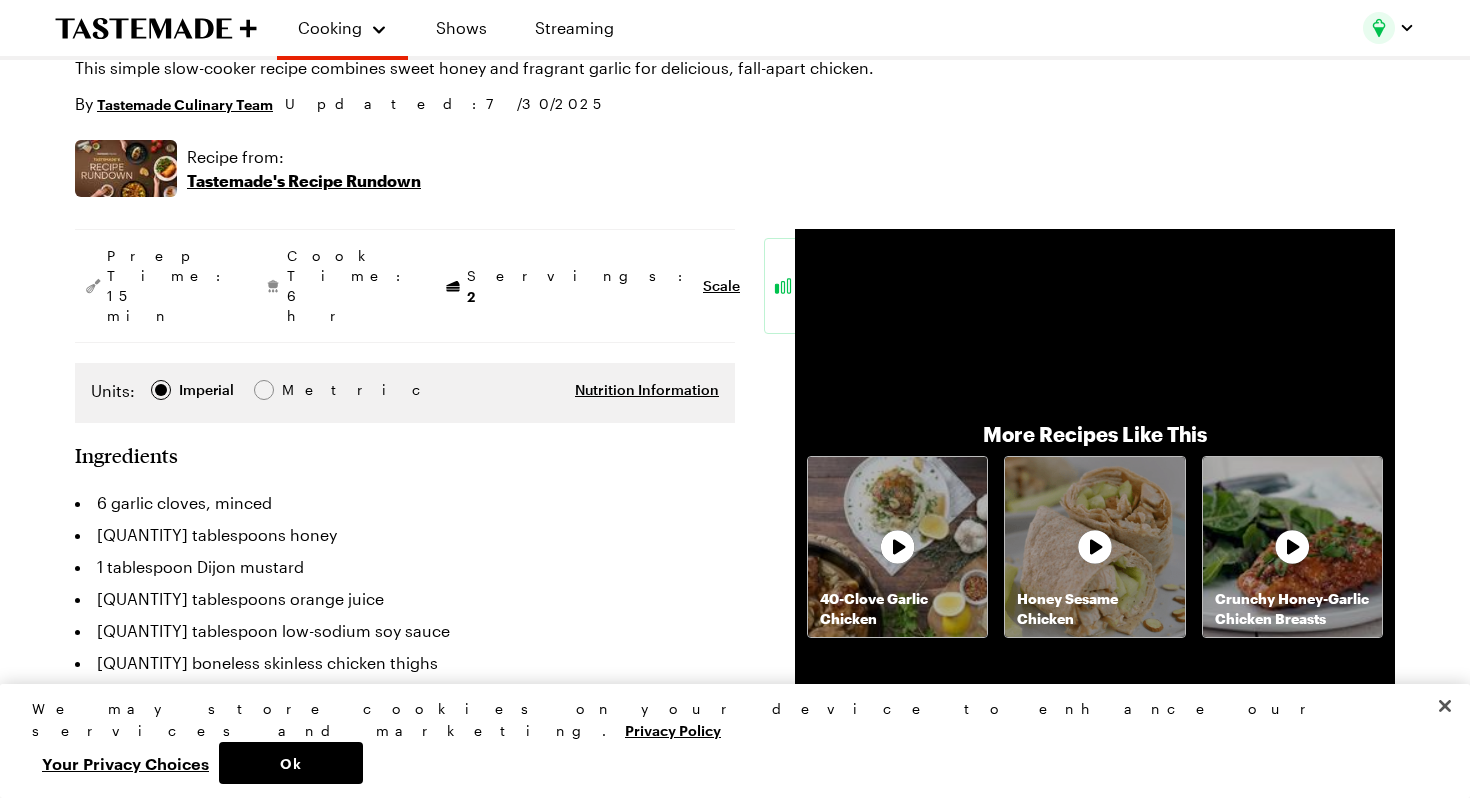 scroll, scrollTop: 466, scrollLeft: 0, axis: vertical 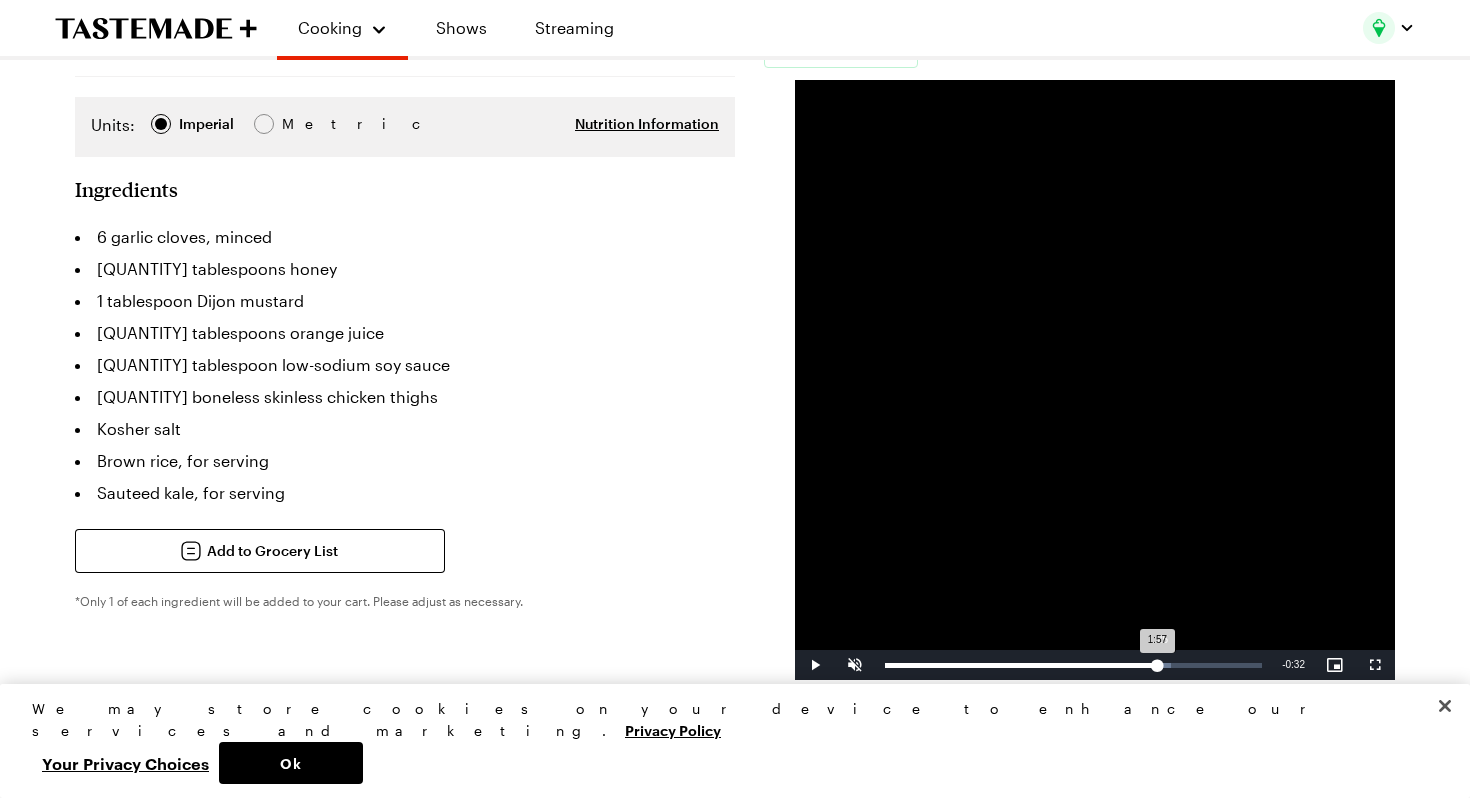 click on "Loaded :  75.86% 1:25 1:57" at bounding box center [1073, 665] 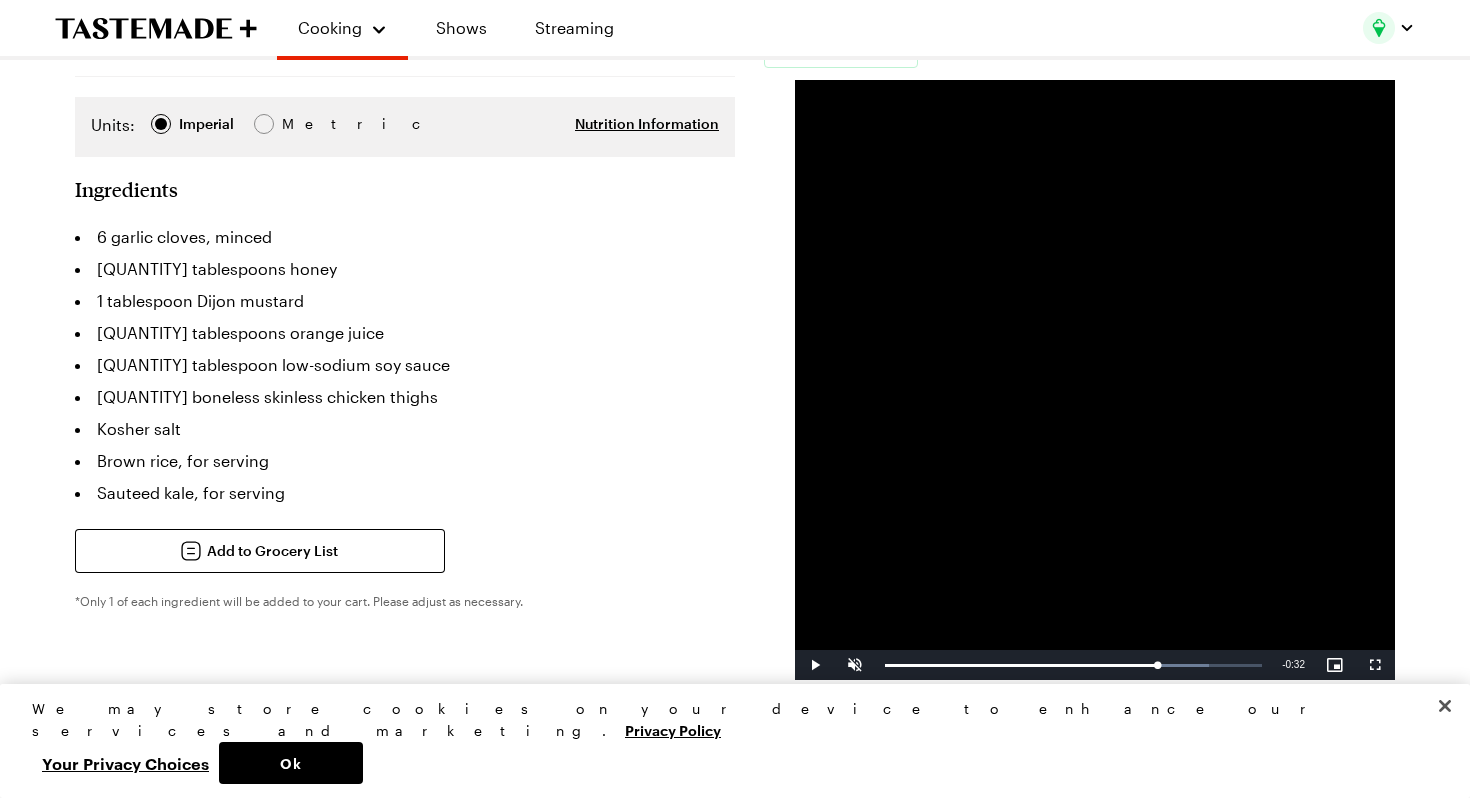 click at bounding box center (1095, 380) 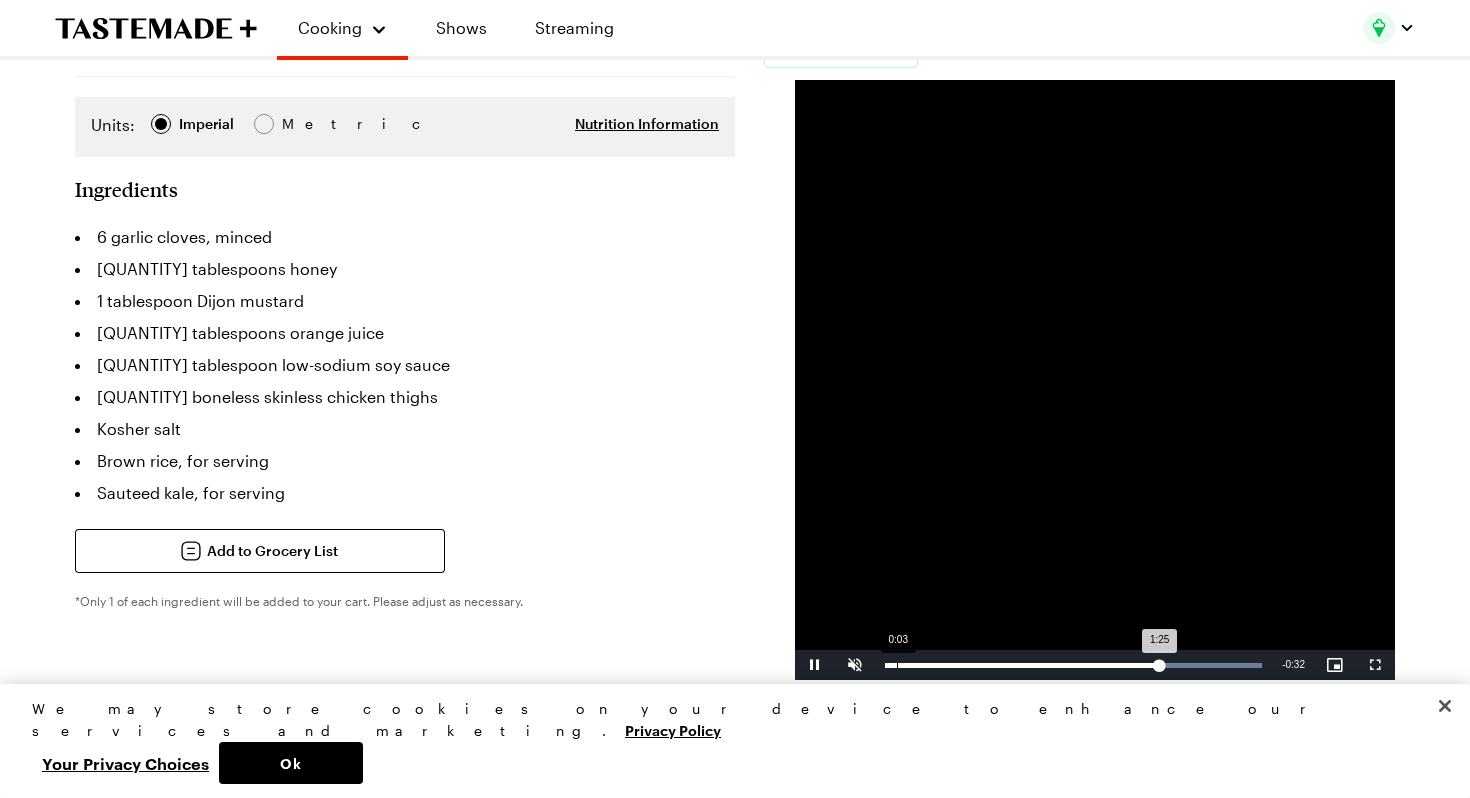 click on "Loaded :  100.00% 0:03 1:25" at bounding box center [1073, 665] 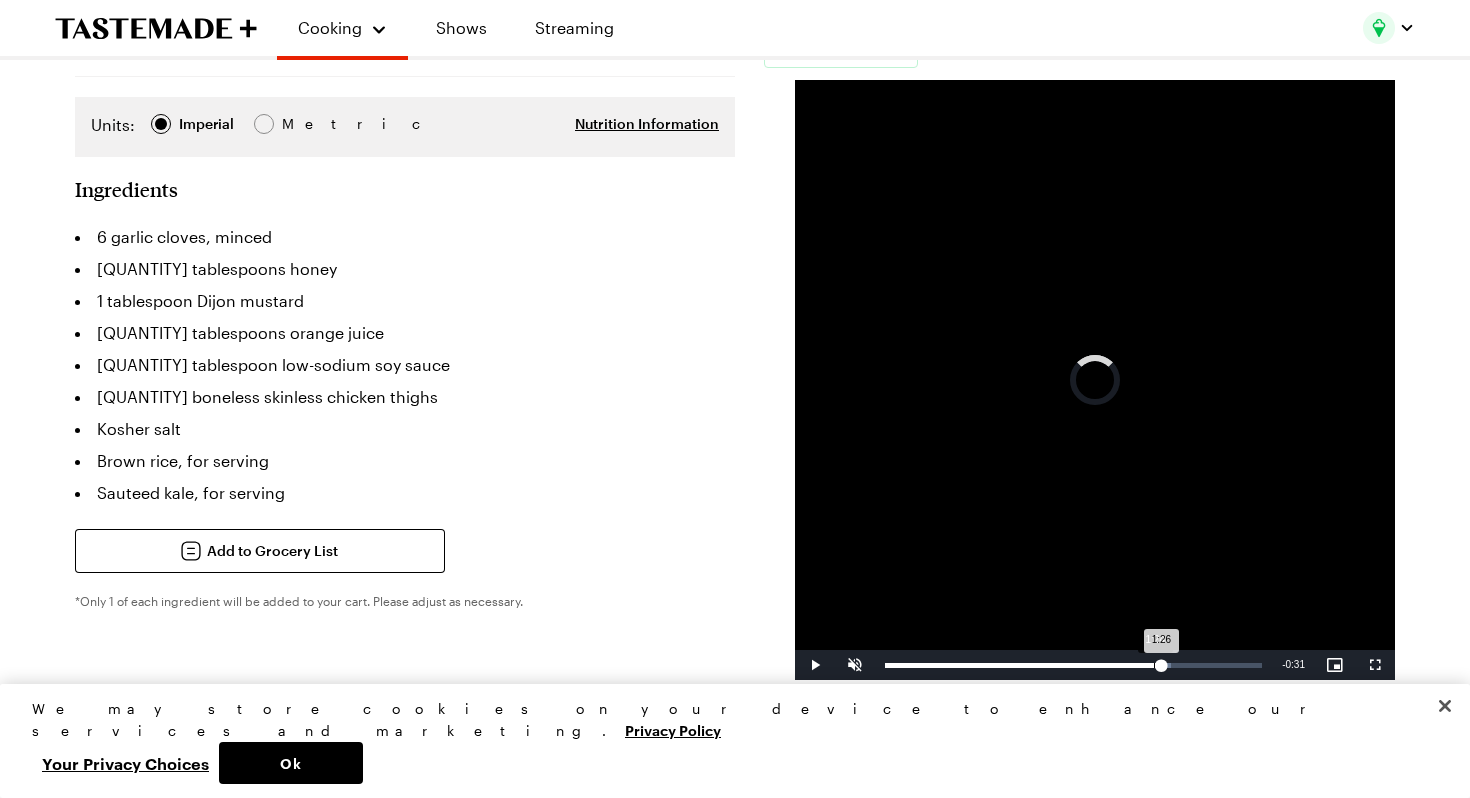 click on "Loaded :  75.86% 1:24 1:26" at bounding box center [1073, 665] 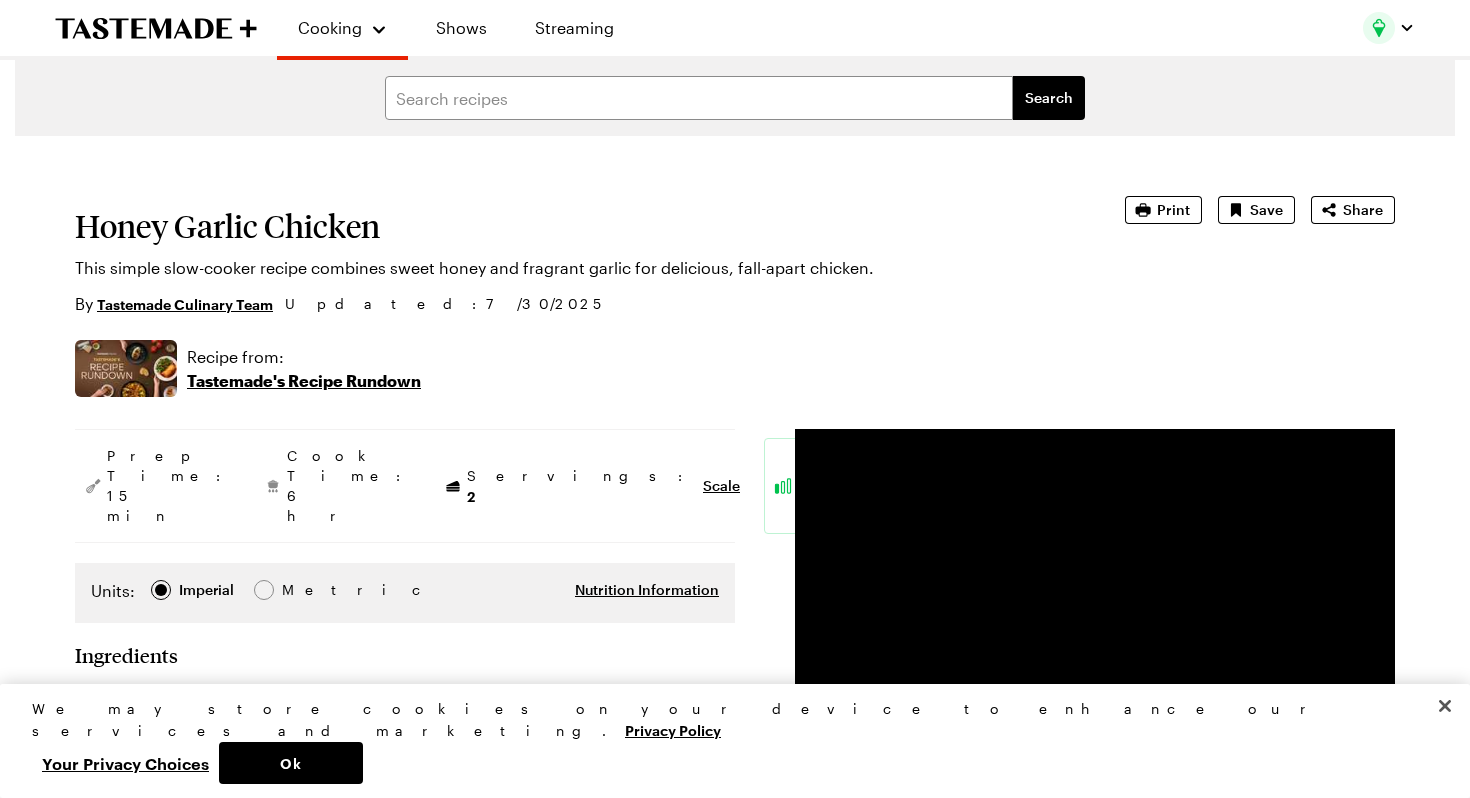 scroll, scrollTop: 166, scrollLeft: 0, axis: vertical 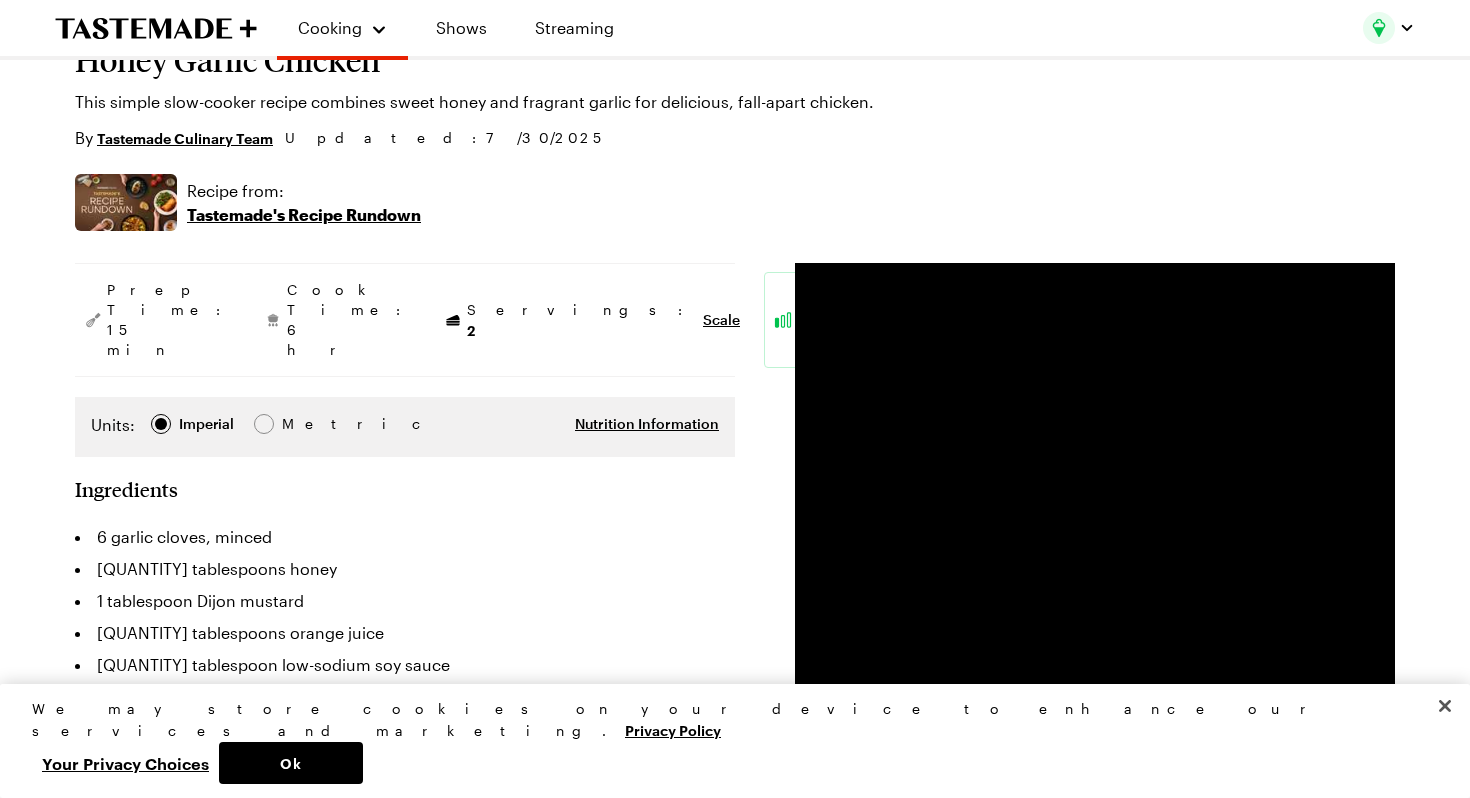 click at bounding box center (1095, 563) 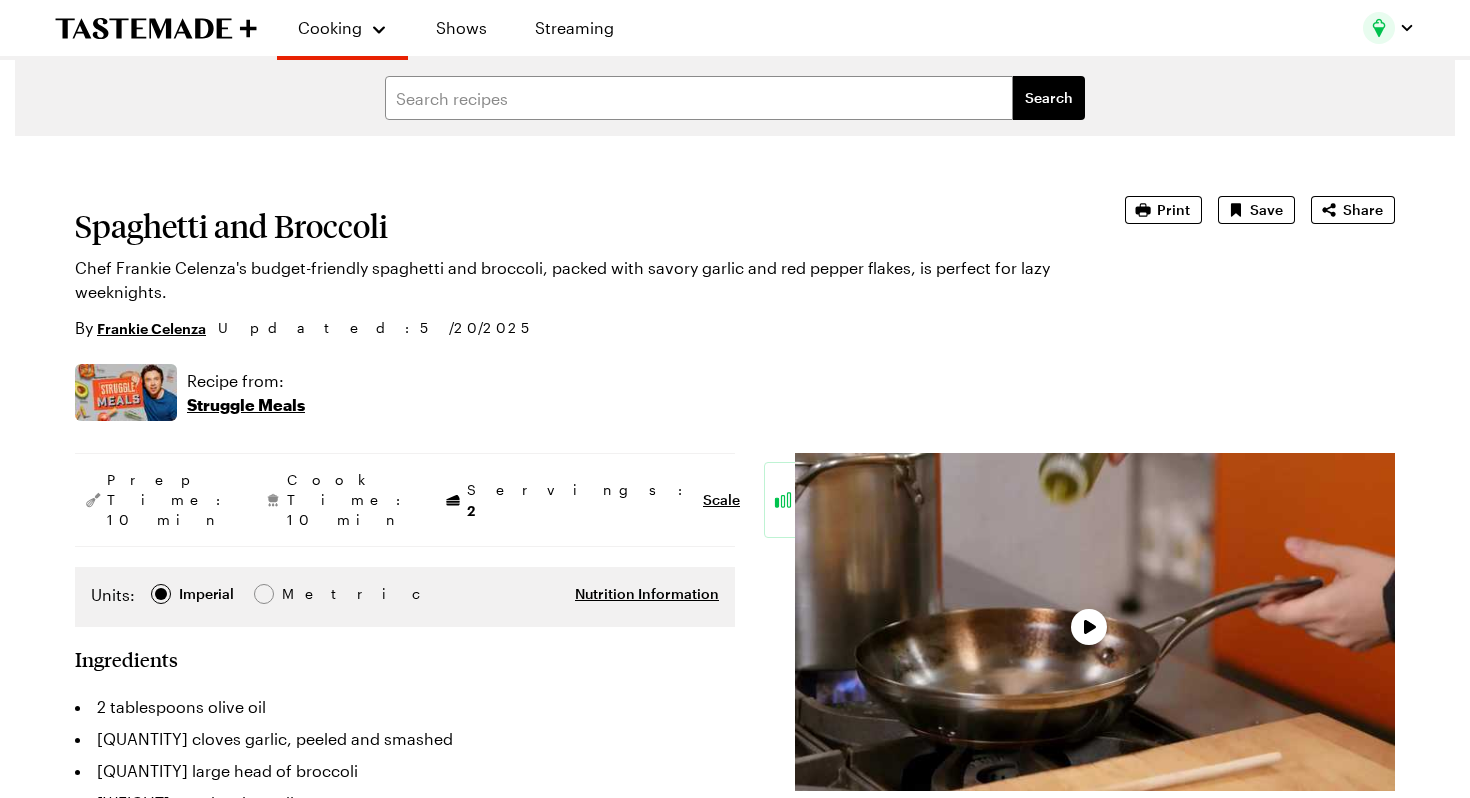scroll, scrollTop: 0, scrollLeft: 0, axis: both 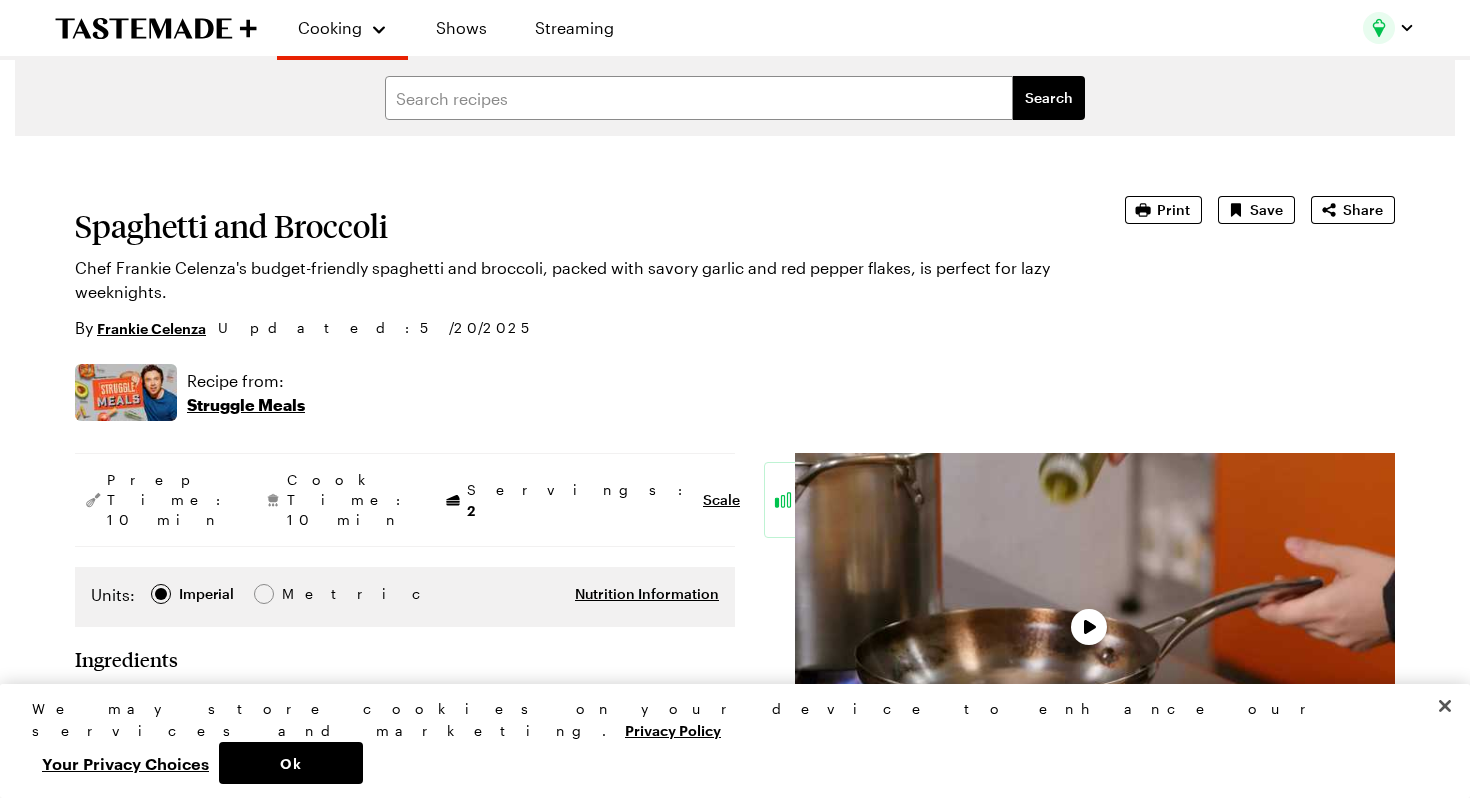type on "x" 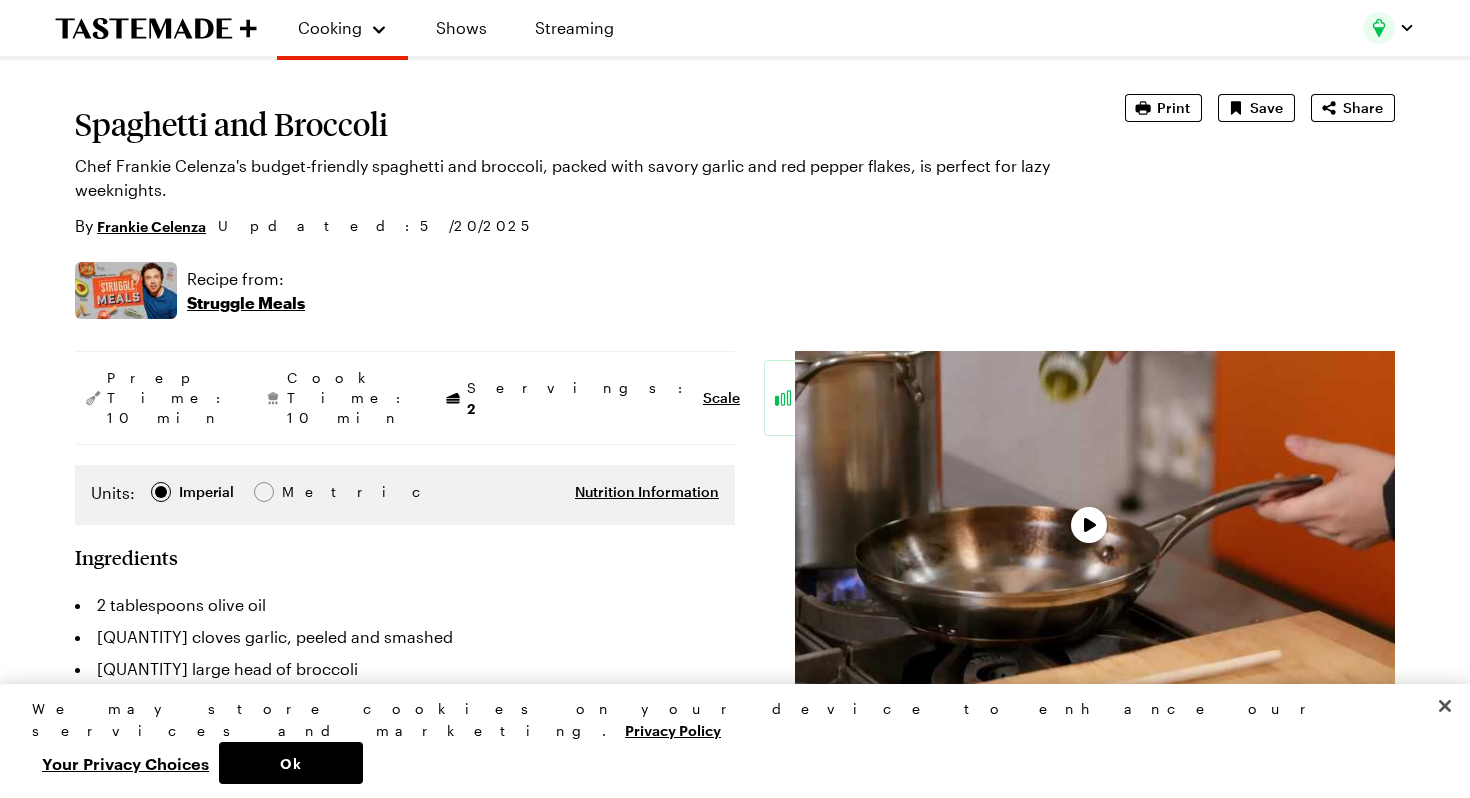 scroll, scrollTop: 0, scrollLeft: 0, axis: both 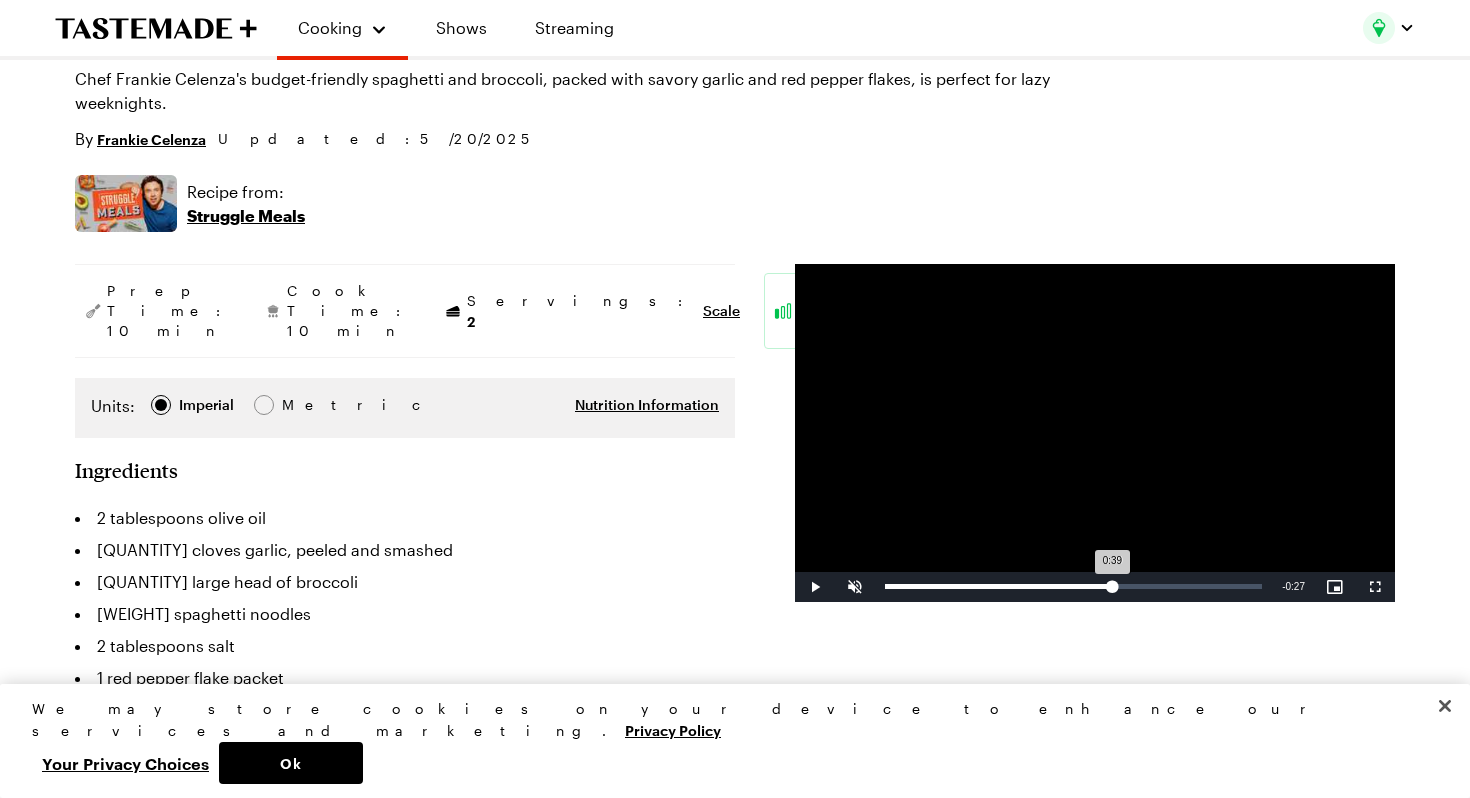 click on "Loaded :  60.57% 0:39 0:39" at bounding box center (1073, 587) 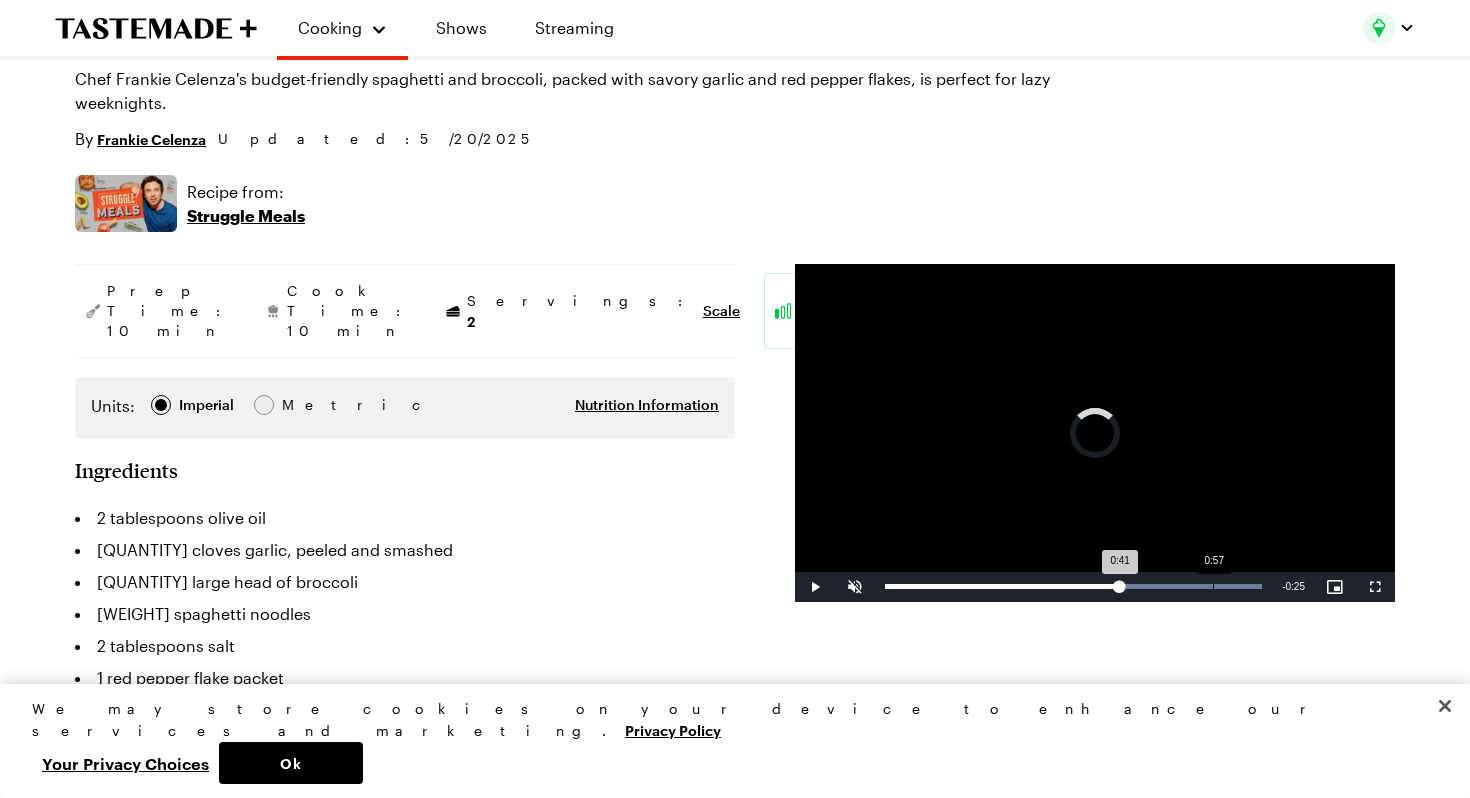 click on "Loaded :  100.00% 0:57 0:41" at bounding box center (1073, 586) 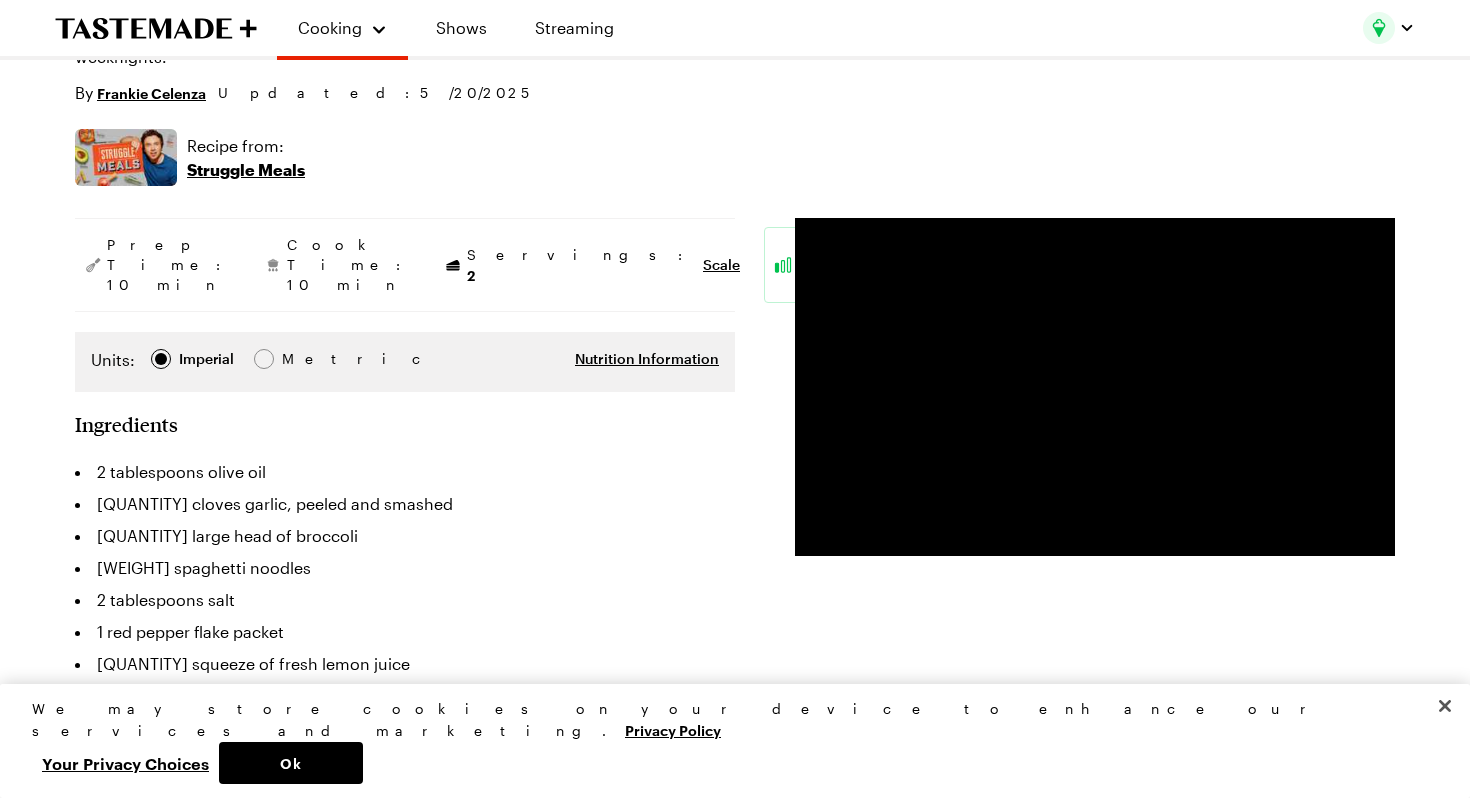 scroll, scrollTop: 237, scrollLeft: 0, axis: vertical 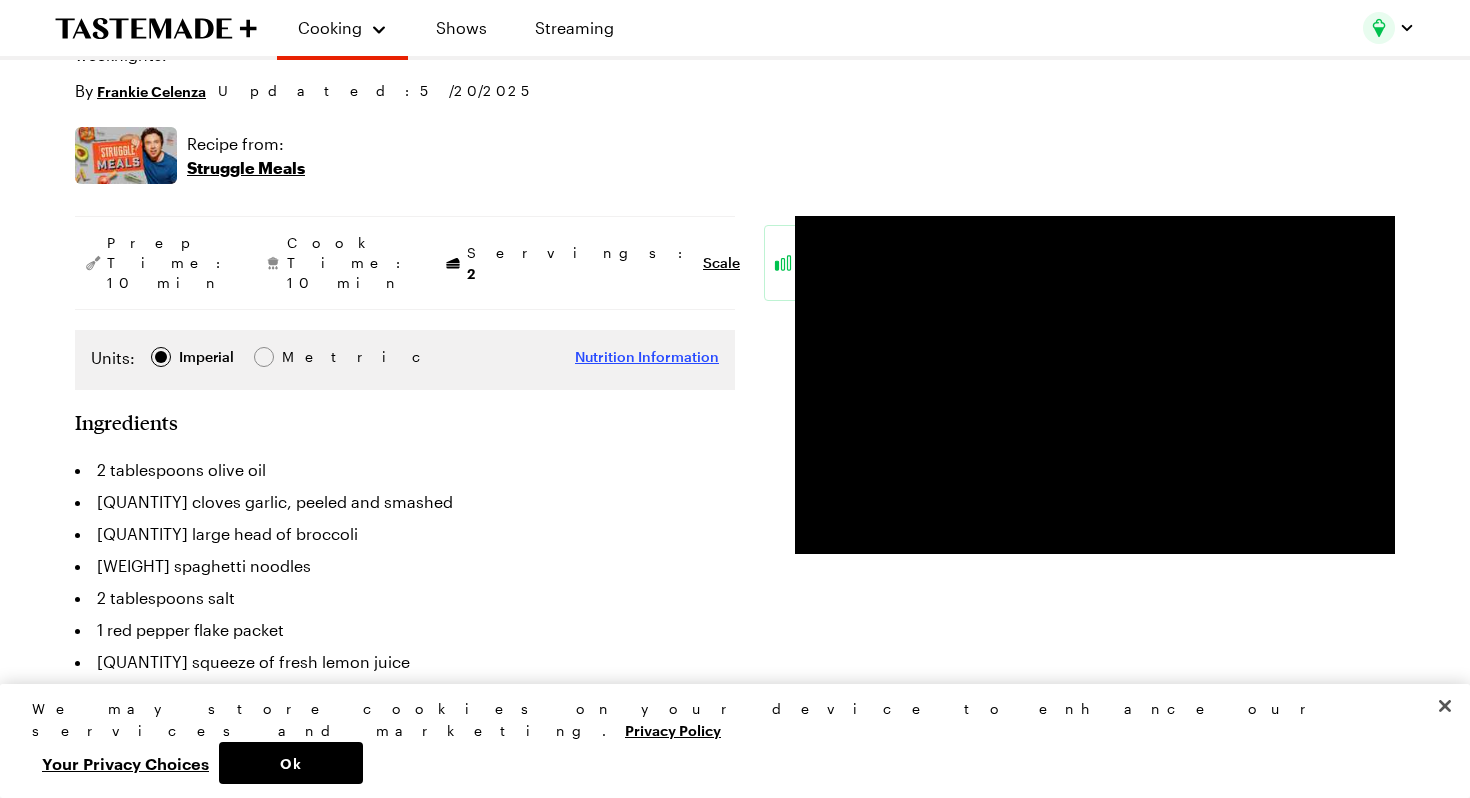 click on "Nutrition Information" at bounding box center [647, 357] 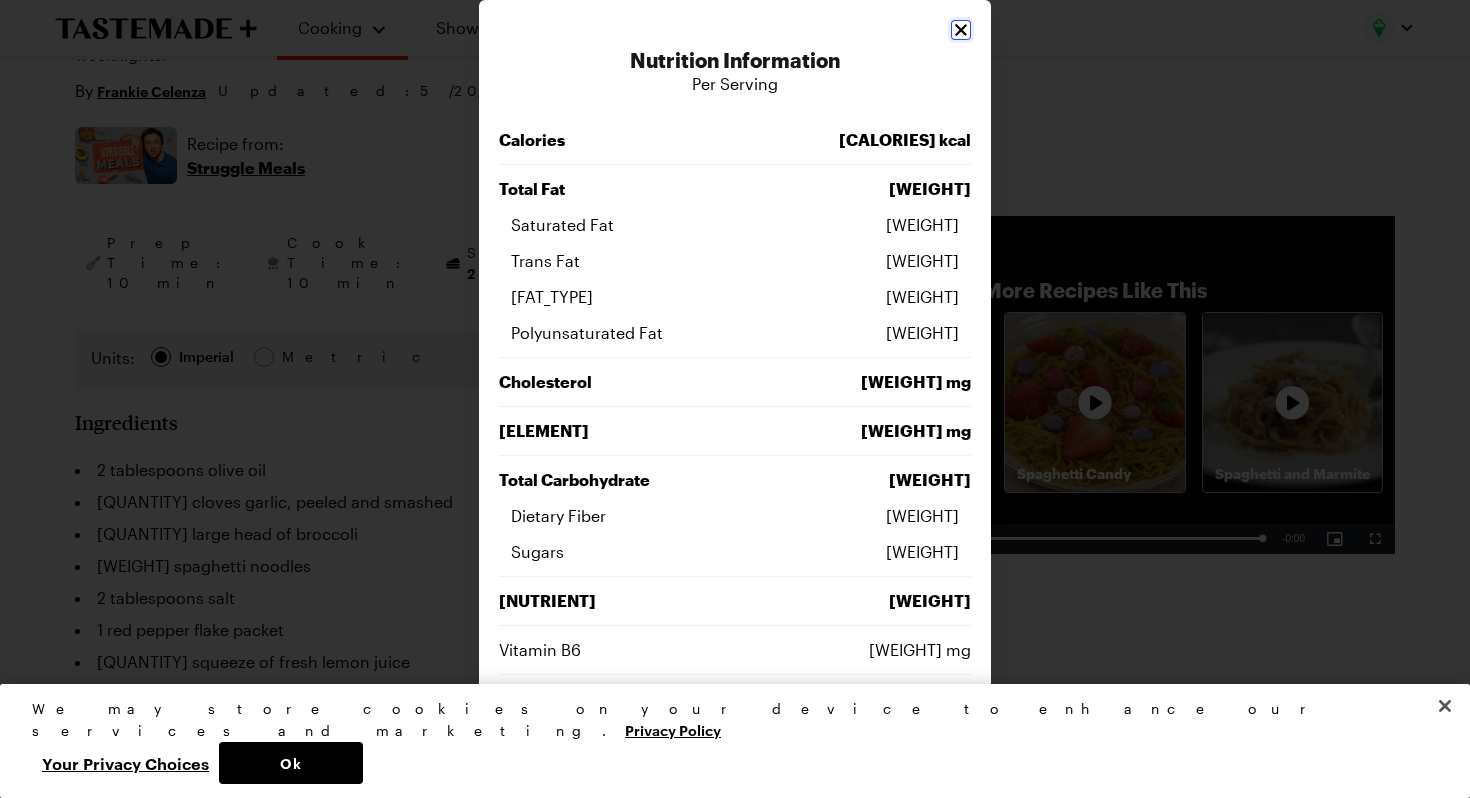 click 